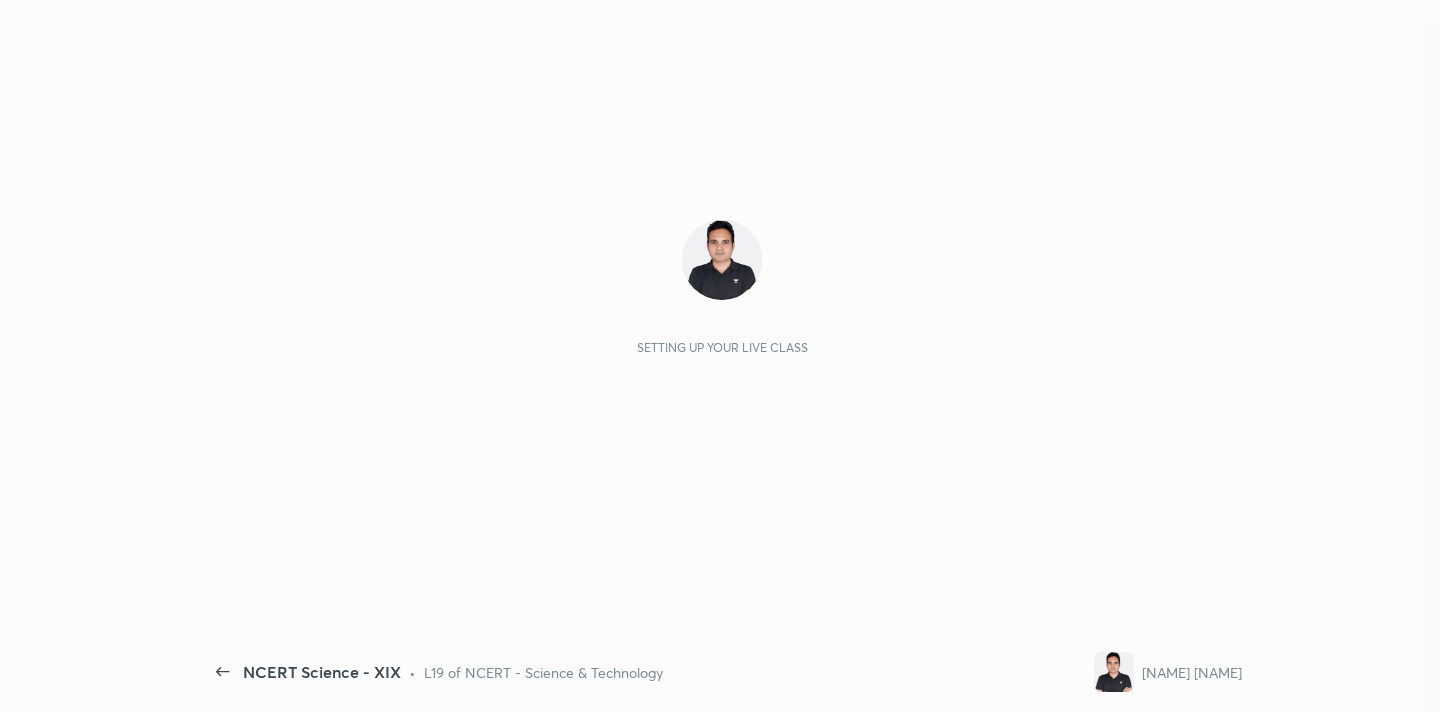 scroll, scrollTop: 0, scrollLeft: 0, axis: both 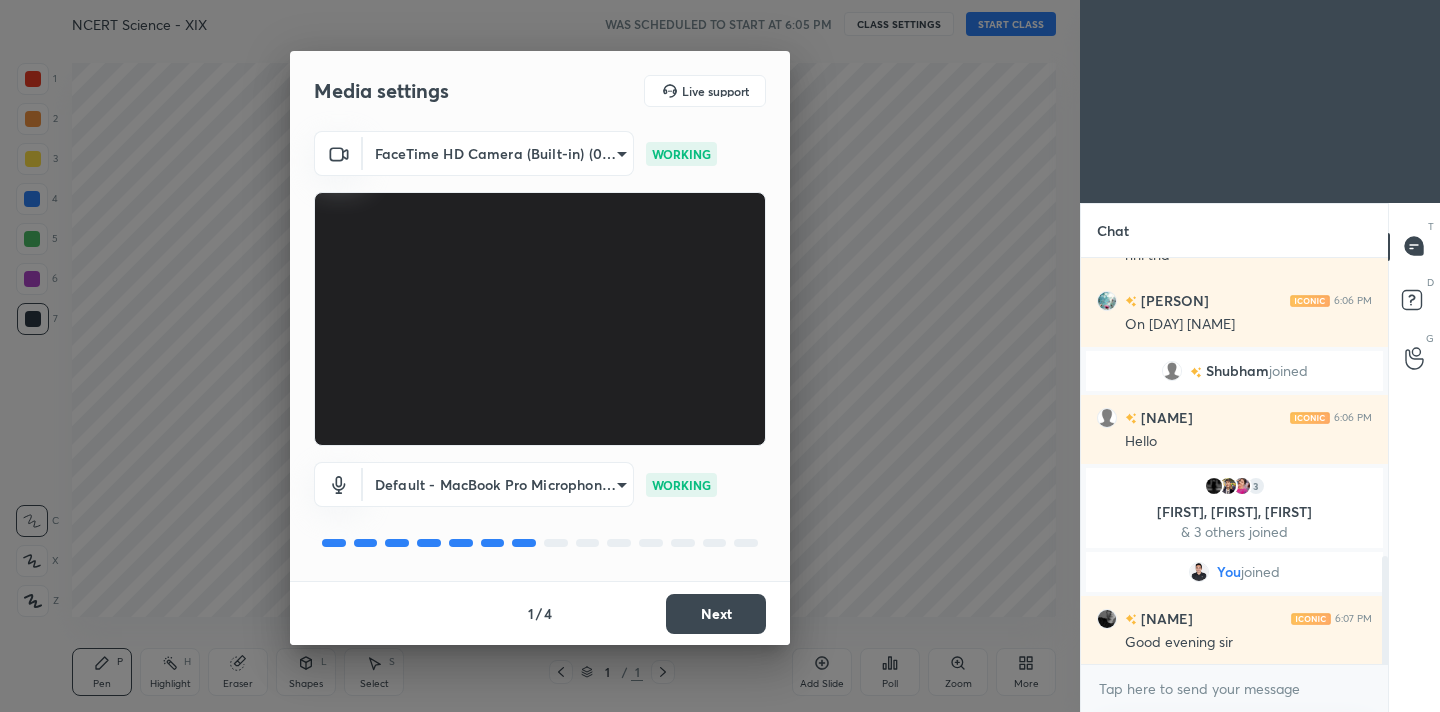 click on "Next" at bounding box center [716, 614] 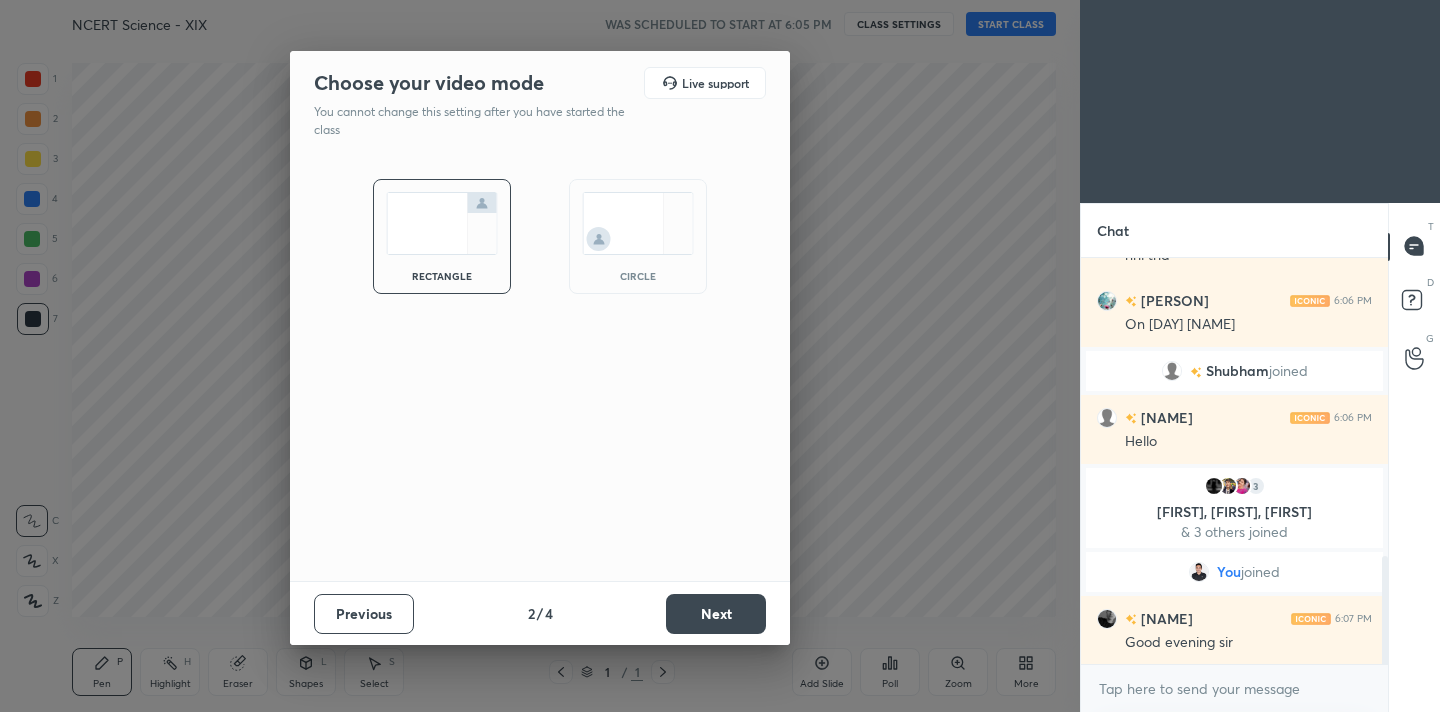 click on "Next" at bounding box center [716, 614] 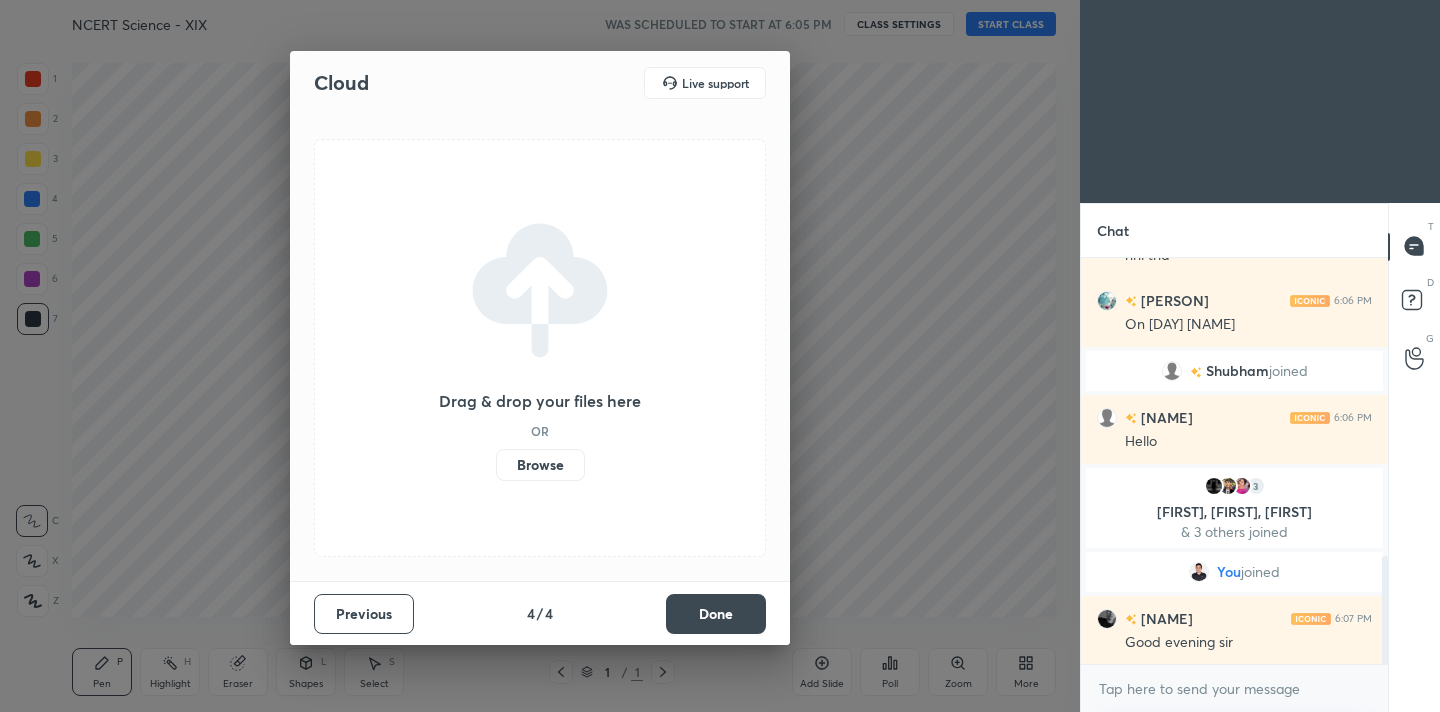 click on "Done" at bounding box center (716, 614) 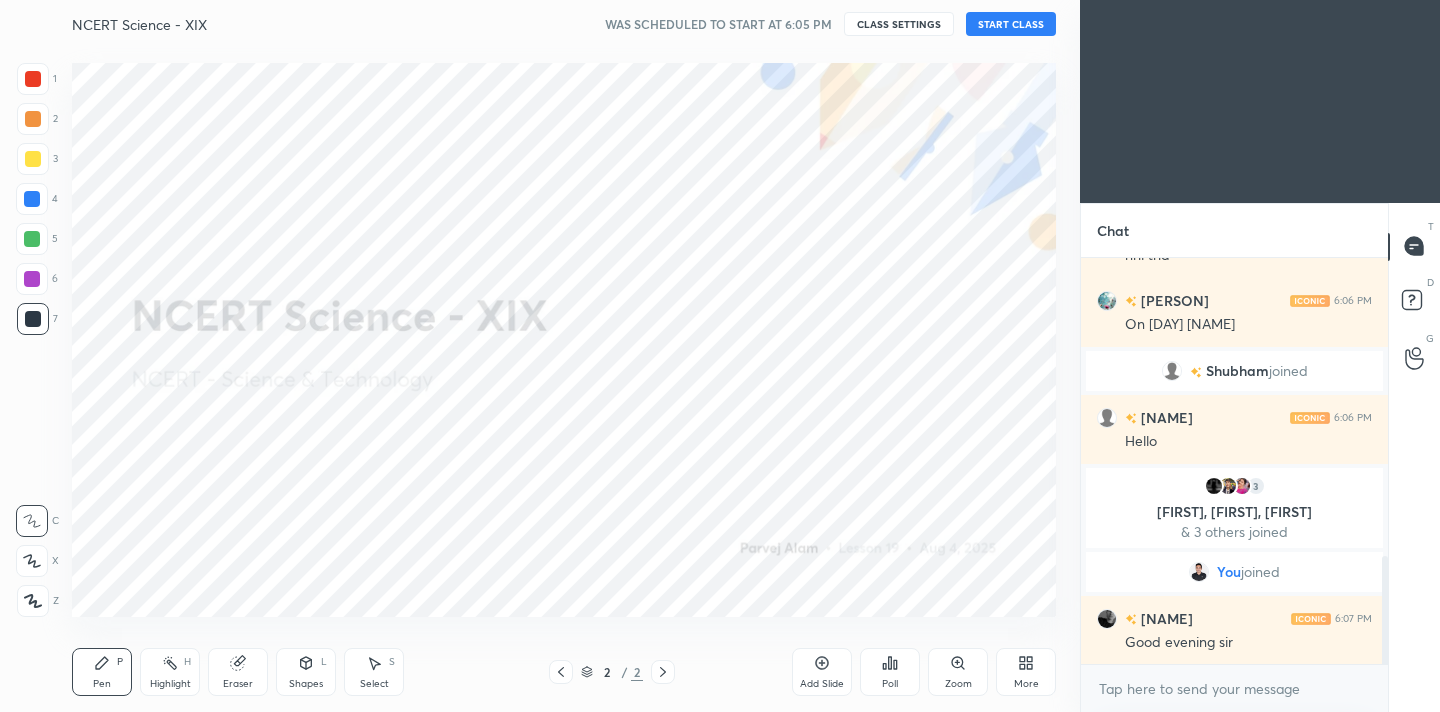 click on "START CLASS" at bounding box center (1011, 24) 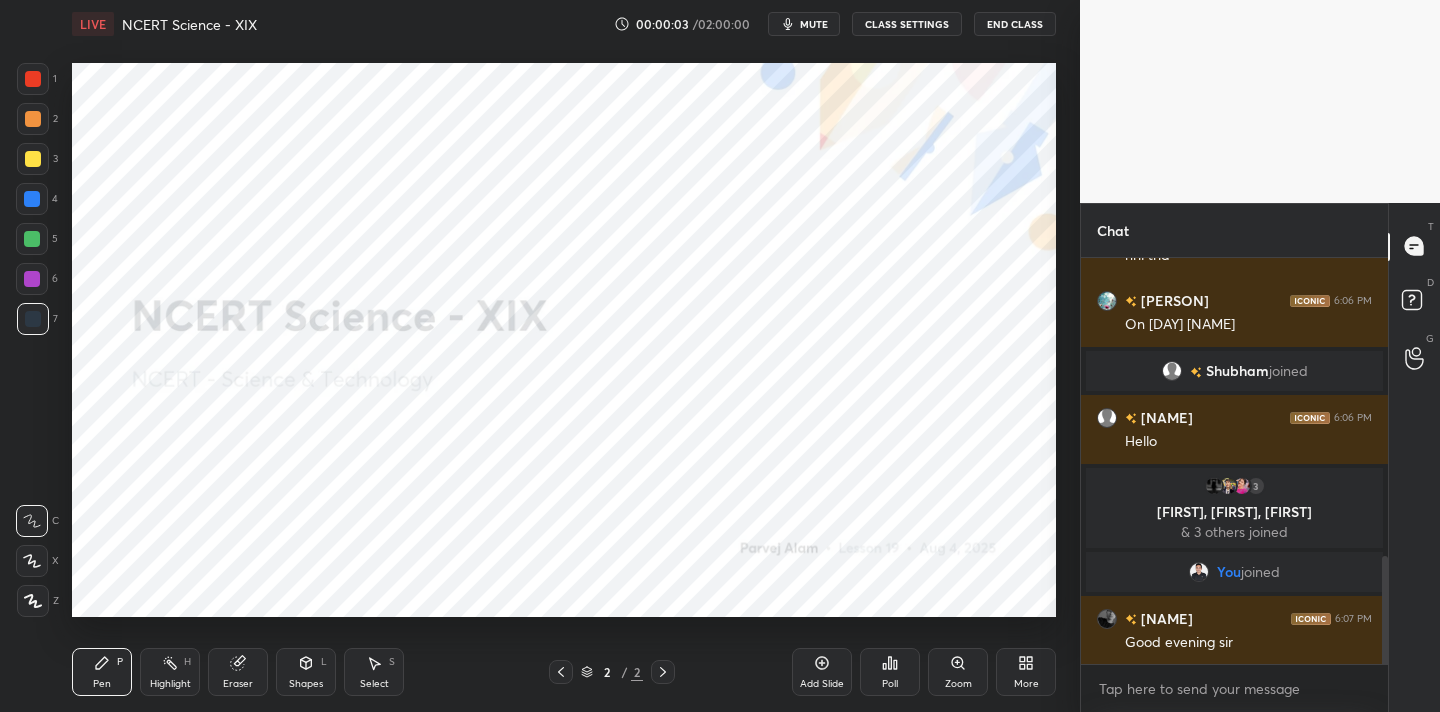 click at bounding box center (33, 601) 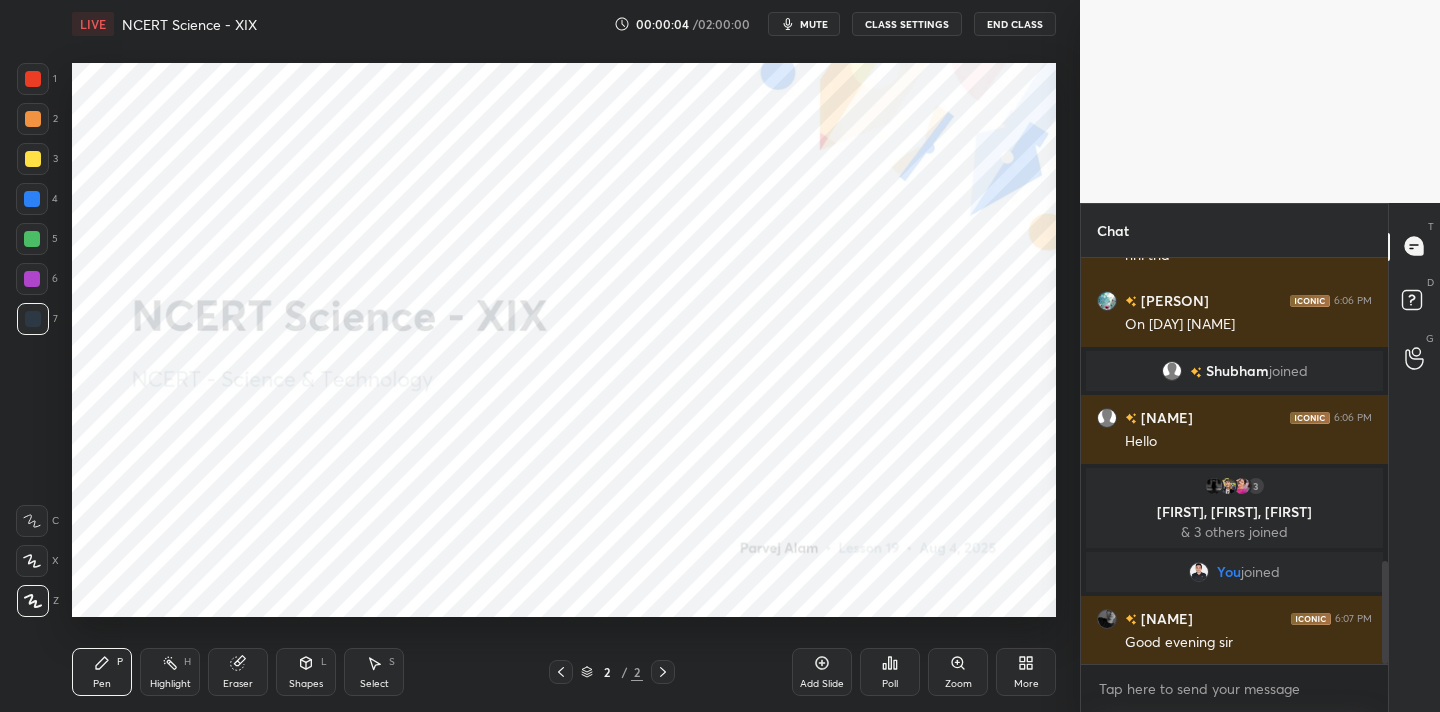 scroll, scrollTop: 1193, scrollLeft: 0, axis: vertical 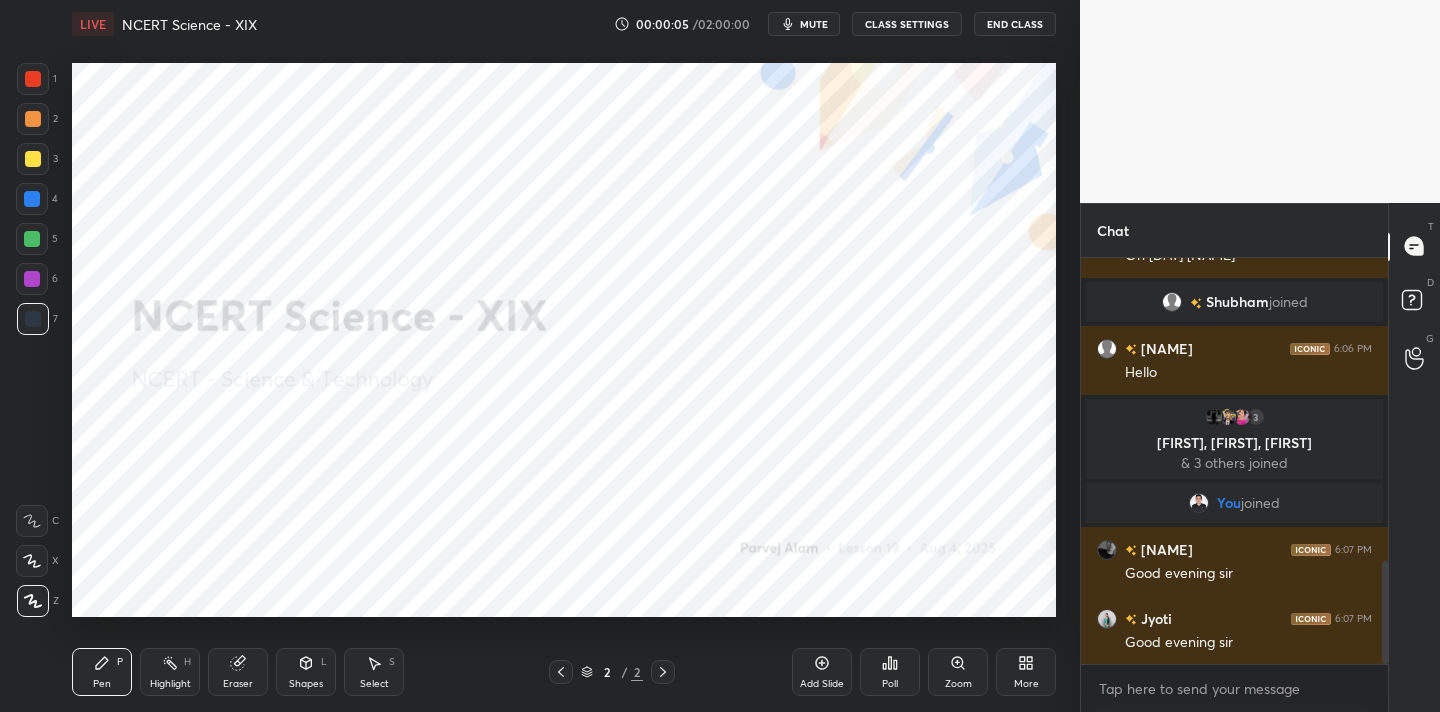 click at bounding box center [33, 79] 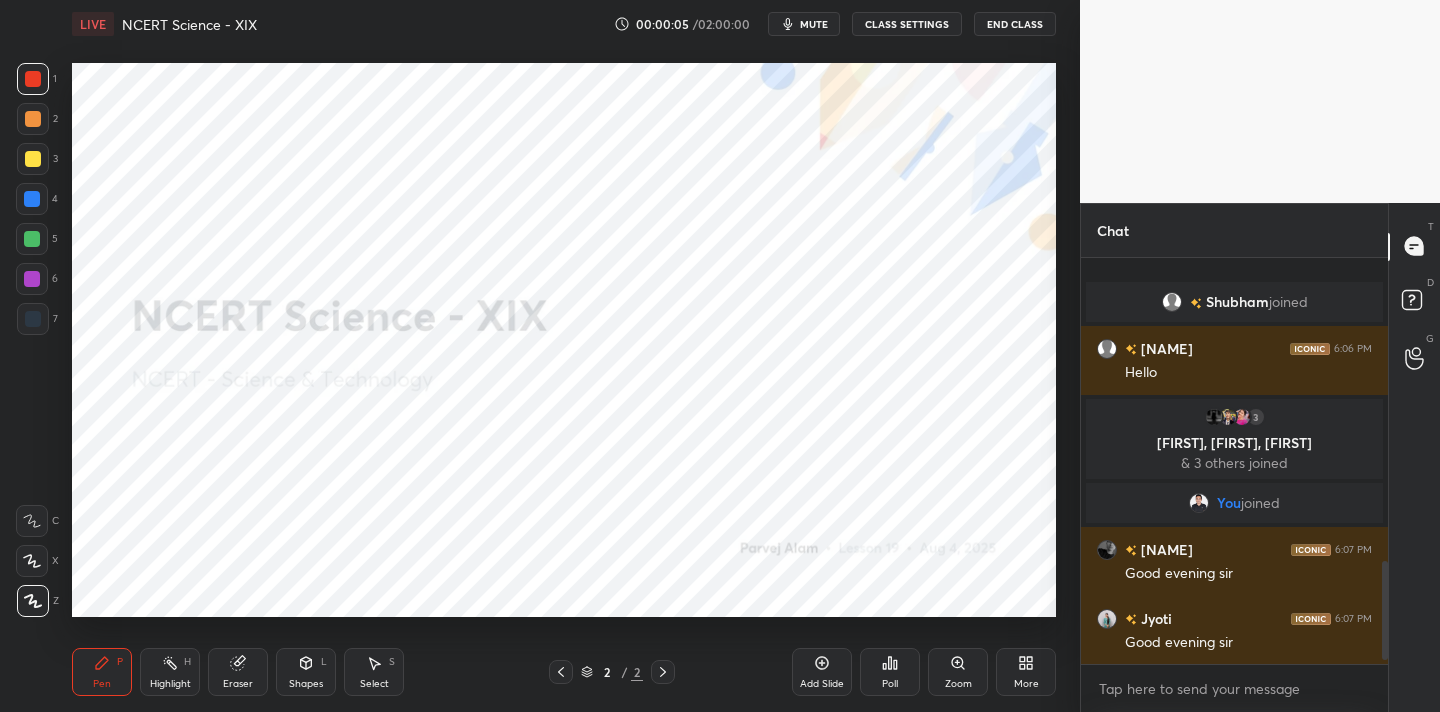 scroll, scrollTop: 1262, scrollLeft: 0, axis: vertical 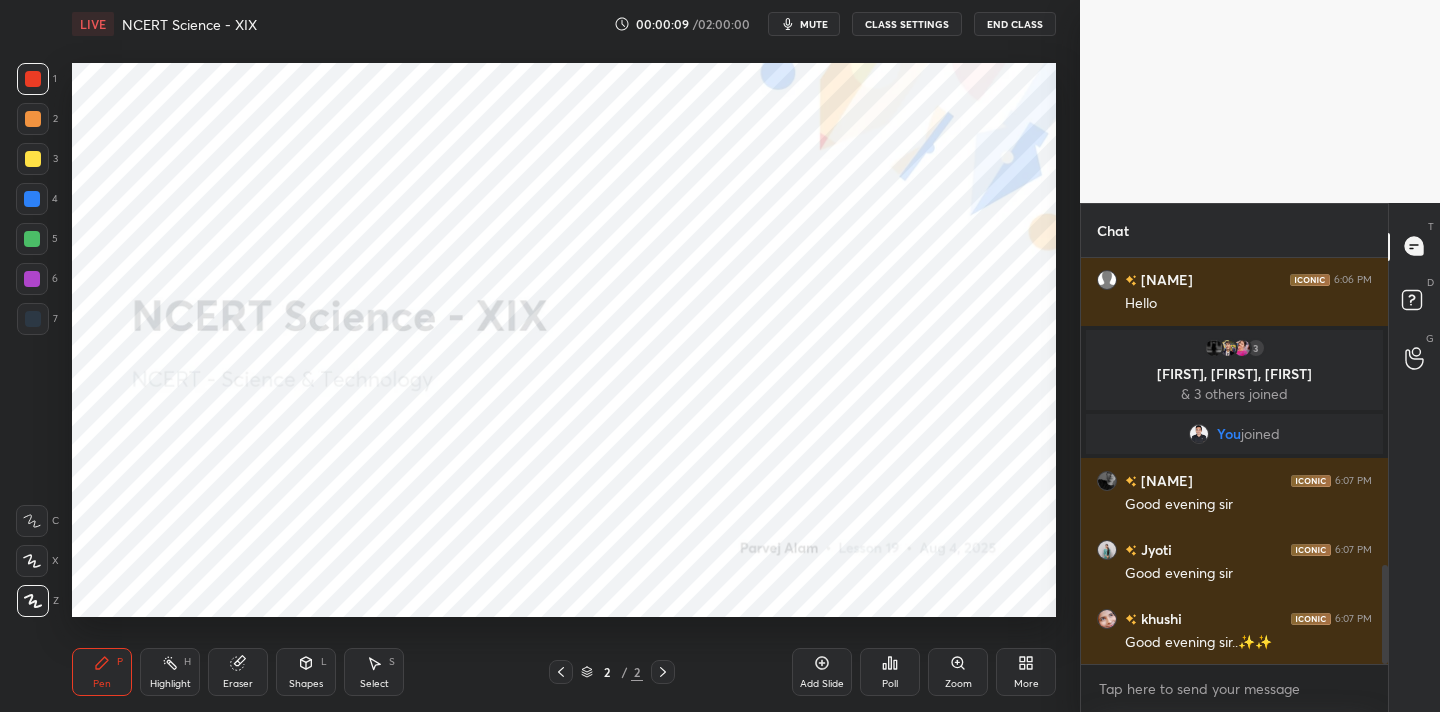 click 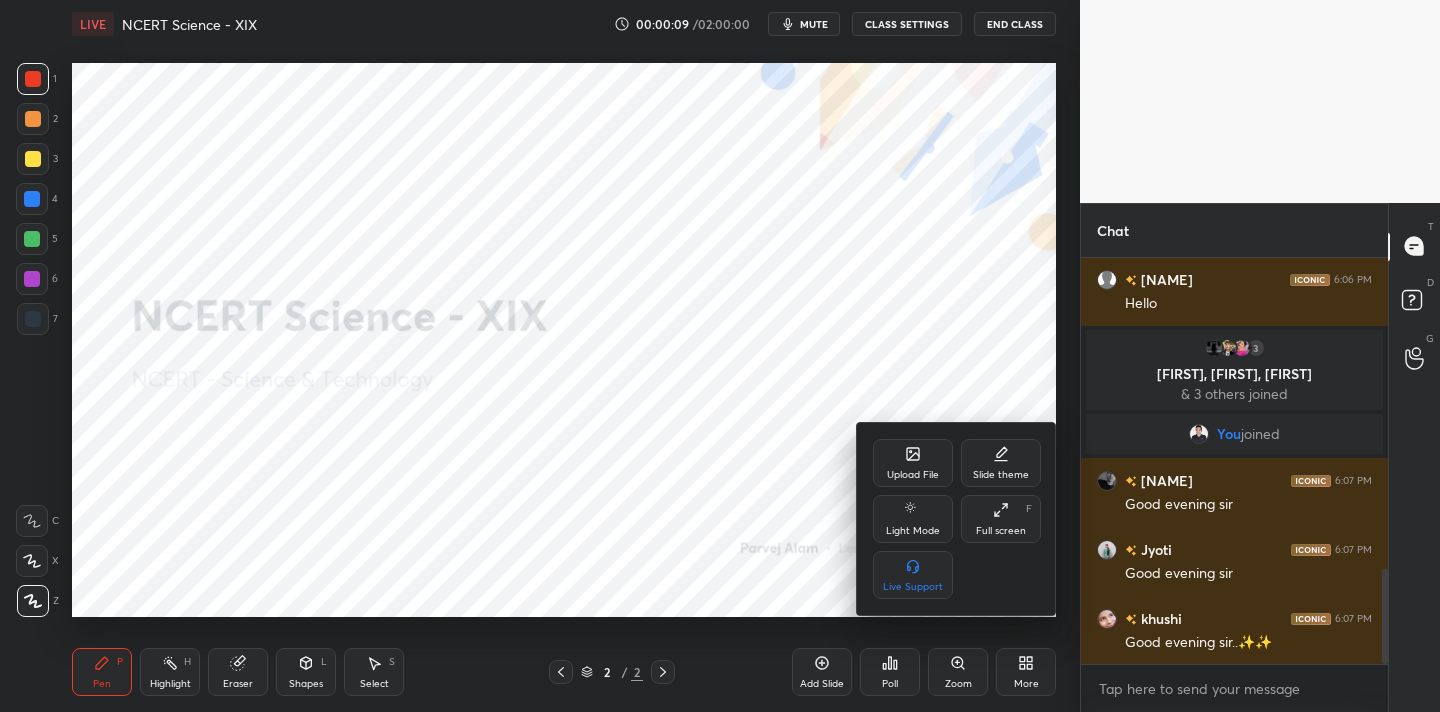 scroll, scrollTop: 1331, scrollLeft: 0, axis: vertical 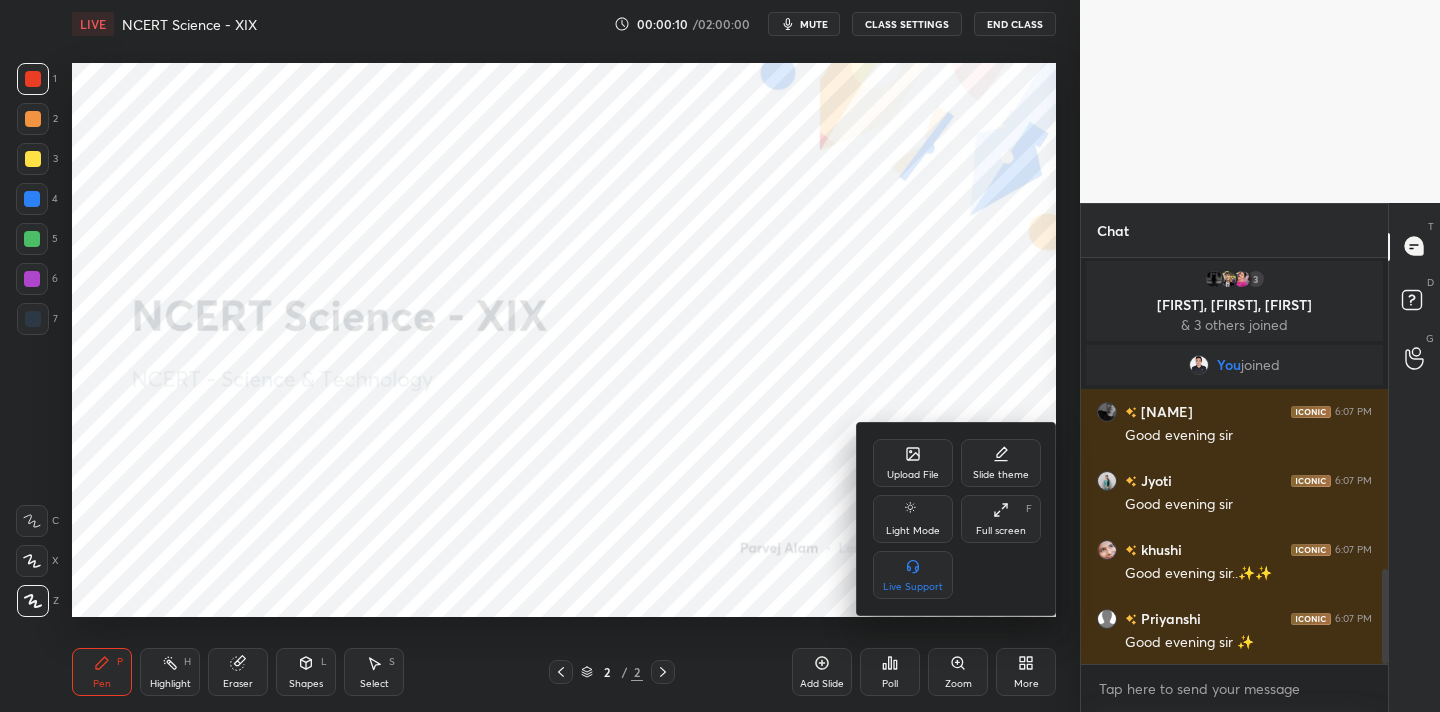 click on "Upload File" at bounding box center [913, 475] 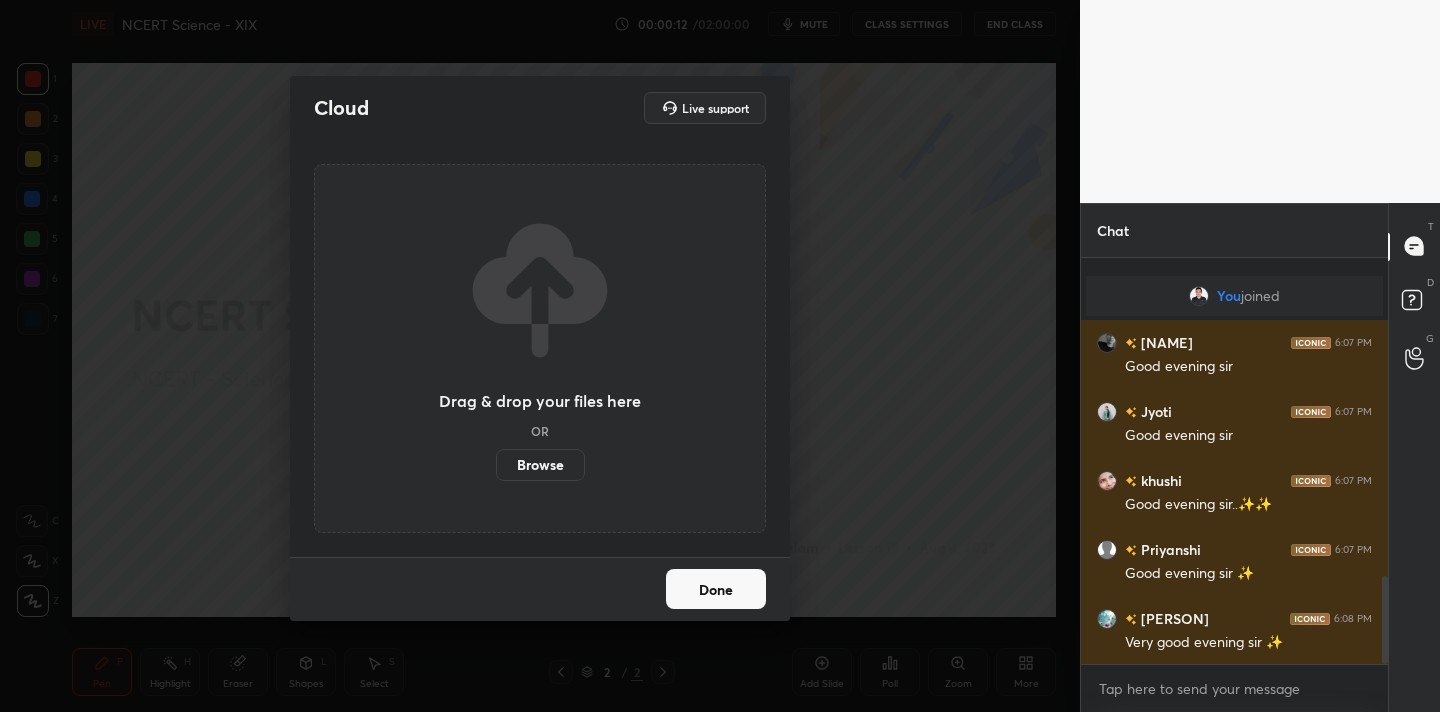 scroll, scrollTop: 1469, scrollLeft: 0, axis: vertical 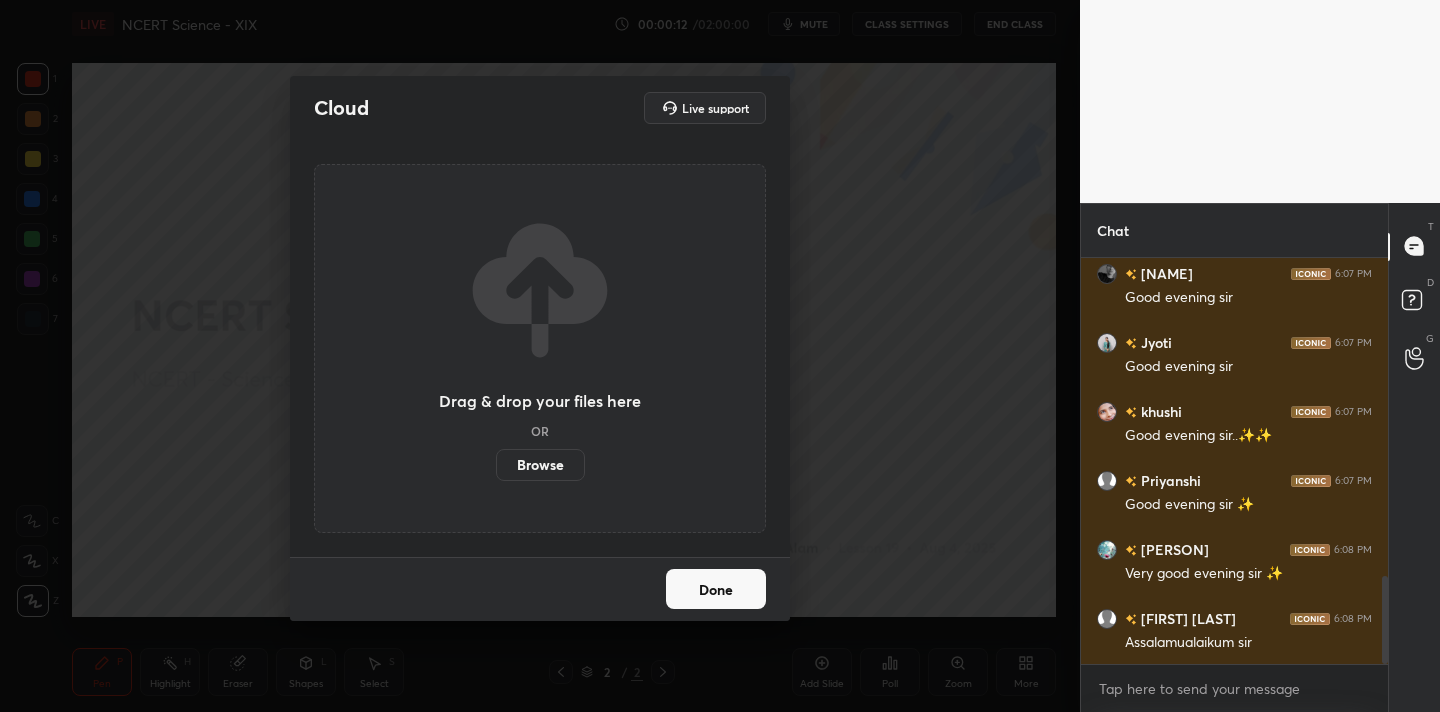 click on "Browse" at bounding box center (540, 465) 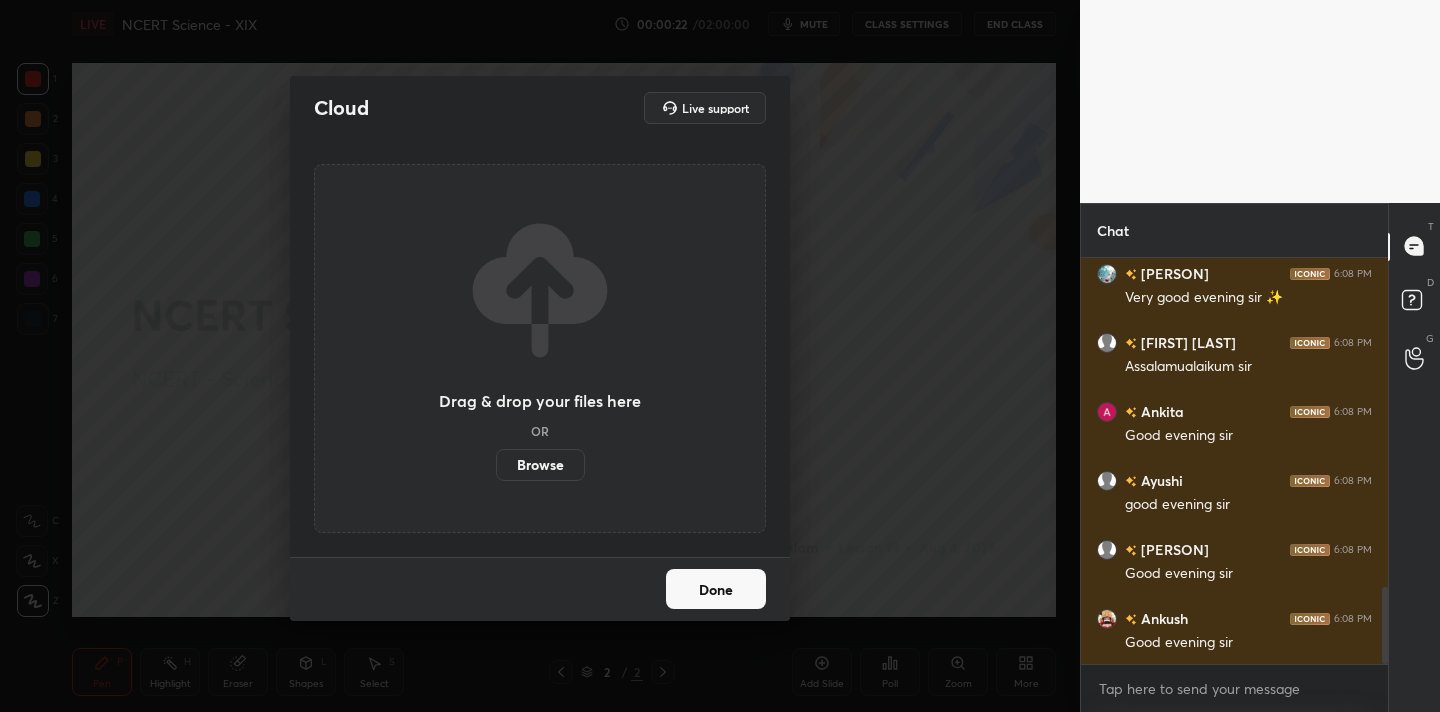 scroll, scrollTop: 1883, scrollLeft: 0, axis: vertical 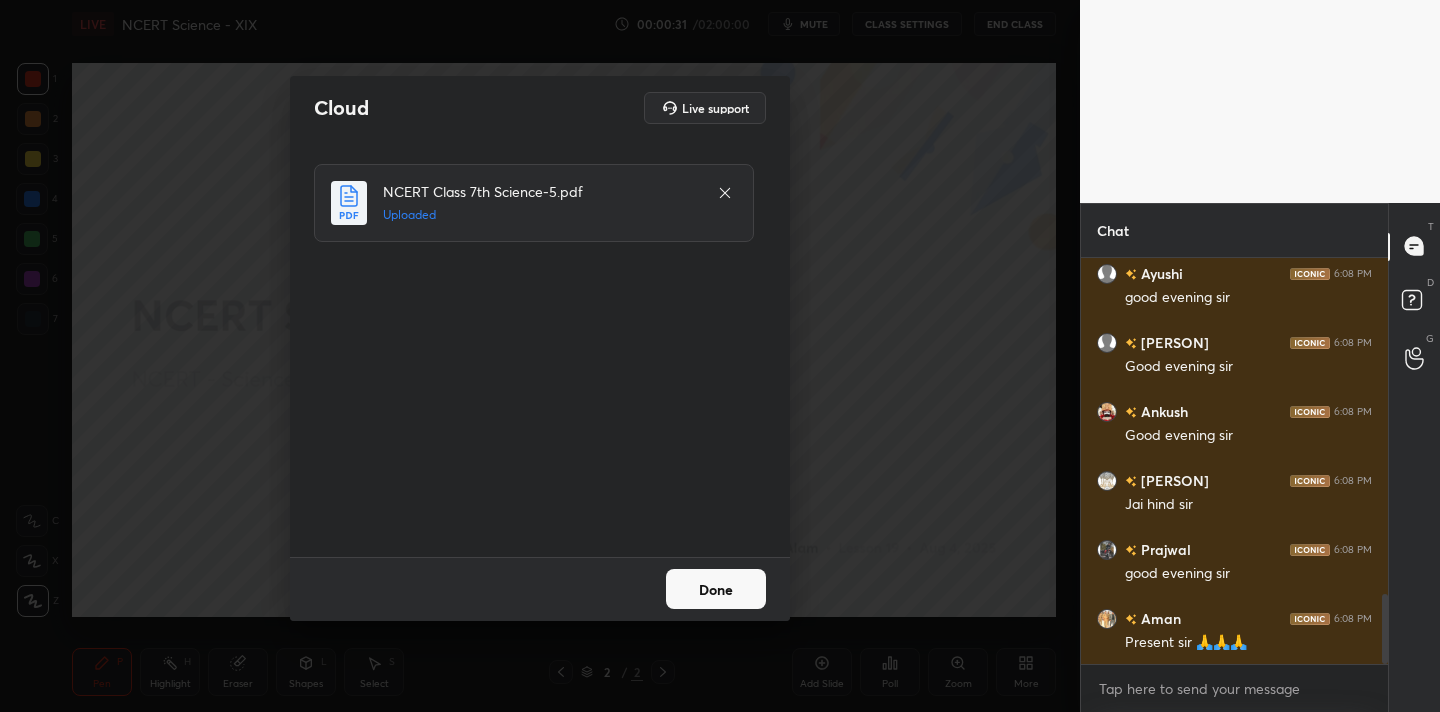 click on "Done" at bounding box center [716, 589] 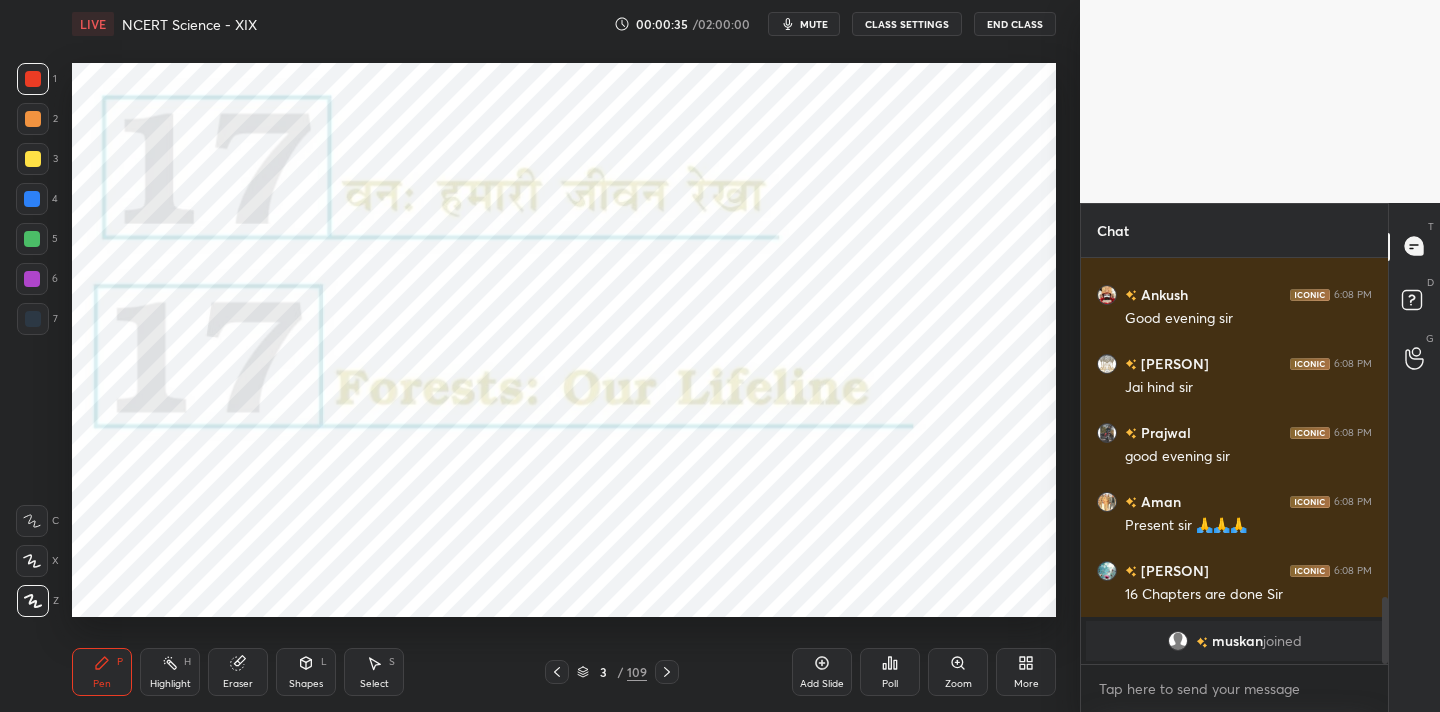 scroll, scrollTop: 1777, scrollLeft: 0, axis: vertical 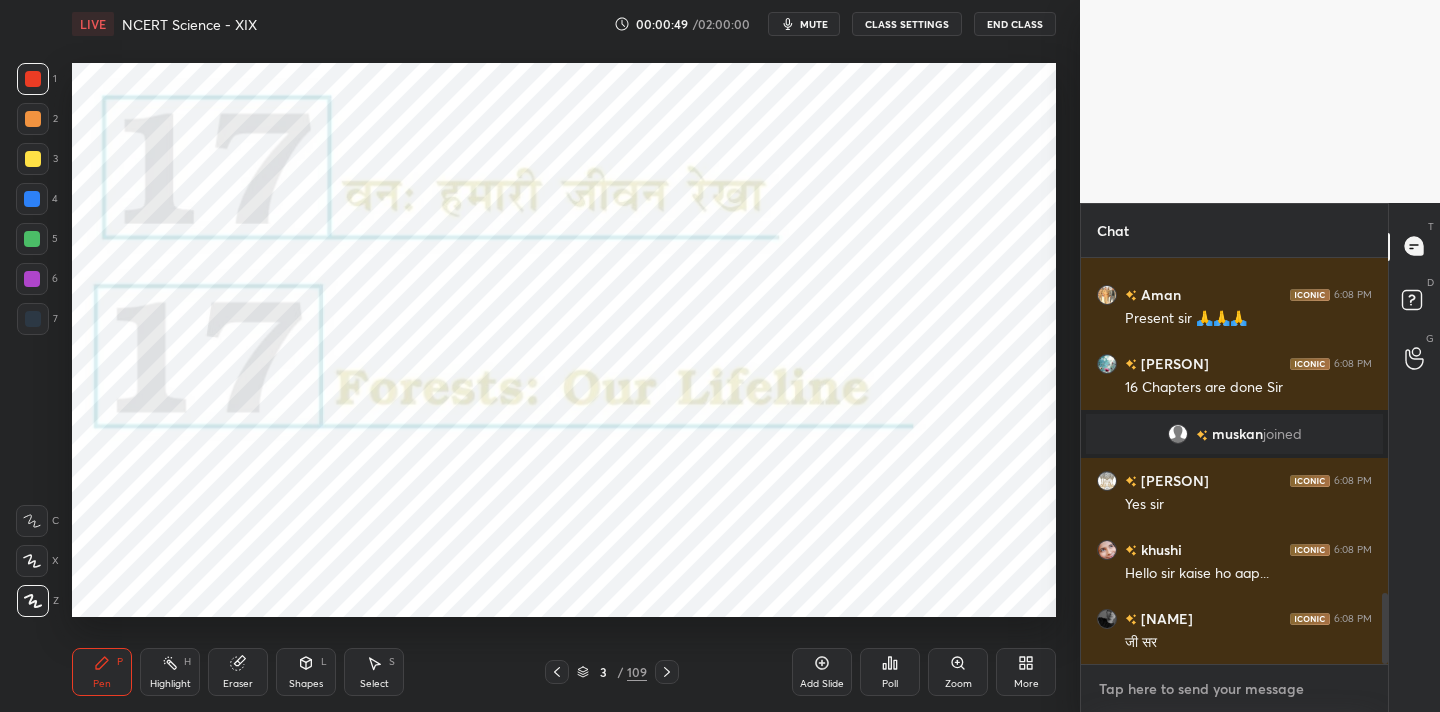 click at bounding box center [1234, 689] 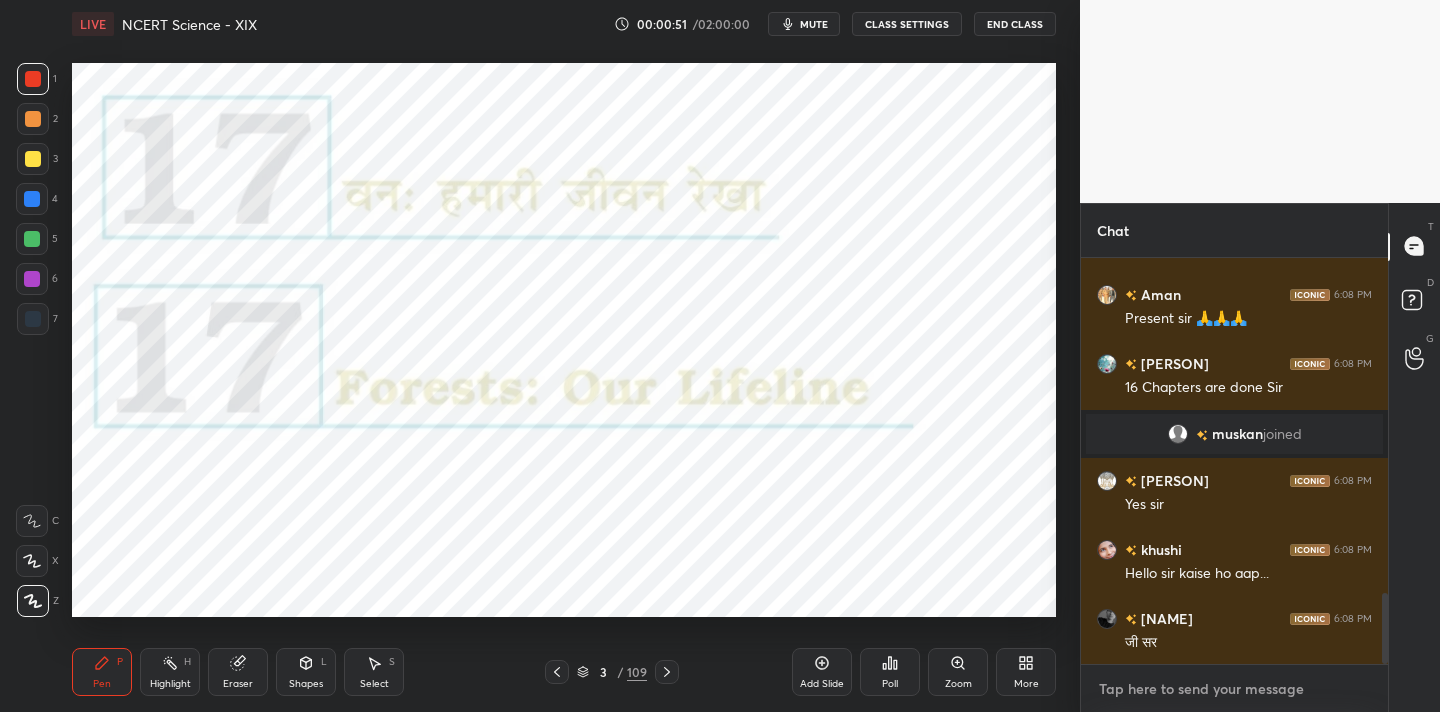paste on "Channel link
https://t.me/[TELEGRAM_USERNAME]" 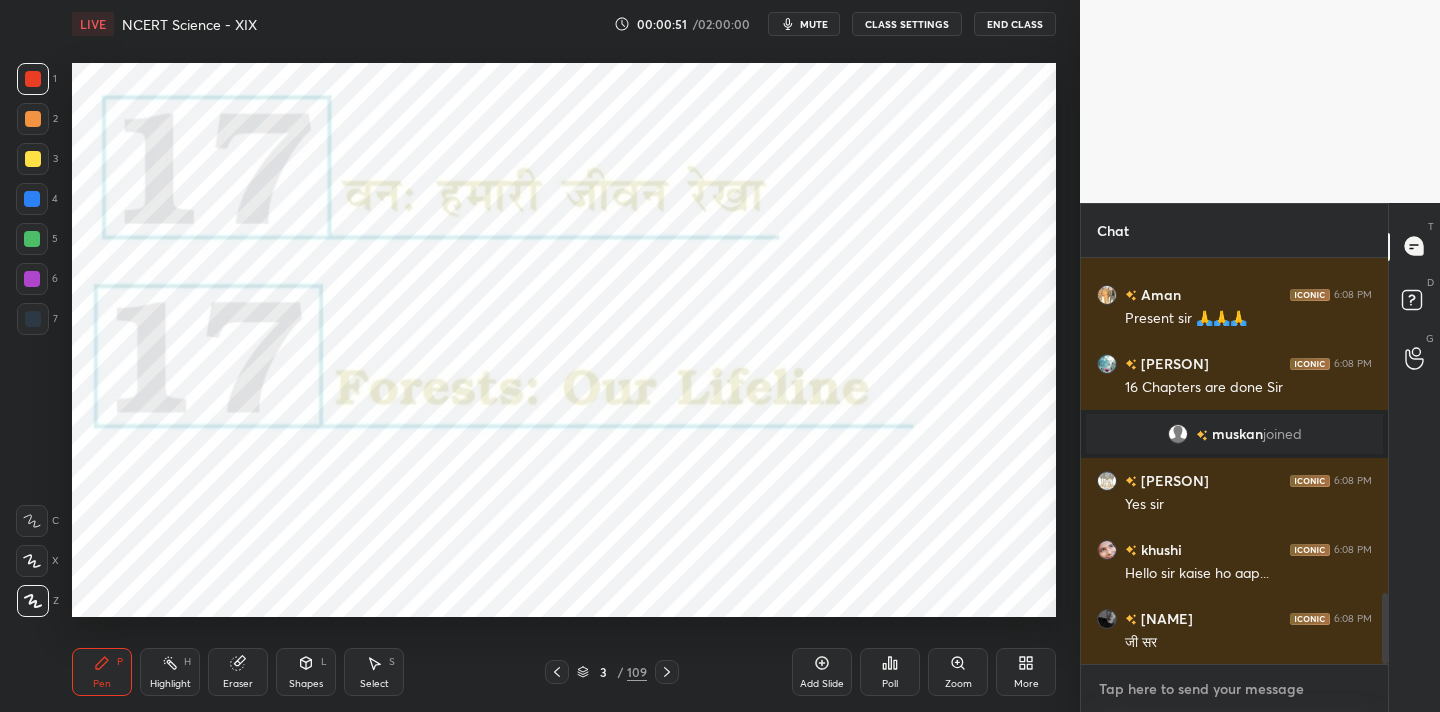 type on "Channel link
https://t.me/[TELEGRAM_USERNAME]" 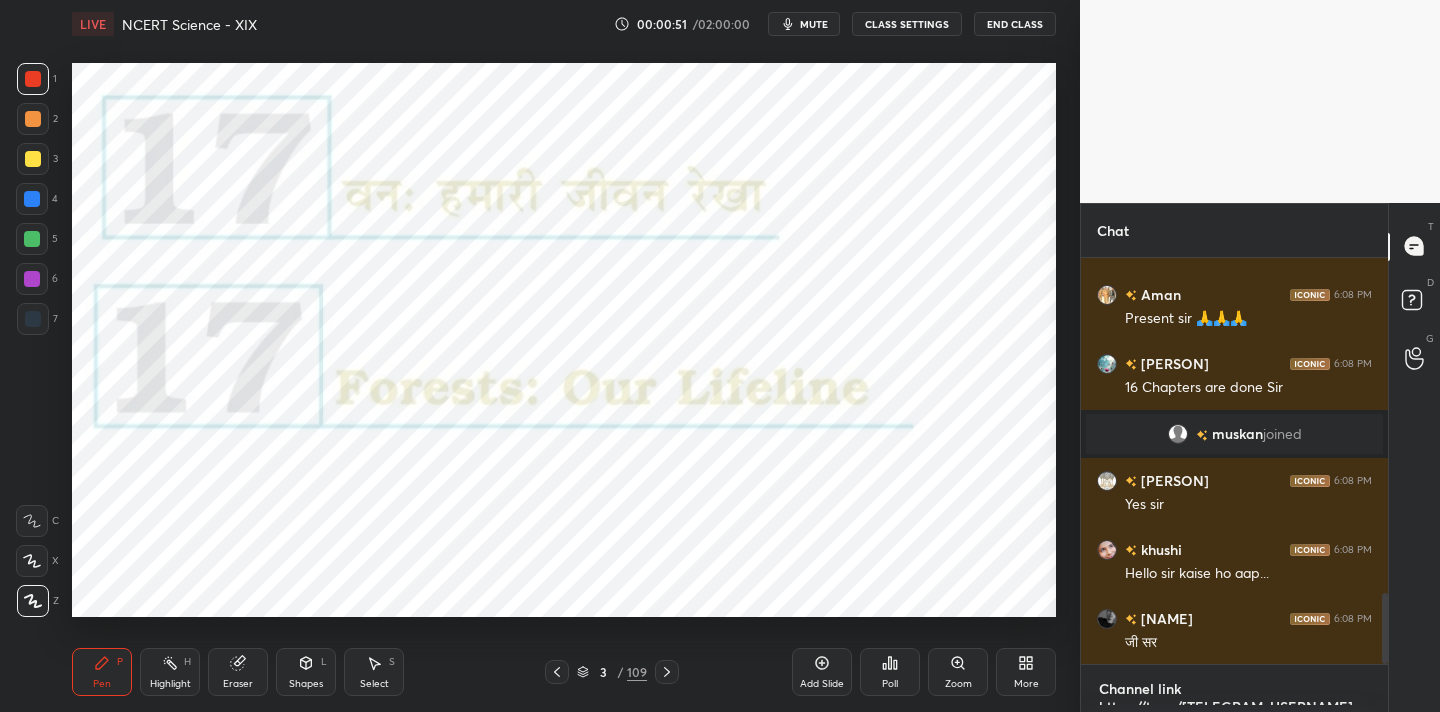 type on "x" 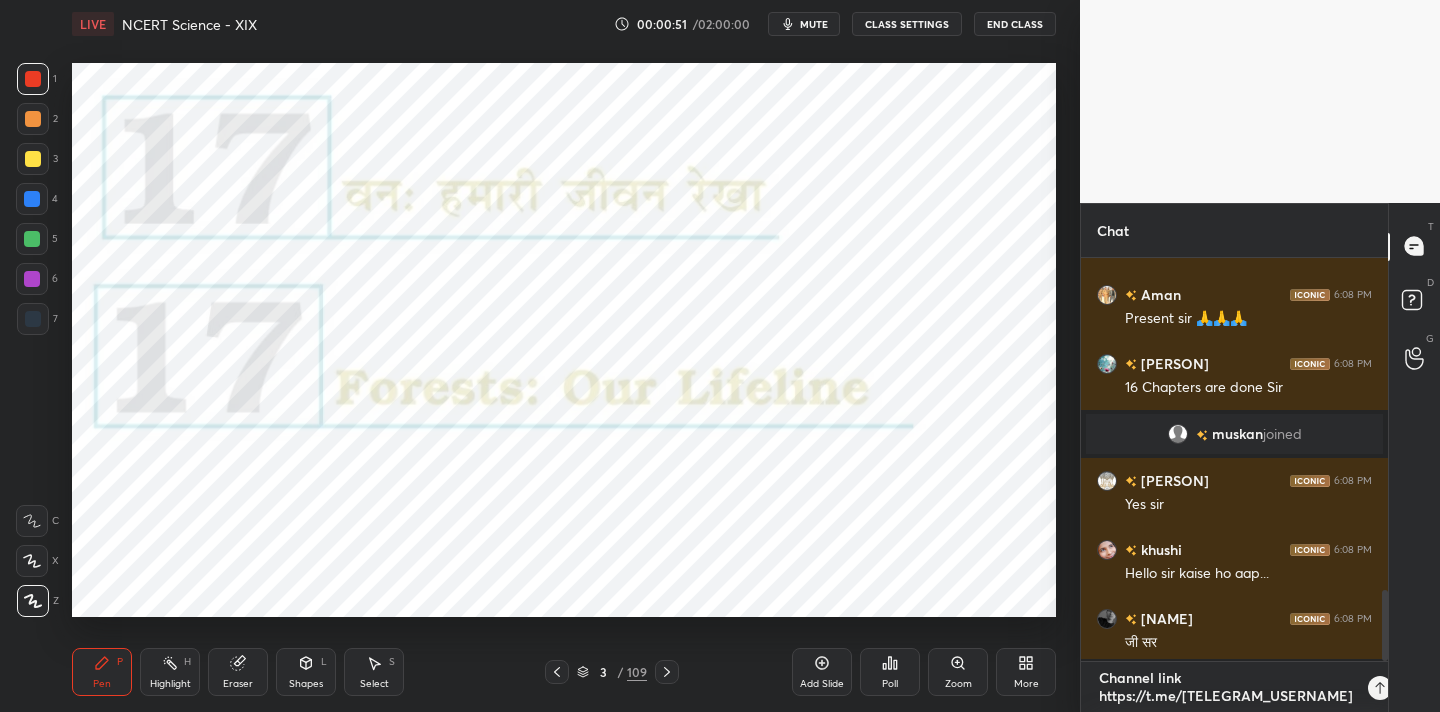 scroll, scrollTop: 0, scrollLeft: 0, axis: both 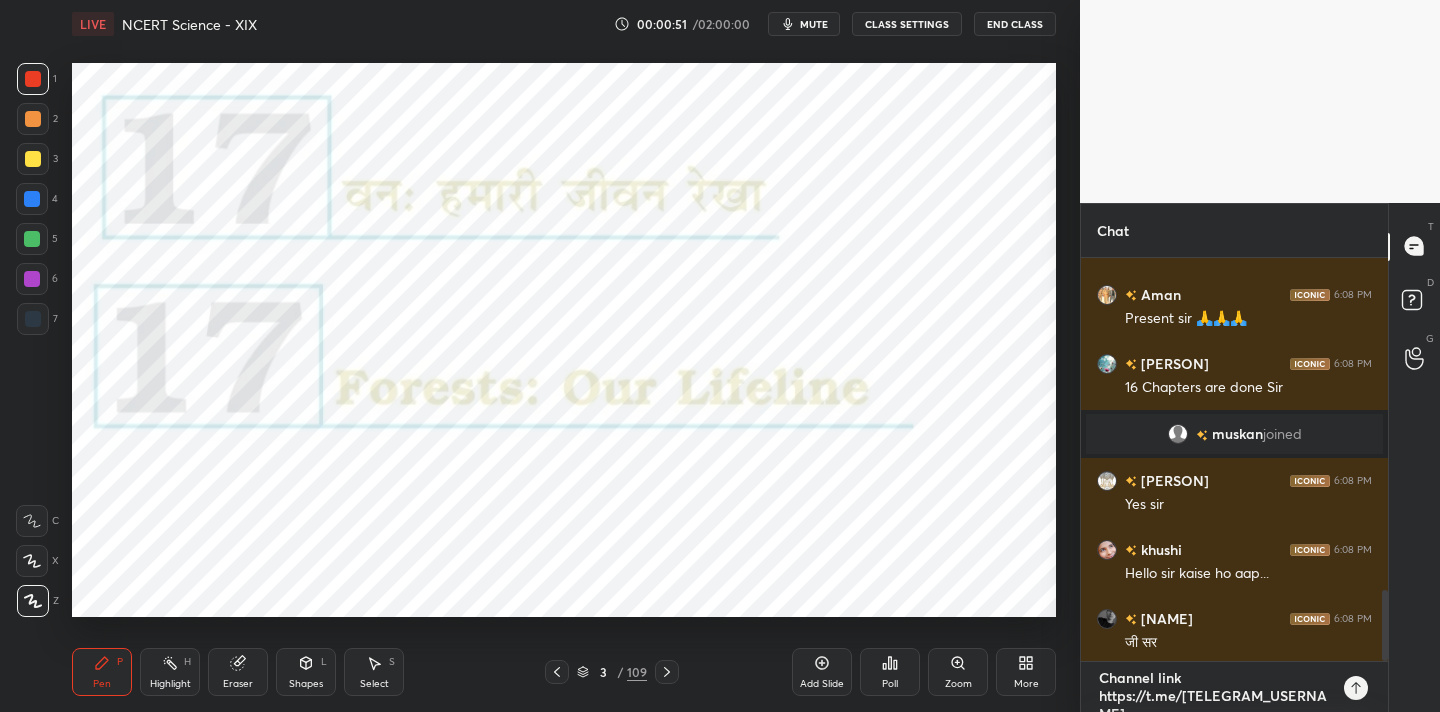 type 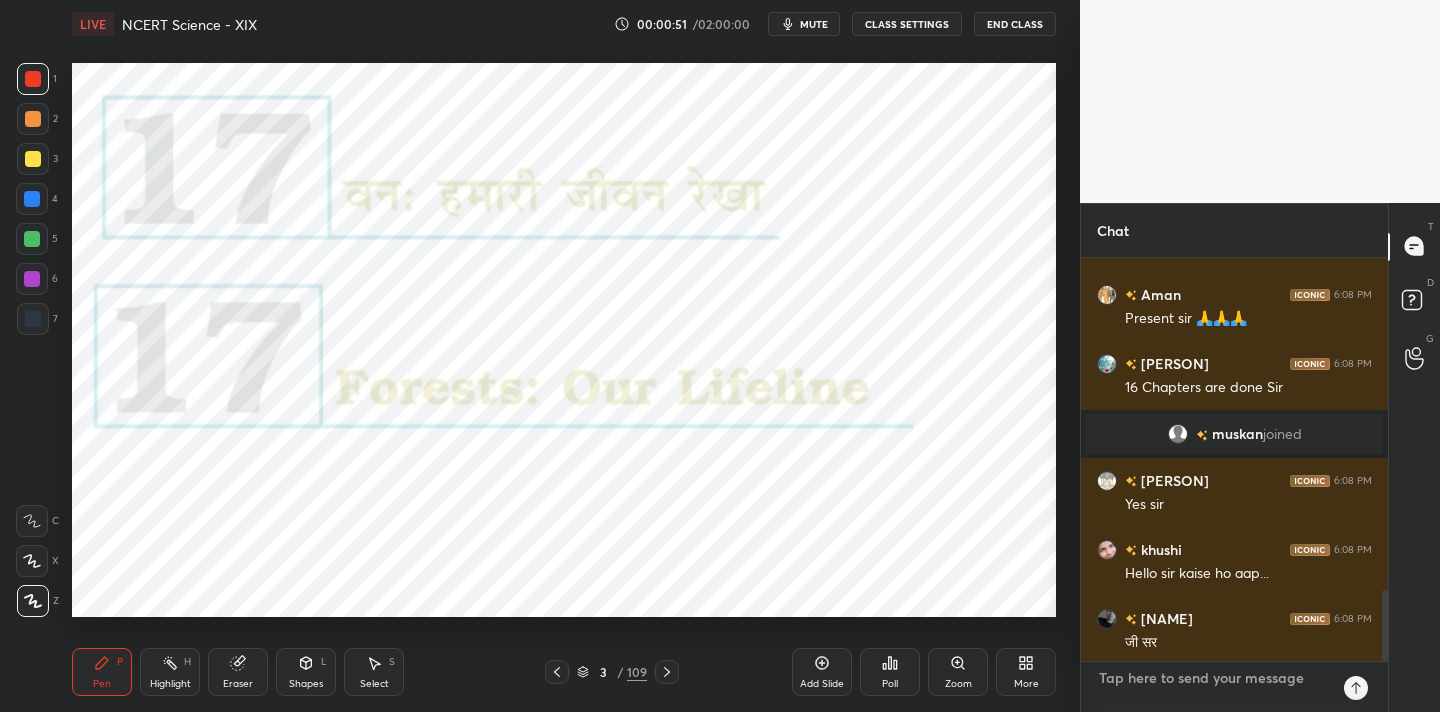 scroll, scrollTop: 7, scrollLeft: 7, axis: both 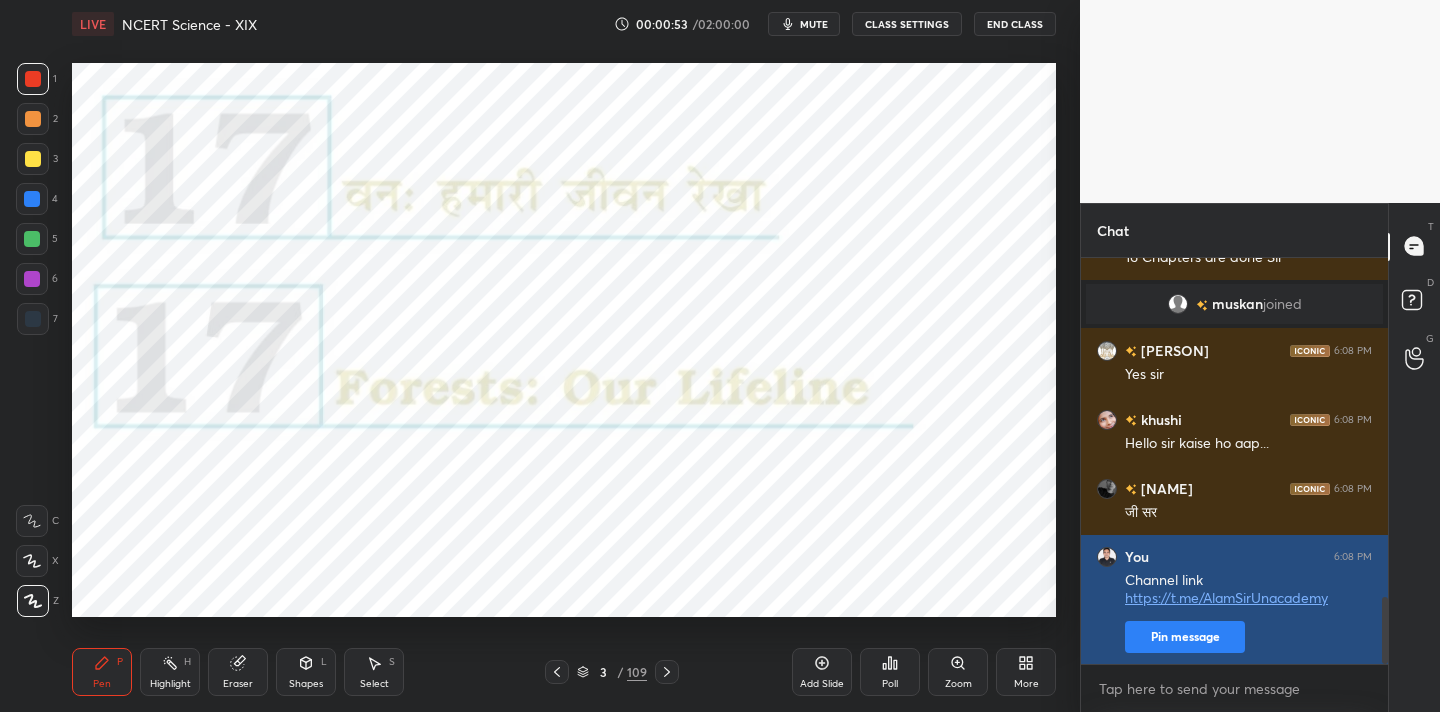 click on "Pin message" at bounding box center (1185, 637) 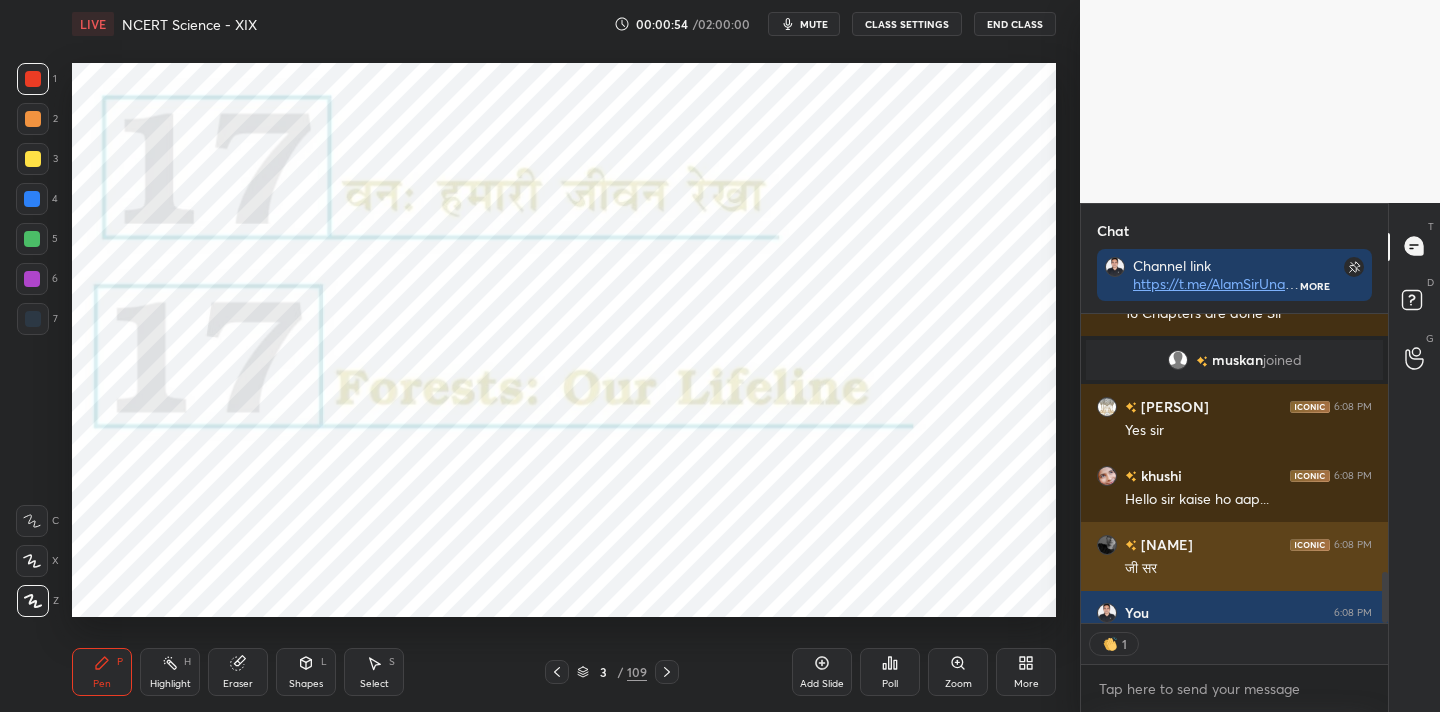 scroll, scrollTop: 303, scrollLeft: 301, axis: both 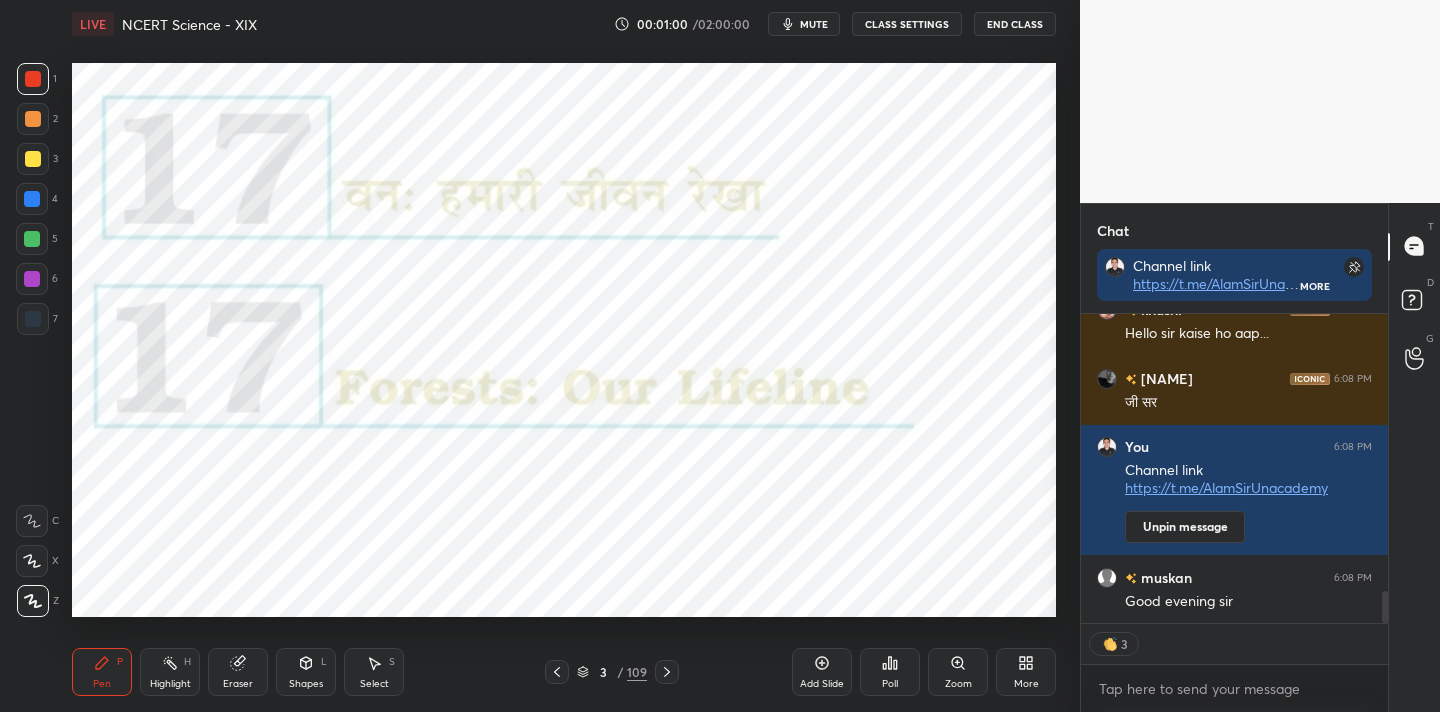 click 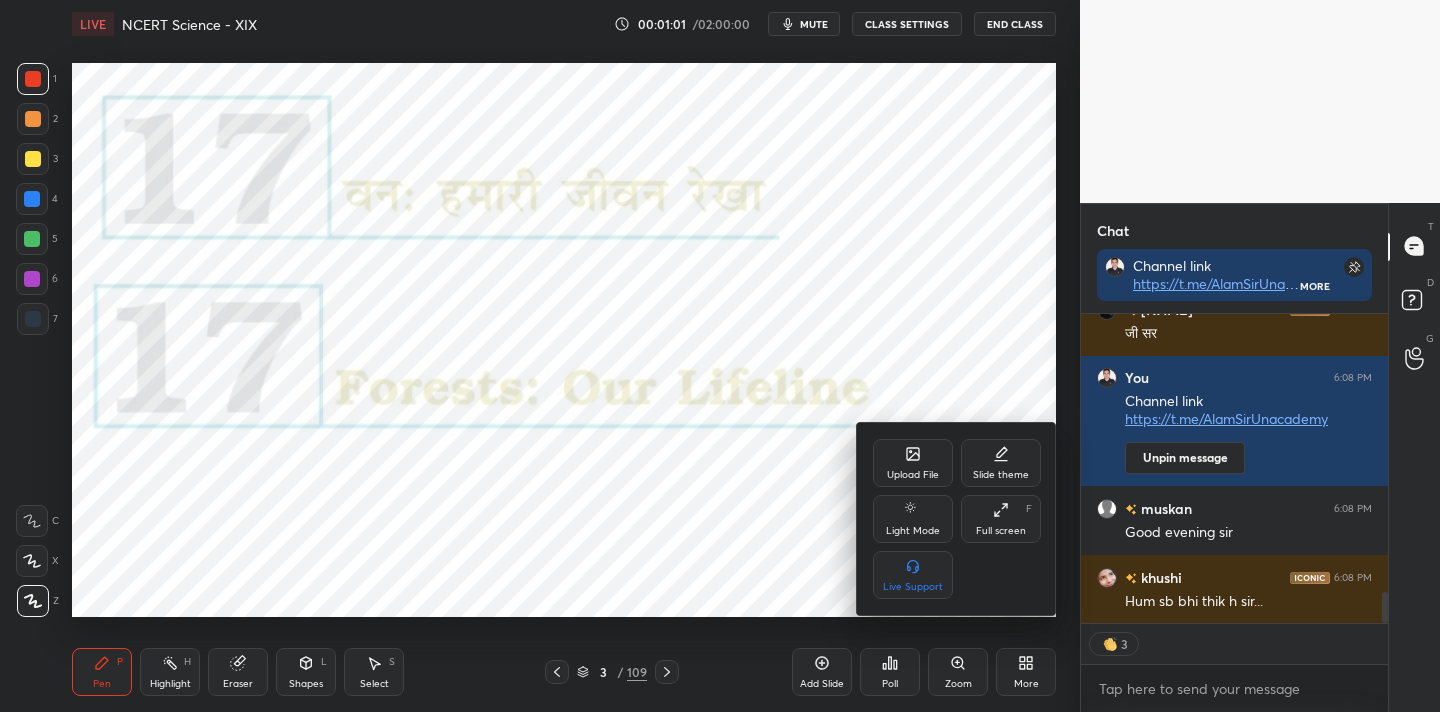 click on "Full screen" at bounding box center (1001, 531) 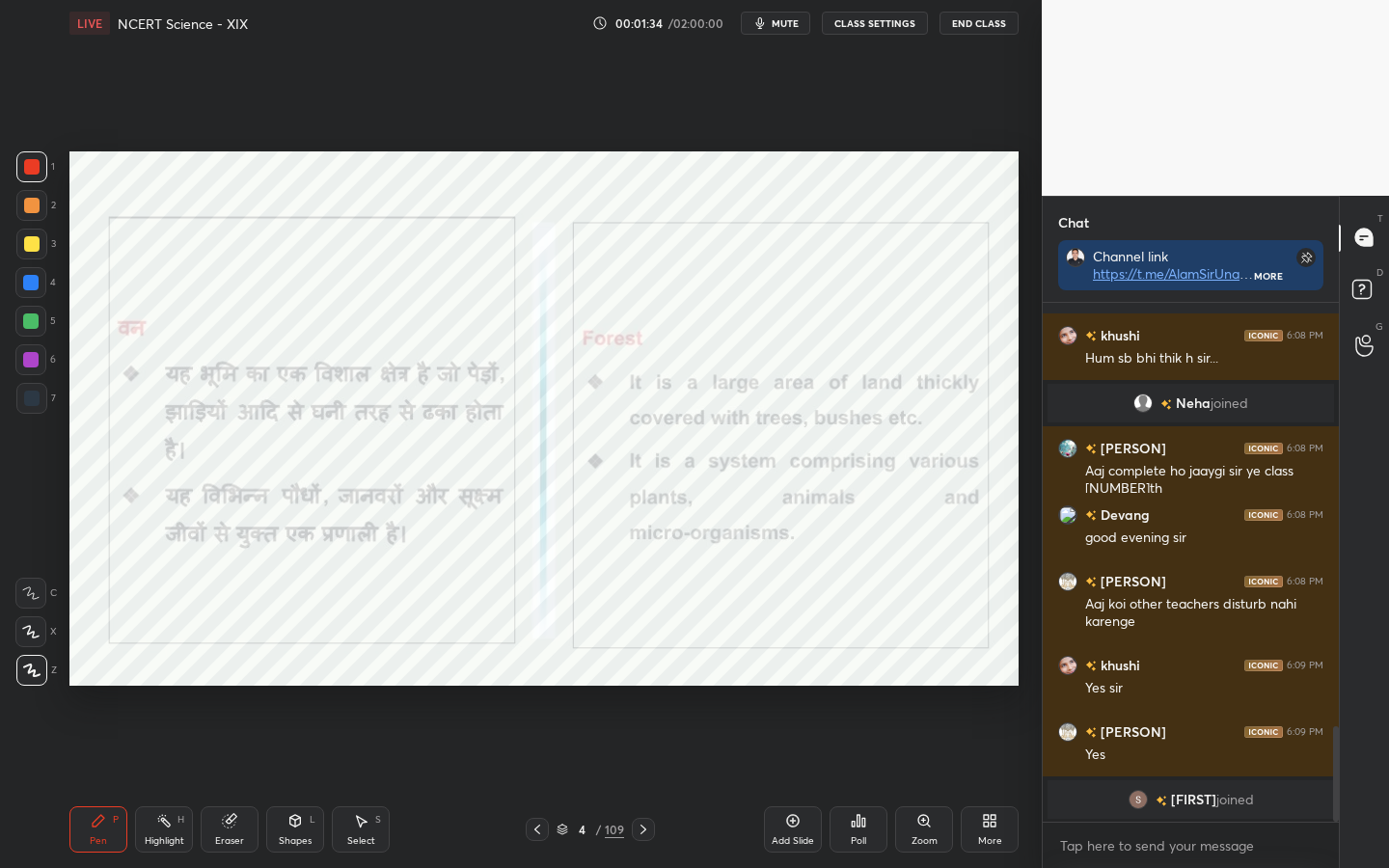 click 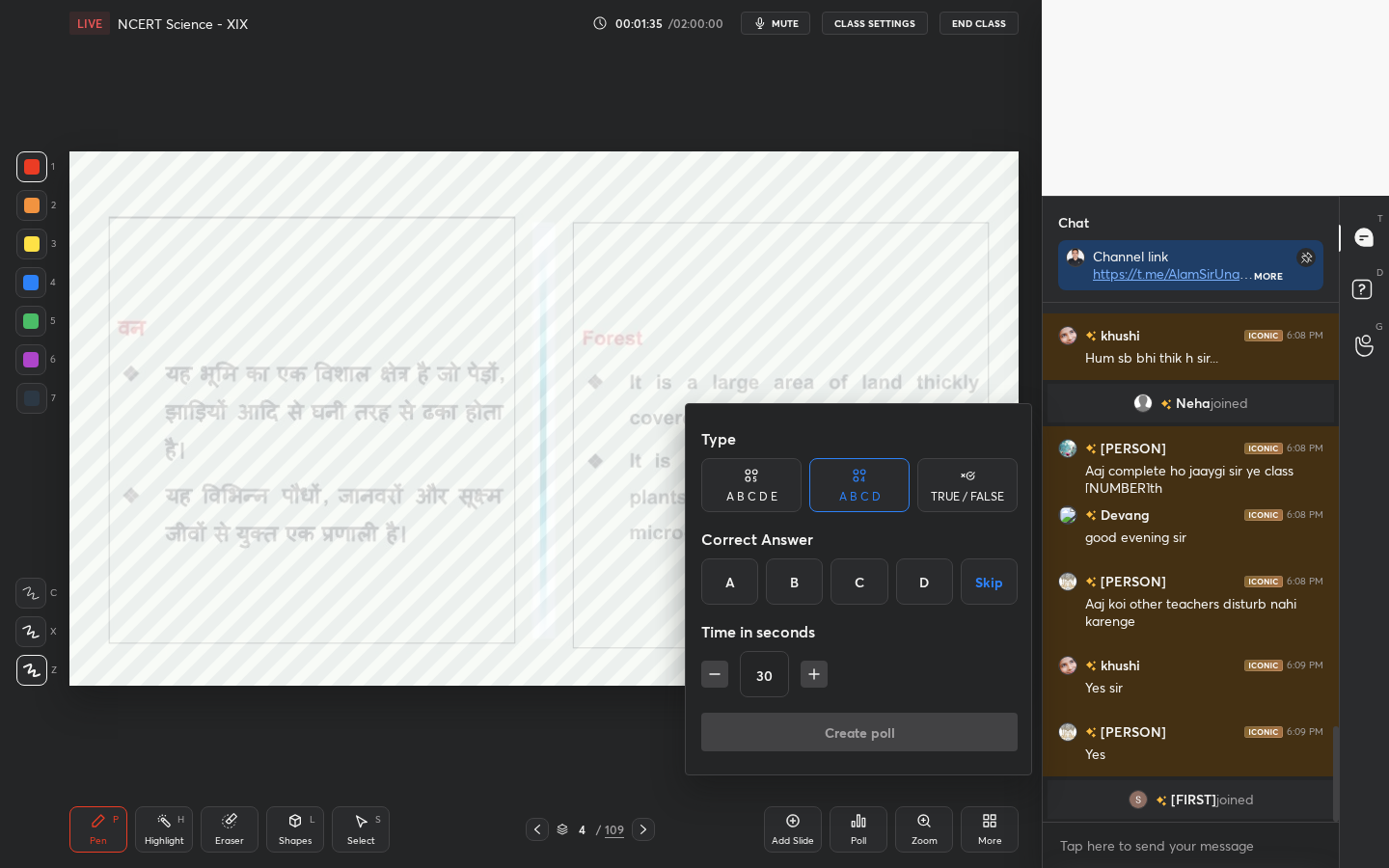 click on "TRUE / FALSE" at bounding box center (967, 485) 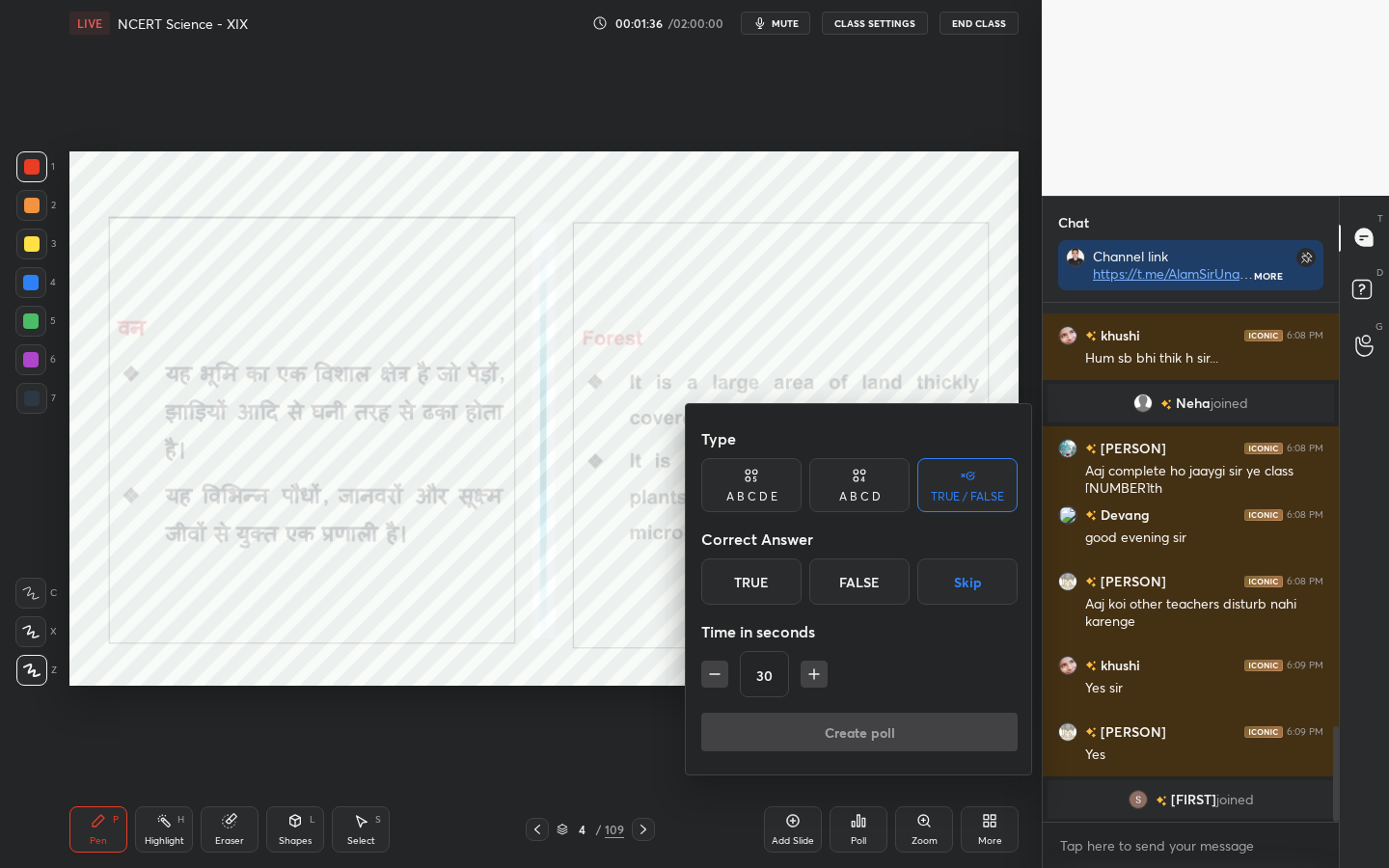 click on "True" at bounding box center [751, 582] 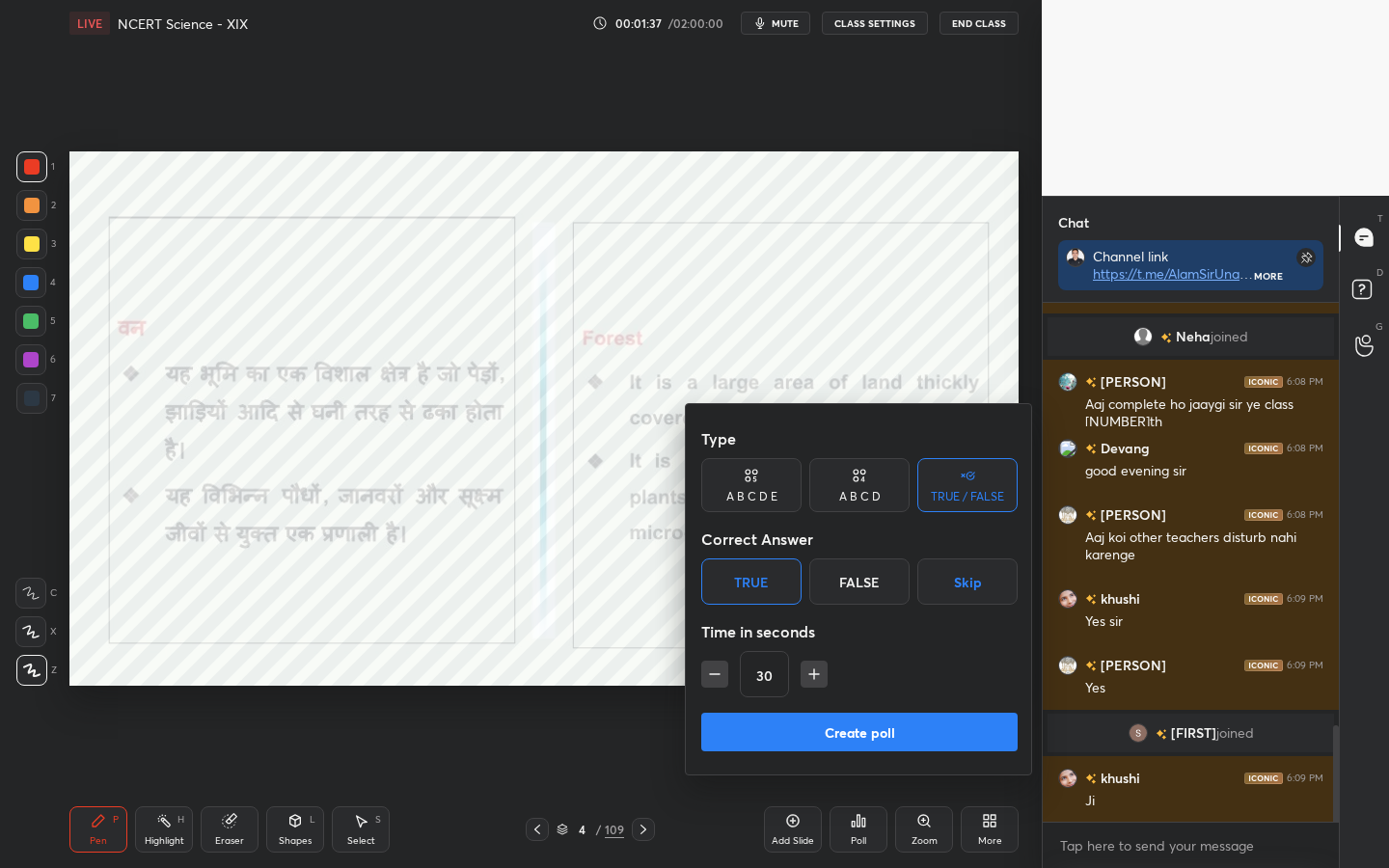 click on "Create poll" at bounding box center (859, 732) 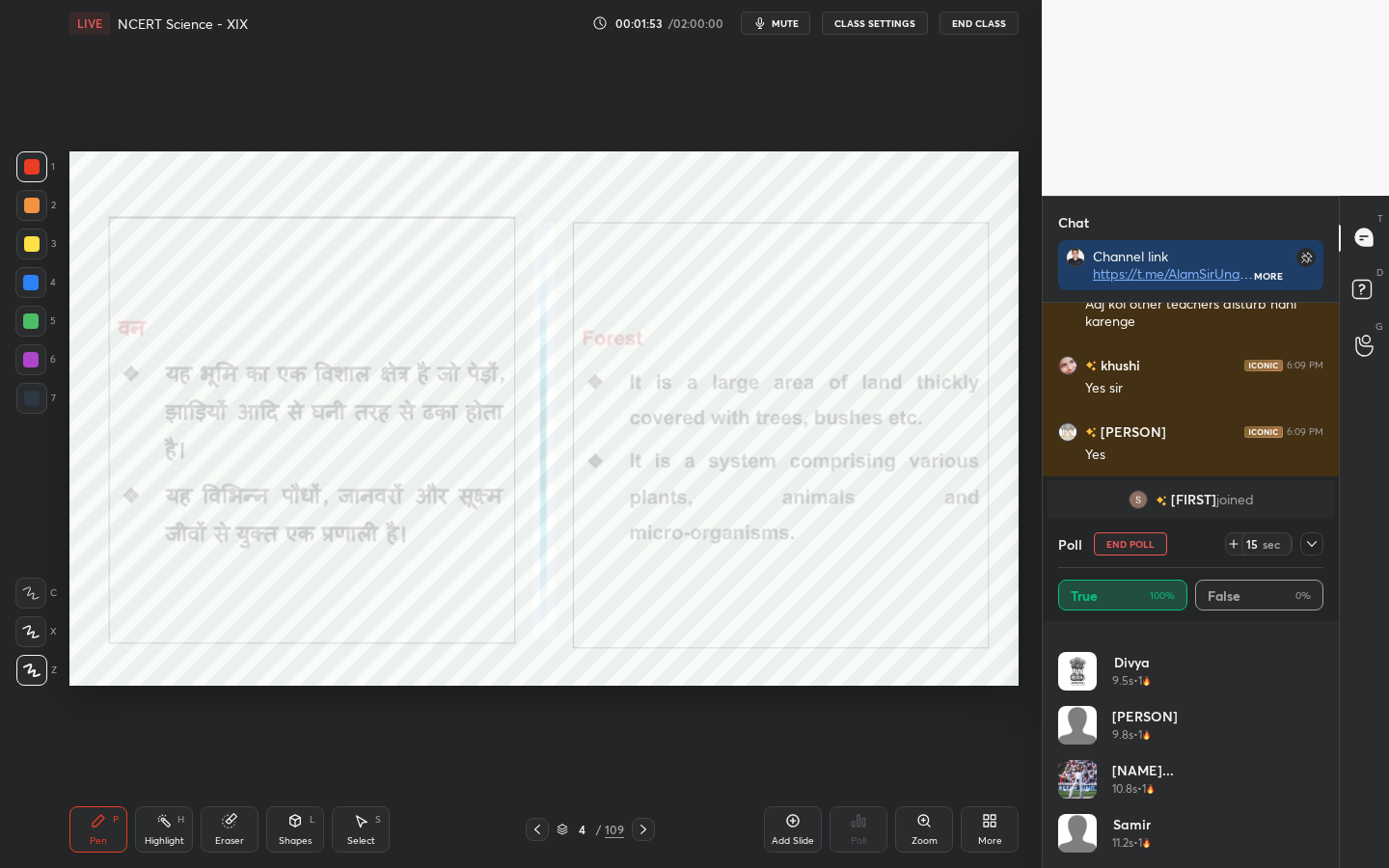 click 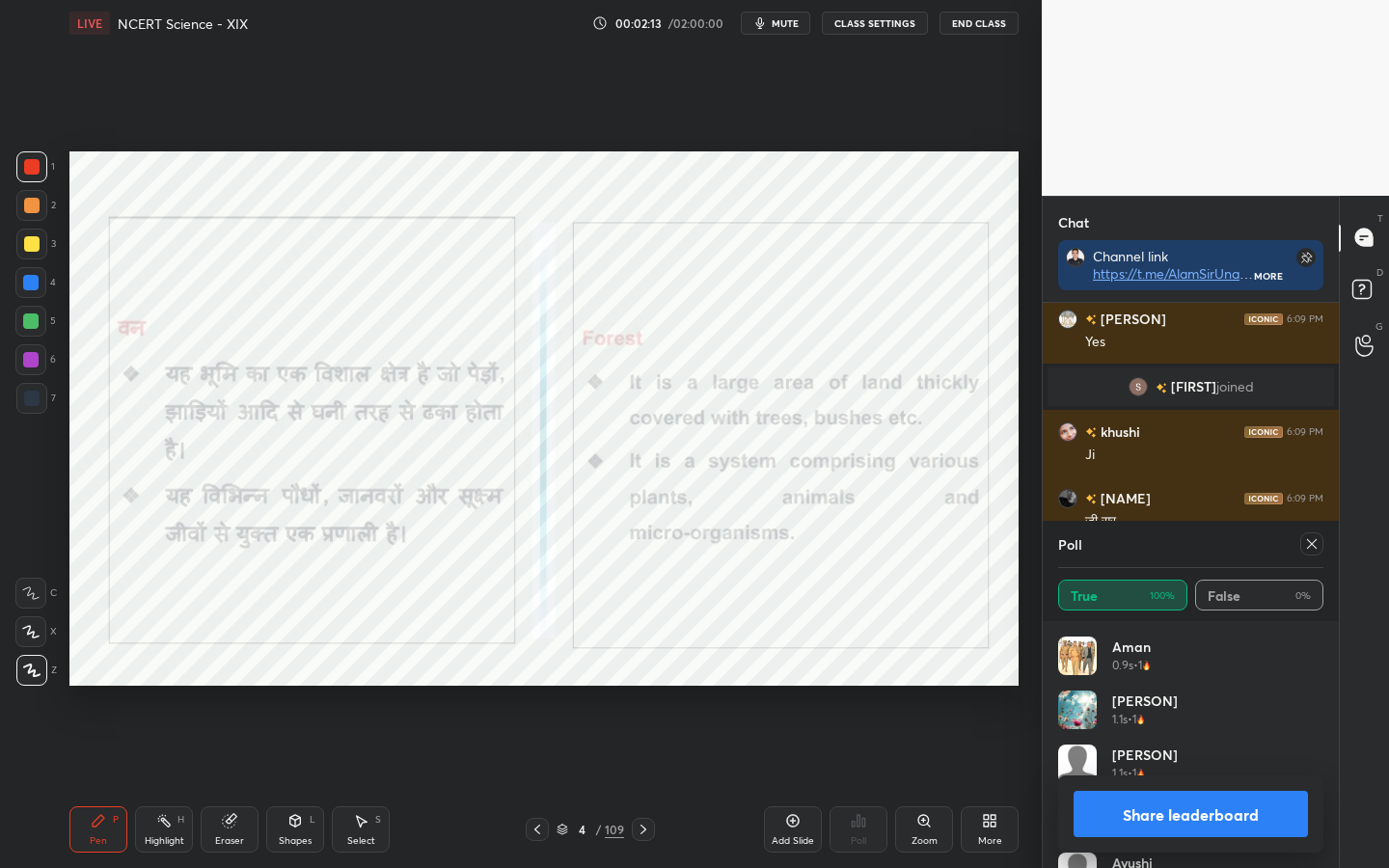 click 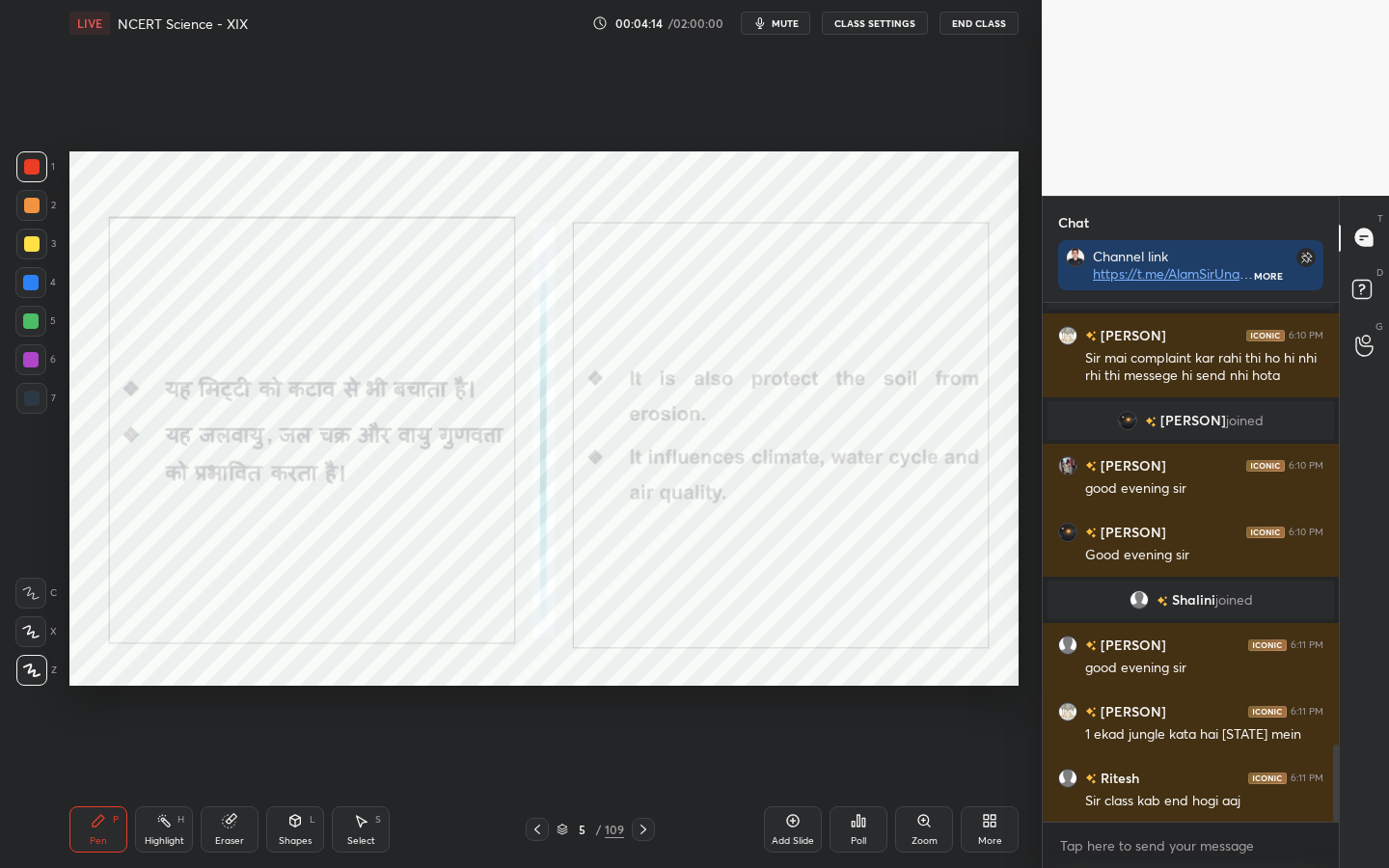 scroll, scrollTop: 2972, scrollLeft: 0, axis: vertical 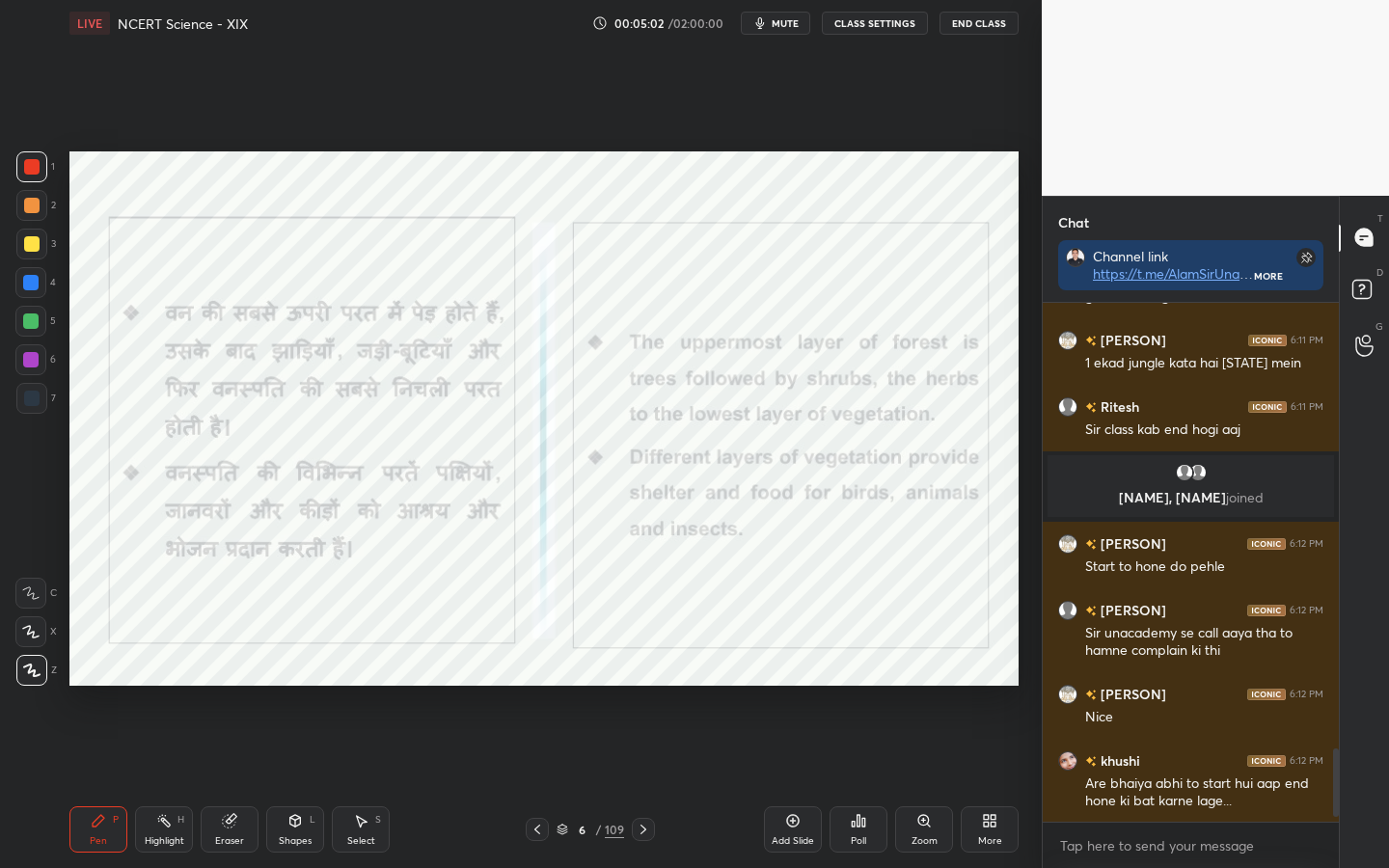click on "Eraser" at bounding box center (230, 841) 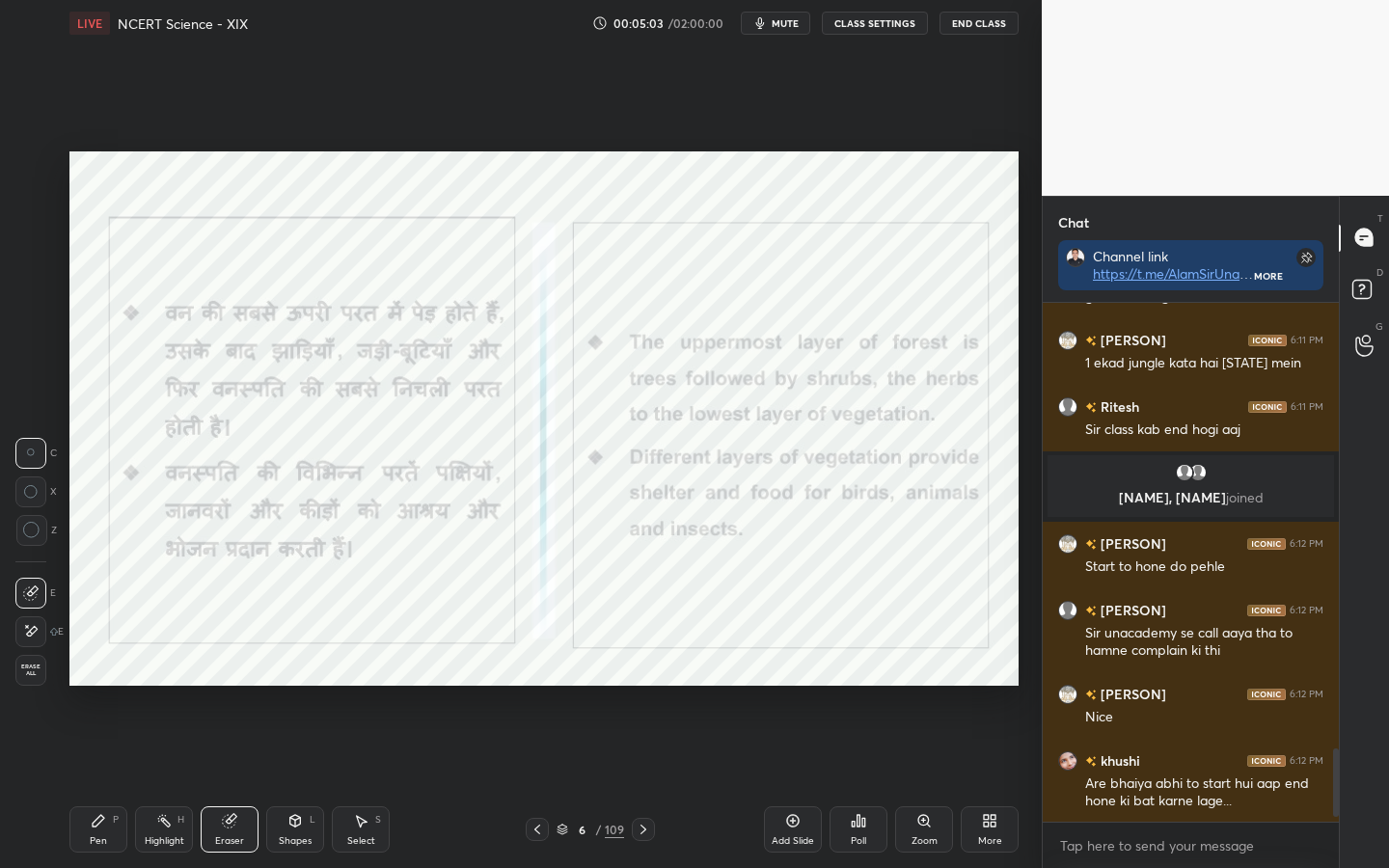 click on "Erase all" at bounding box center [31, 670] 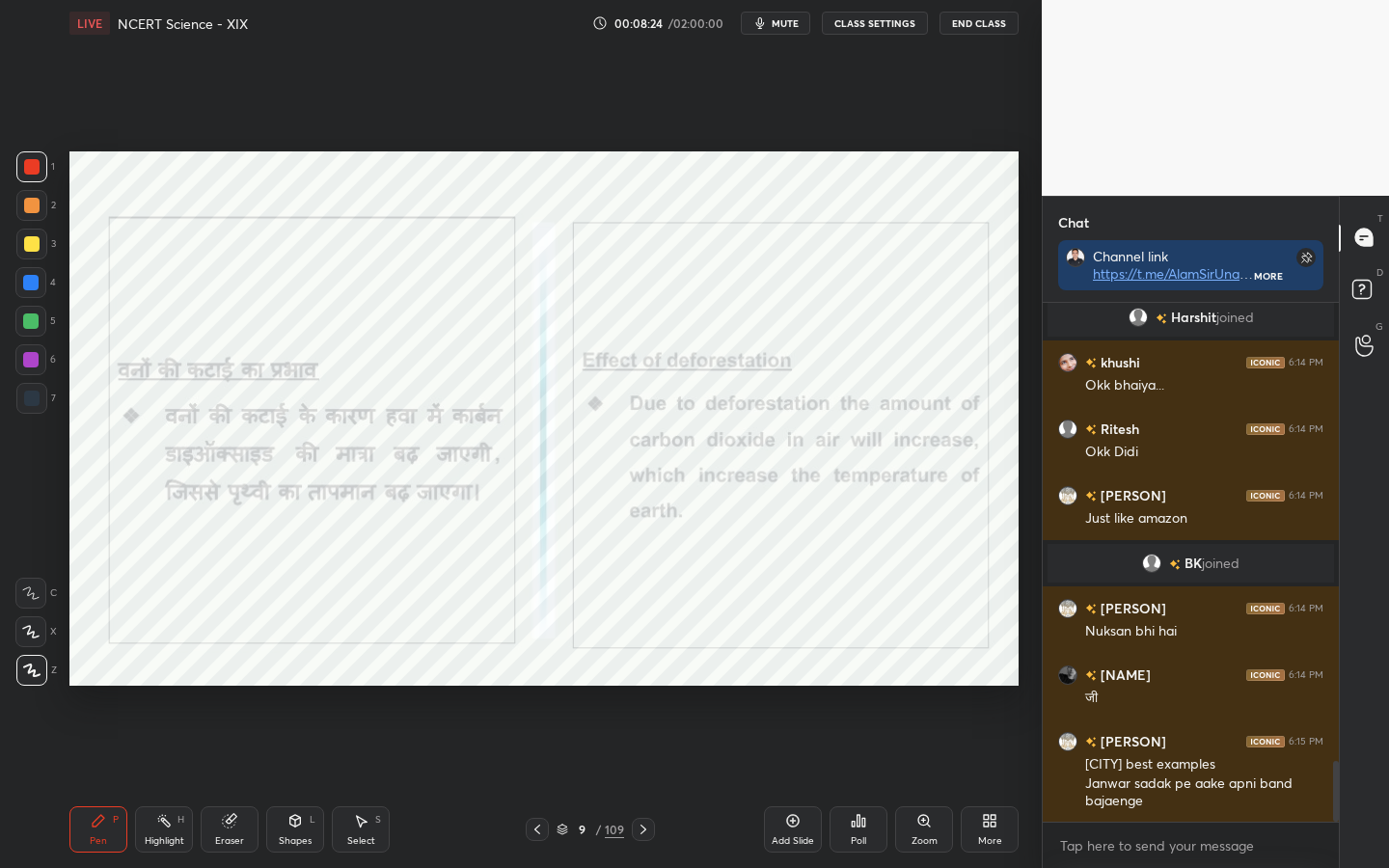 scroll, scrollTop: 3972, scrollLeft: 0, axis: vertical 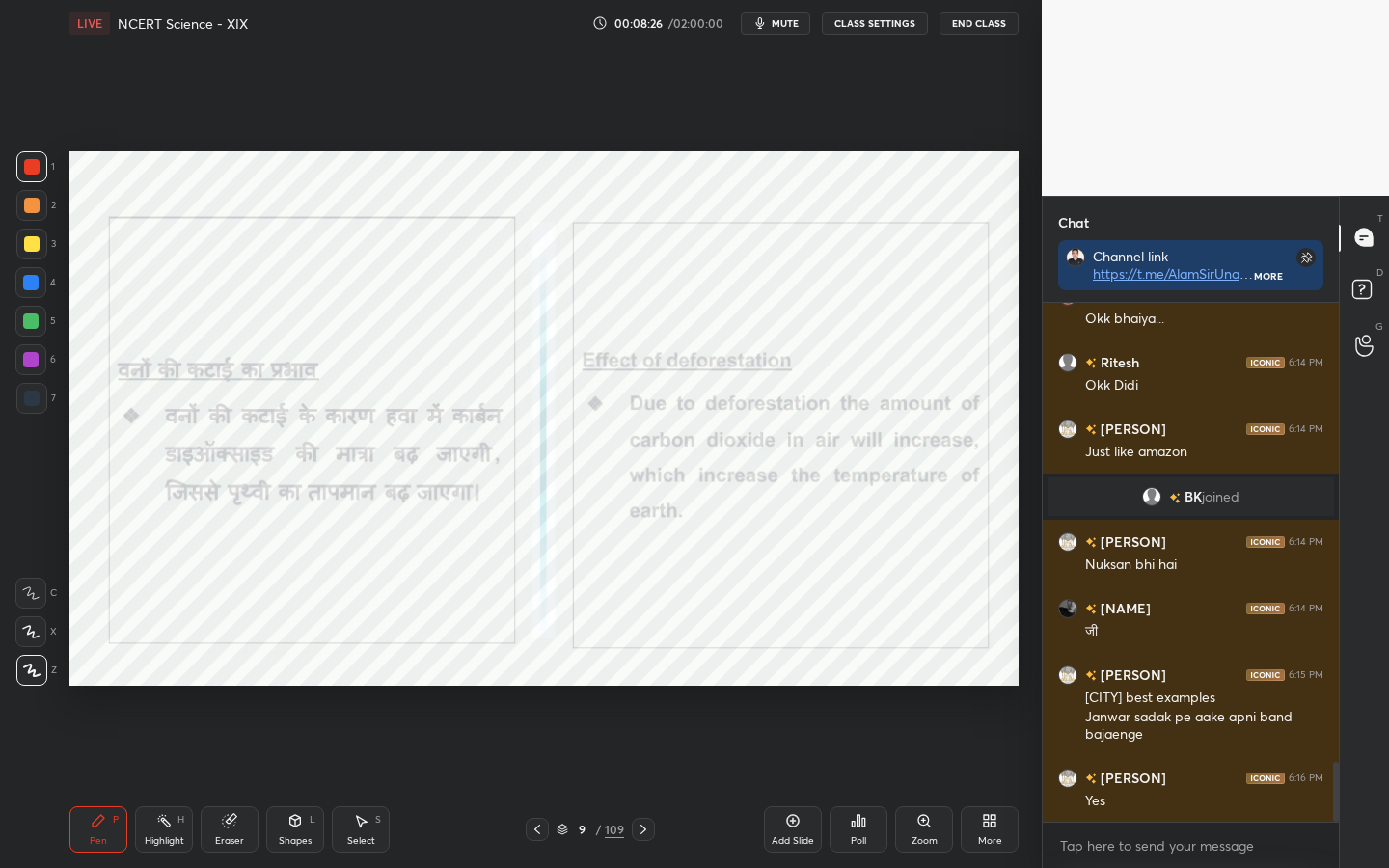 click on "Eraser" at bounding box center (230, 829) 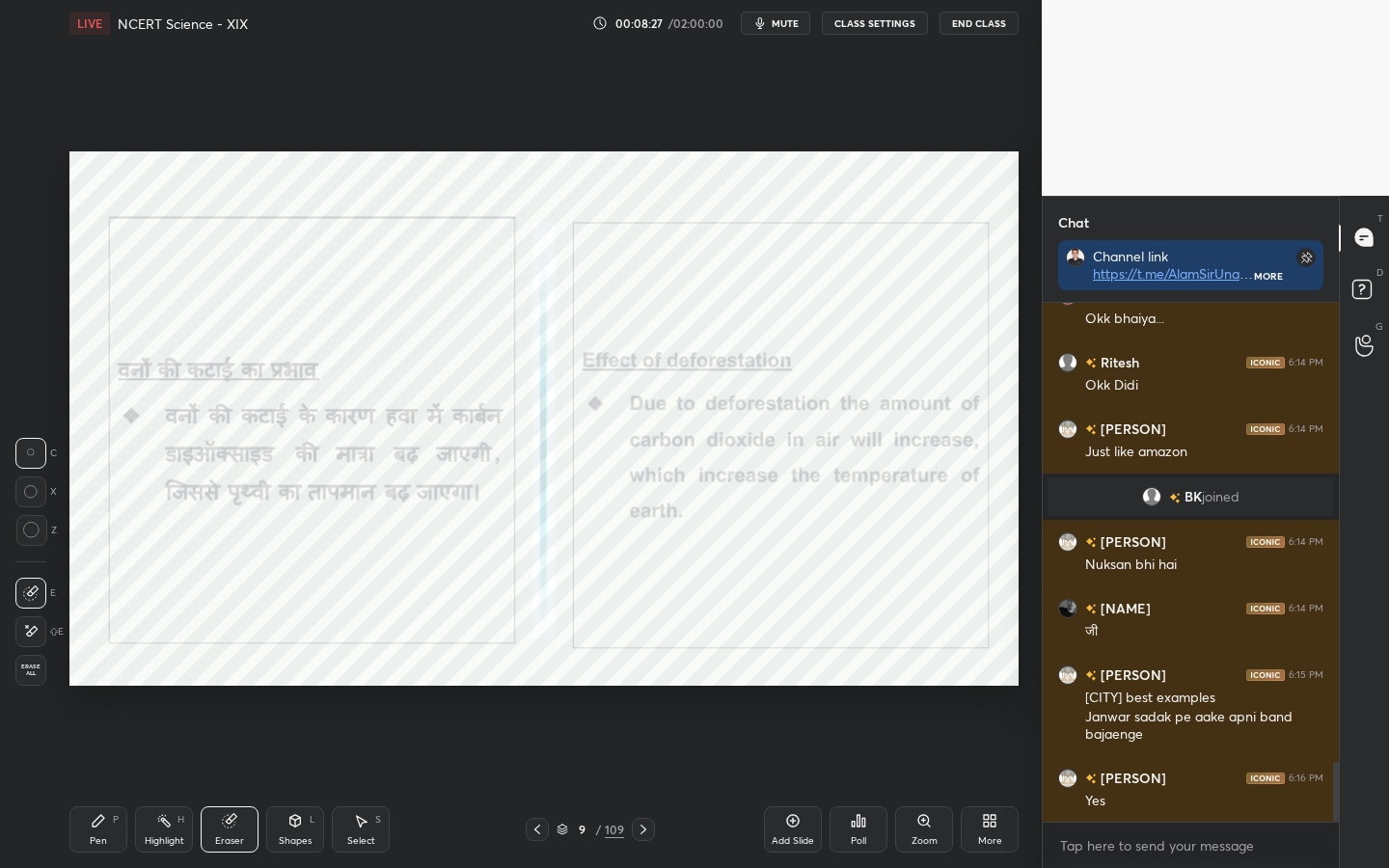 click on "Erase all" at bounding box center [31, 670] 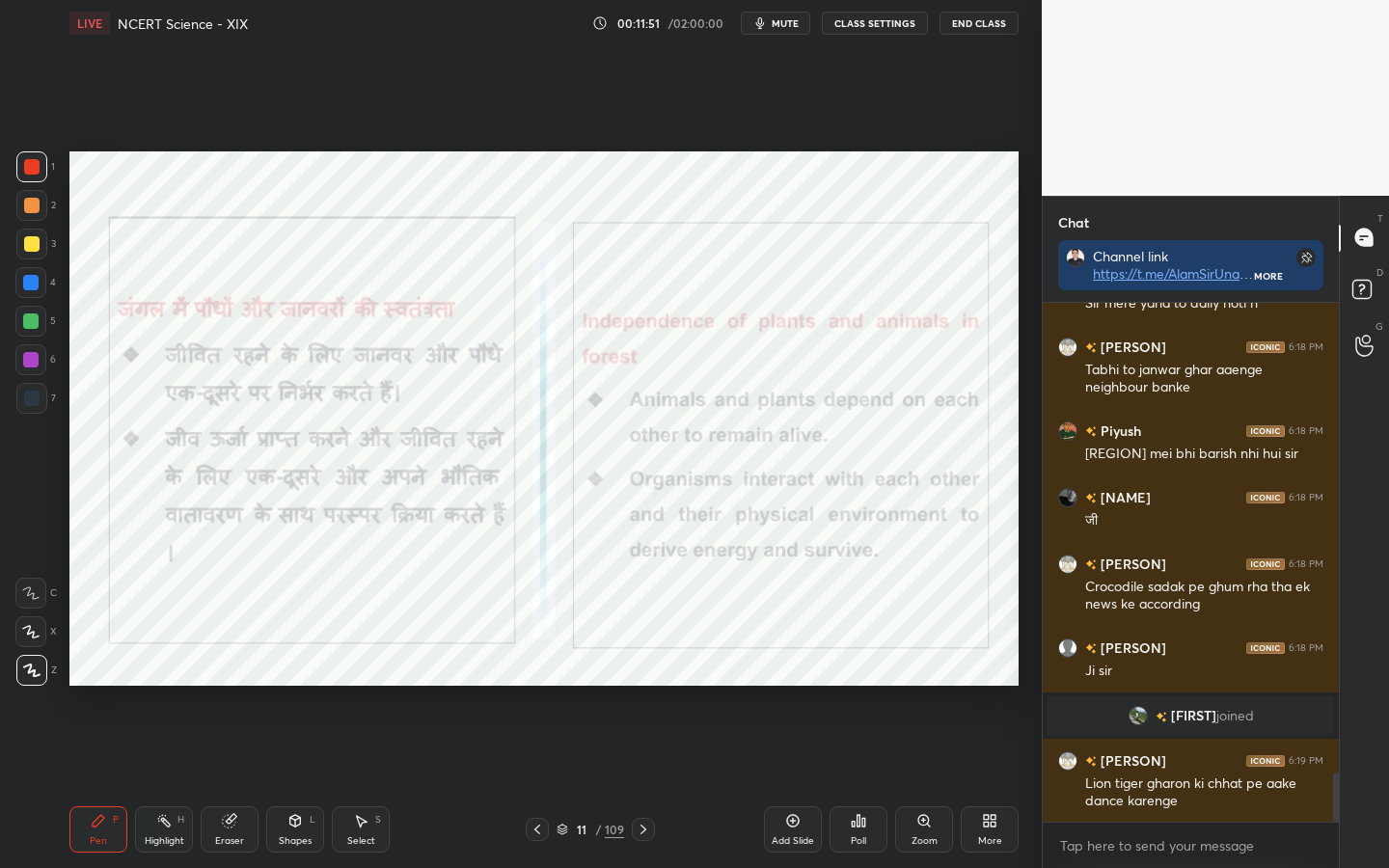scroll, scrollTop: 4934, scrollLeft: 0, axis: vertical 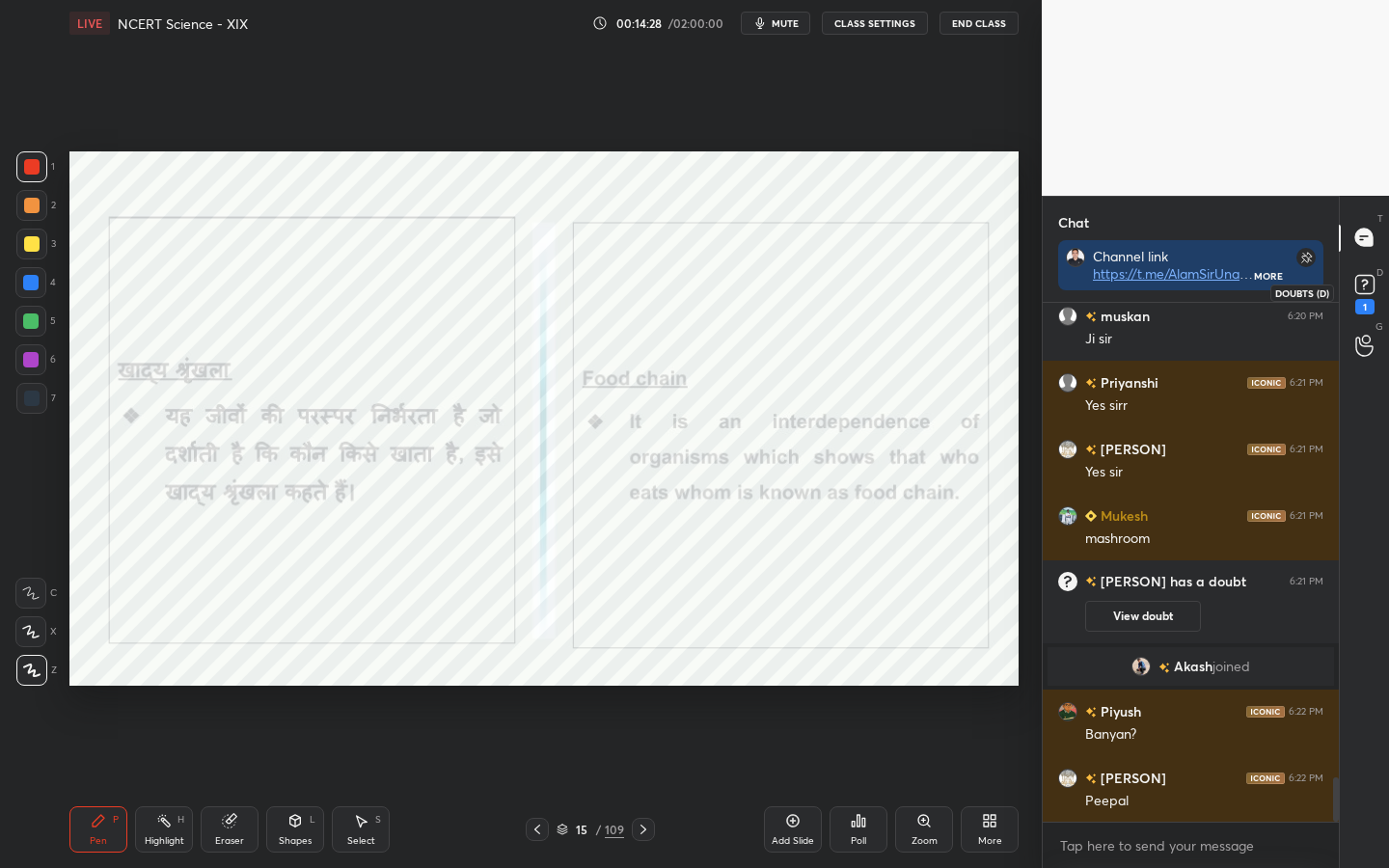 click 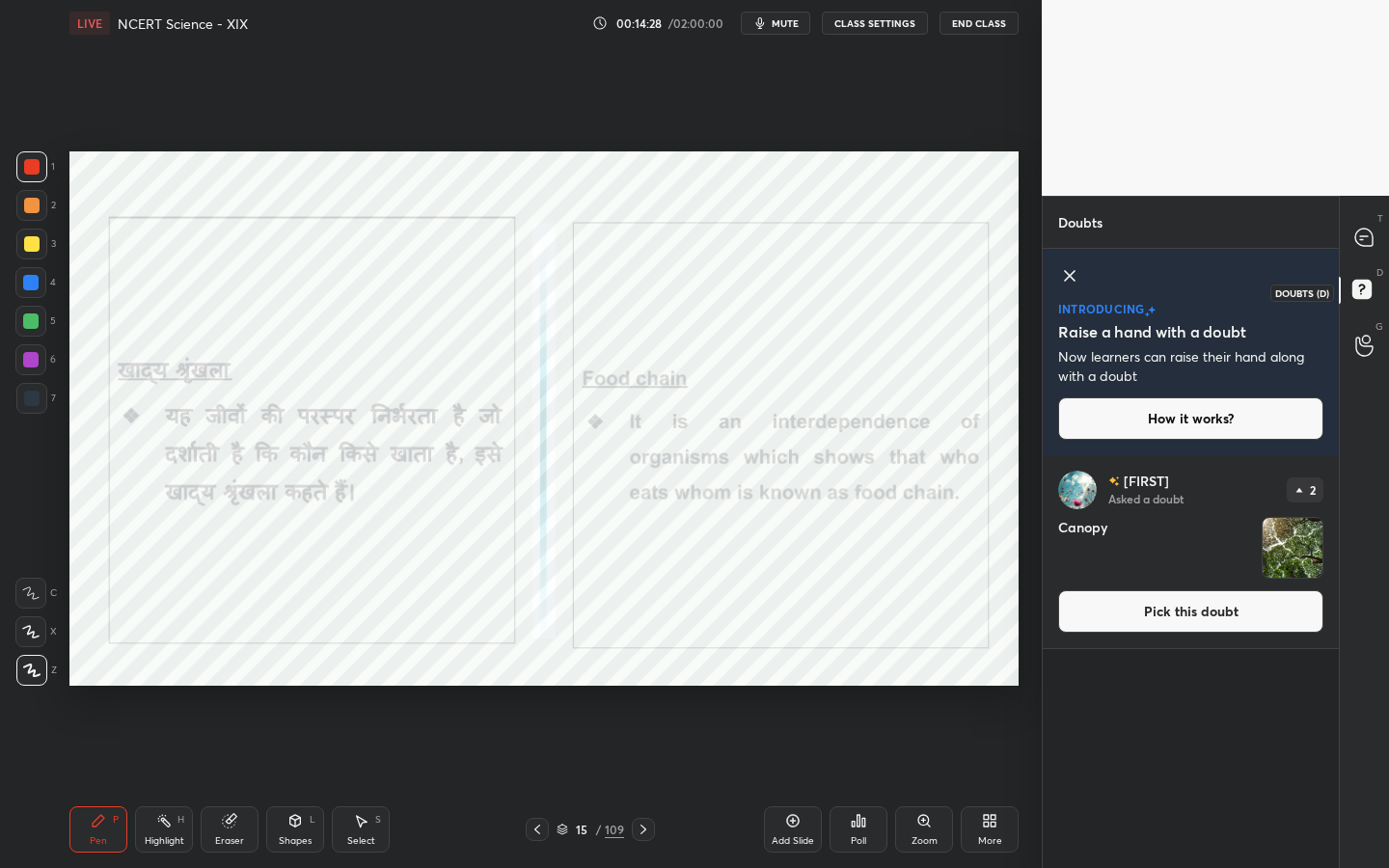 scroll, scrollTop: 7, scrollLeft: 7, axis: both 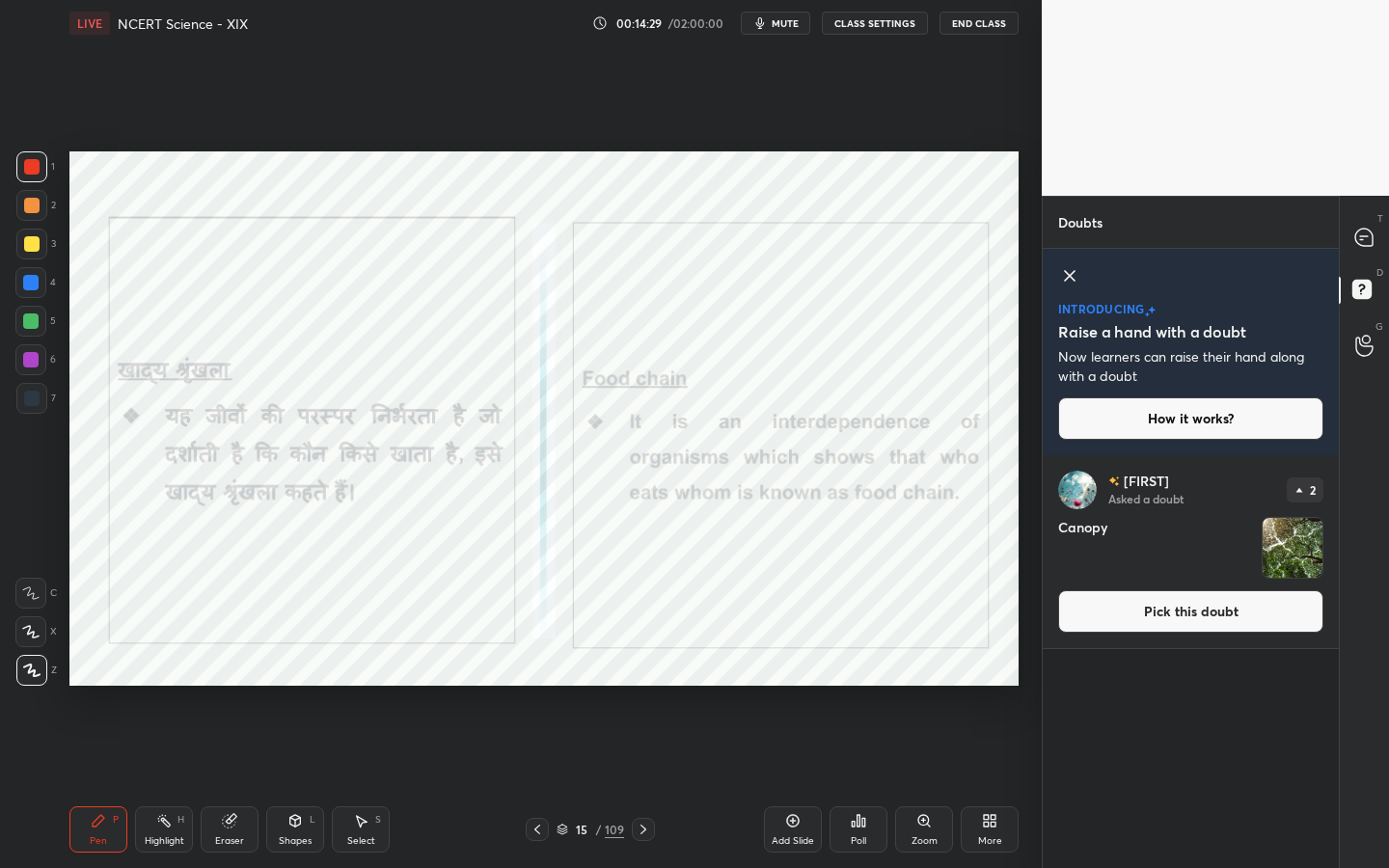 click on "Pick this doubt" at bounding box center [1190, 611] 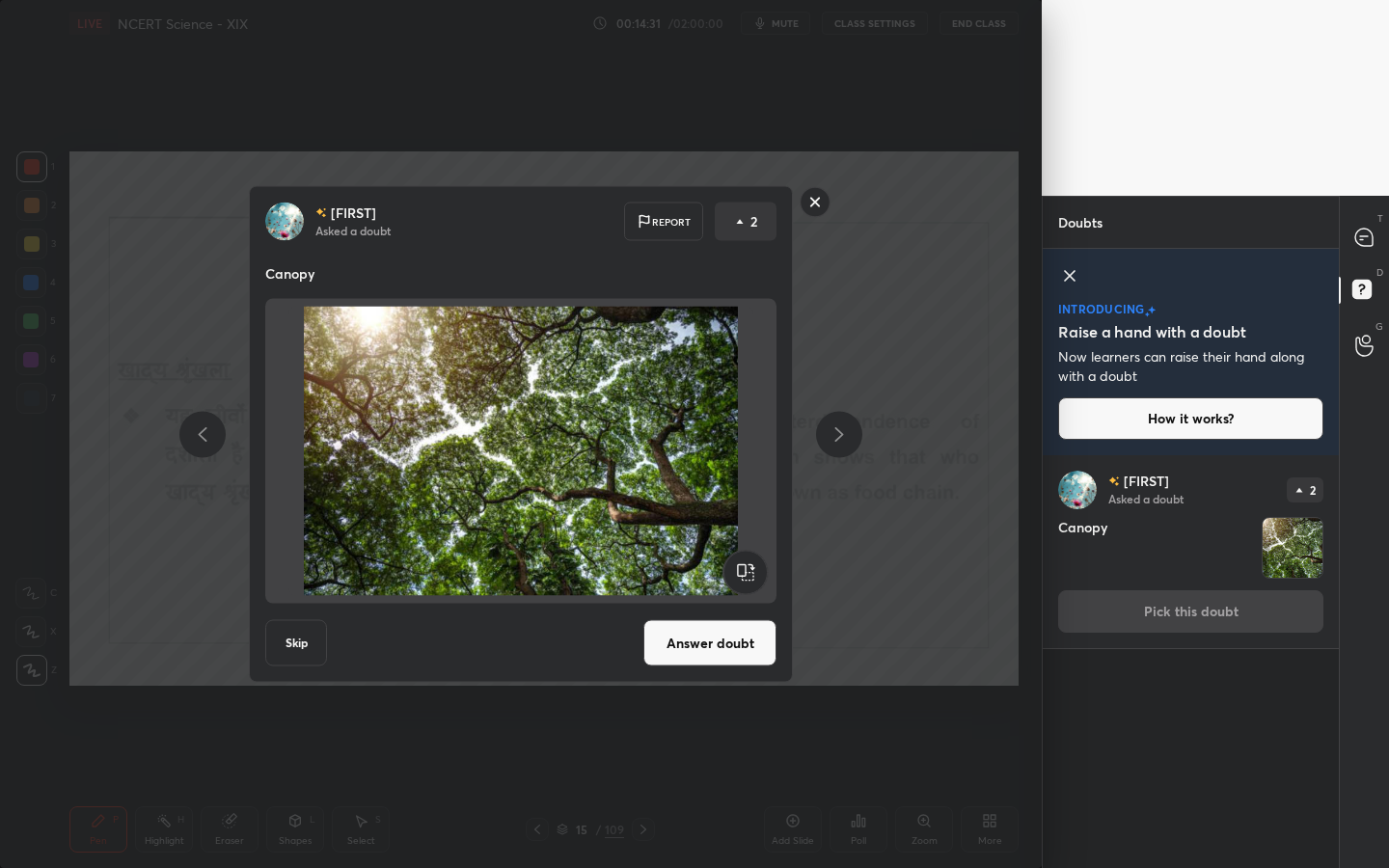 click on "Answer doubt" at bounding box center (710, 643) 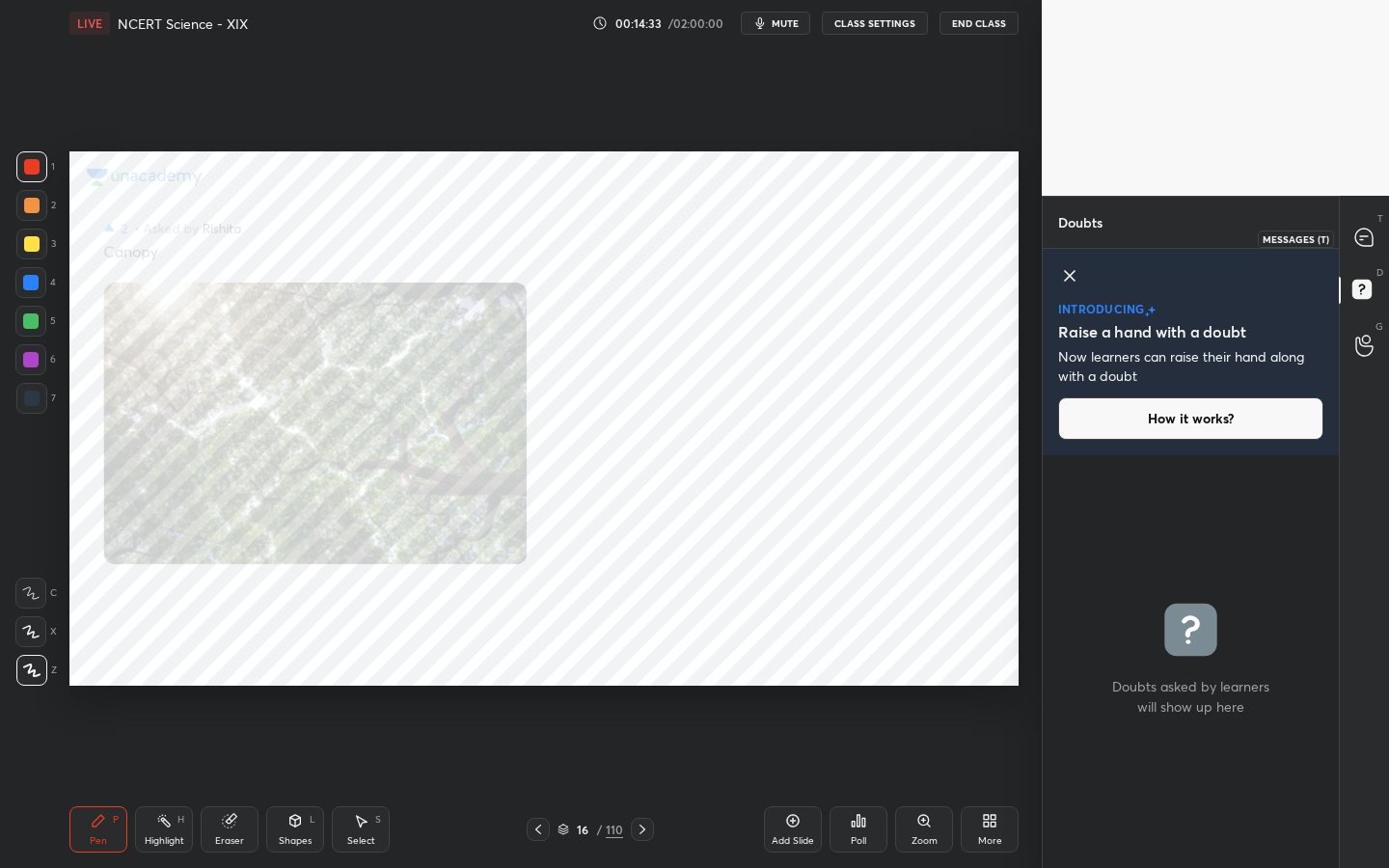 click 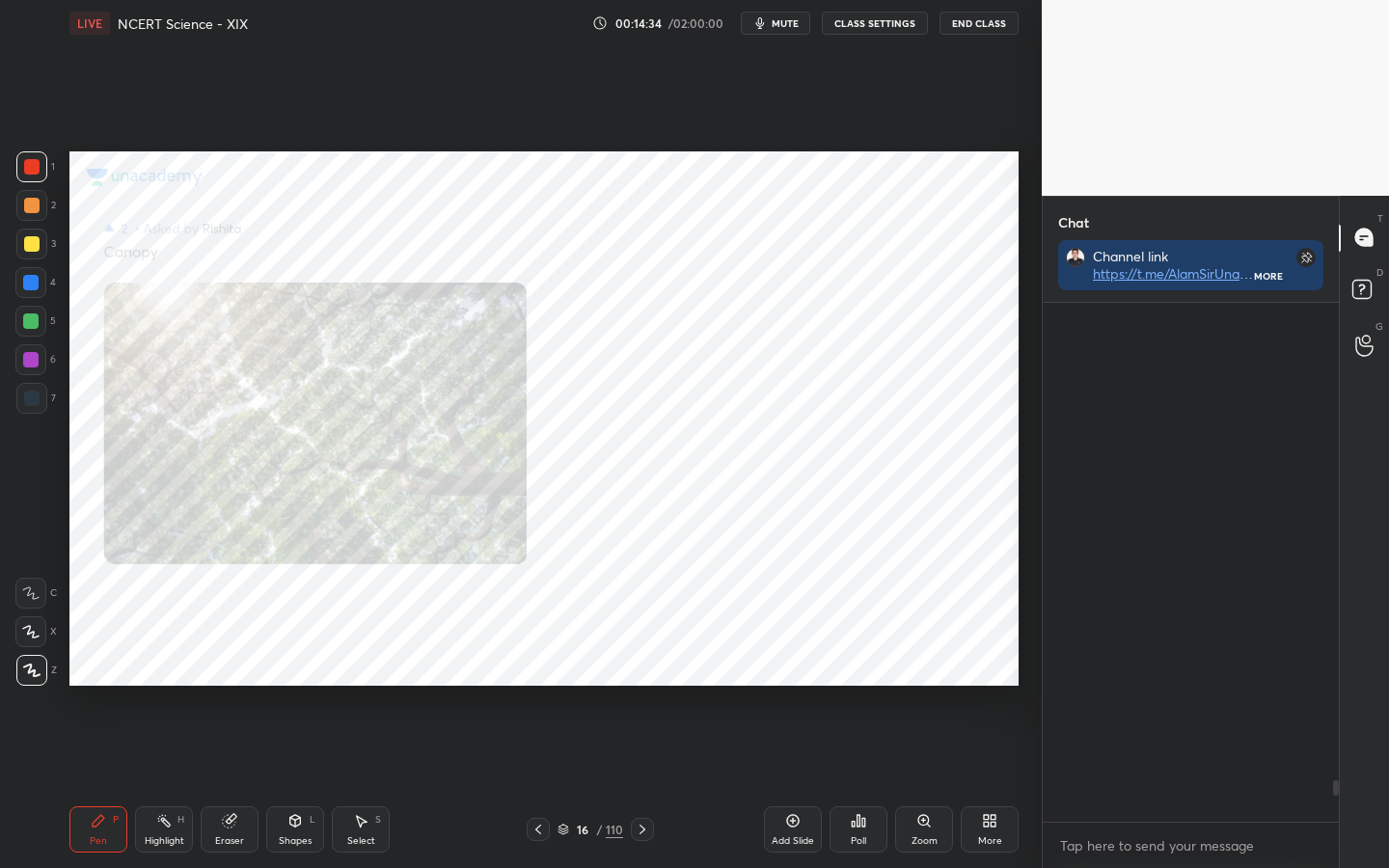 scroll, scrollTop: 352, scrollLeft: 290, axis: both 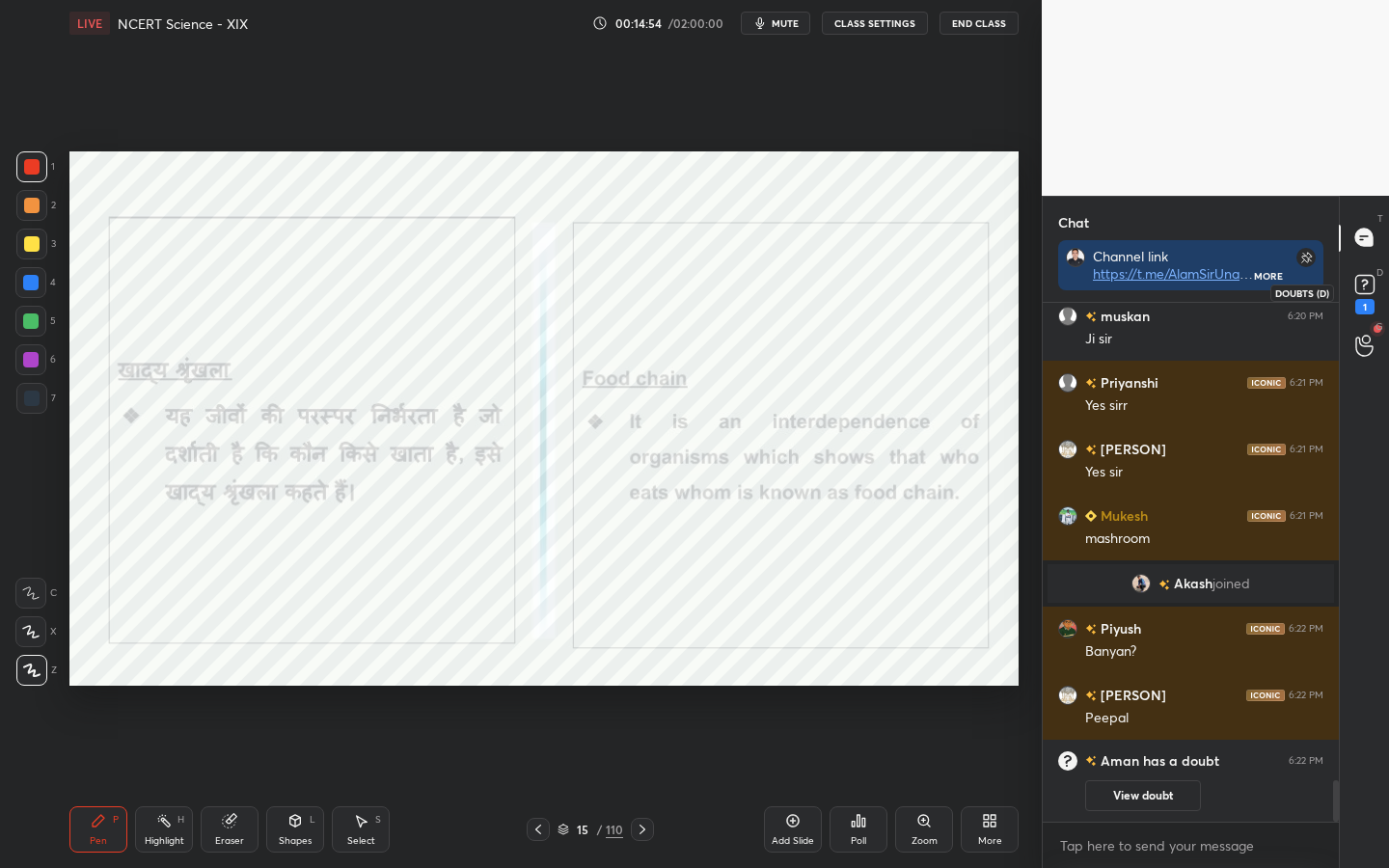 click on "1" at bounding box center (1365, 307) 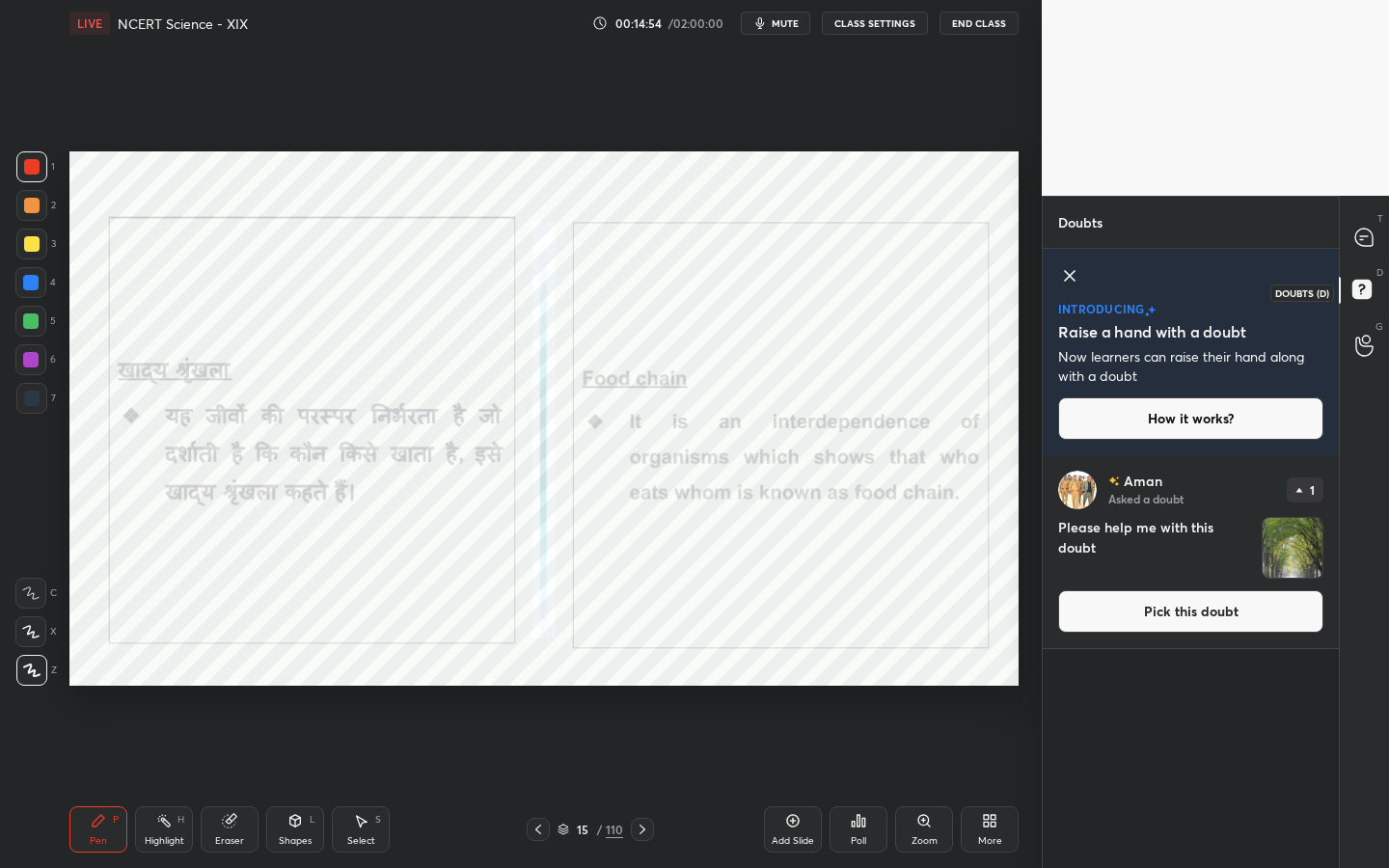 scroll, scrollTop: 7, scrollLeft: 7, axis: both 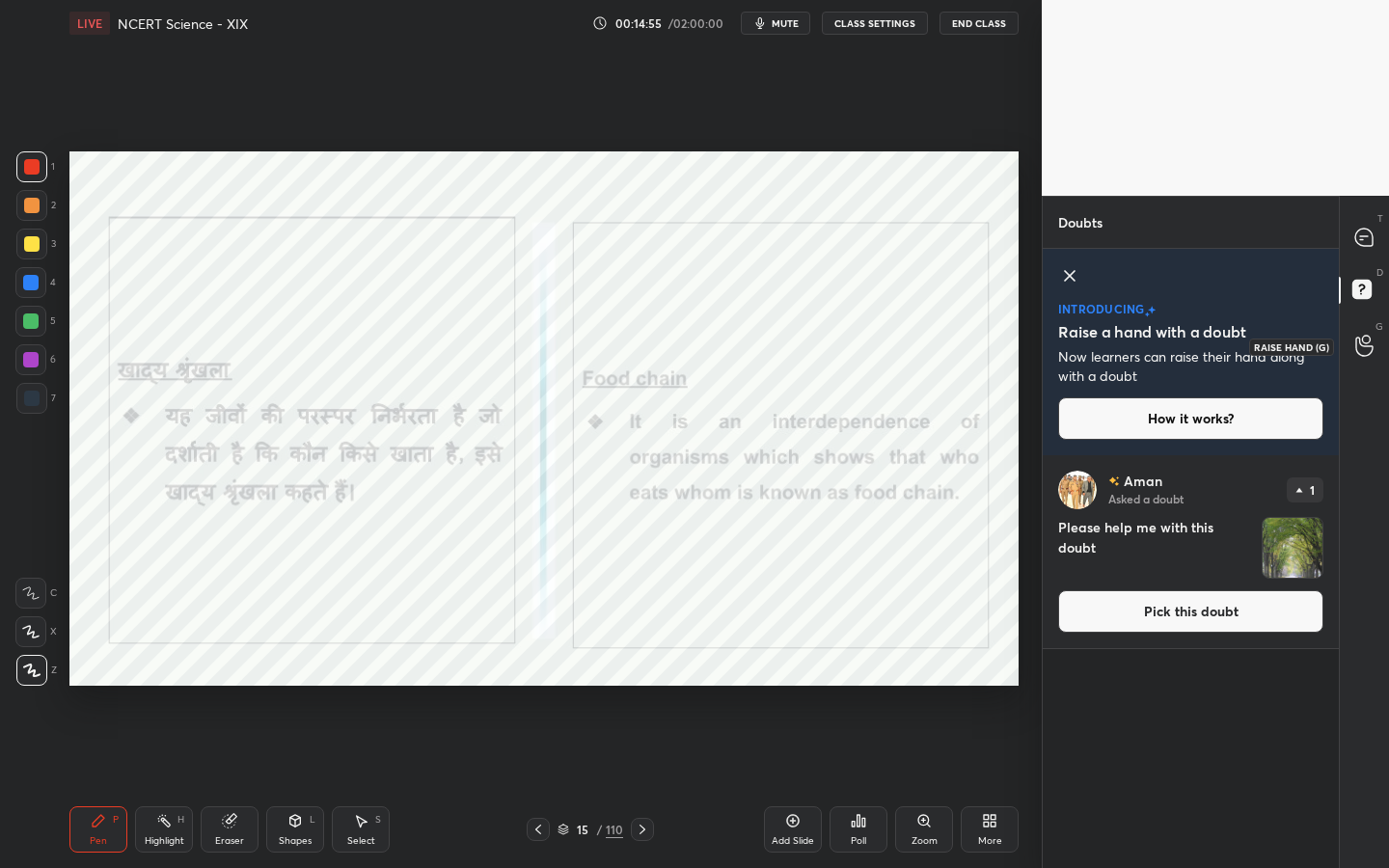 click 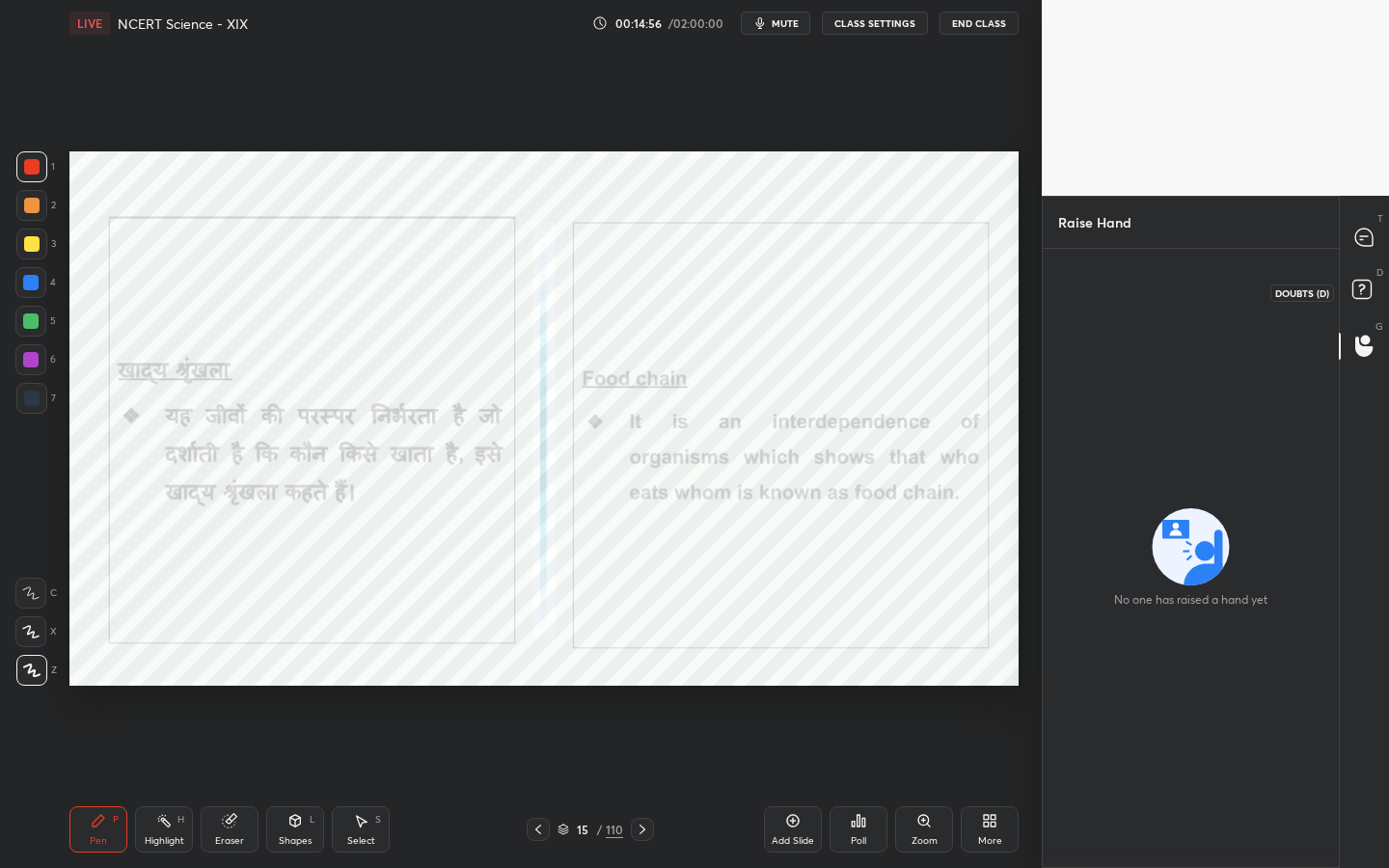 click 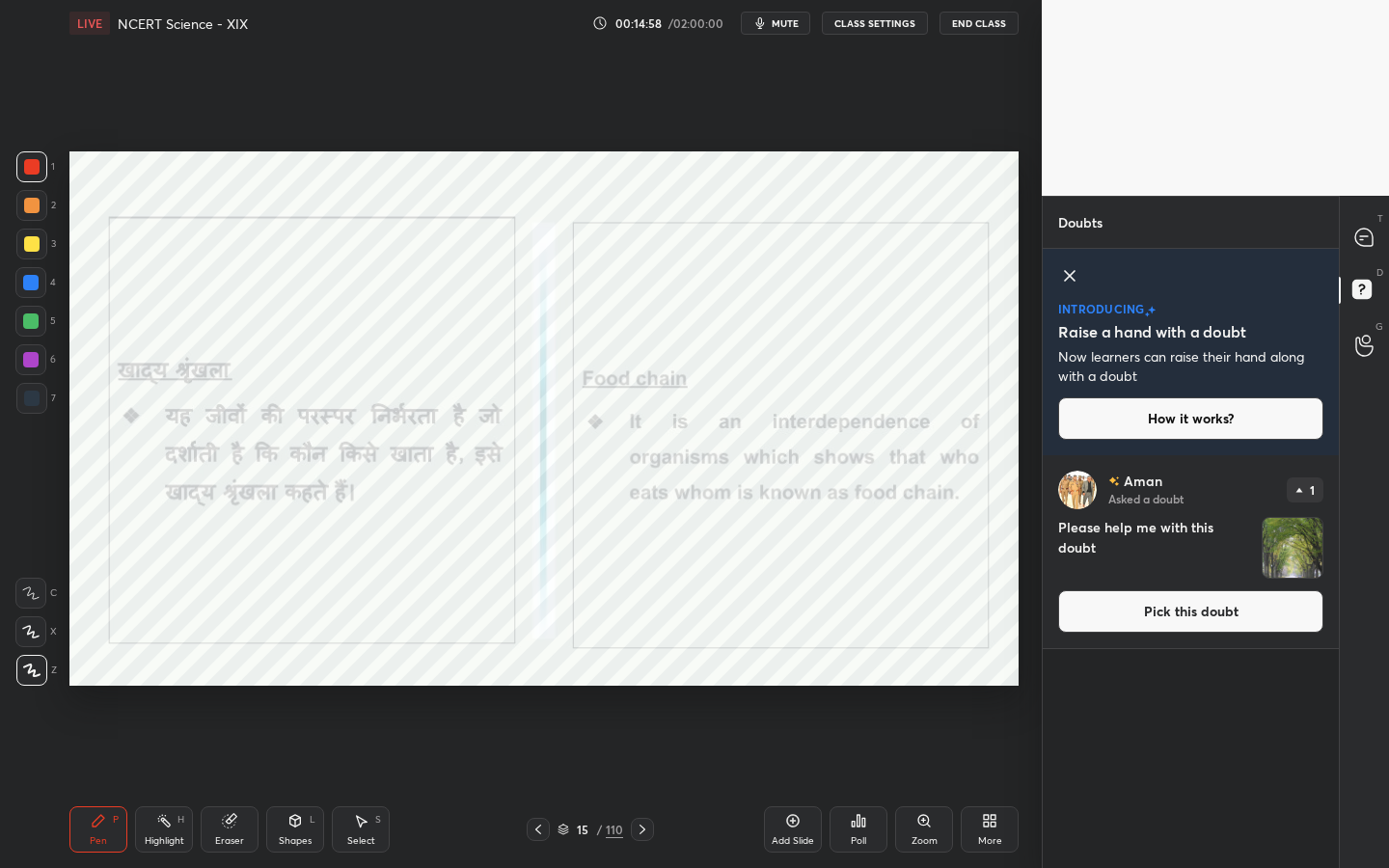 click on "Pick this doubt" at bounding box center (1190, 611) 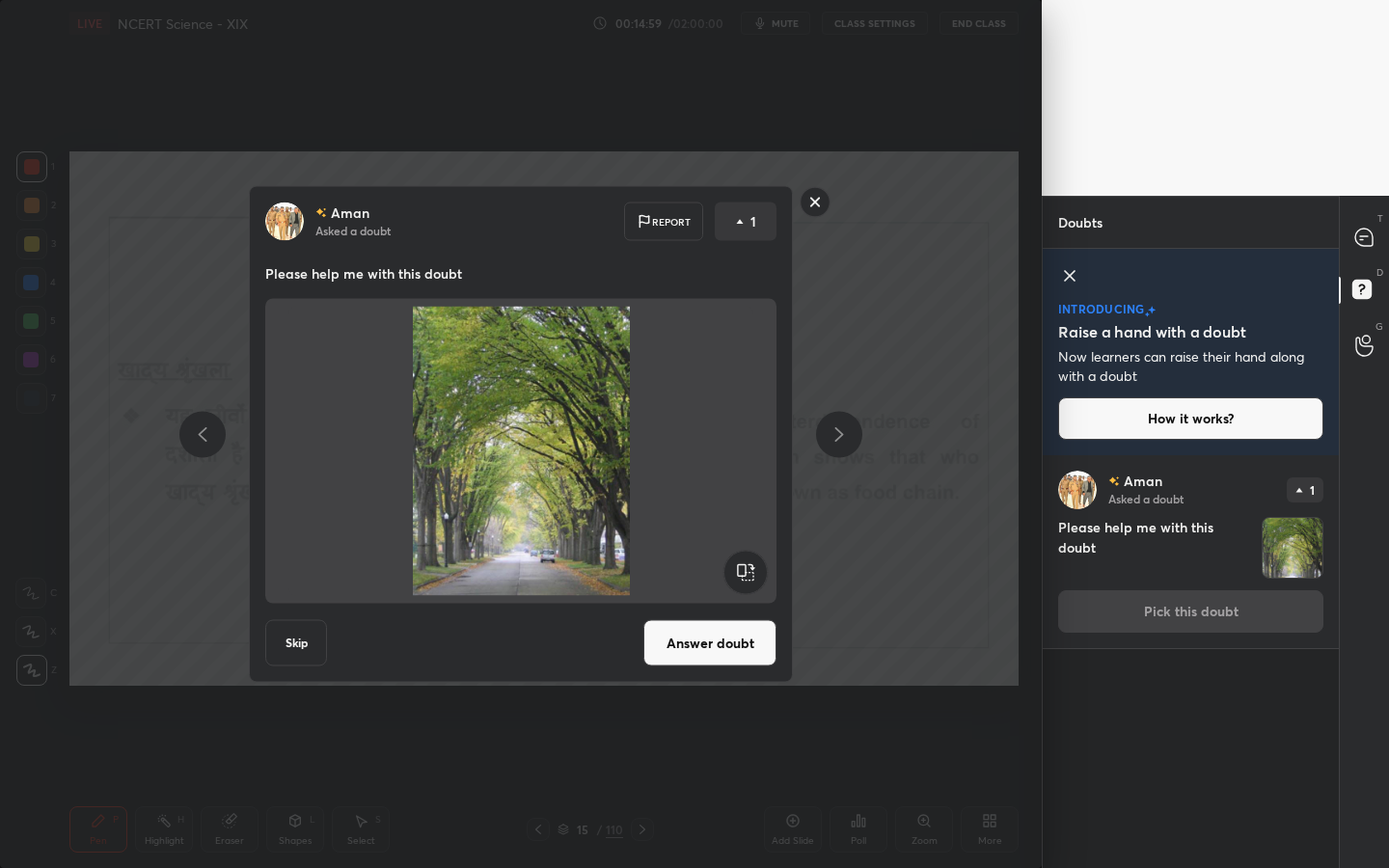 click on "Answer doubt" at bounding box center [710, 643] 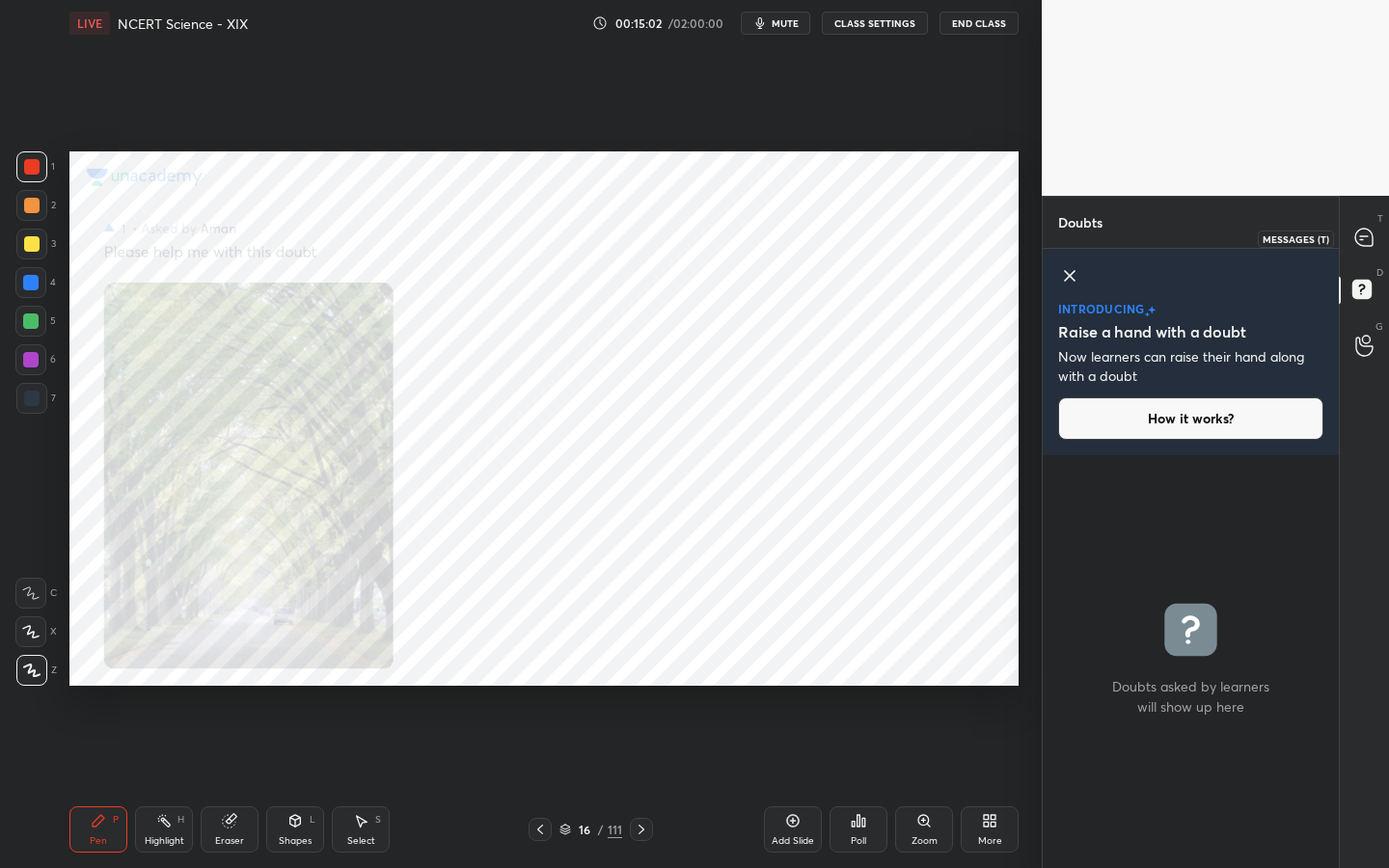 click 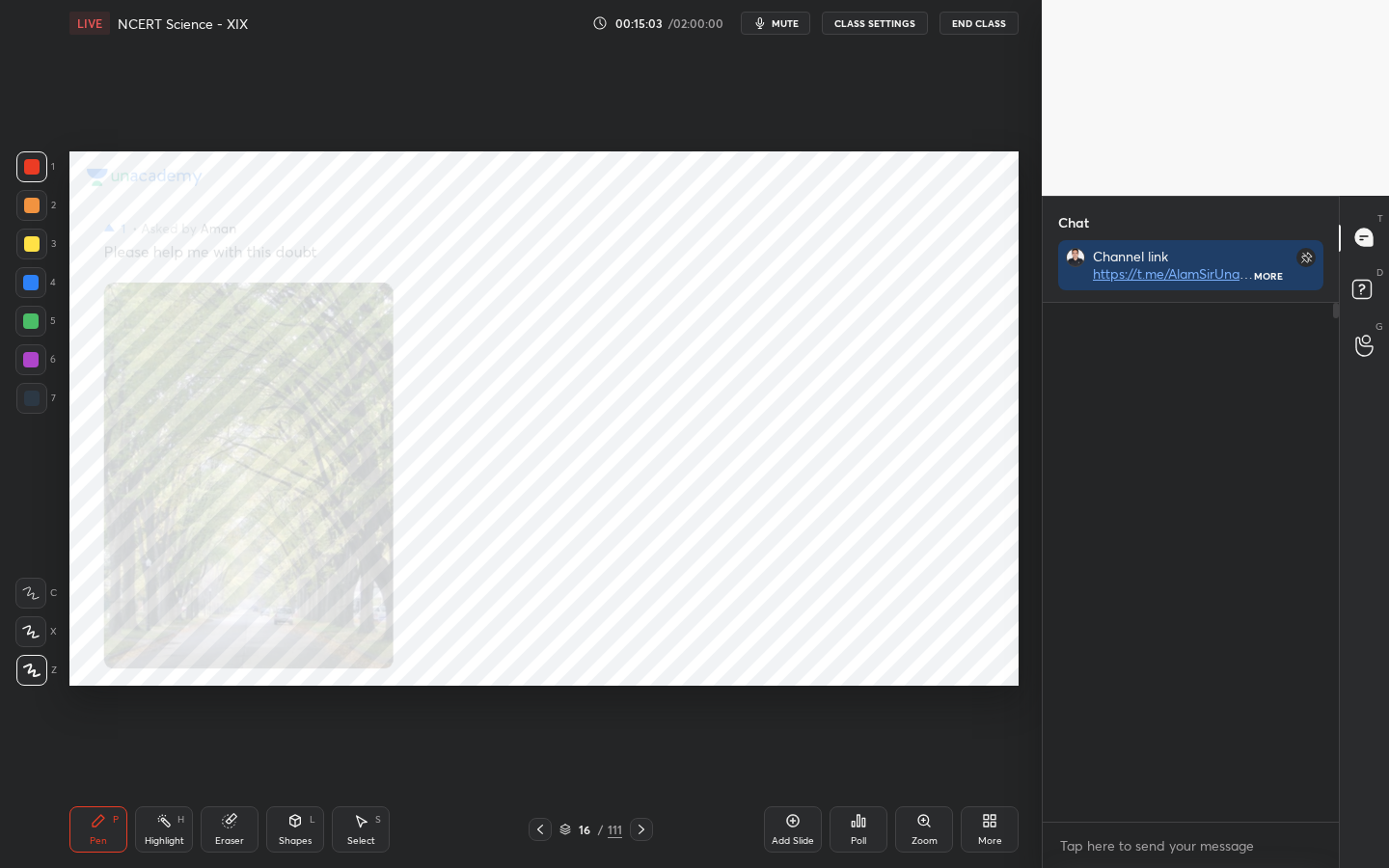 scroll, scrollTop: 352, scrollLeft: 290, axis: both 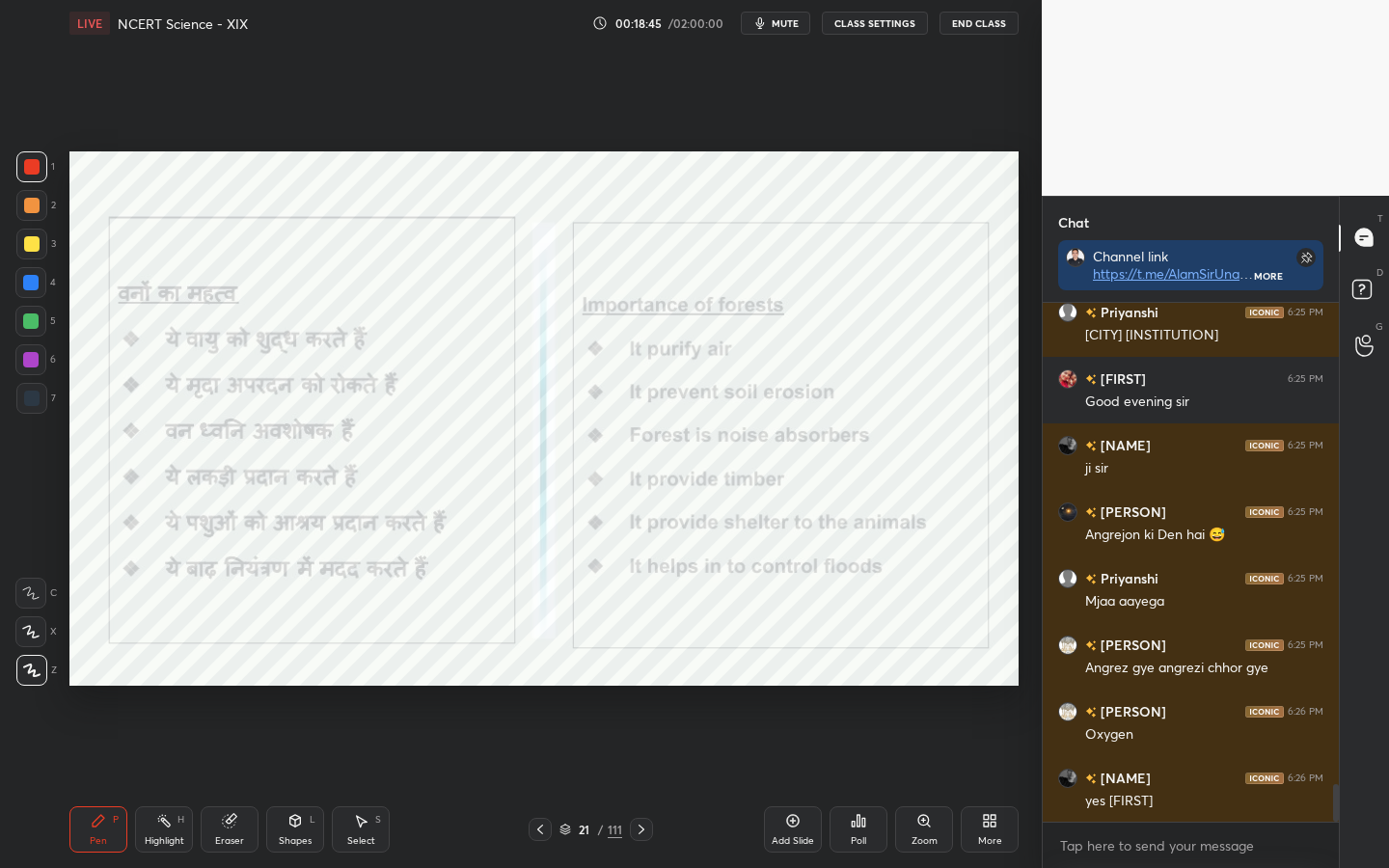 click on "Eraser" at bounding box center [230, 841] 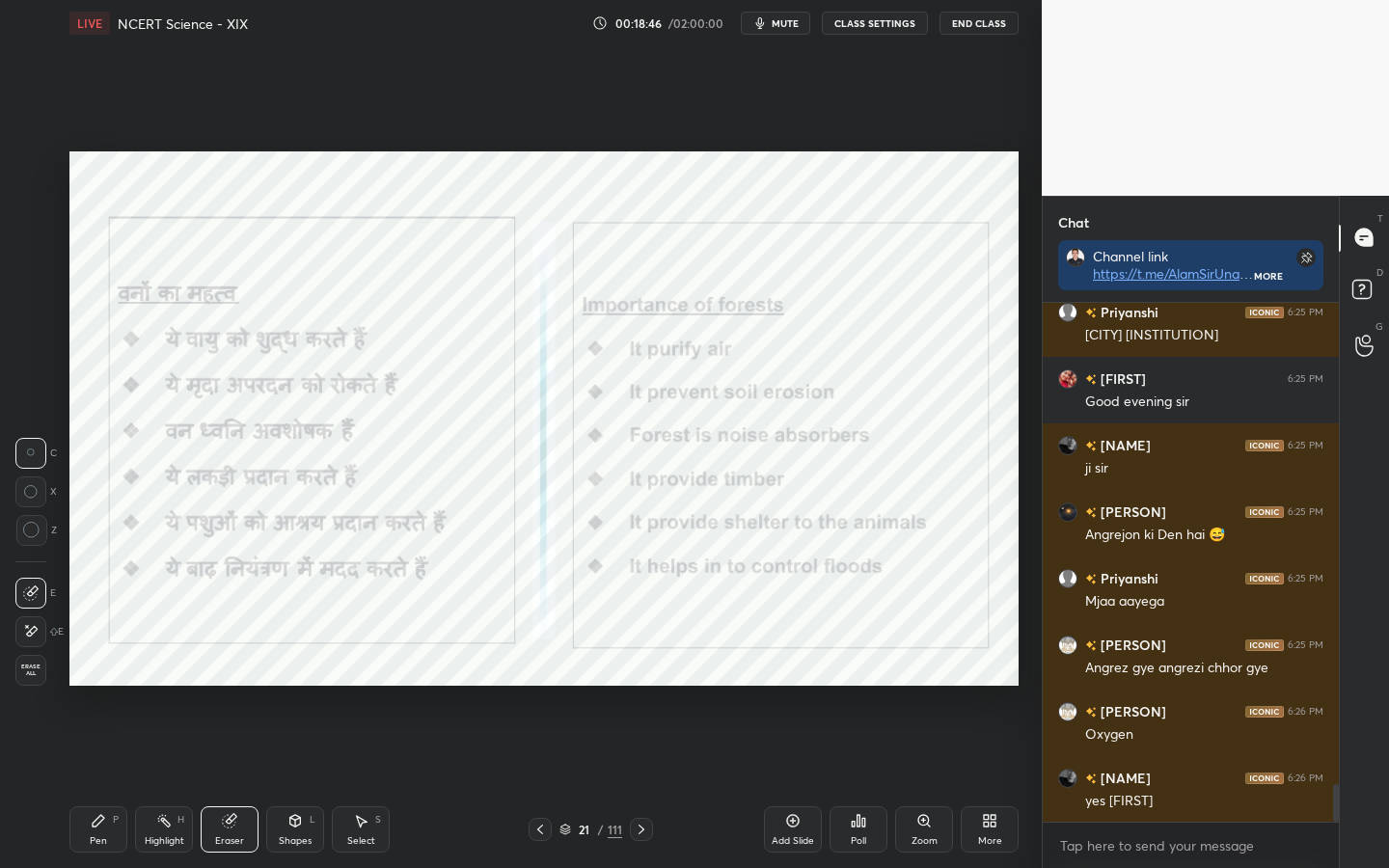 click on "Erase all" at bounding box center (31, 670) 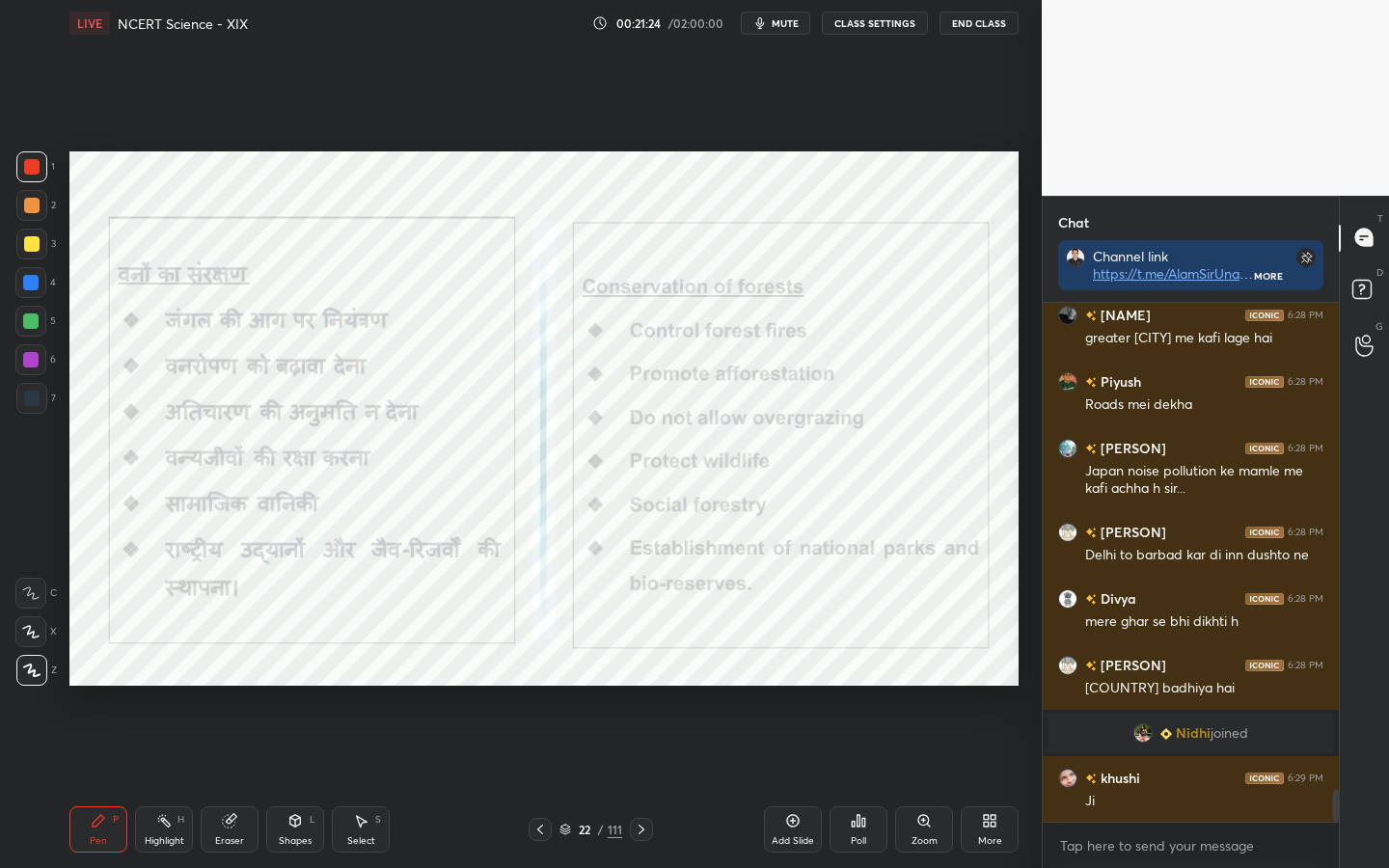 scroll, scrollTop: 7967, scrollLeft: 0, axis: vertical 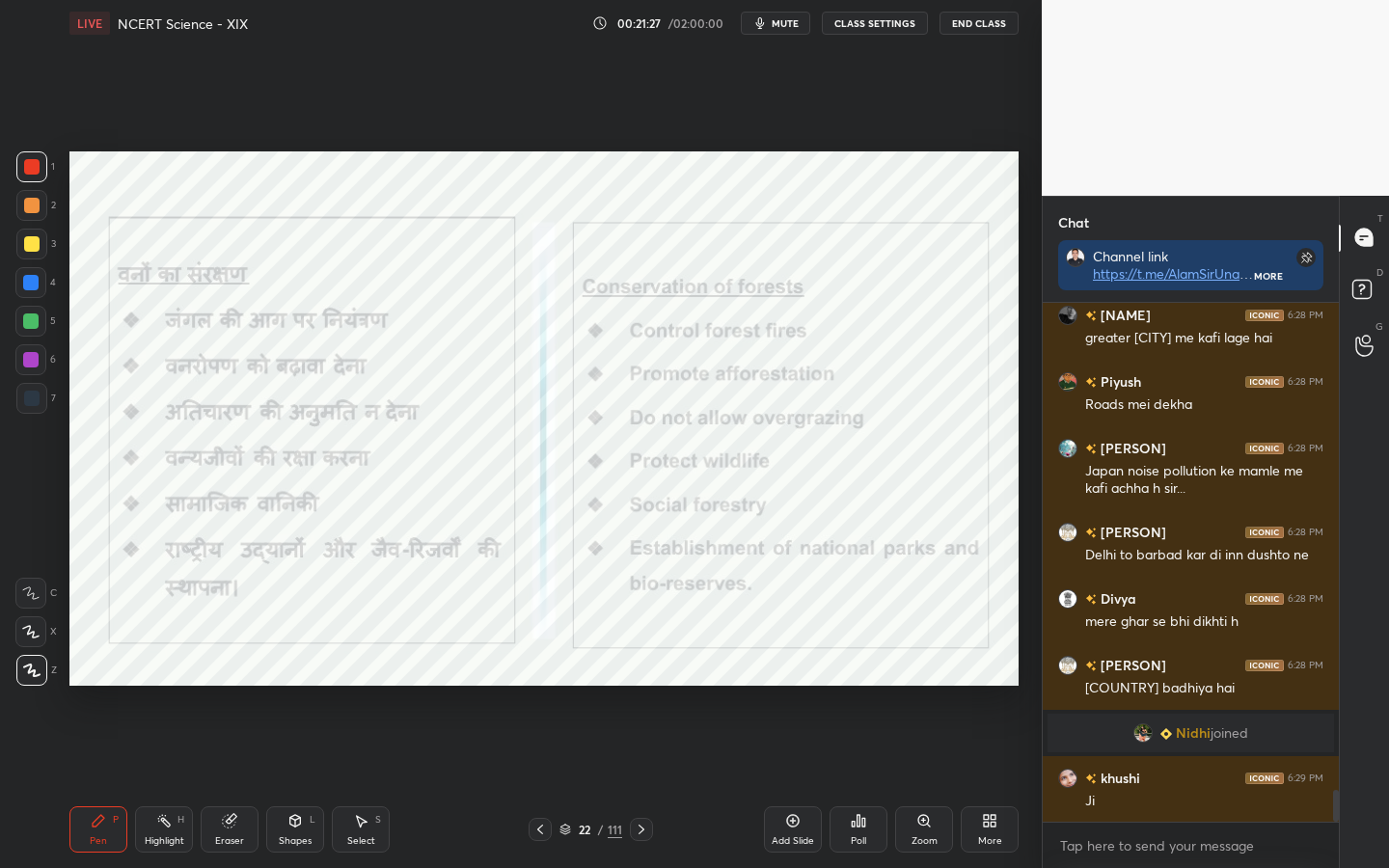 click on "Nidhi" at bounding box center [1193, 733] 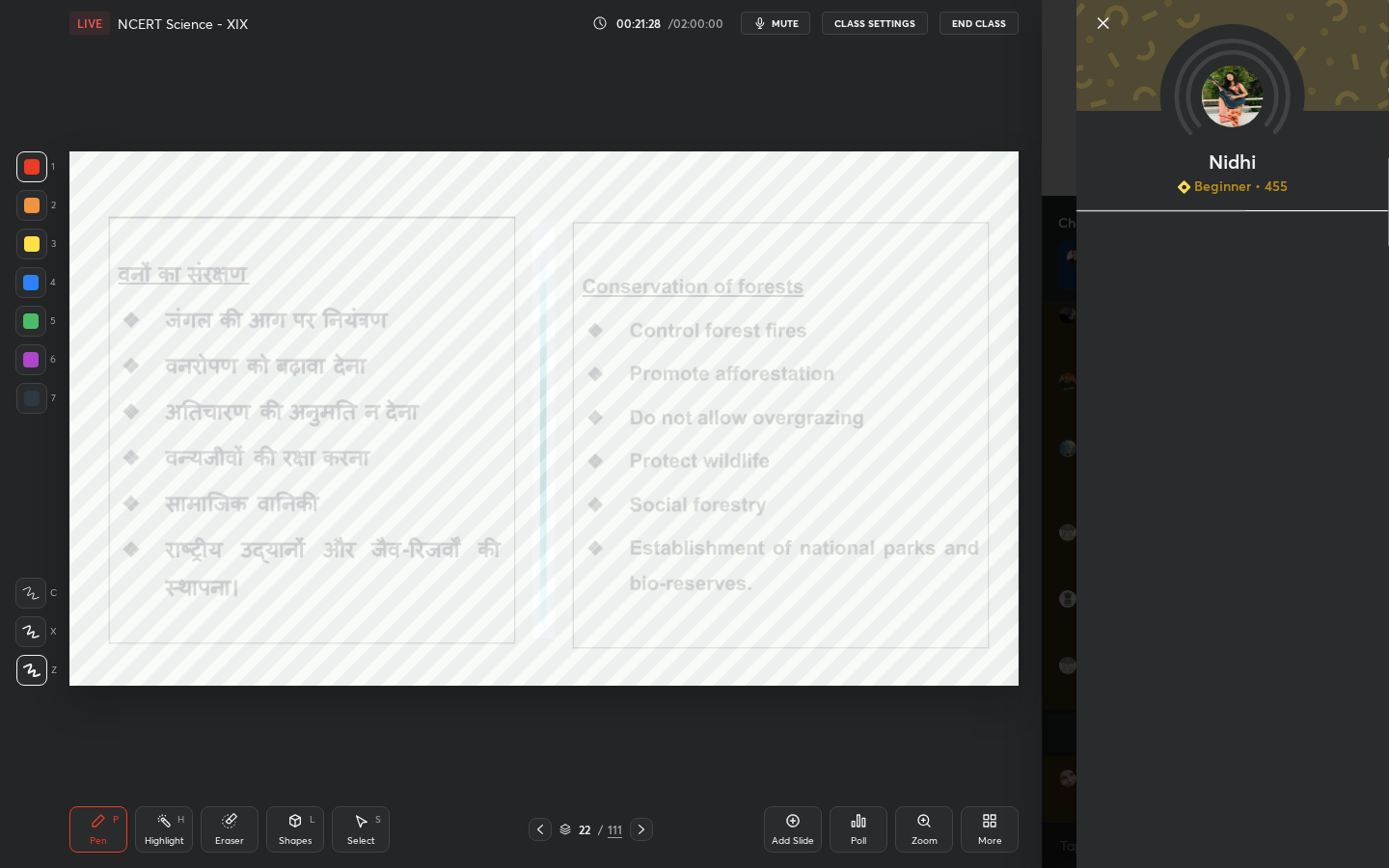 scroll, scrollTop: 8051, scrollLeft: 0, axis: vertical 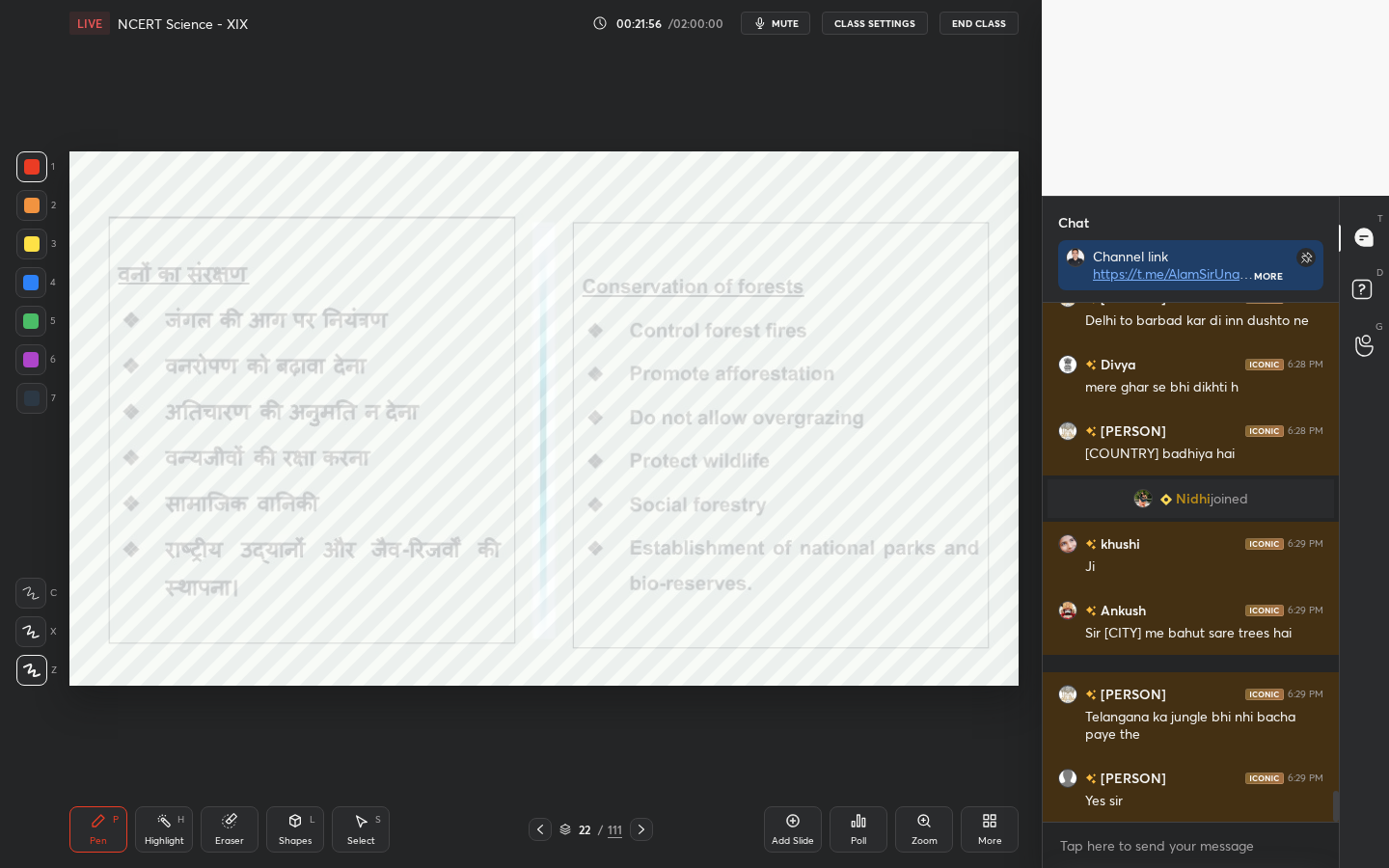 drag, startPoint x: 227, startPoint y: 821, endPoint x: 150, endPoint y: 762, distance: 97.00515 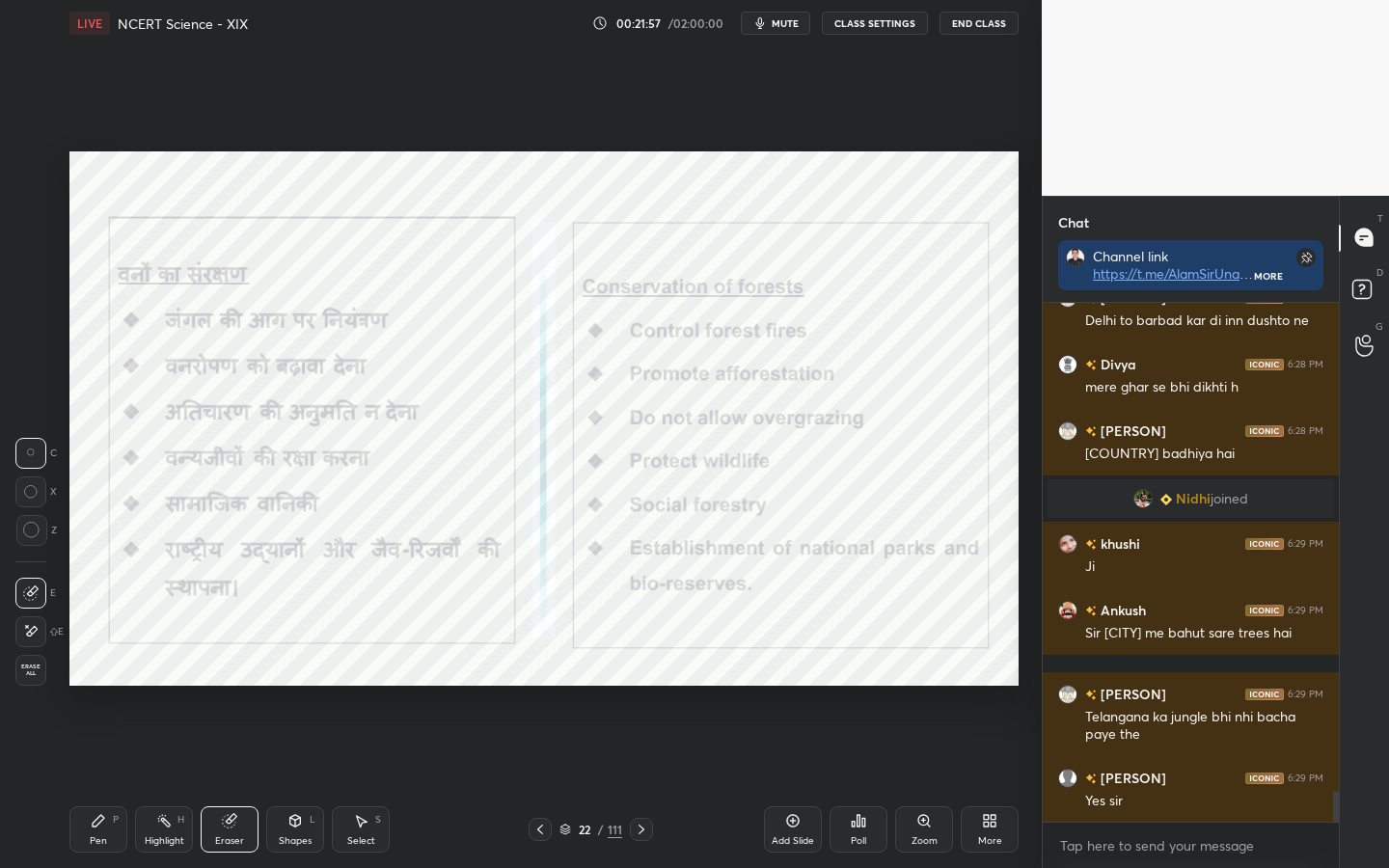 drag, startPoint x: 30, startPoint y: 667, endPoint x: 41, endPoint y: 662, distance: 12.083046 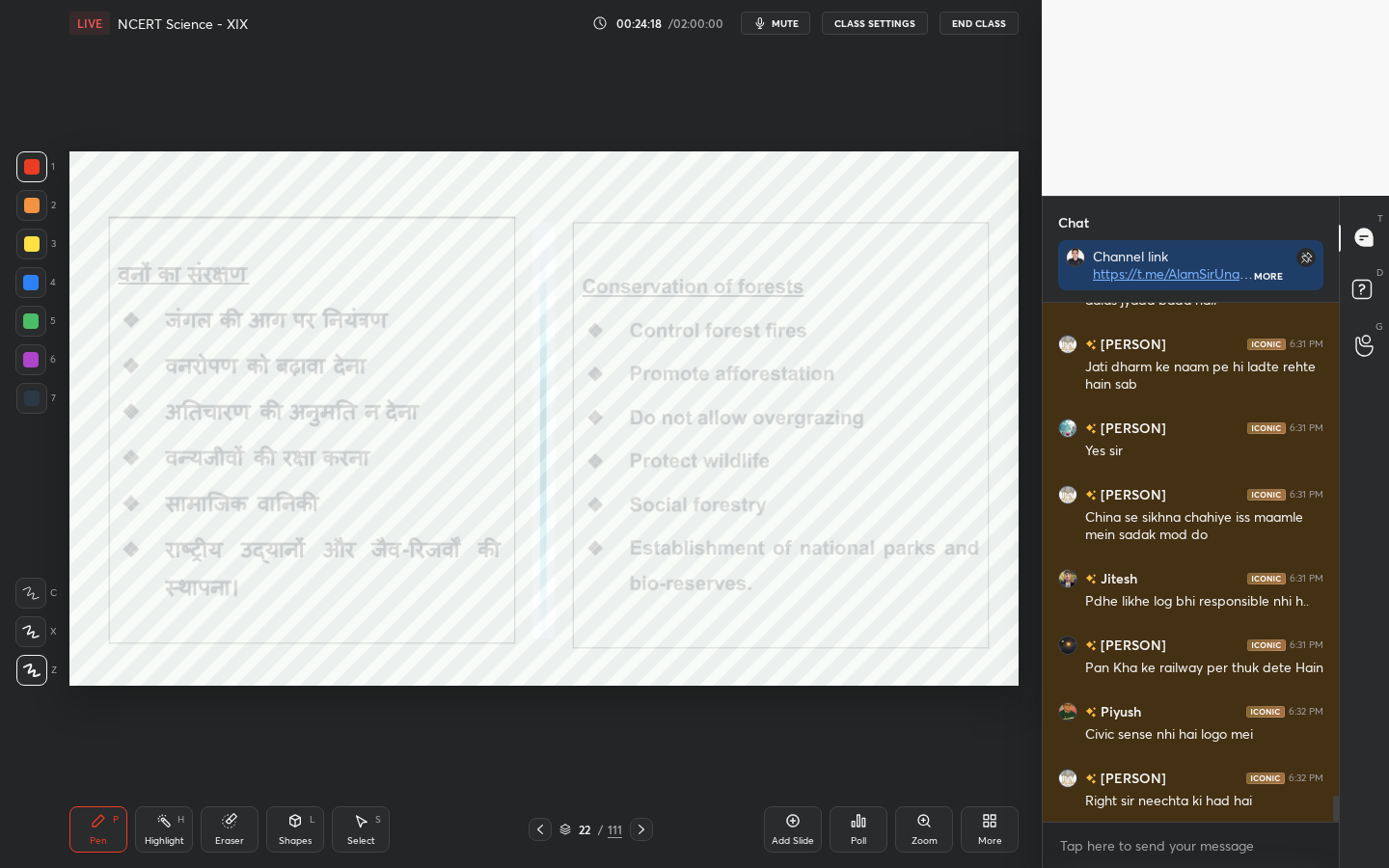 scroll, scrollTop: 9958, scrollLeft: 0, axis: vertical 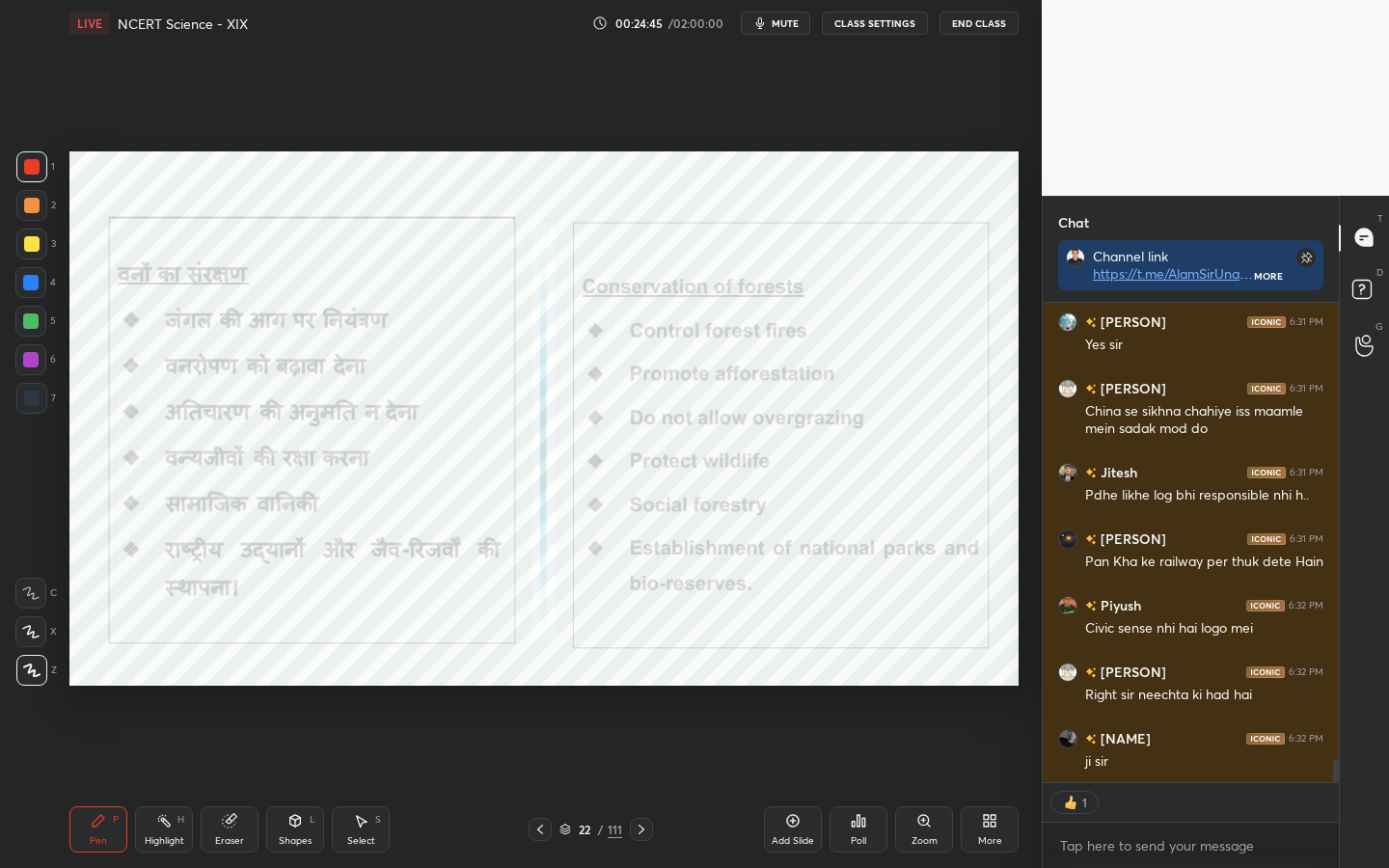 type on "x" 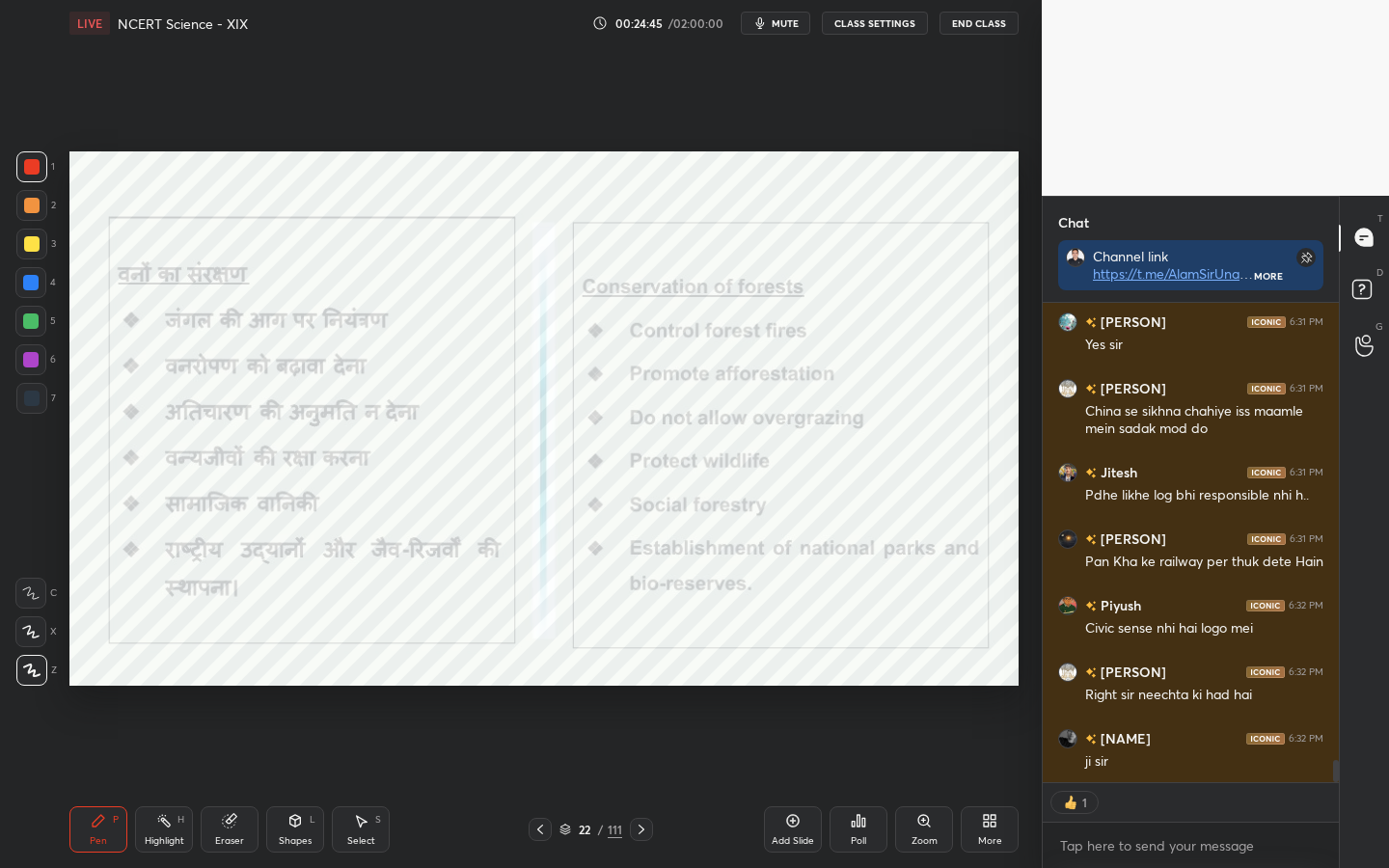 scroll, scrollTop: 7, scrollLeft: 7, axis: both 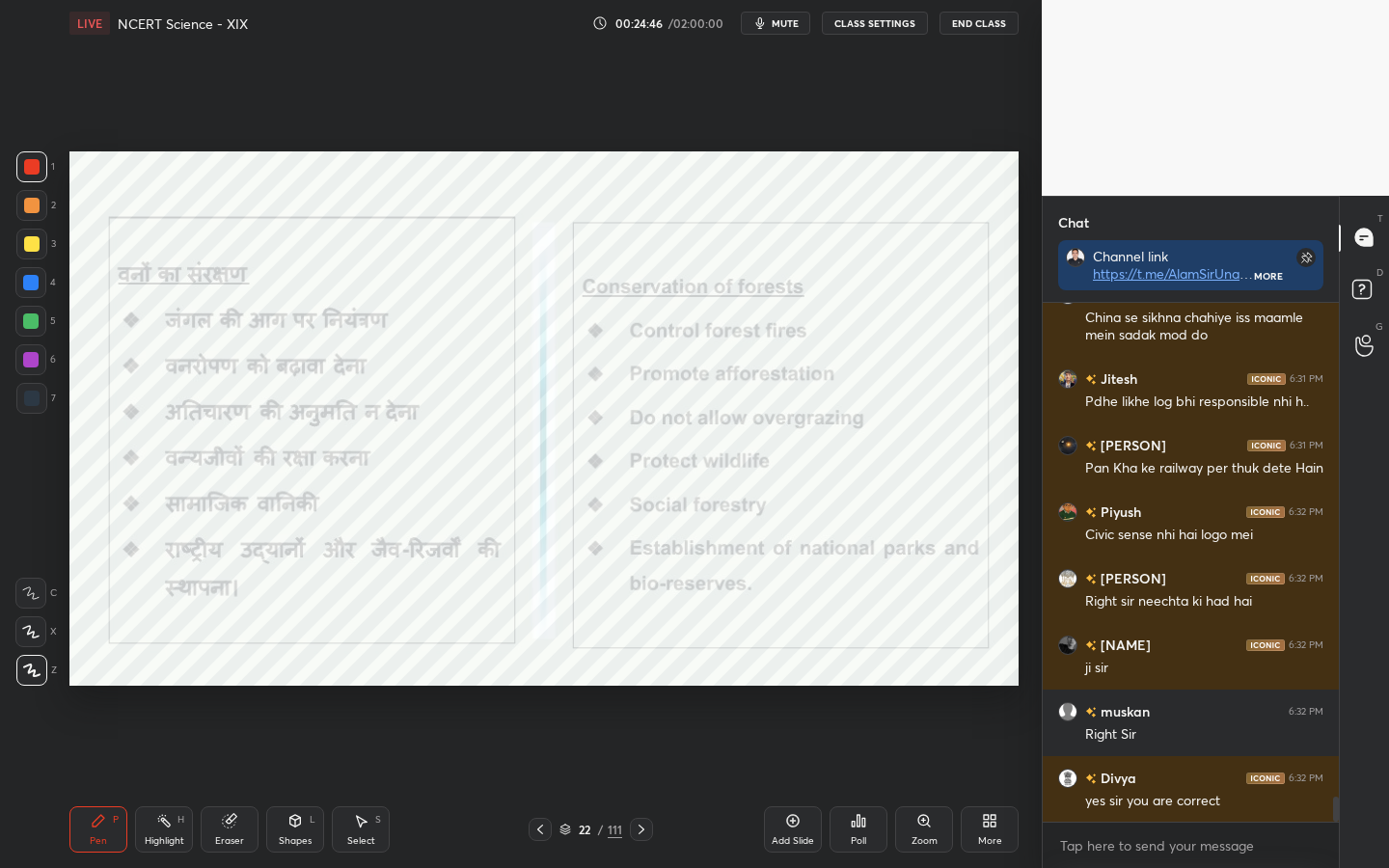 click on "Eraser" at bounding box center [230, 841] 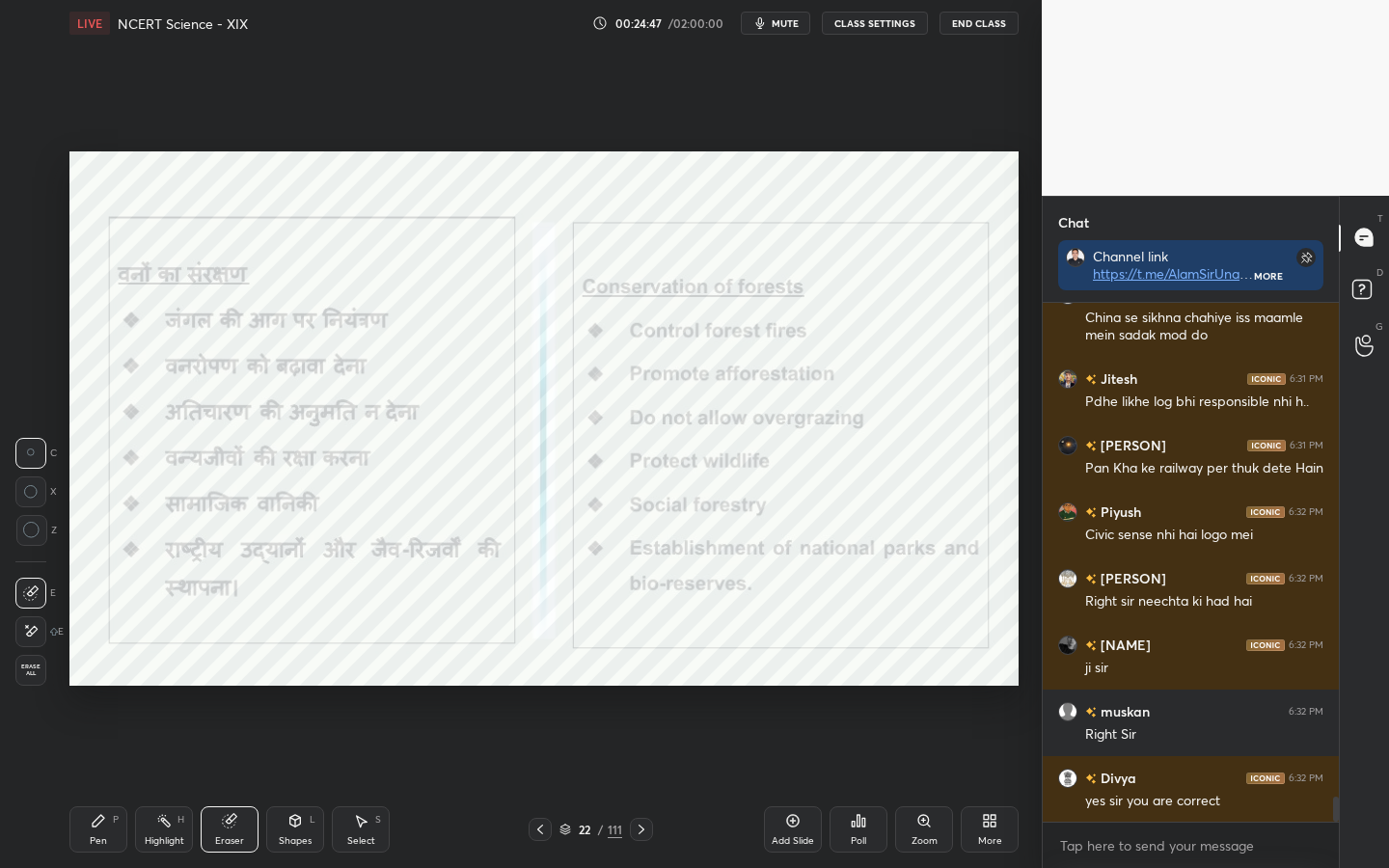 click on "Erase all" at bounding box center (31, 670) 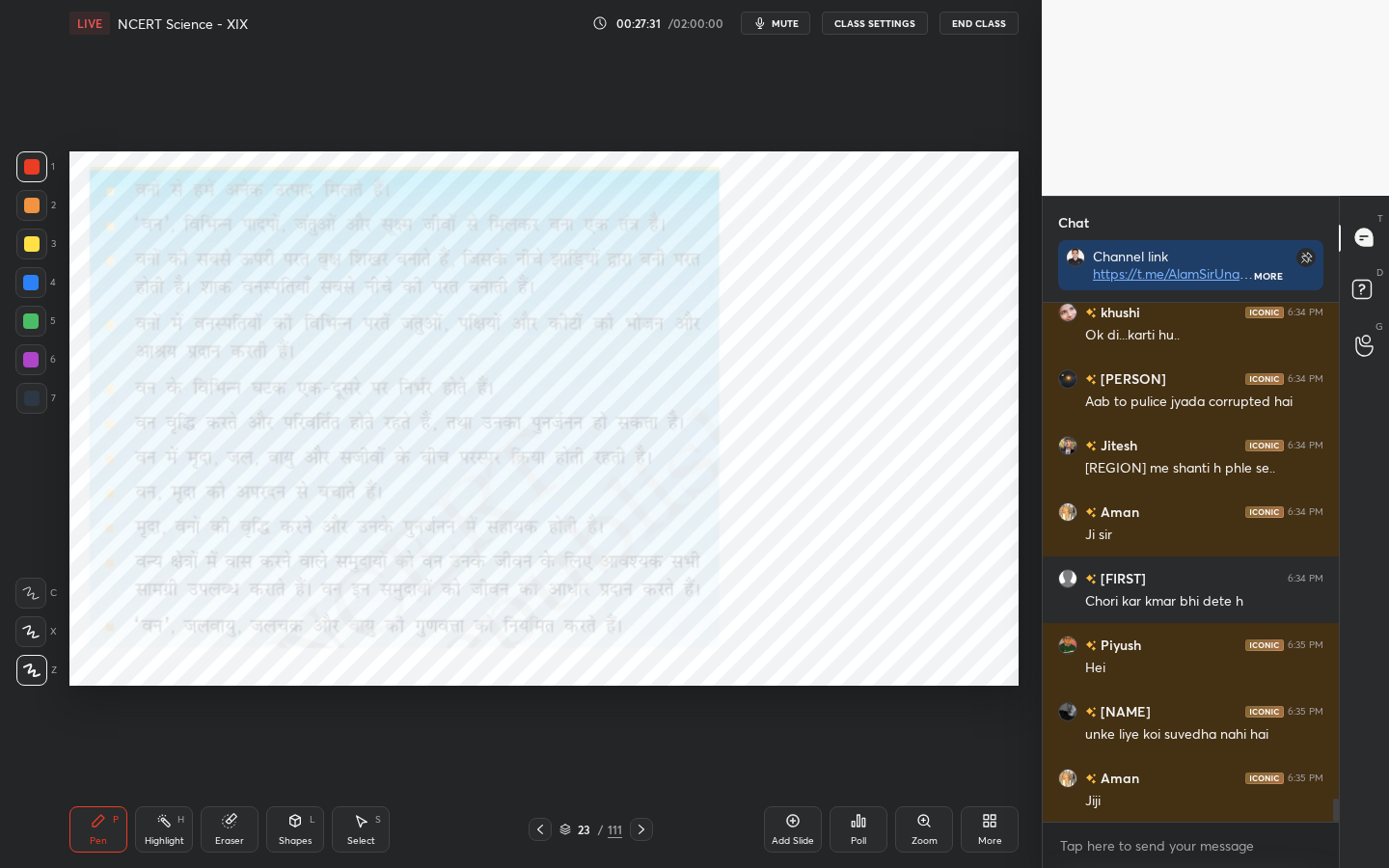 scroll, scrollTop: 11349, scrollLeft: 0, axis: vertical 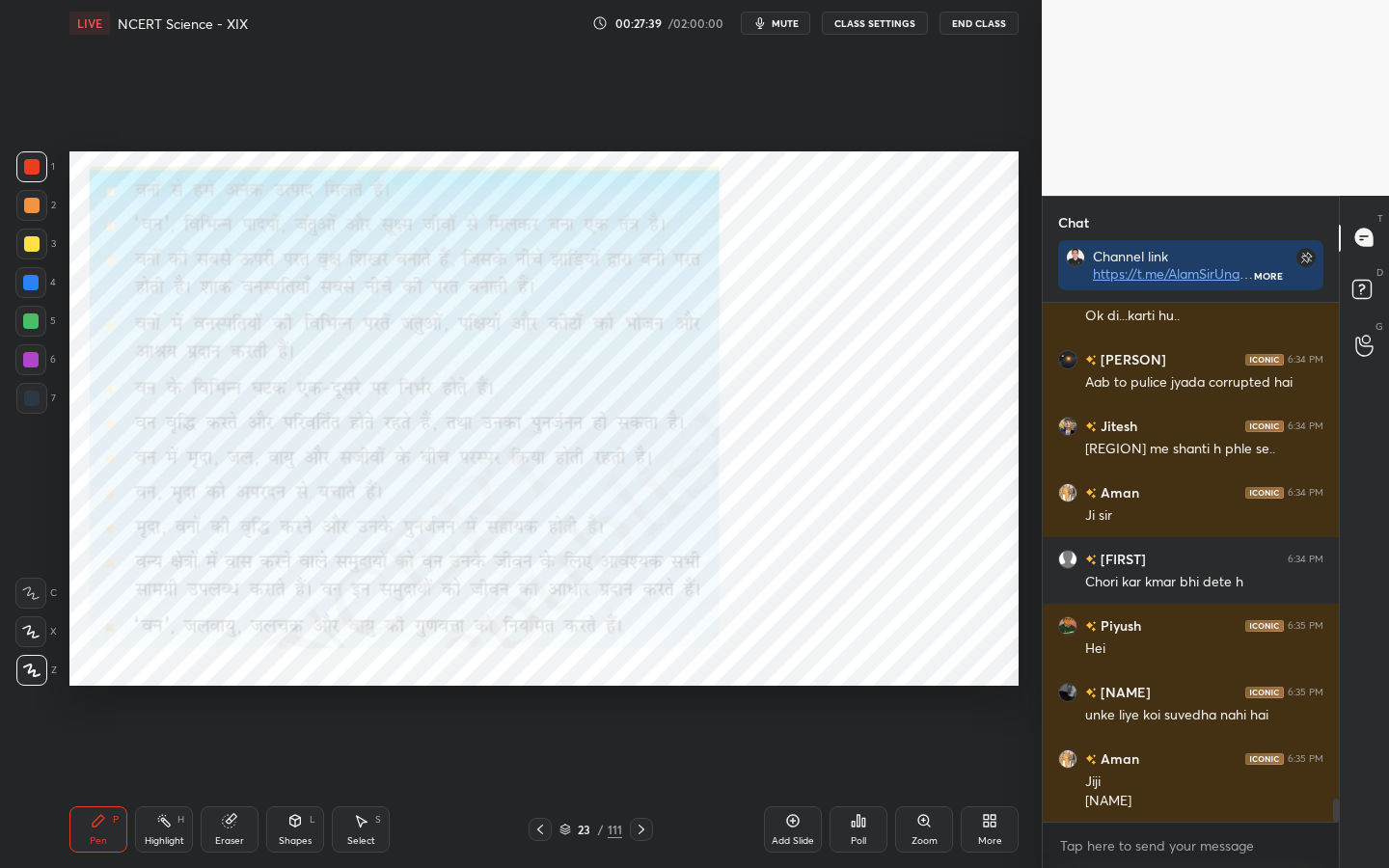 click on "mute" at bounding box center [776, 23] 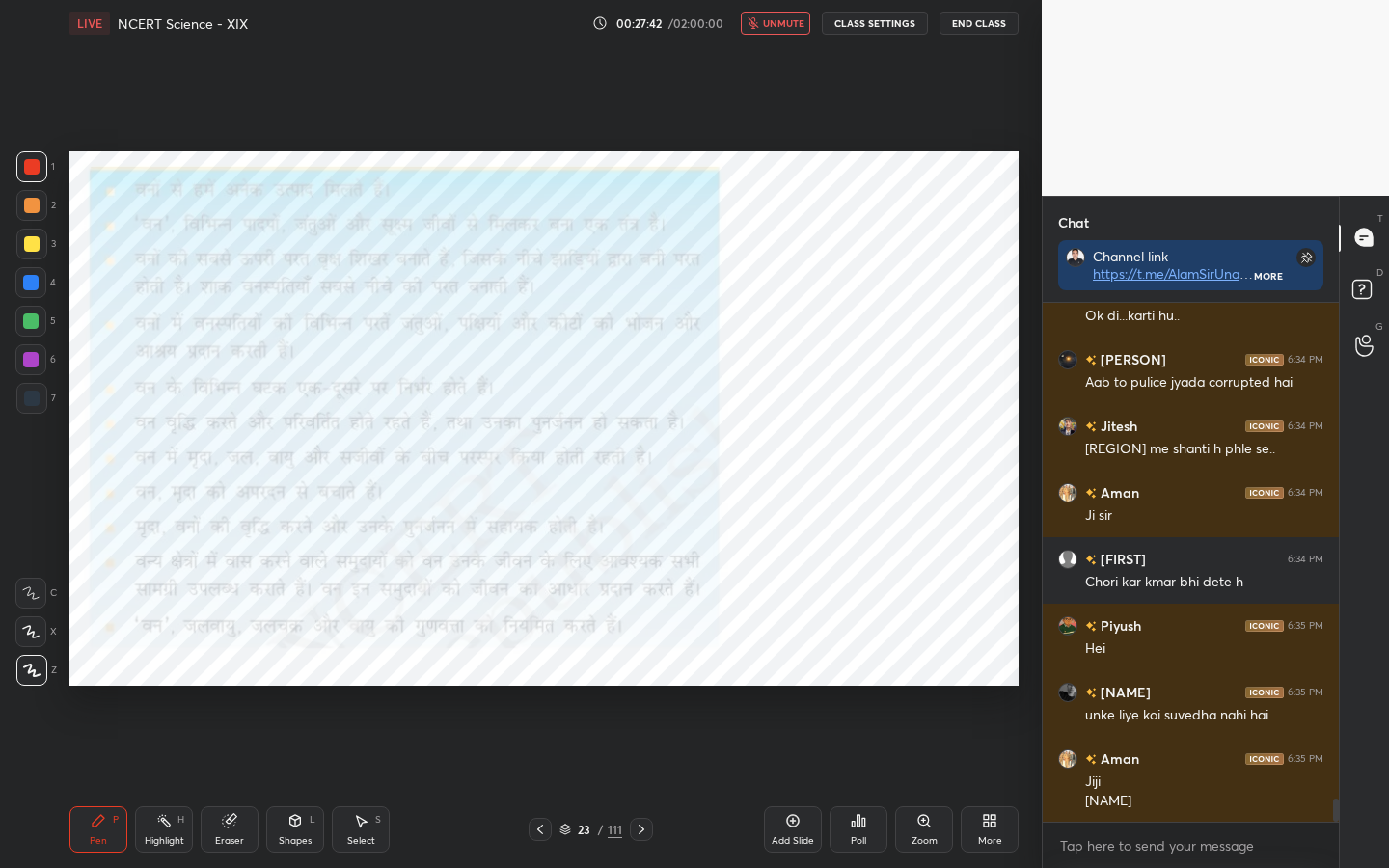 click on "unmute" at bounding box center [776, 23] 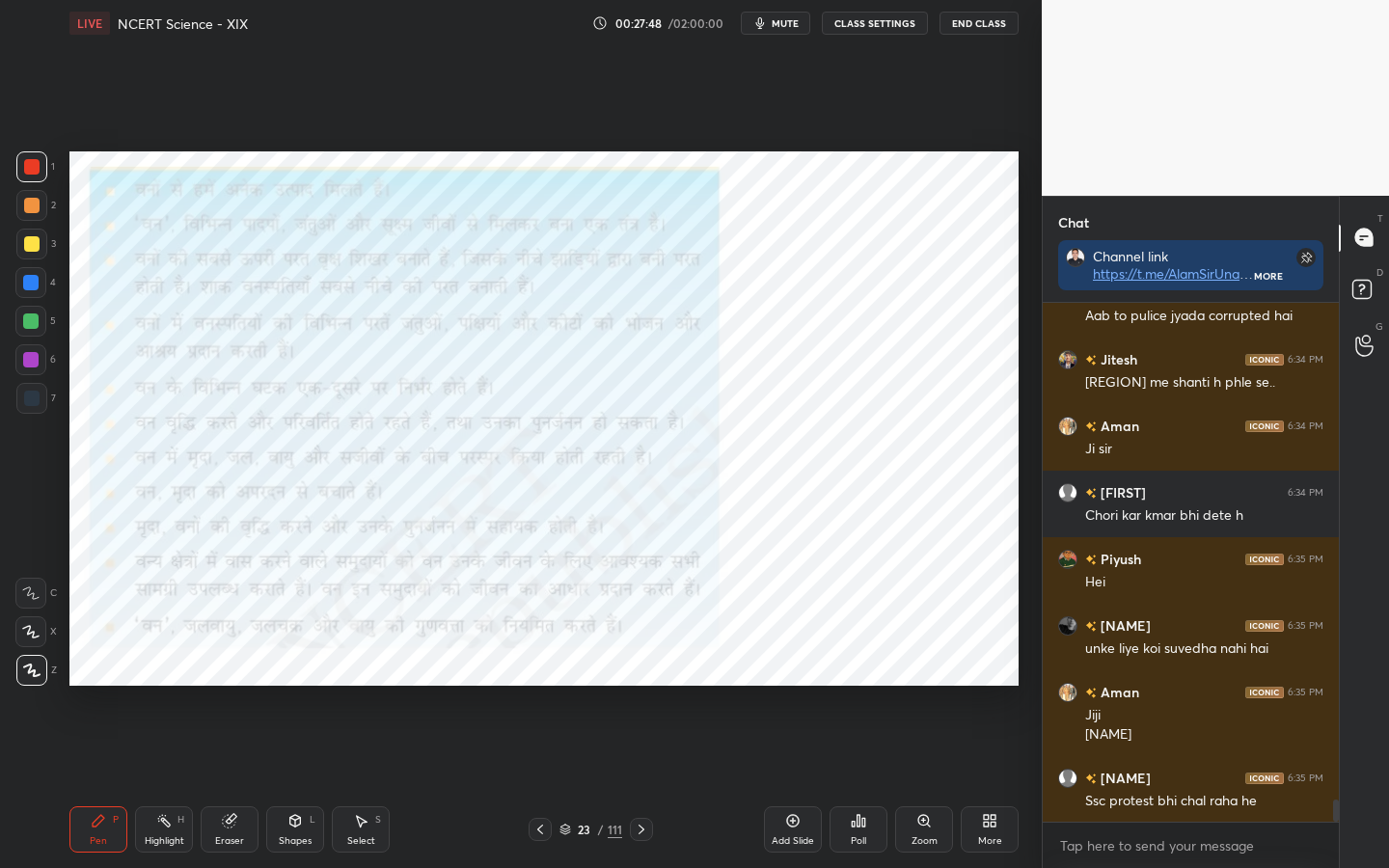 type 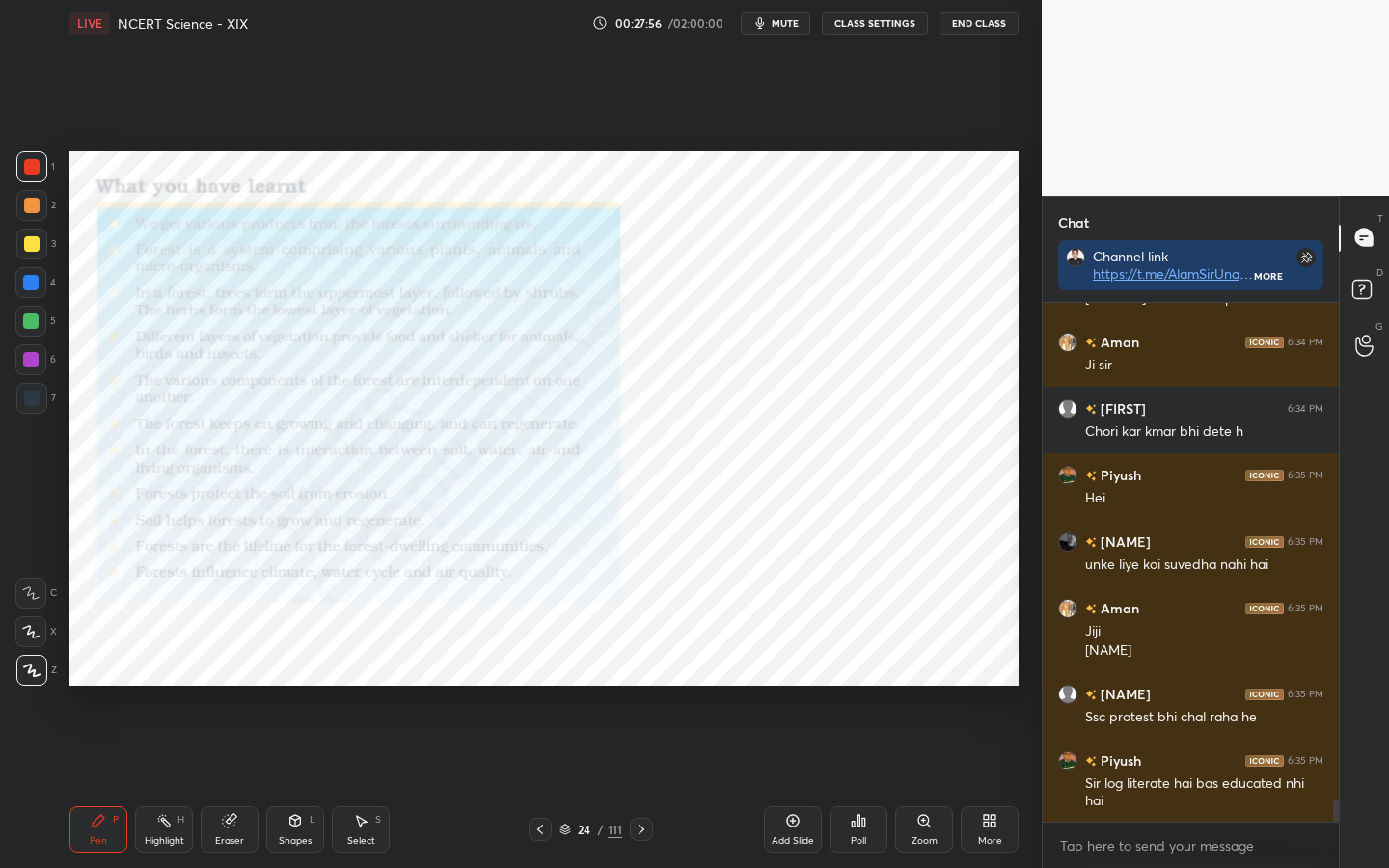 scroll, scrollTop: 11566, scrollLeft: 0, axis: vertical 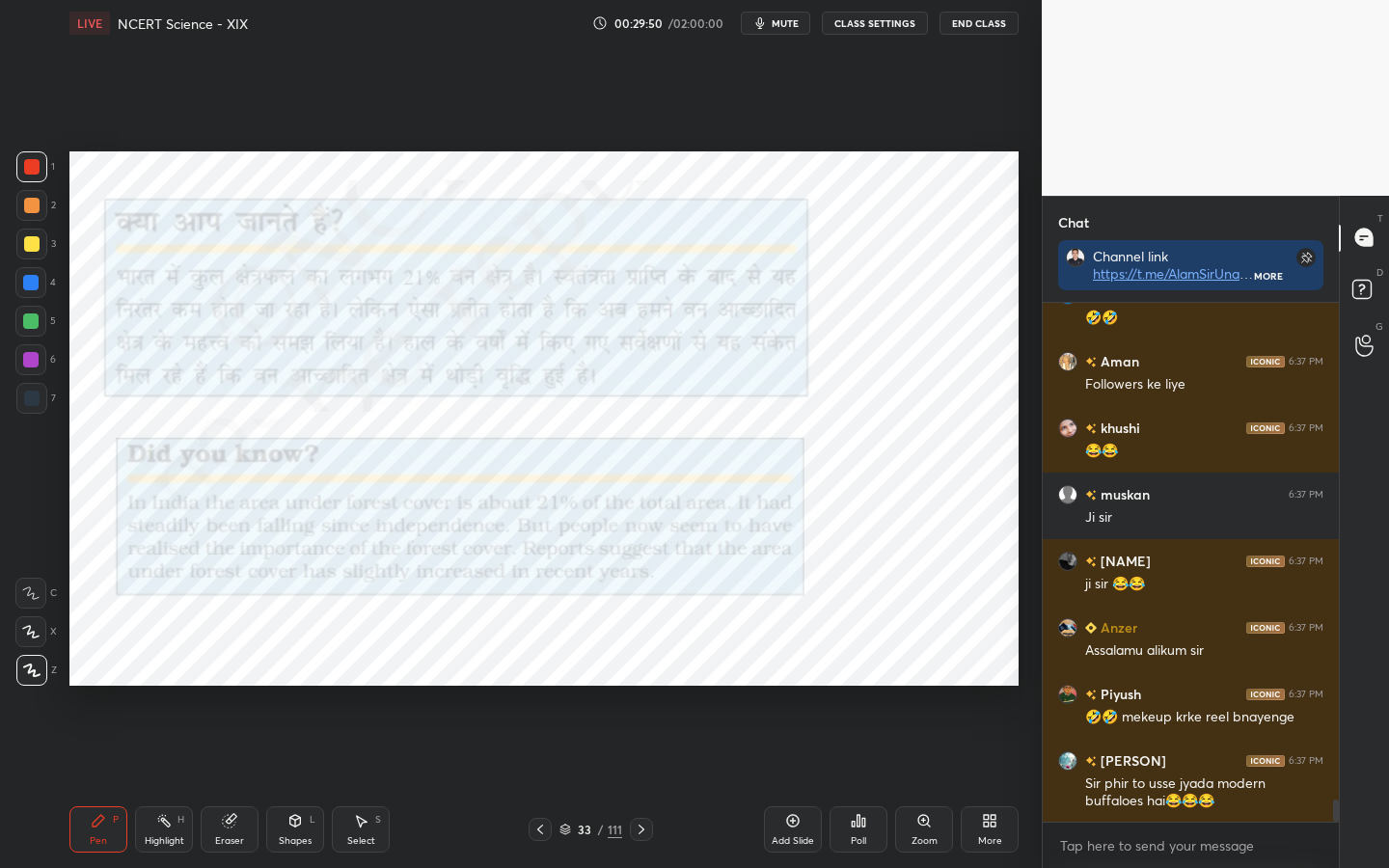 click on "Eraser" at bounding box center (230, 841) 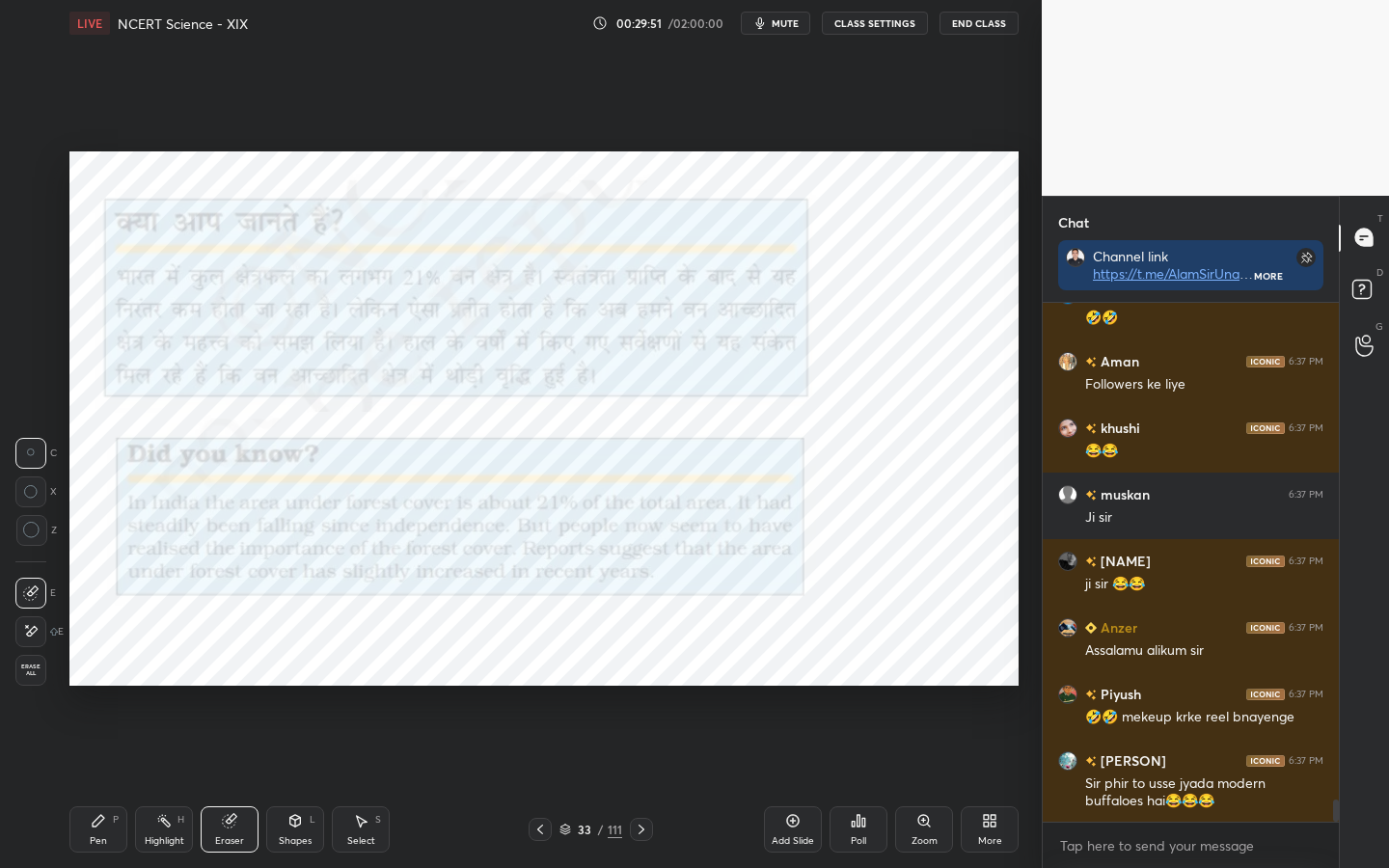drag, startPoint x: 34, startPoint y: 668, endPoint x: 44, endPoint y: 666, distance: 10.19804 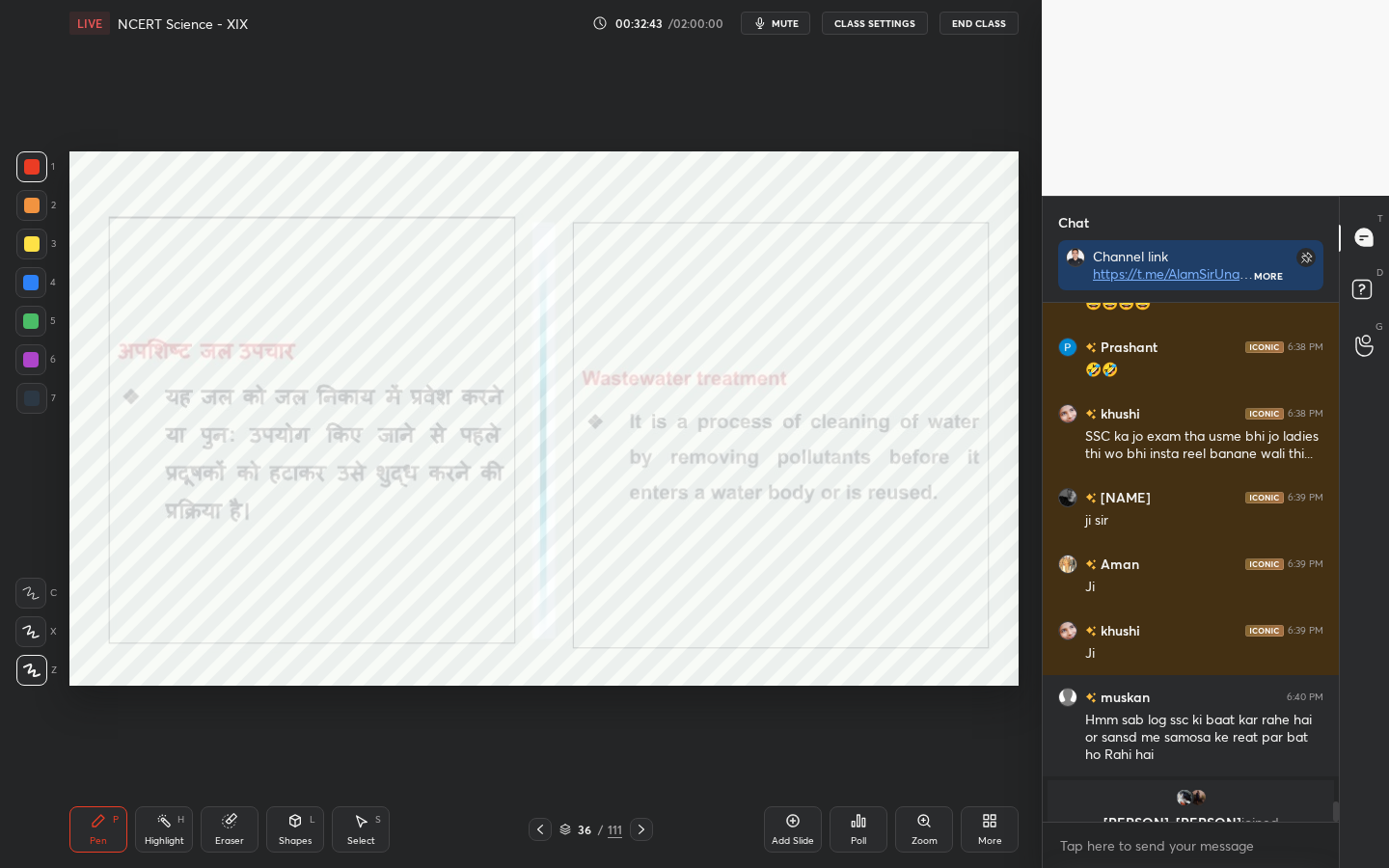 scroll, scrollTop: 12862, scrollLeft: 0, axis: vertical 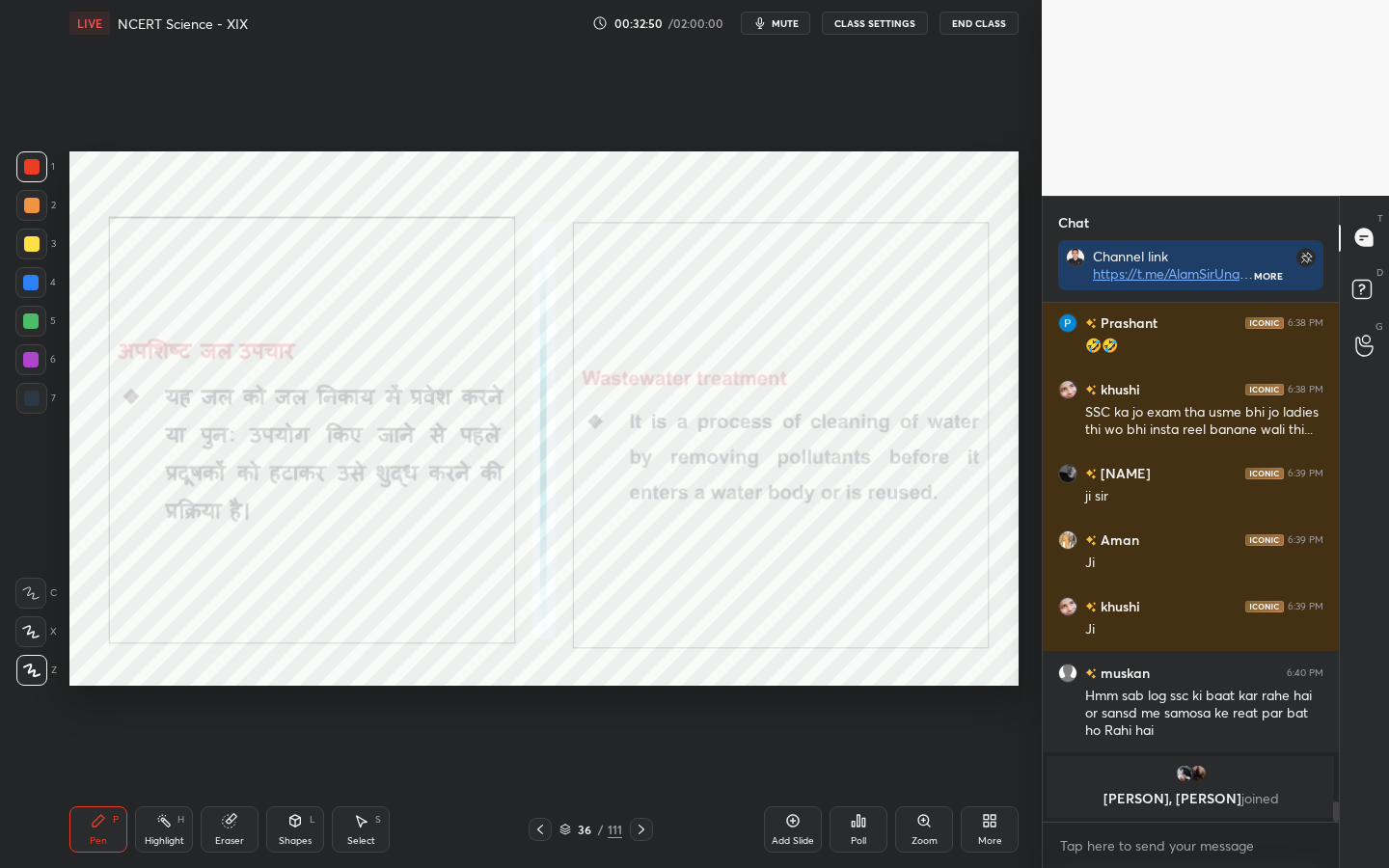 click on "Eraser" at bounding box center (230, 841) 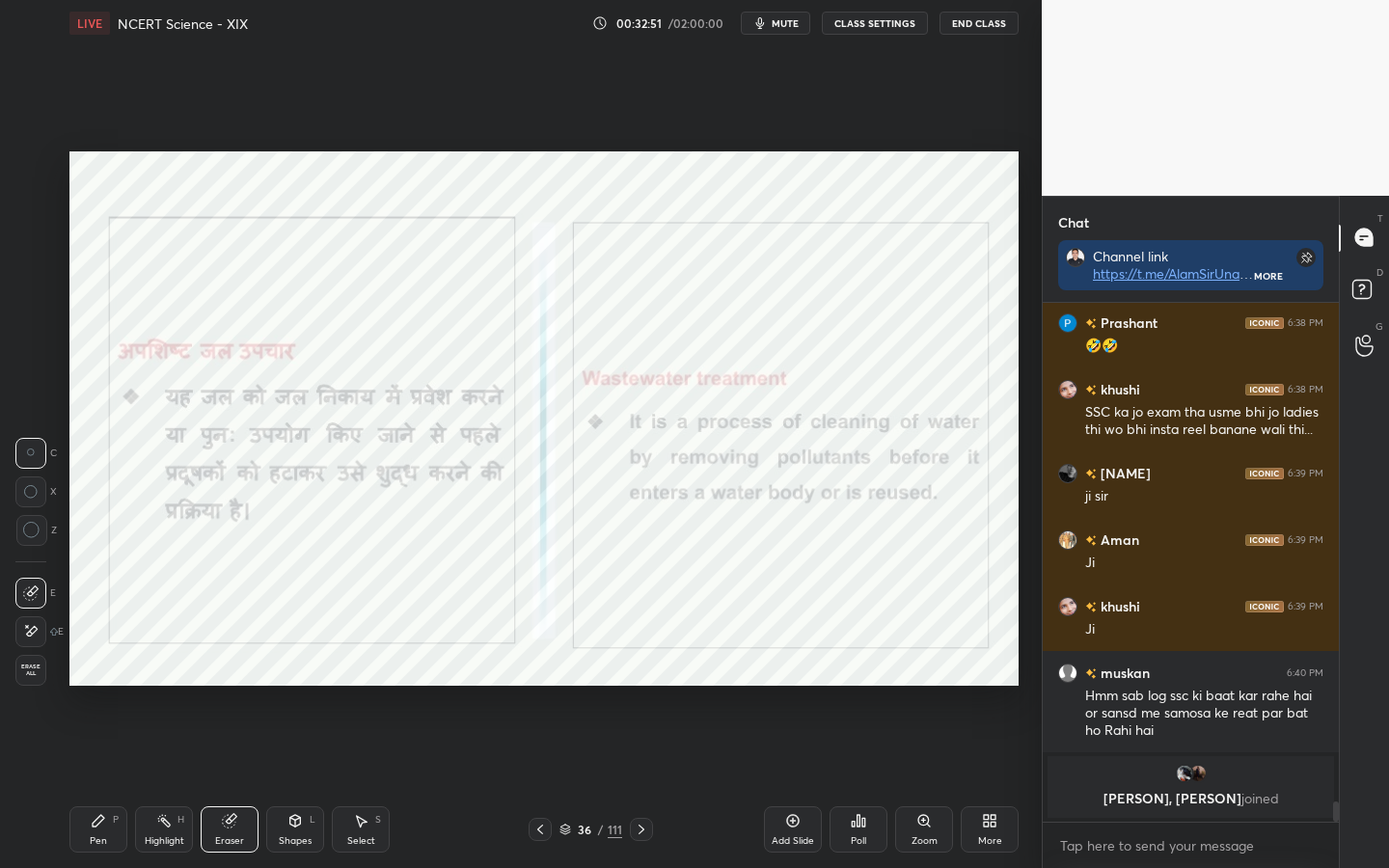 click on "Erase all" at bounding box center [31, 670] 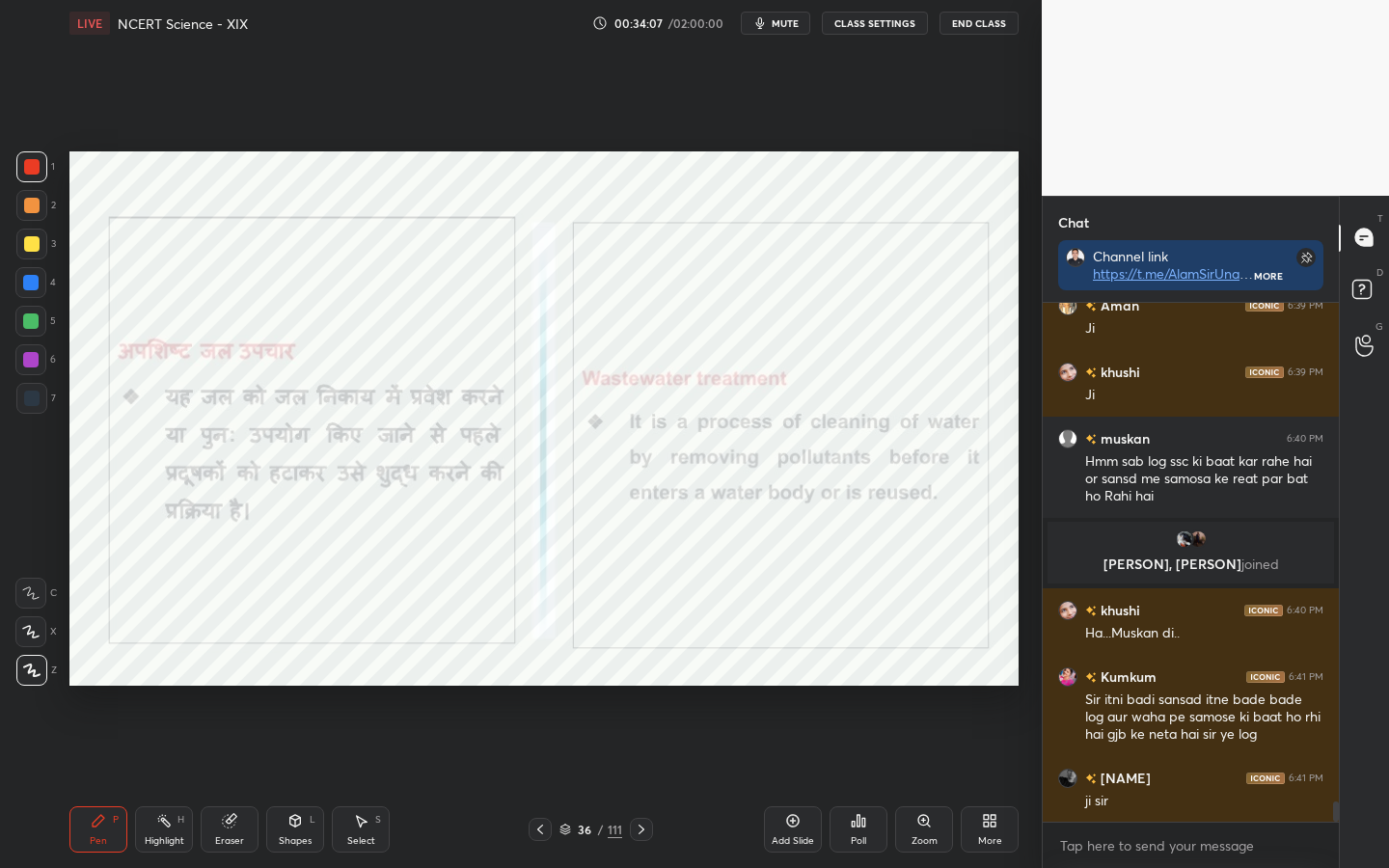 scroll, scrollTop: 12654, scrollLeft: 0, axis: vertical 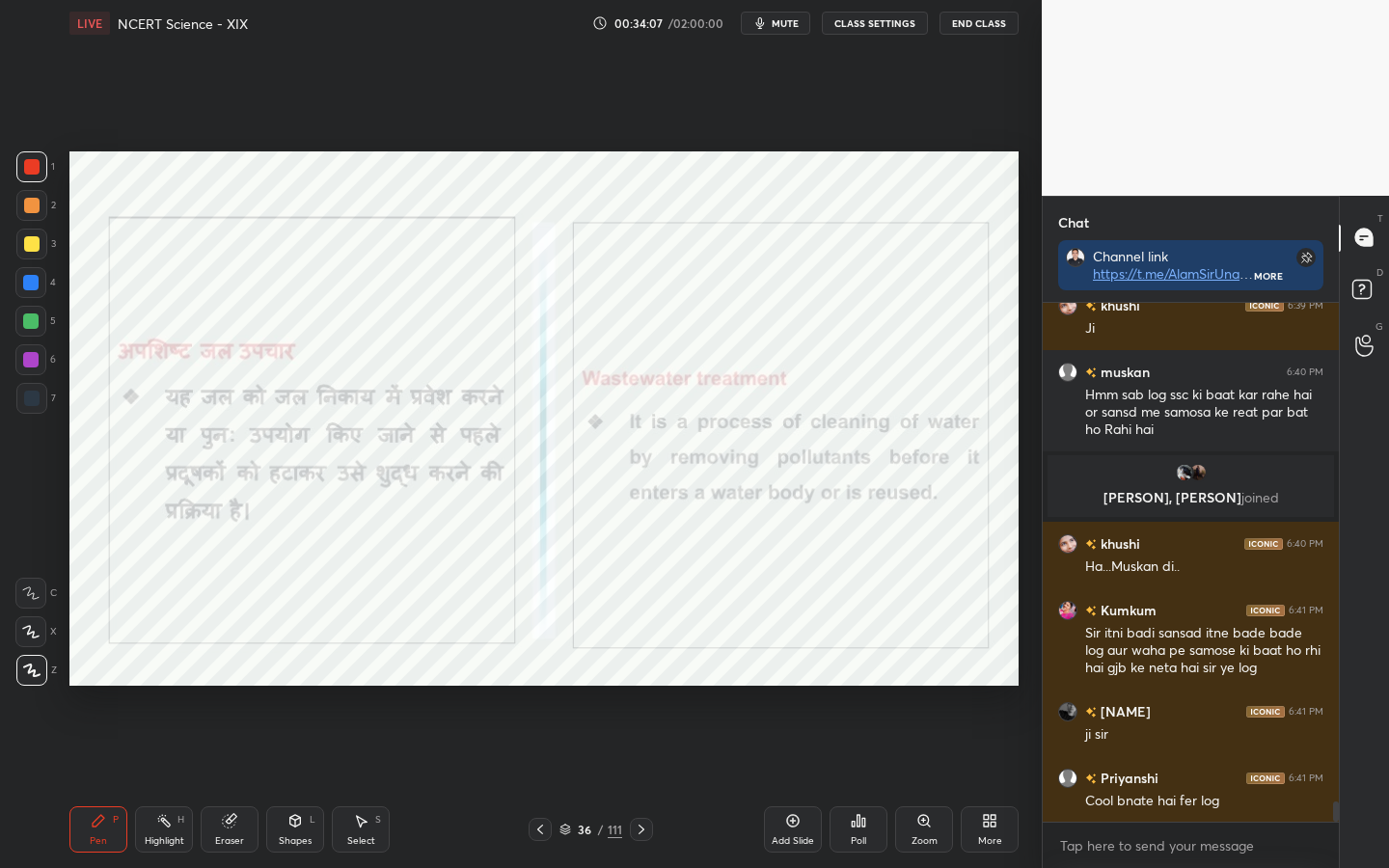 click 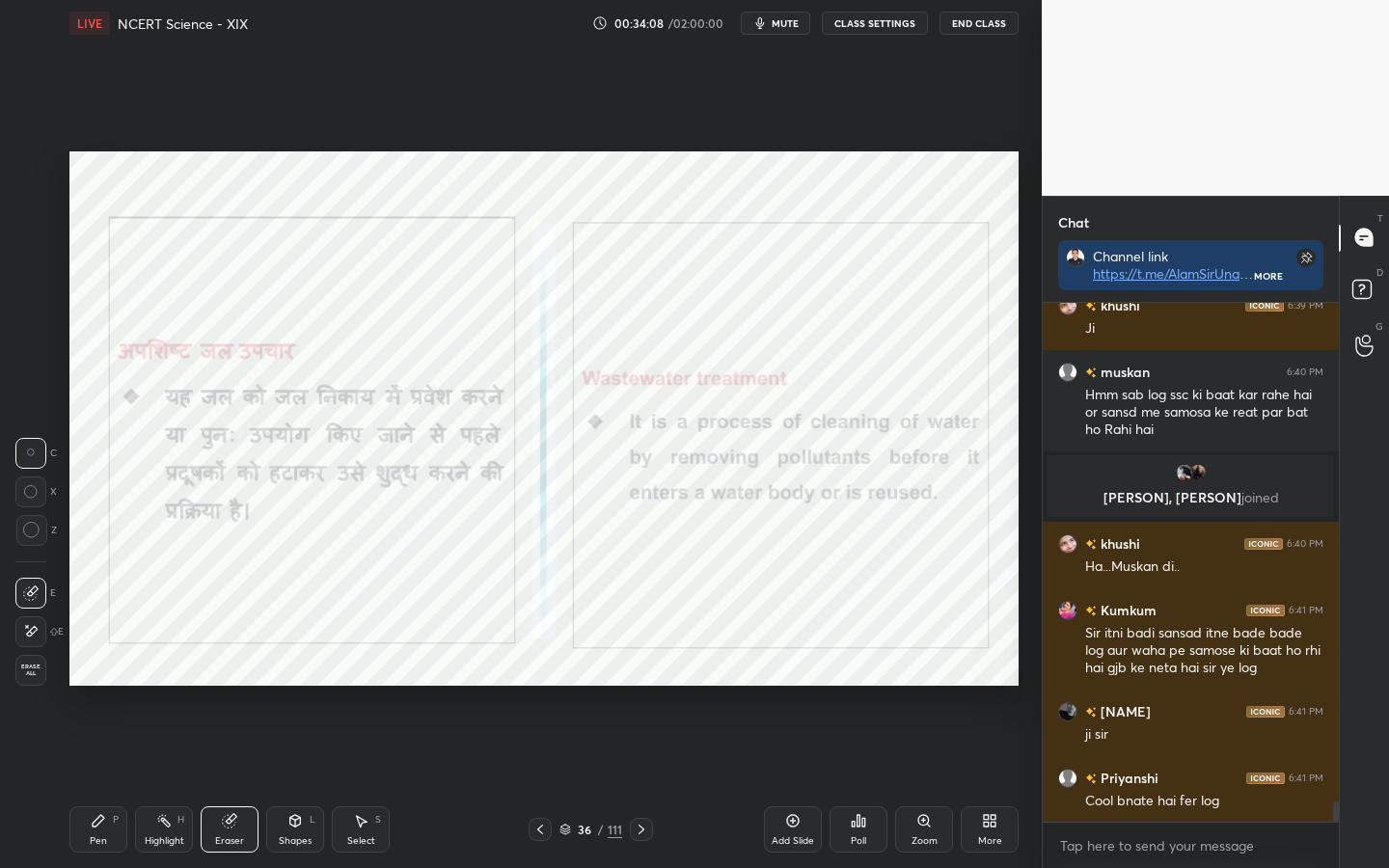 click on "Erase all" at bounding box center [31, 670] 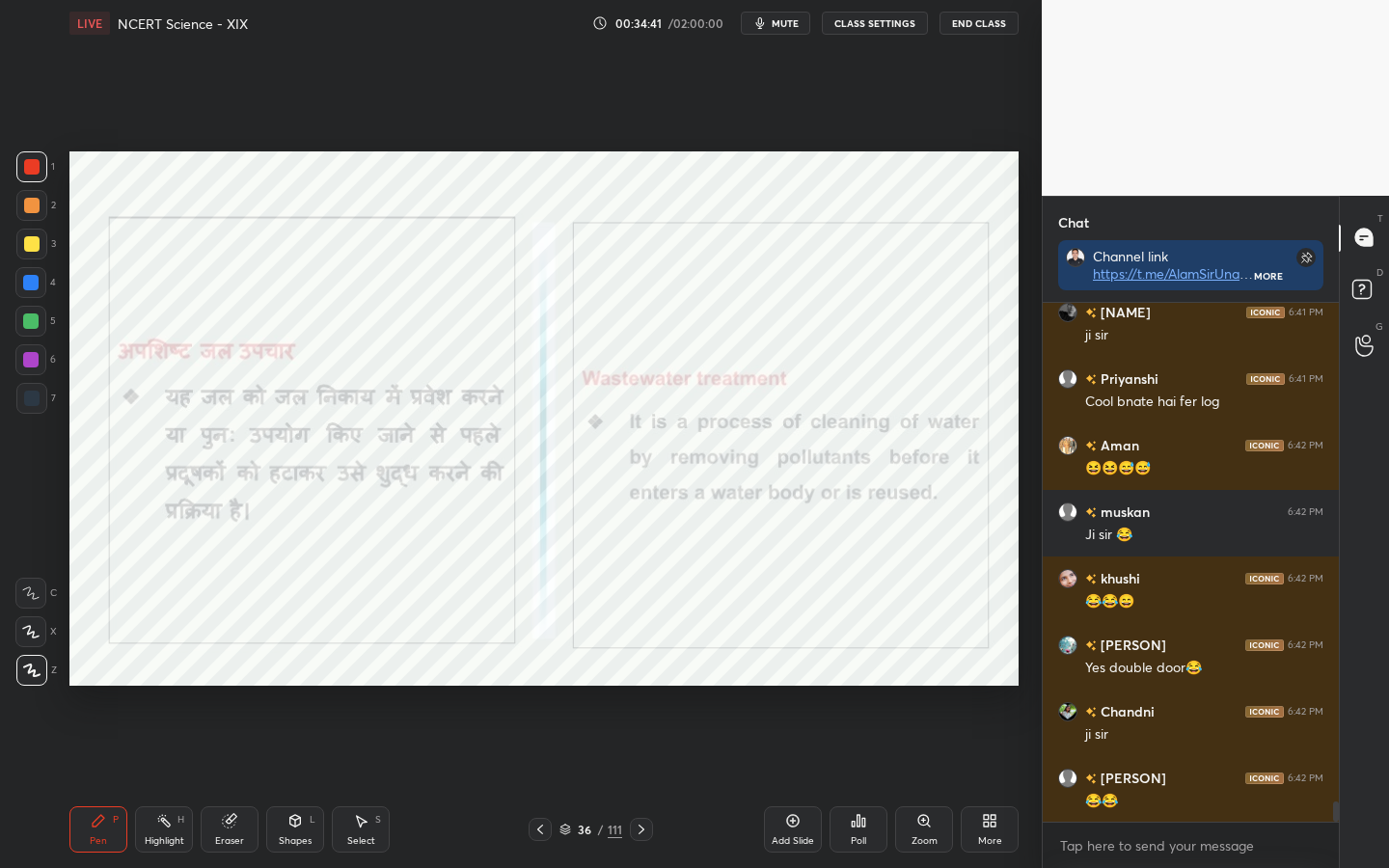 scroll, scrollTop: 13119, scrollLeft: 0, axis: vertical 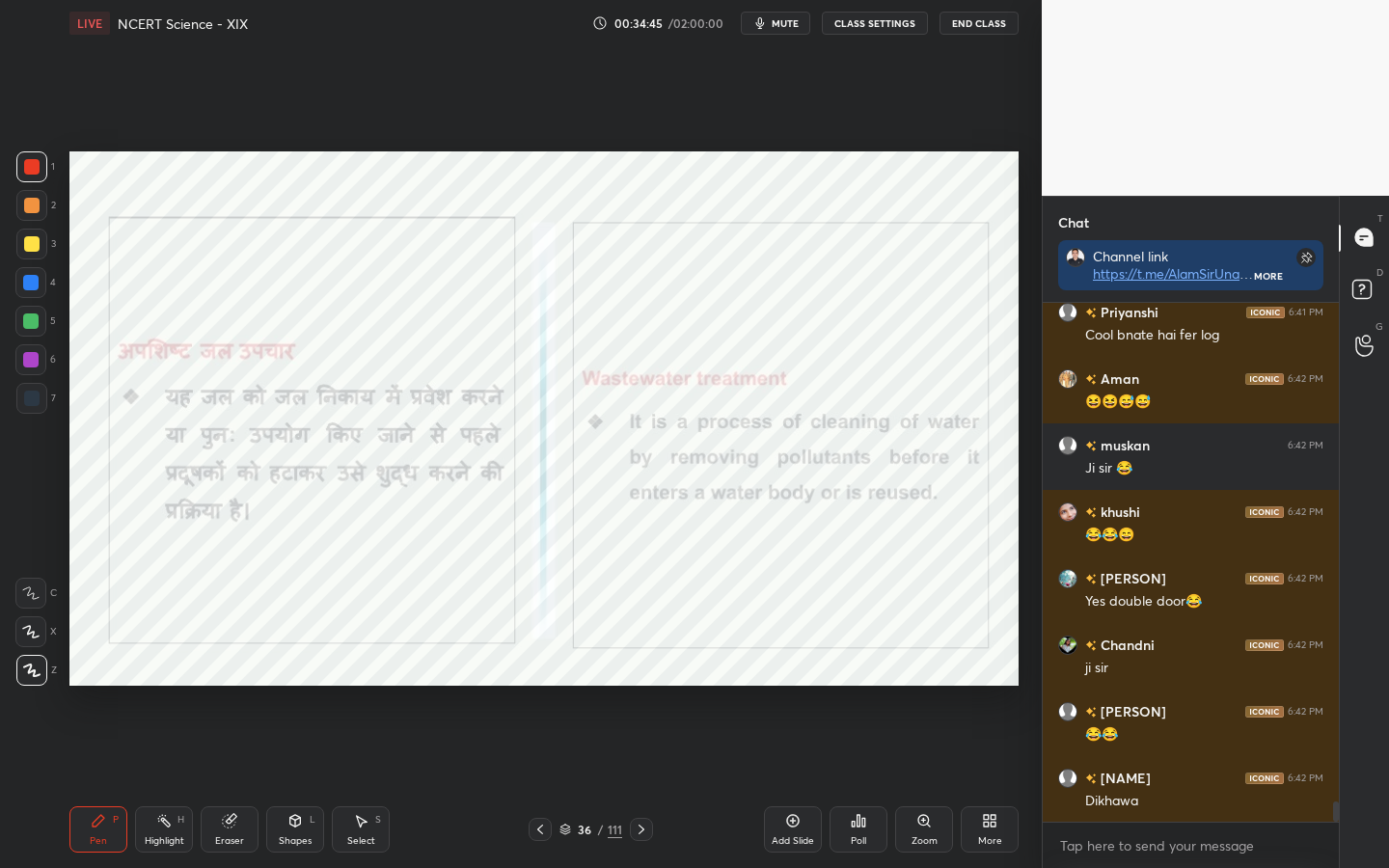 click 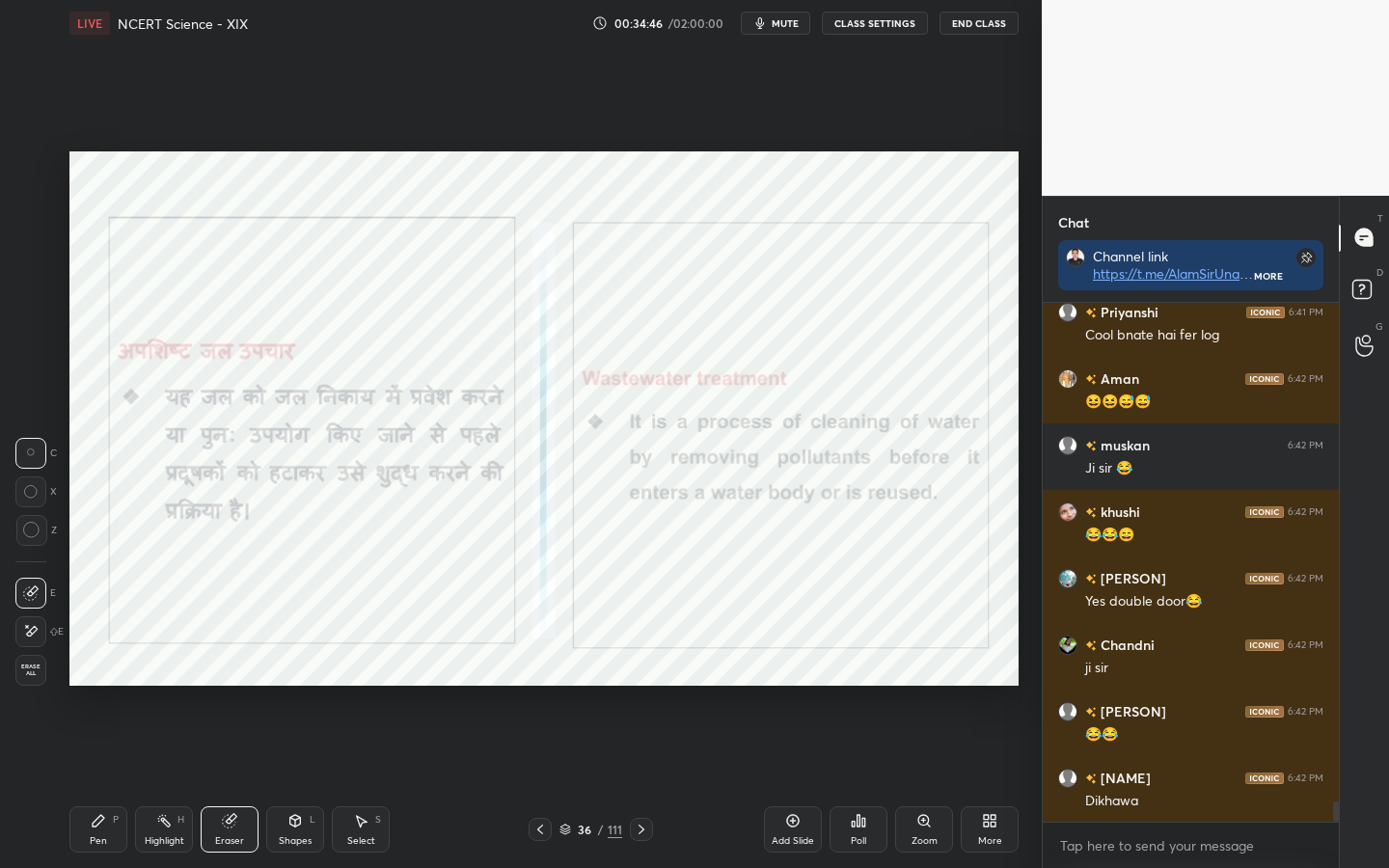 click on "Erase all" at bounding box center (31, 670) 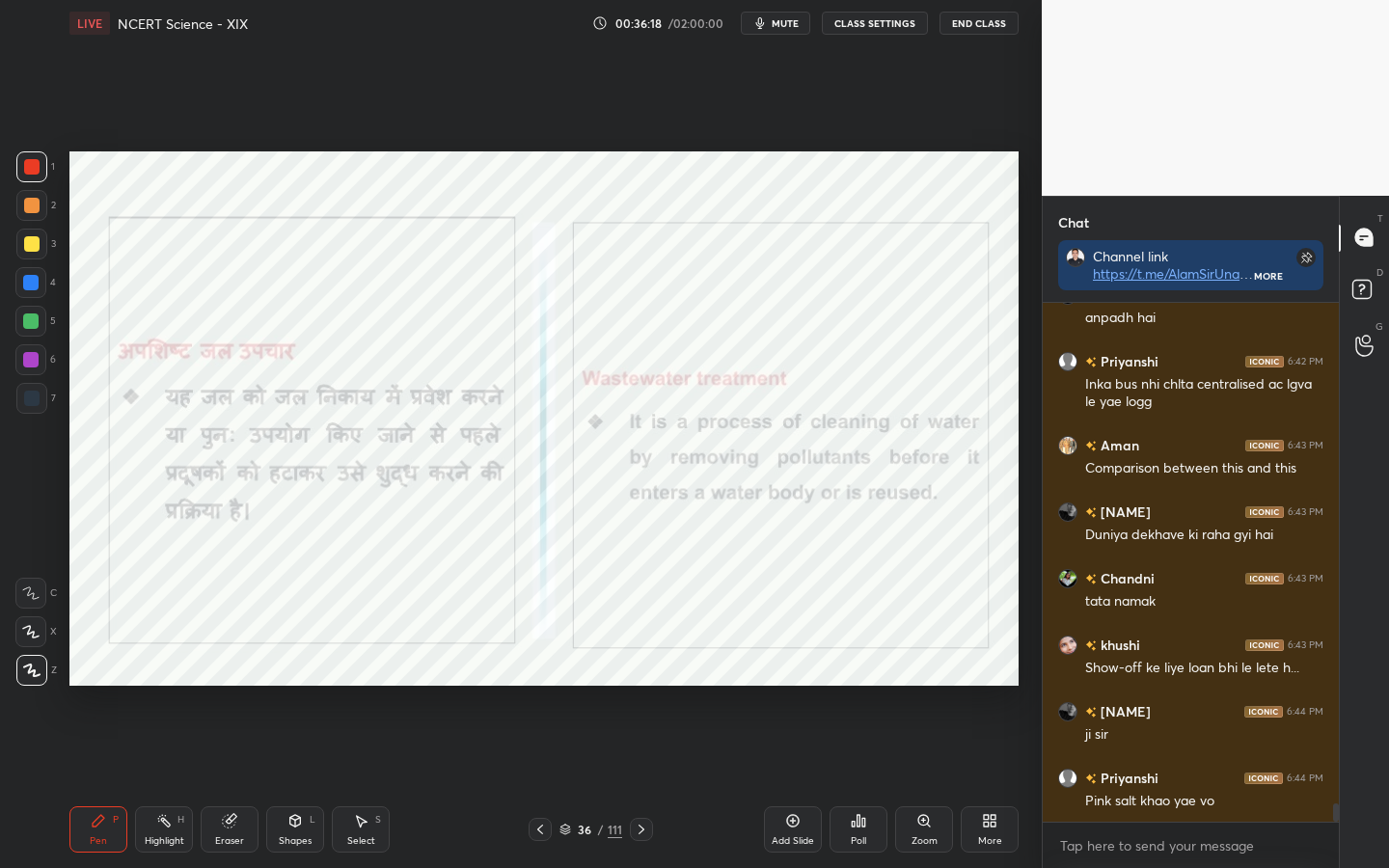 scroll, scrollTop: 13935, scrollLeft: 0, axis: vertical 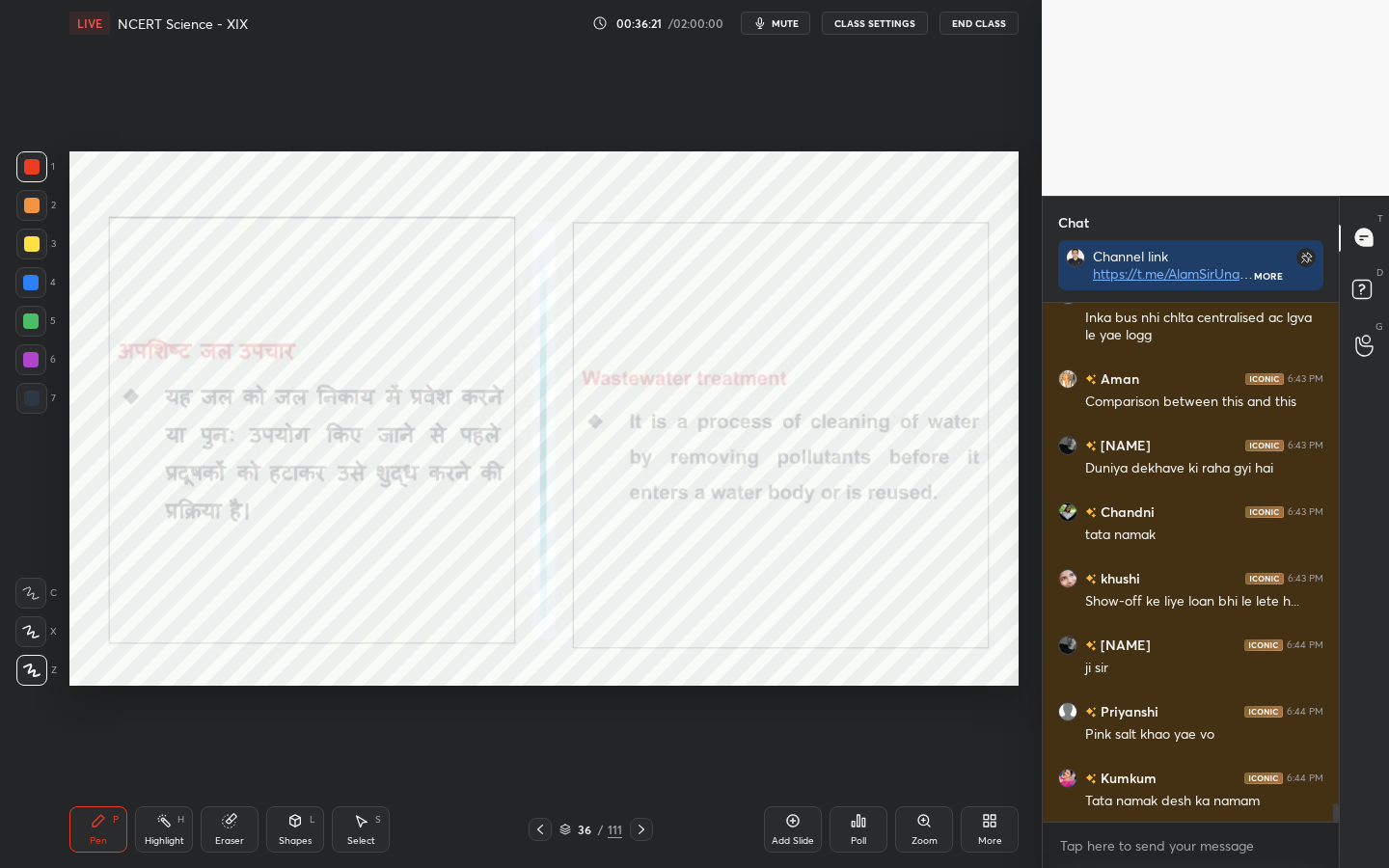 click on "Eraser" at bounding box center (230, 841) 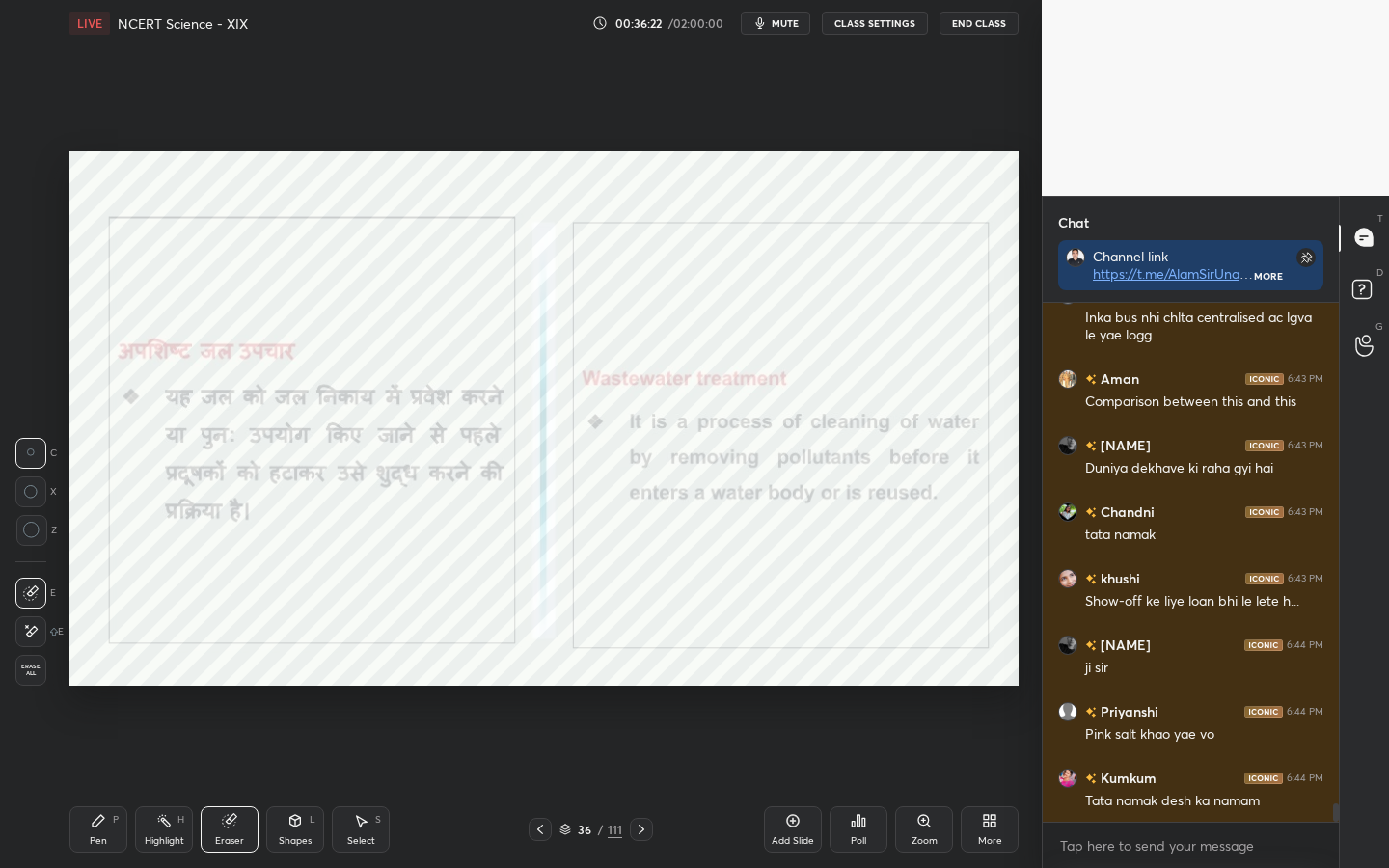 scroll, scrollTop: 14002, scrollLeft: 0, axis: vertical 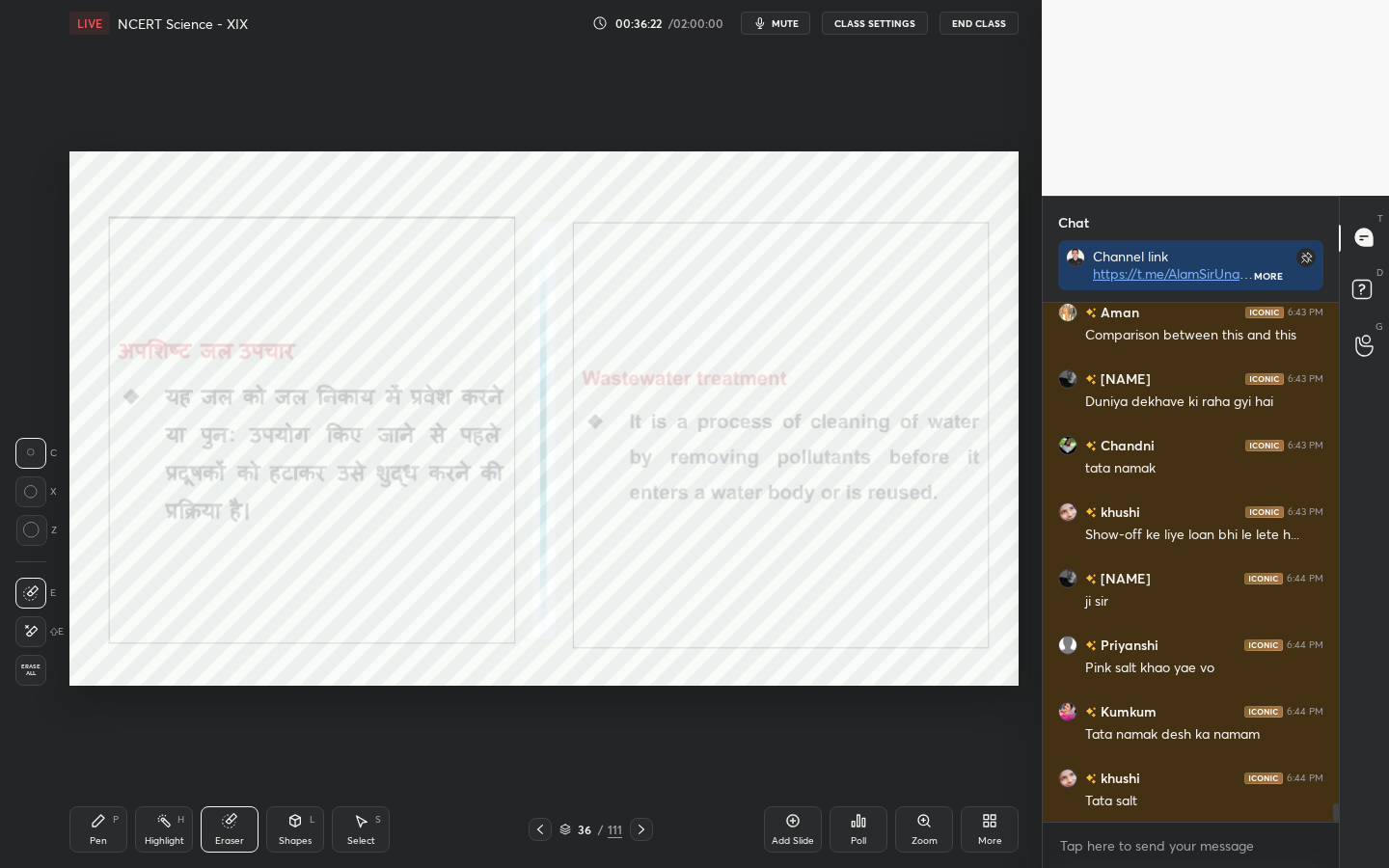 click on "1 2 3 4 5 6 7 C X Z C X Z E E Erase all   H H LIVE NCERT Science - XIX 00:36:22 /  02:00:00 mute CLASS SETTINGS End Class Setting up your live class Poll for   secs No correct answer Start poll Back NCERT Science - XIX • L19 of NCERT - Science & Technology Parvej Alam Pen P Highlight H Eraser Shapes L Select S 36 / 111 Add Slide Poll Zoom More" at bounding box center [513, 434] 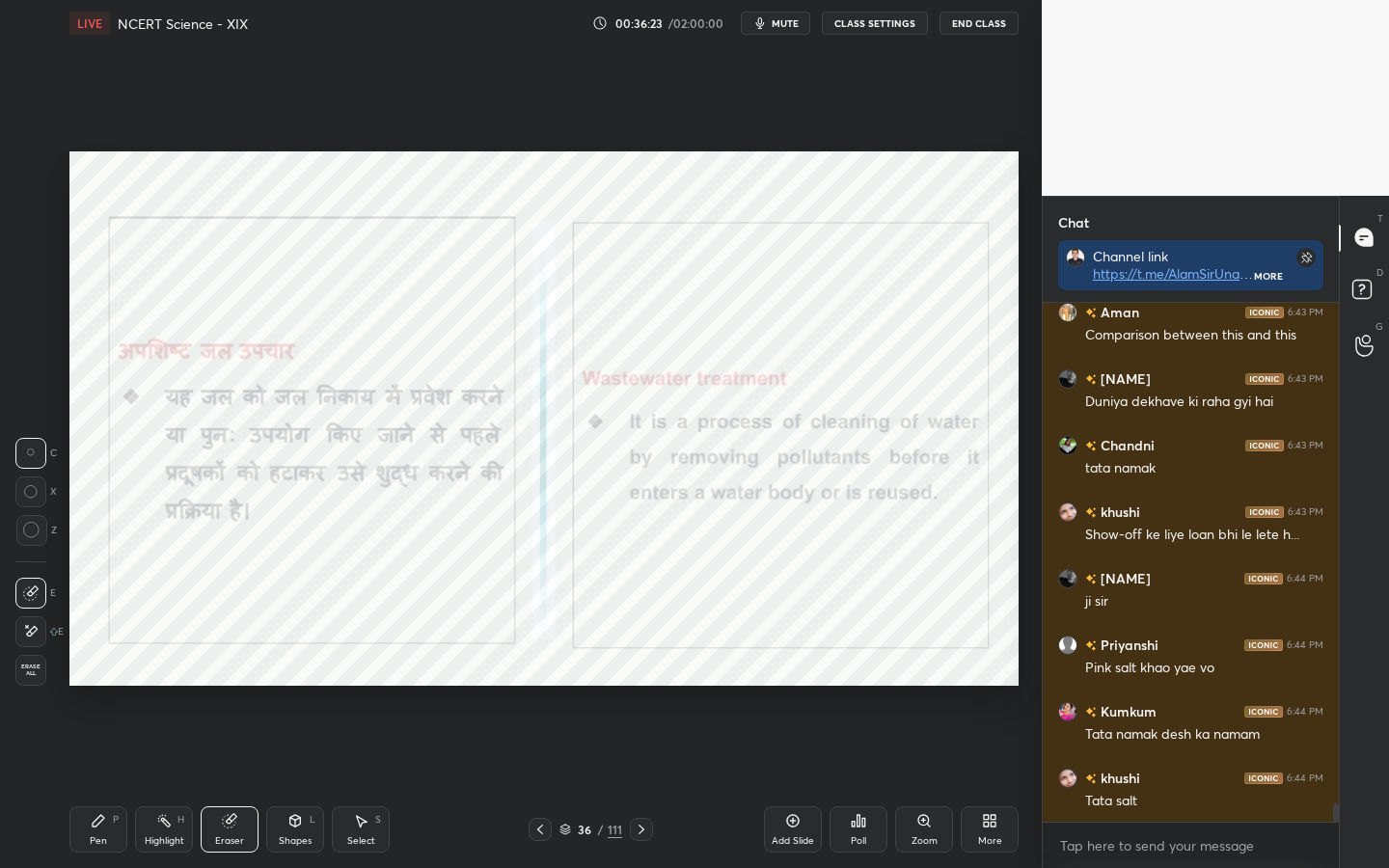 drag, startPoint x: 23, startPoint y: 686, endPoint x: 38, endPoint y: 678, distance: 17 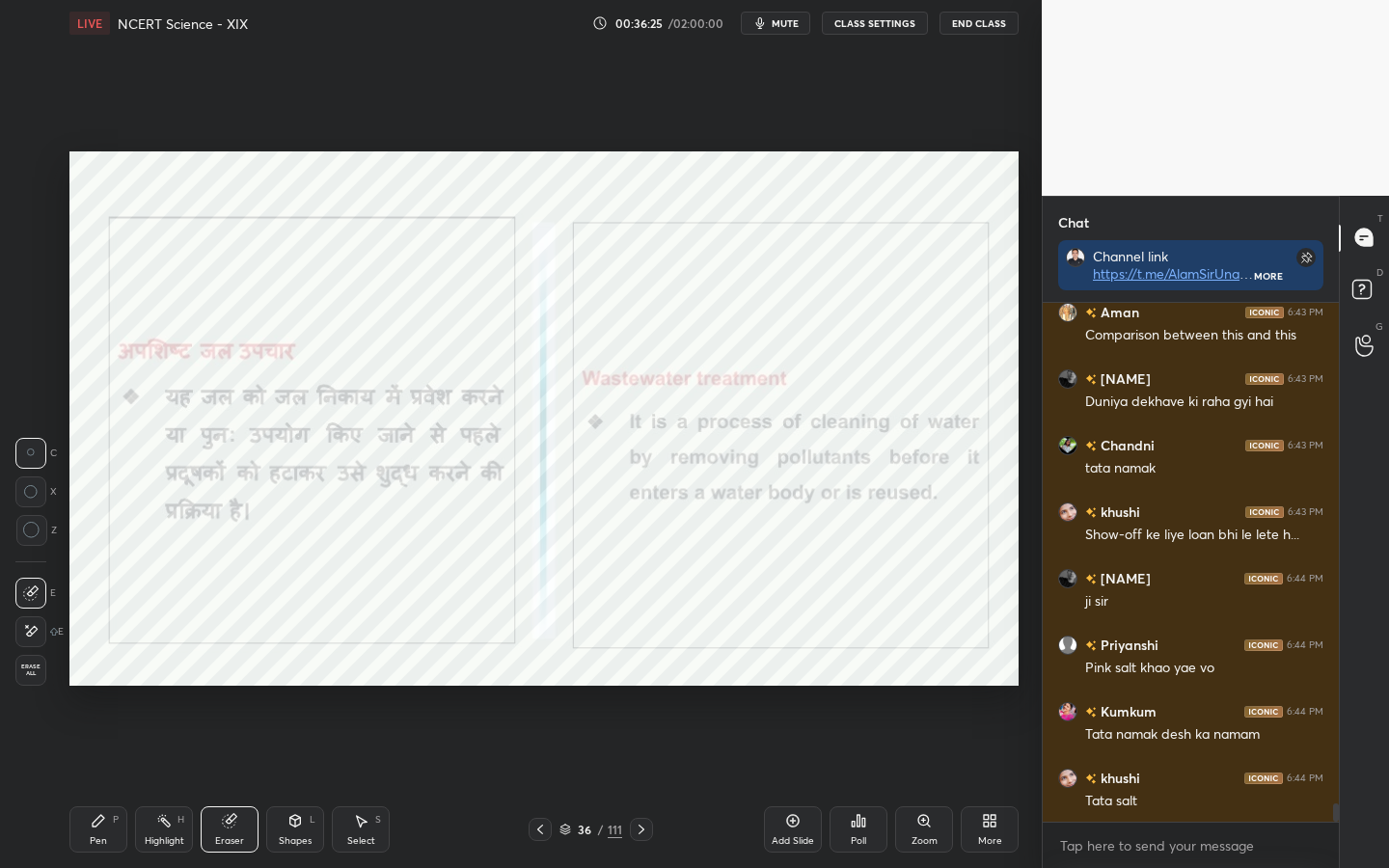 click on "Erase all" at bounding box center [31, 670] 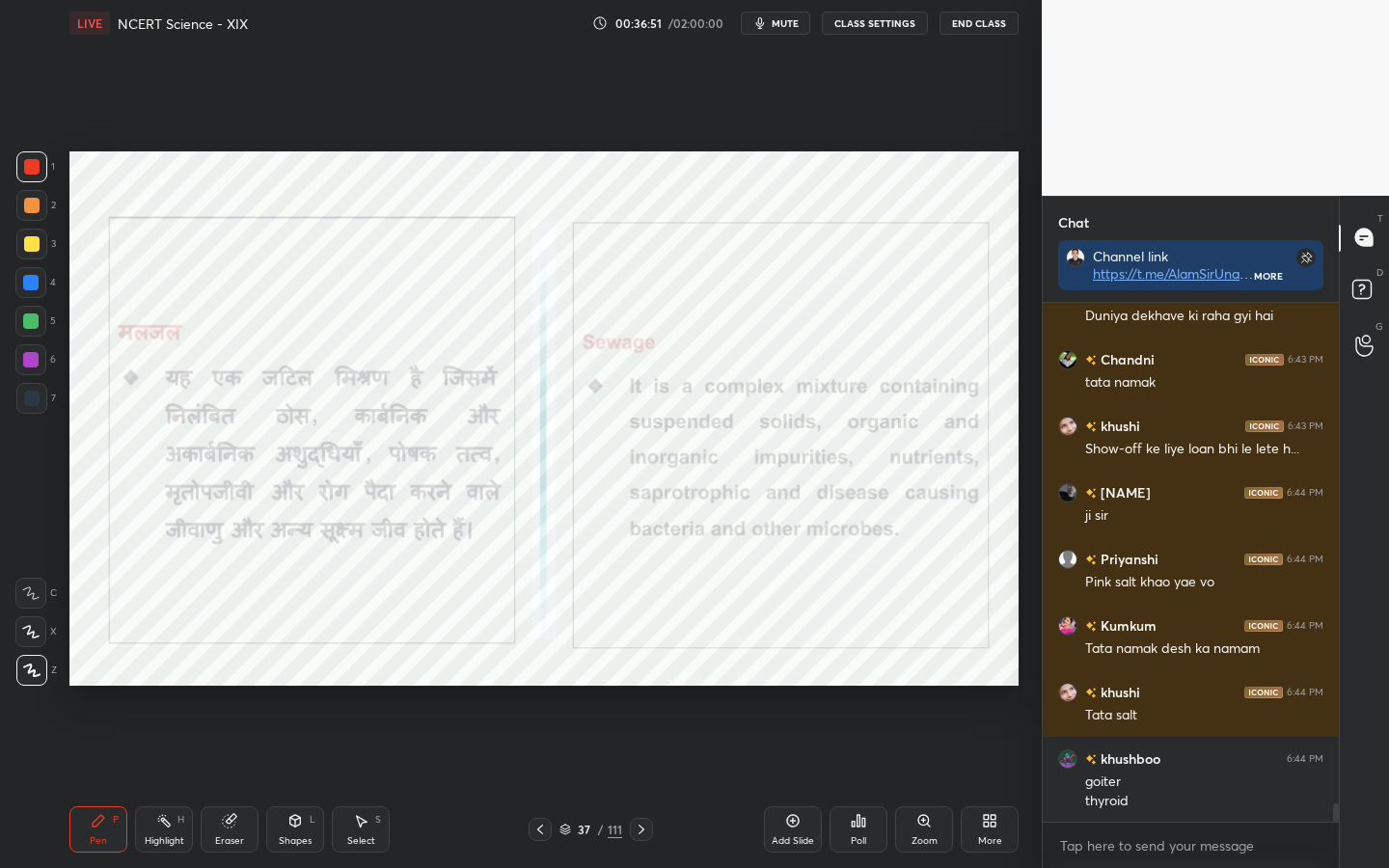 scroll, scrollTop: 14154, scrollLeft: 0, axis: vertical 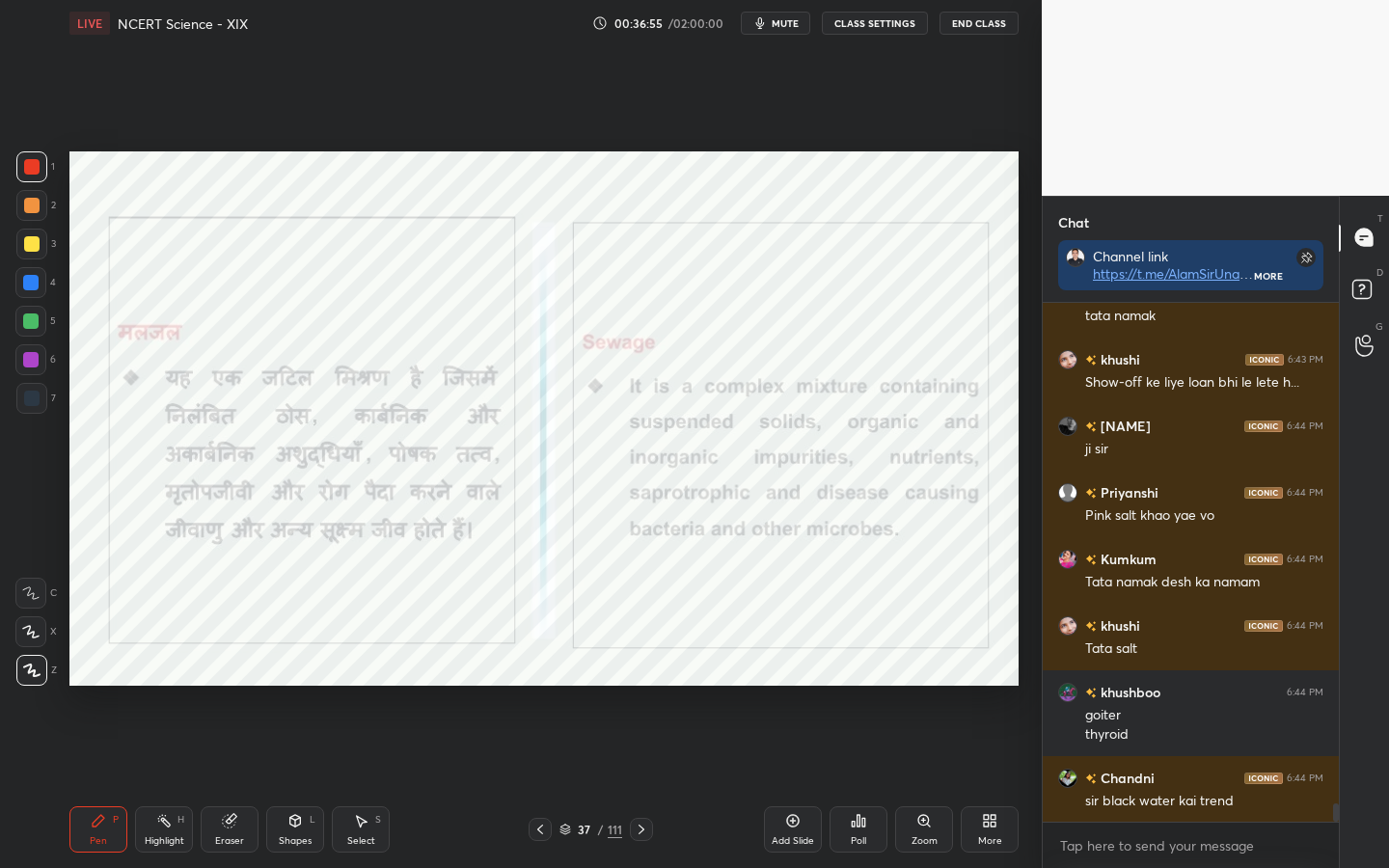 click on "Eraser" at bounding box center (230, 841) 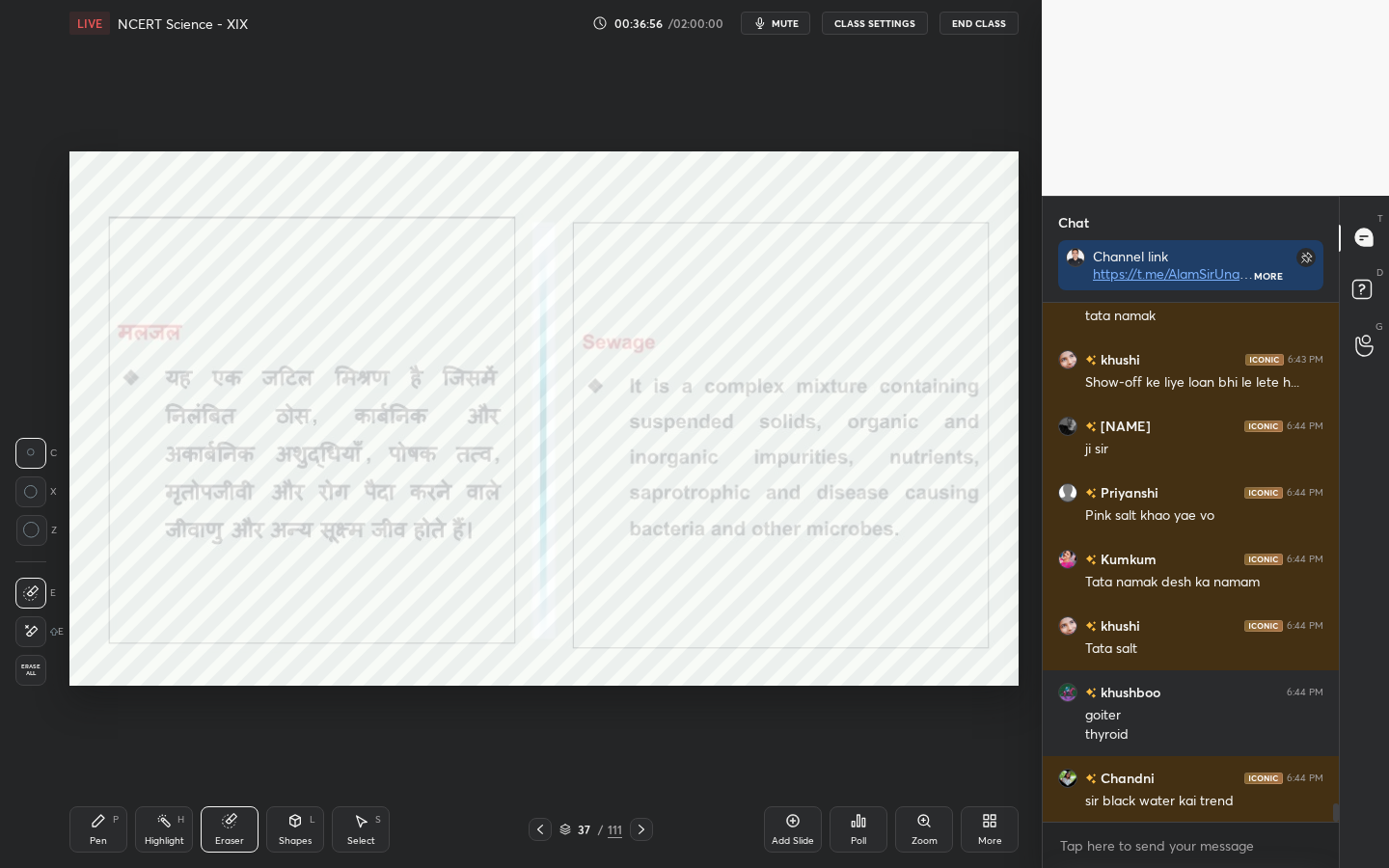 drag, startPoint x: 31, startPoint y: 669, endPoint x: 65, endPoint y: 663, distance: 34.52535 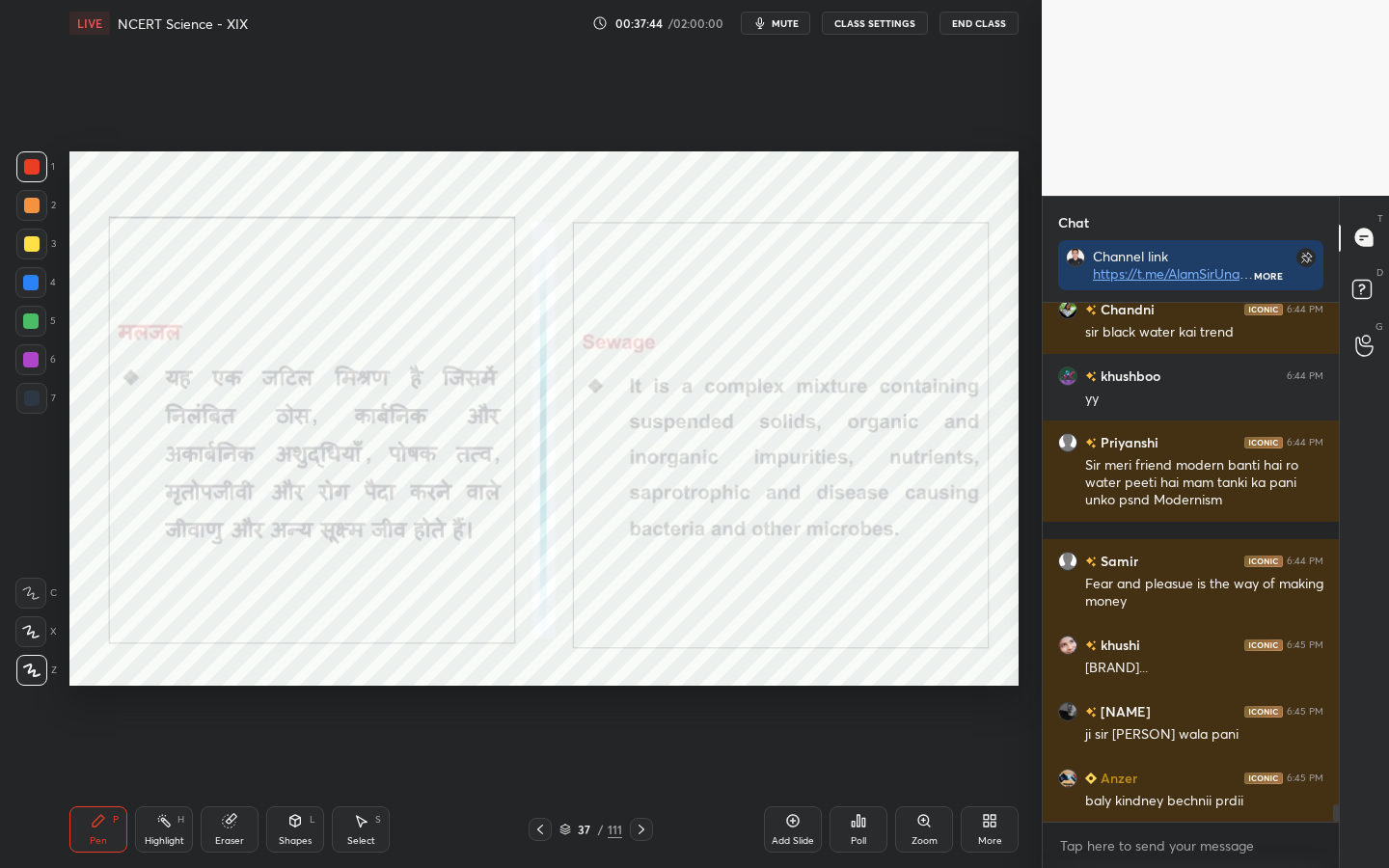 scroll, scrollTop: 14689, scrollLeft: 0, axis: vertical 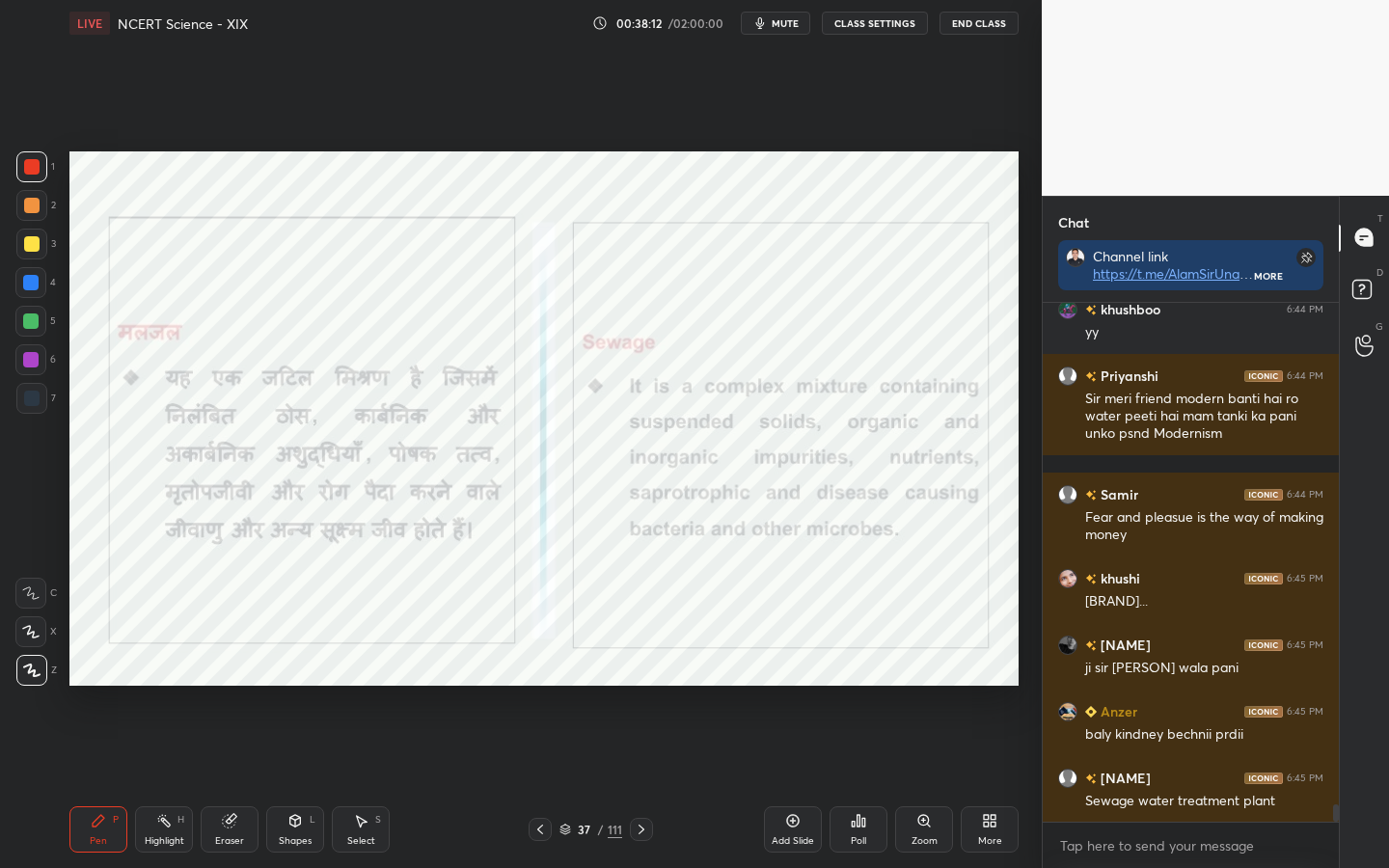 drag, startPoint x: 220, startPoint y: 839, endPoint x: 209, endPoint y: 827, distance: 16.278821 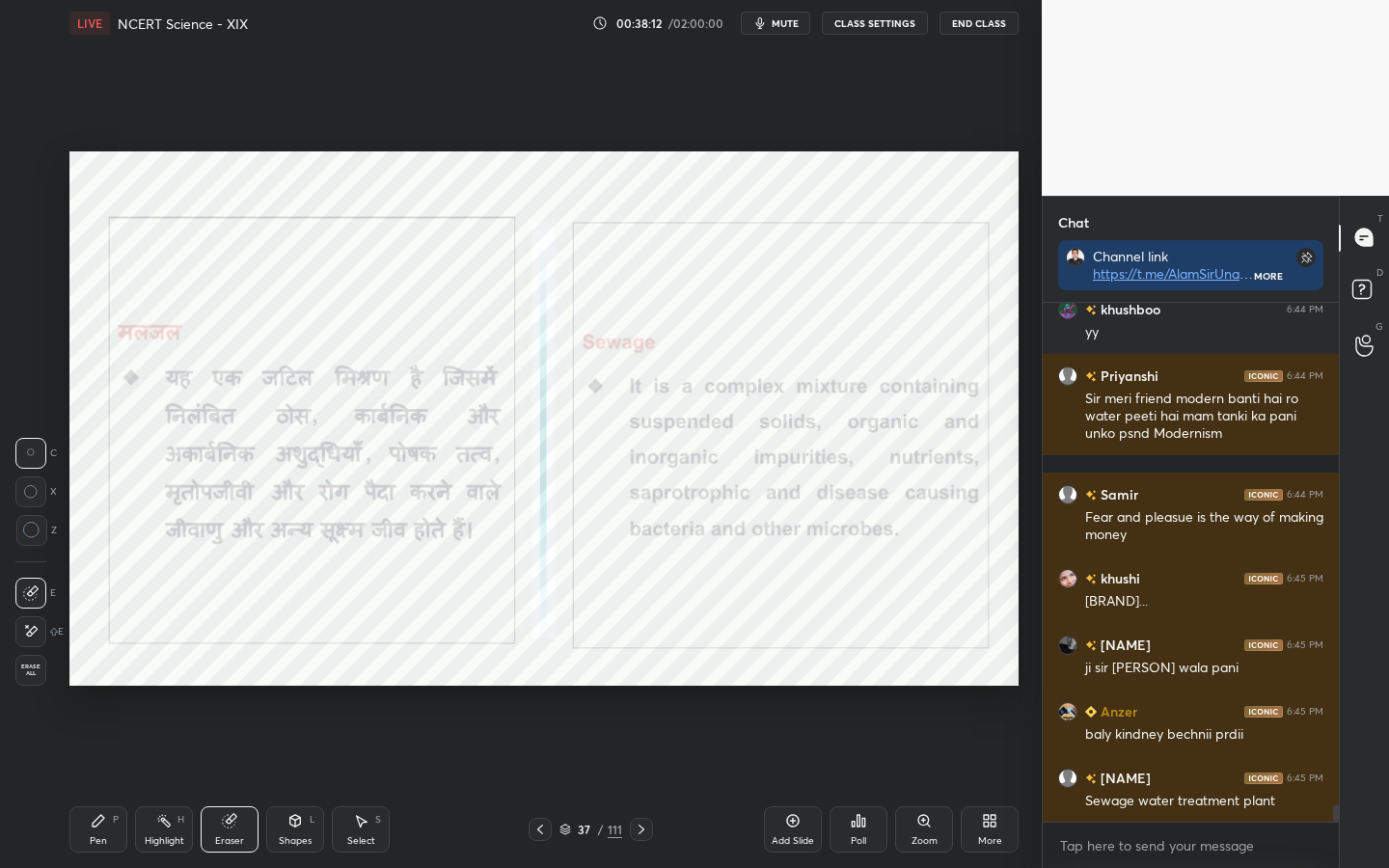 click on "Erase all" at bounding box center [31, 670] 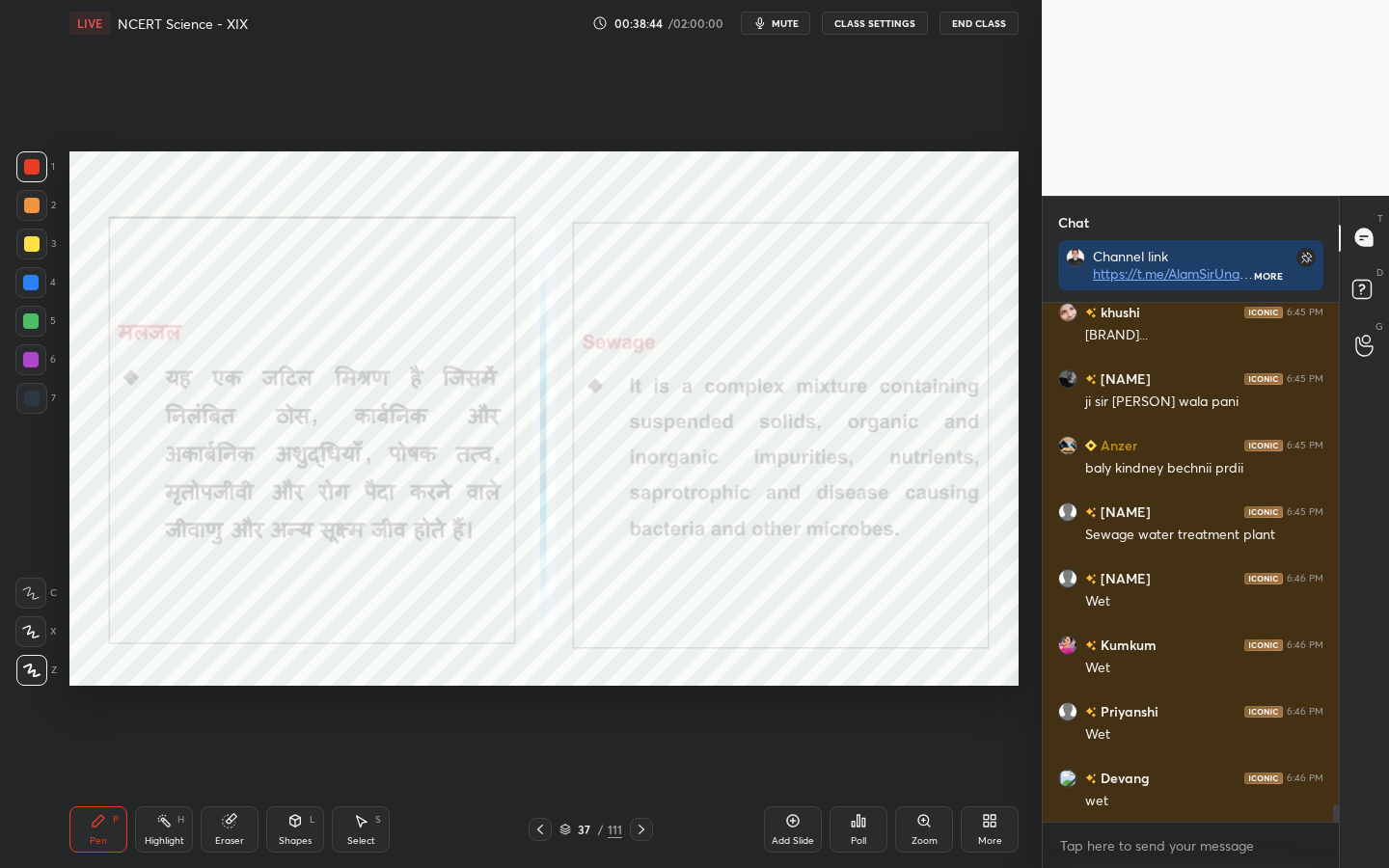 scroll, scrollTop: 15022, scrollLeft: 0, axis: vertical 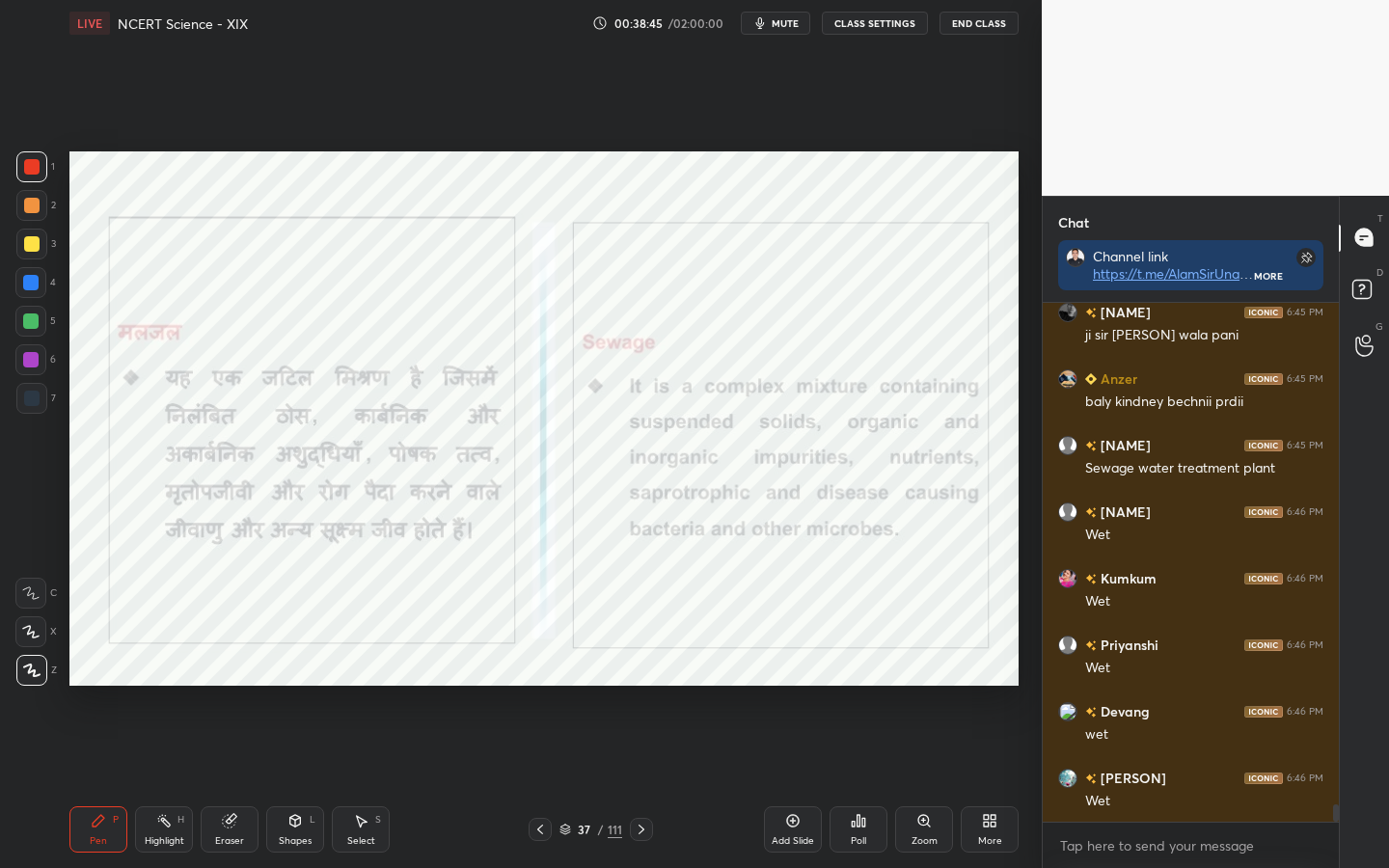 drag, startPoint x: 230, startPoint y: 839, endPoint x: 211, endPoint y: 833, distance: 19.924859 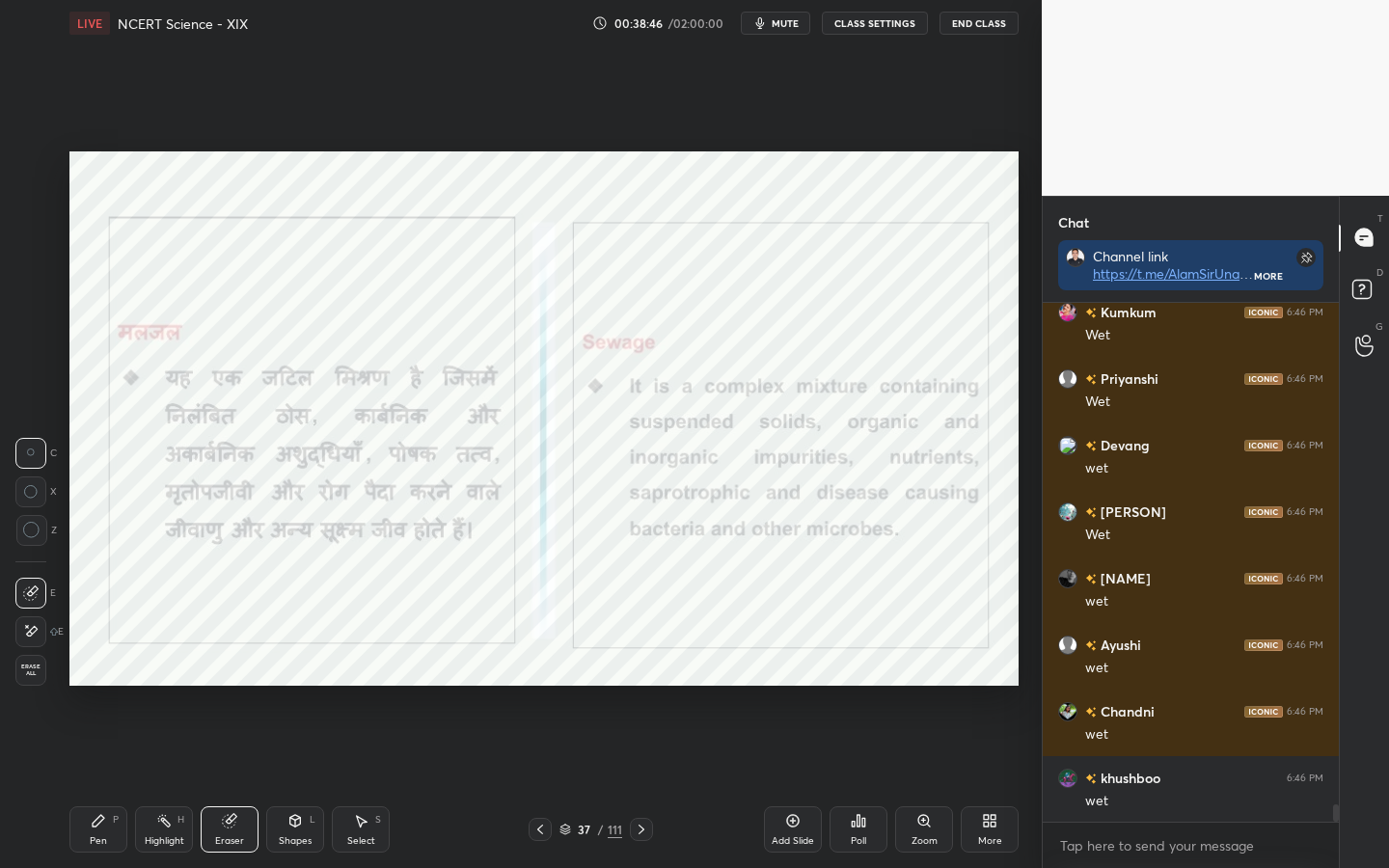 click on "Erase all" at bounding box center [31, 670] 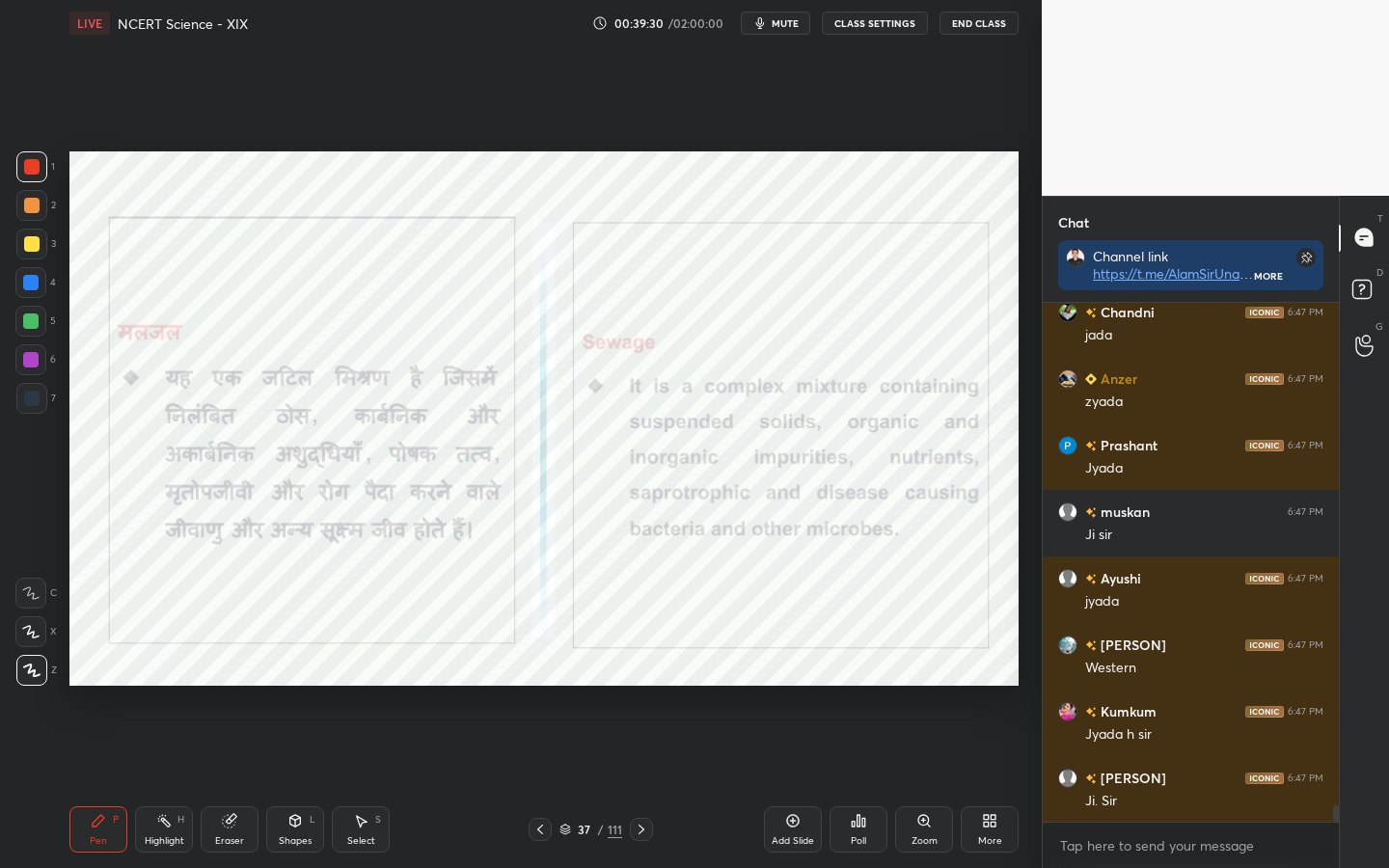 scroll, scrollTop: 16287, scrollLeft: 0, axis: vertical 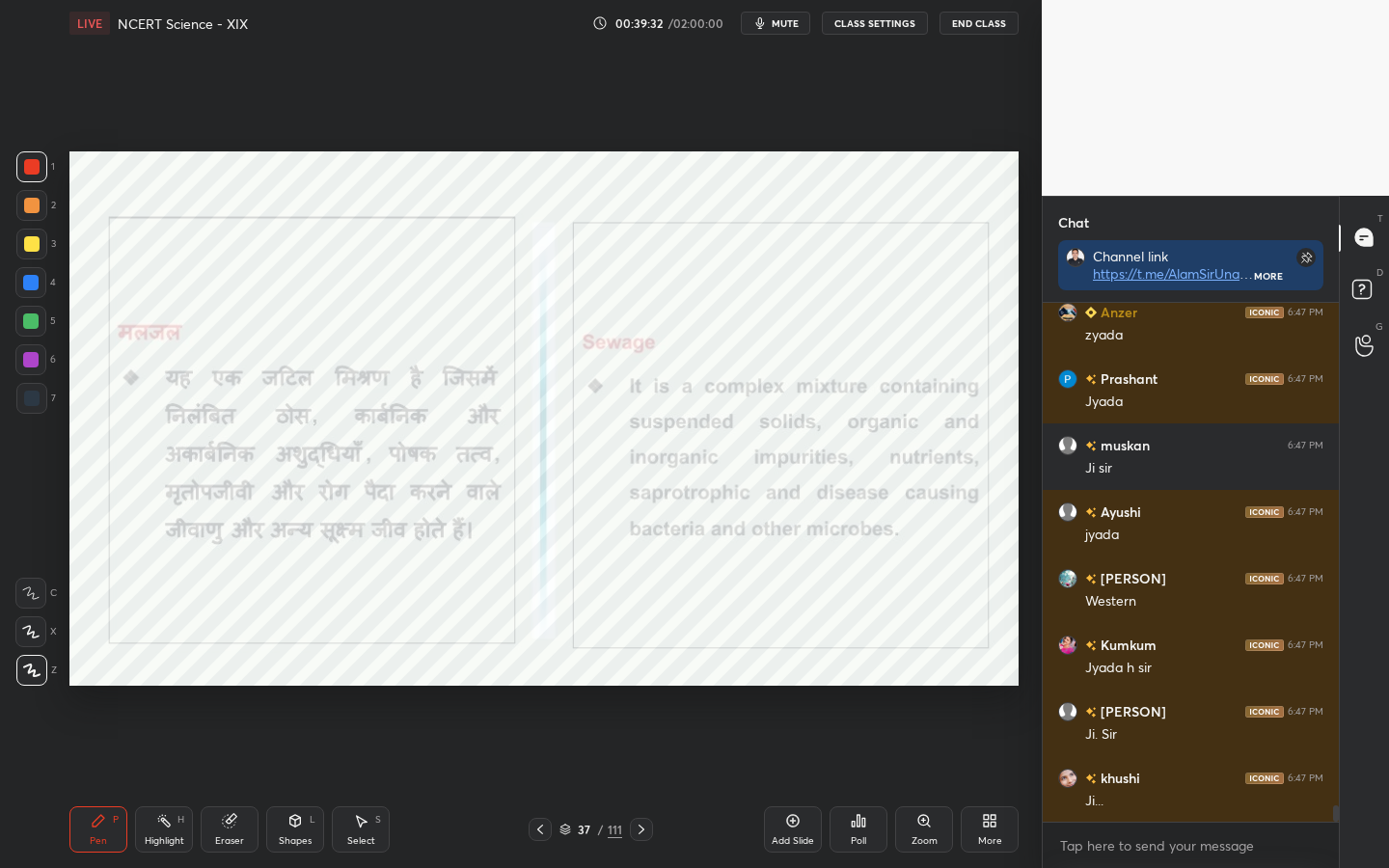 drag, startPoint x: 227, startPoint y: 838, endPoint x: 181, endPoint y: 804, distance: 57.2014 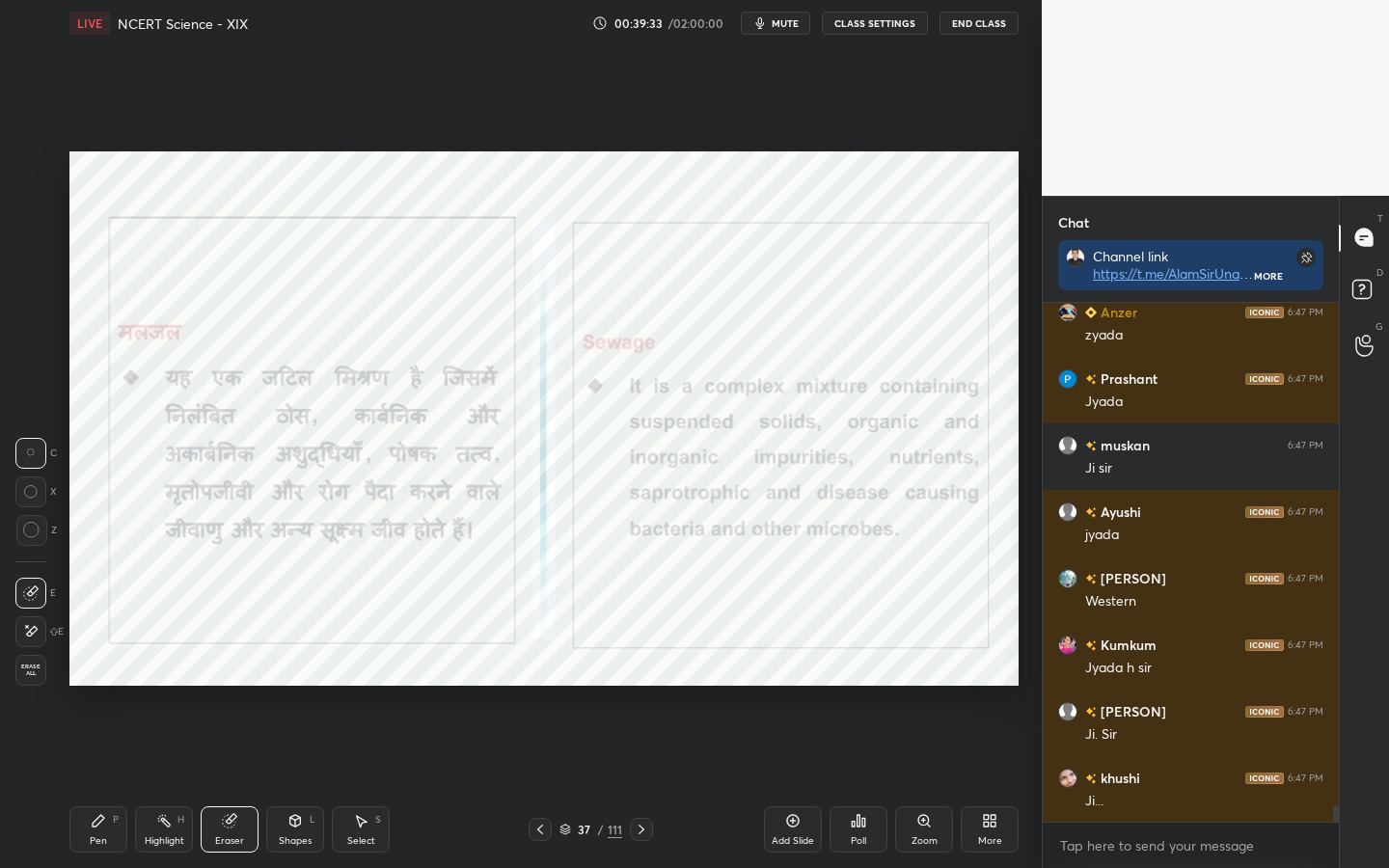 click on "Erase all" at bounding box center [31, 670] 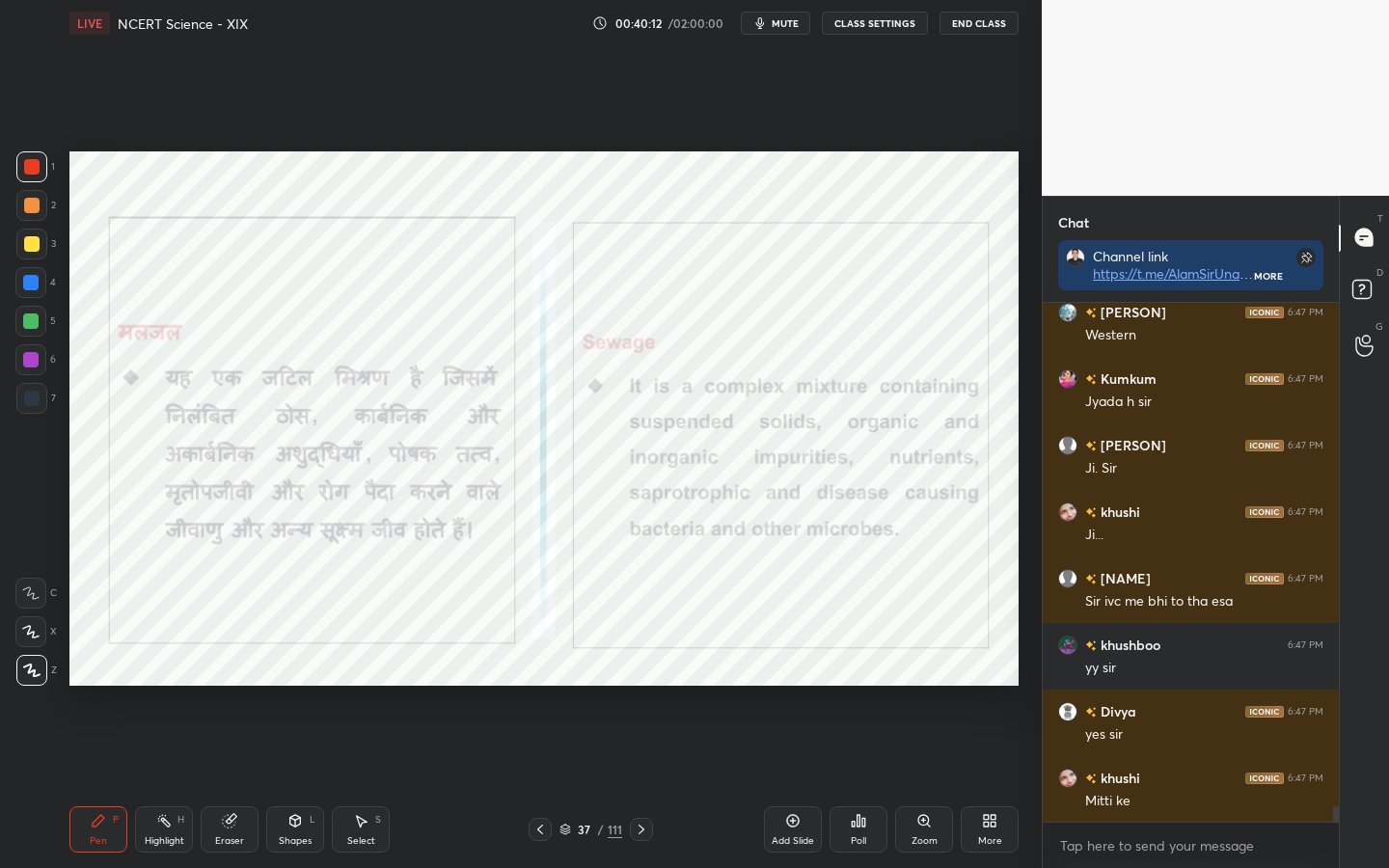 scroll, scrollTop: 16619, scrollLeft: 0, axis: vertical 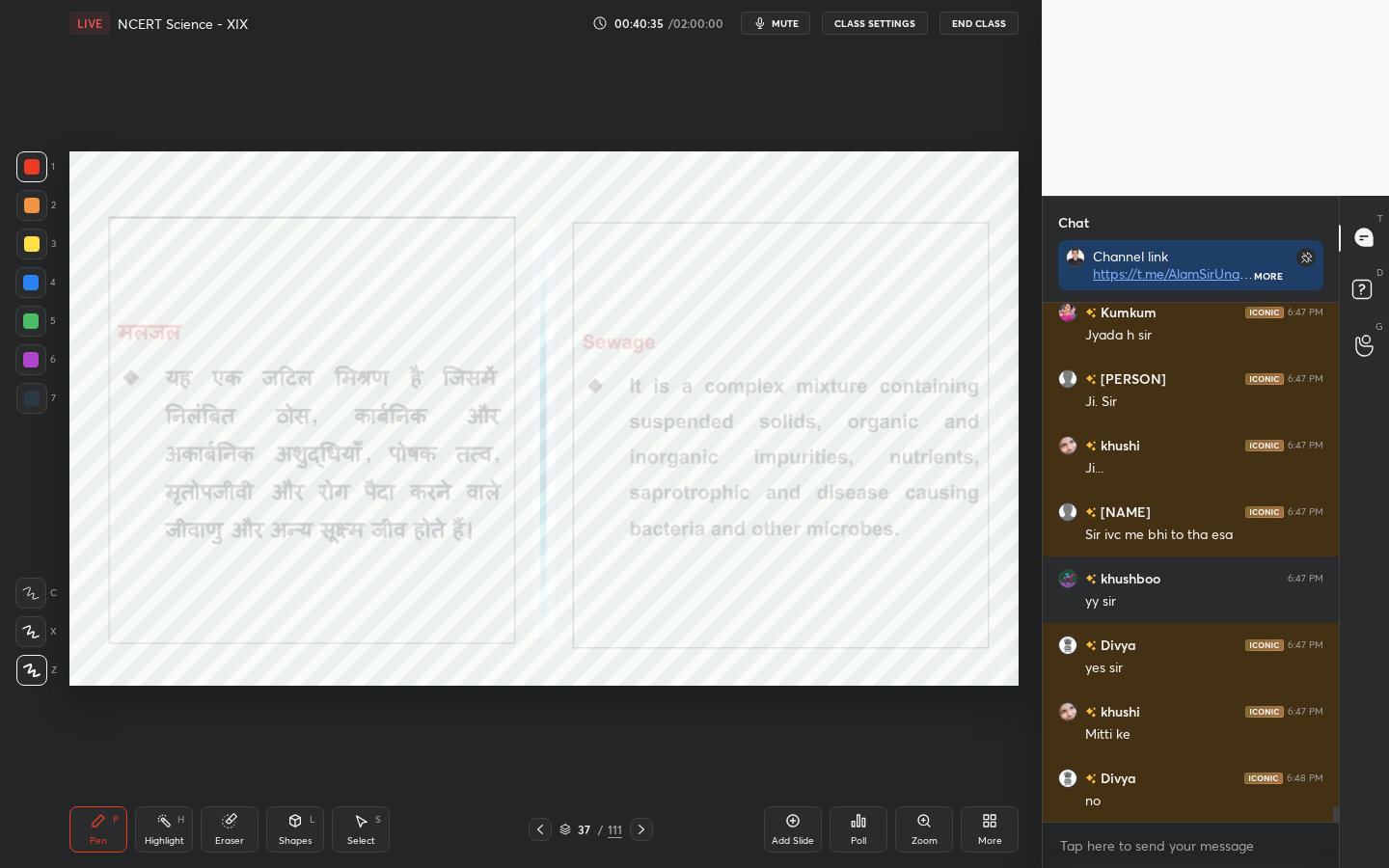 drag, startPoint x: 221, startPoint y: 780, endPoint x: 225, endPoint y: 816, distance: 36.221541 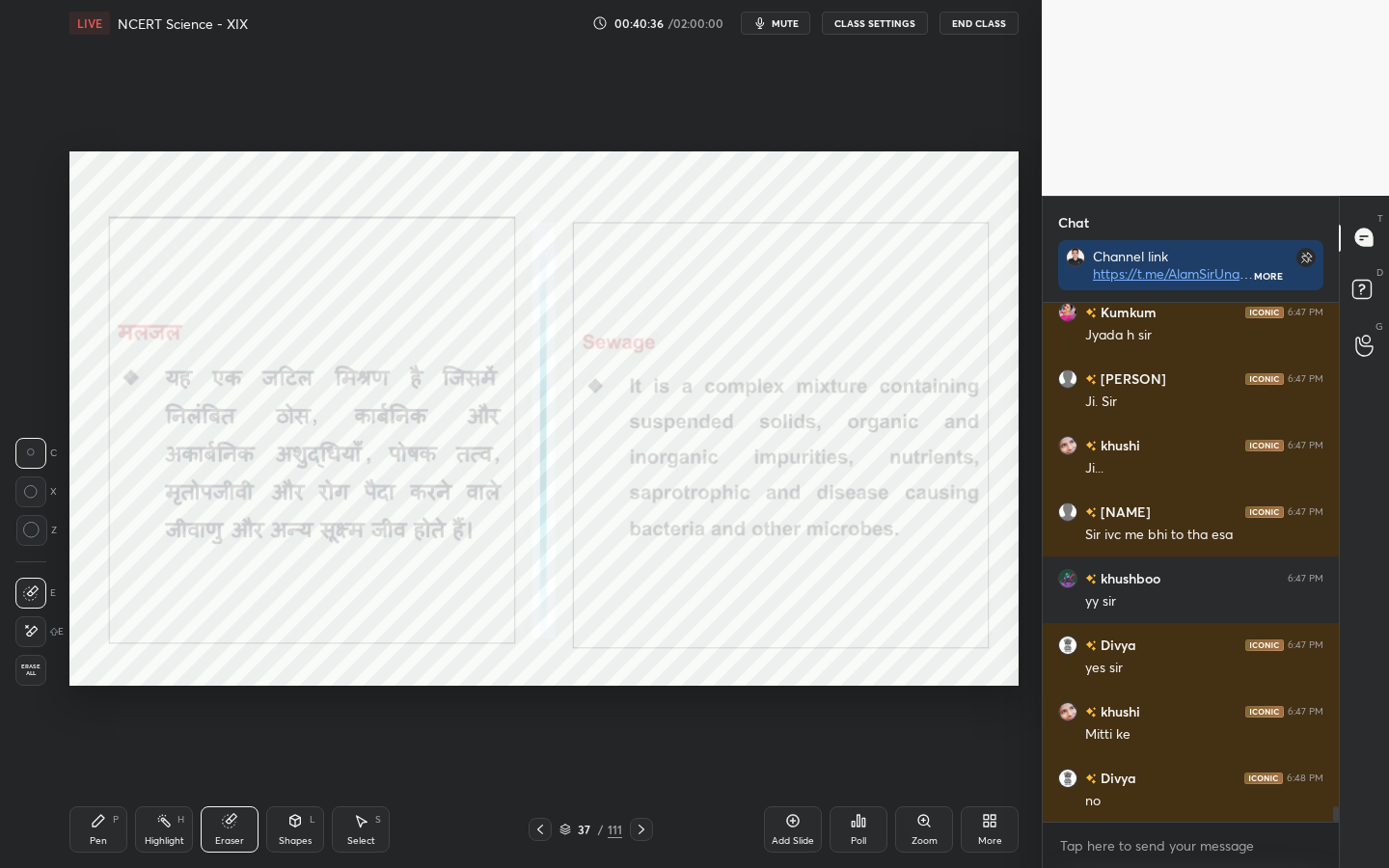 click on "Erase all" at bounding box center (31, 670) 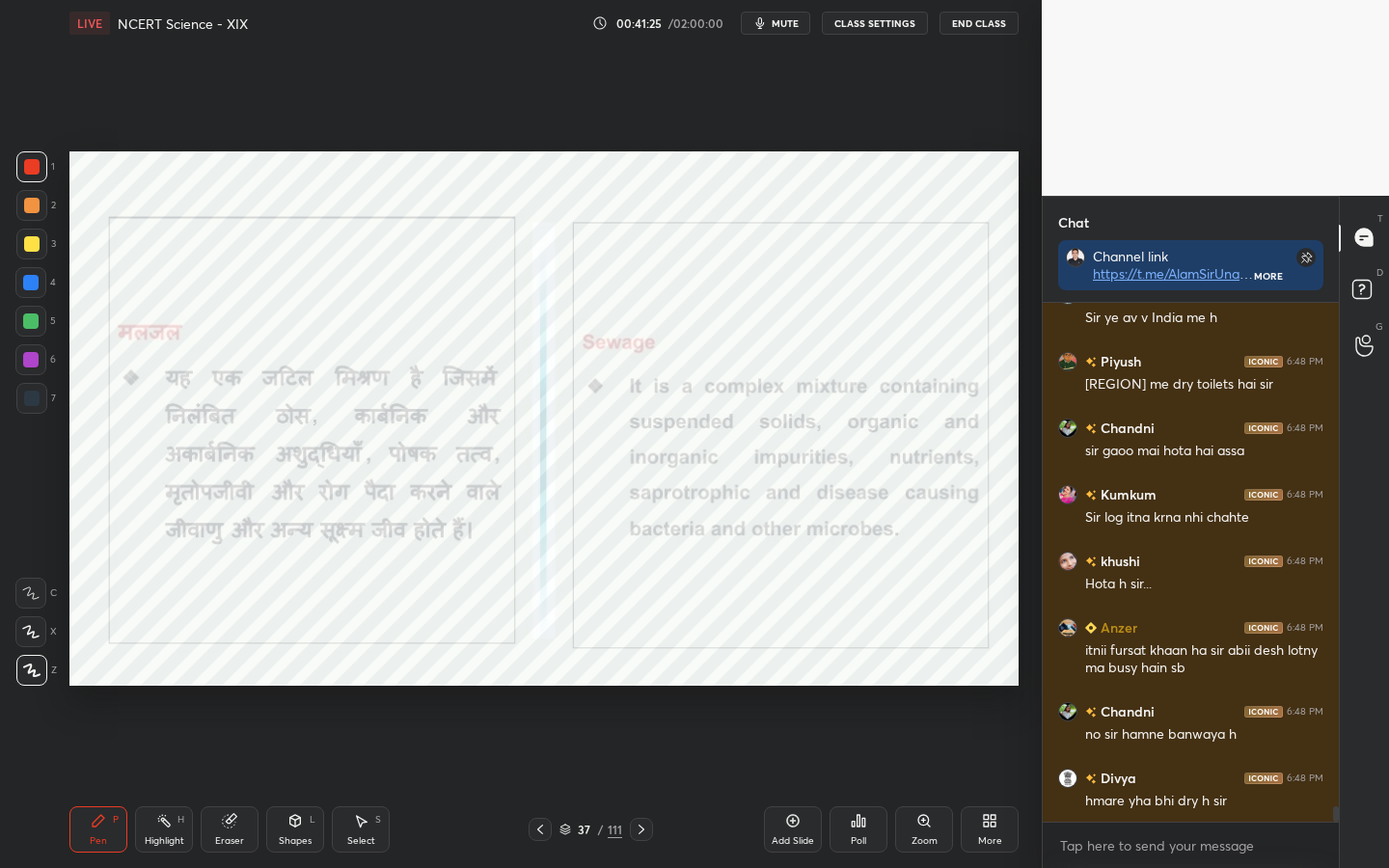 scroll, scrollTop: 17236, scrollLeft: 0, axis: vertical 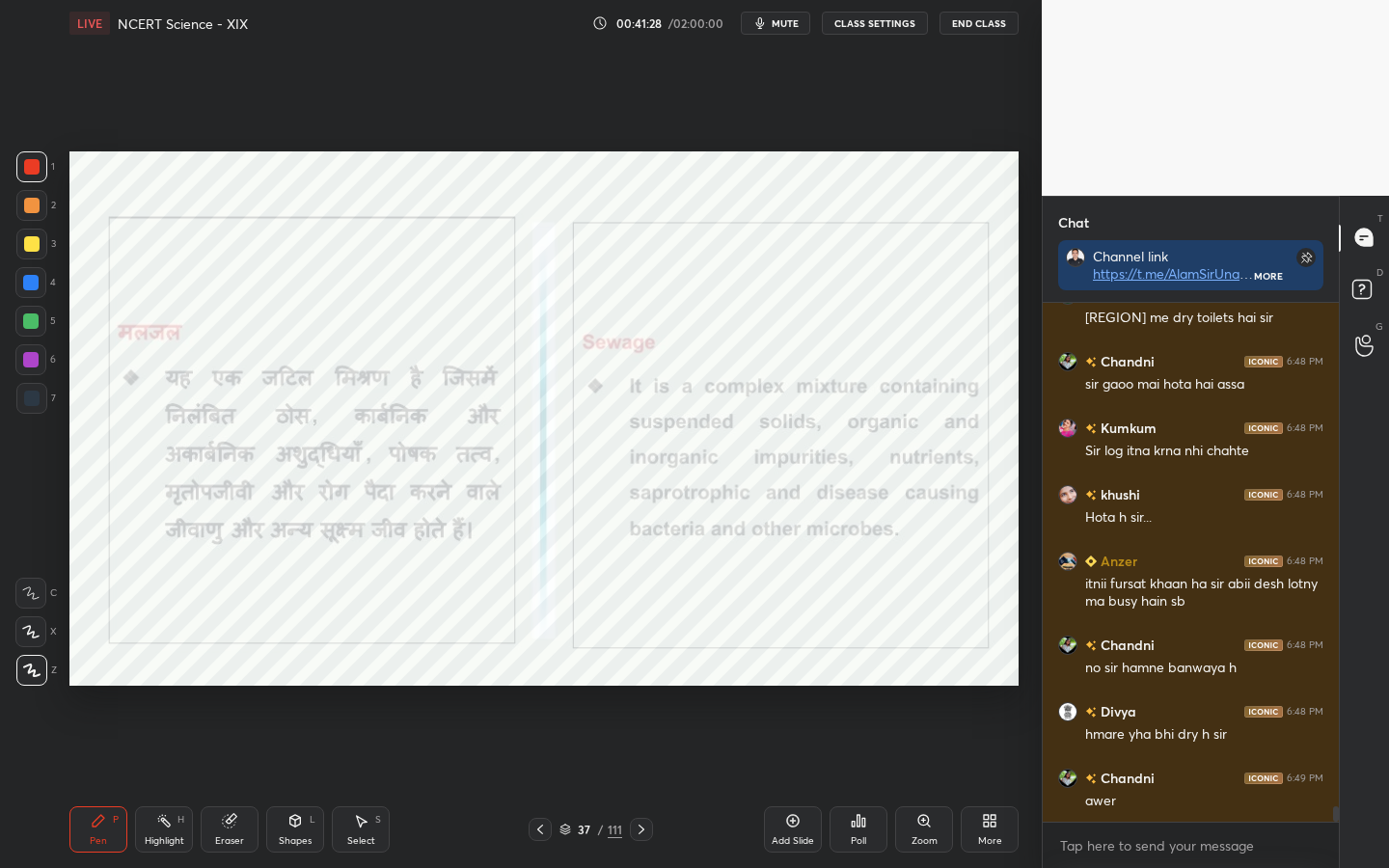click on "Eraser" at bounding box center (230, 841) 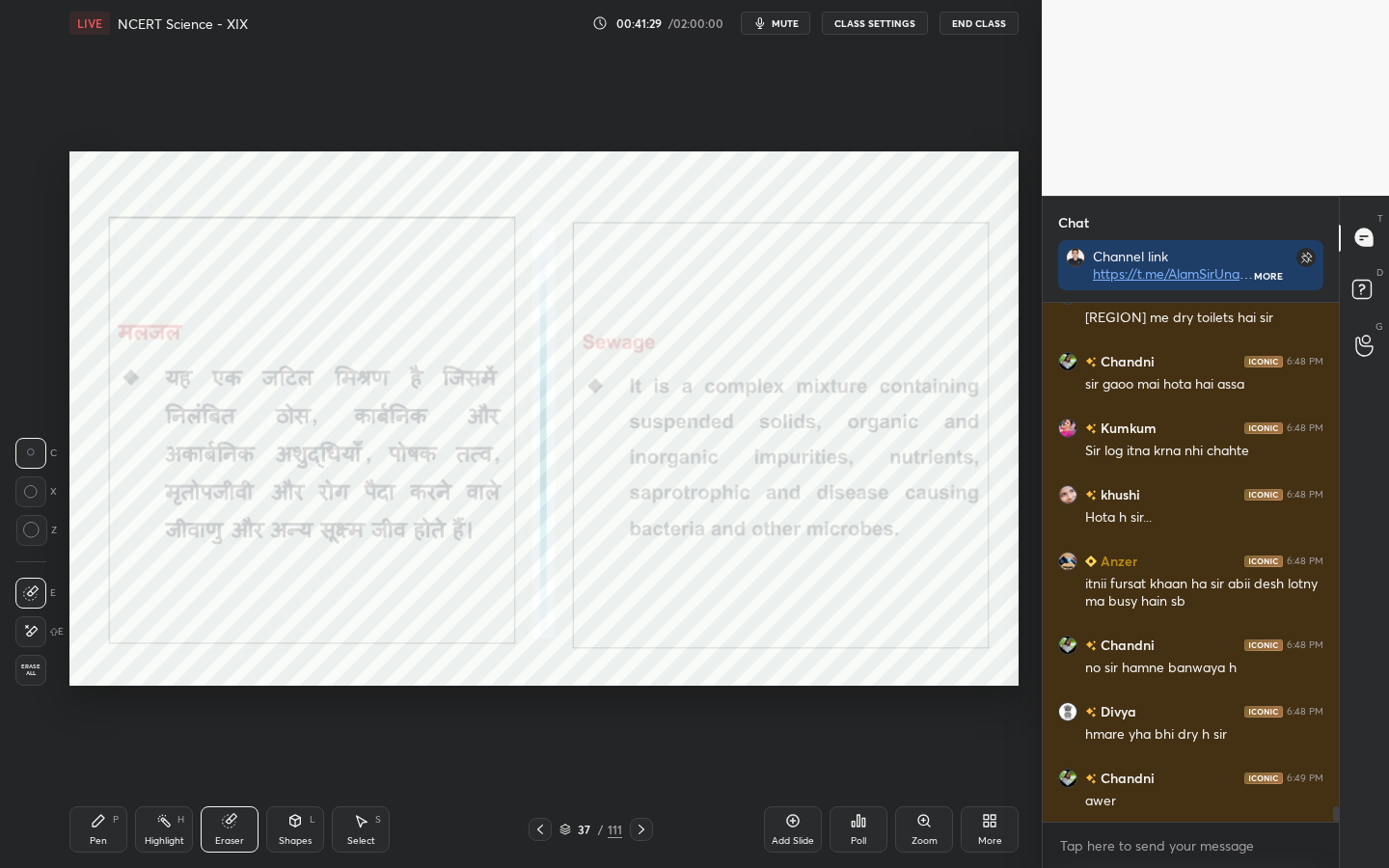 click on "Erase all" at bounding box center (31, 670) 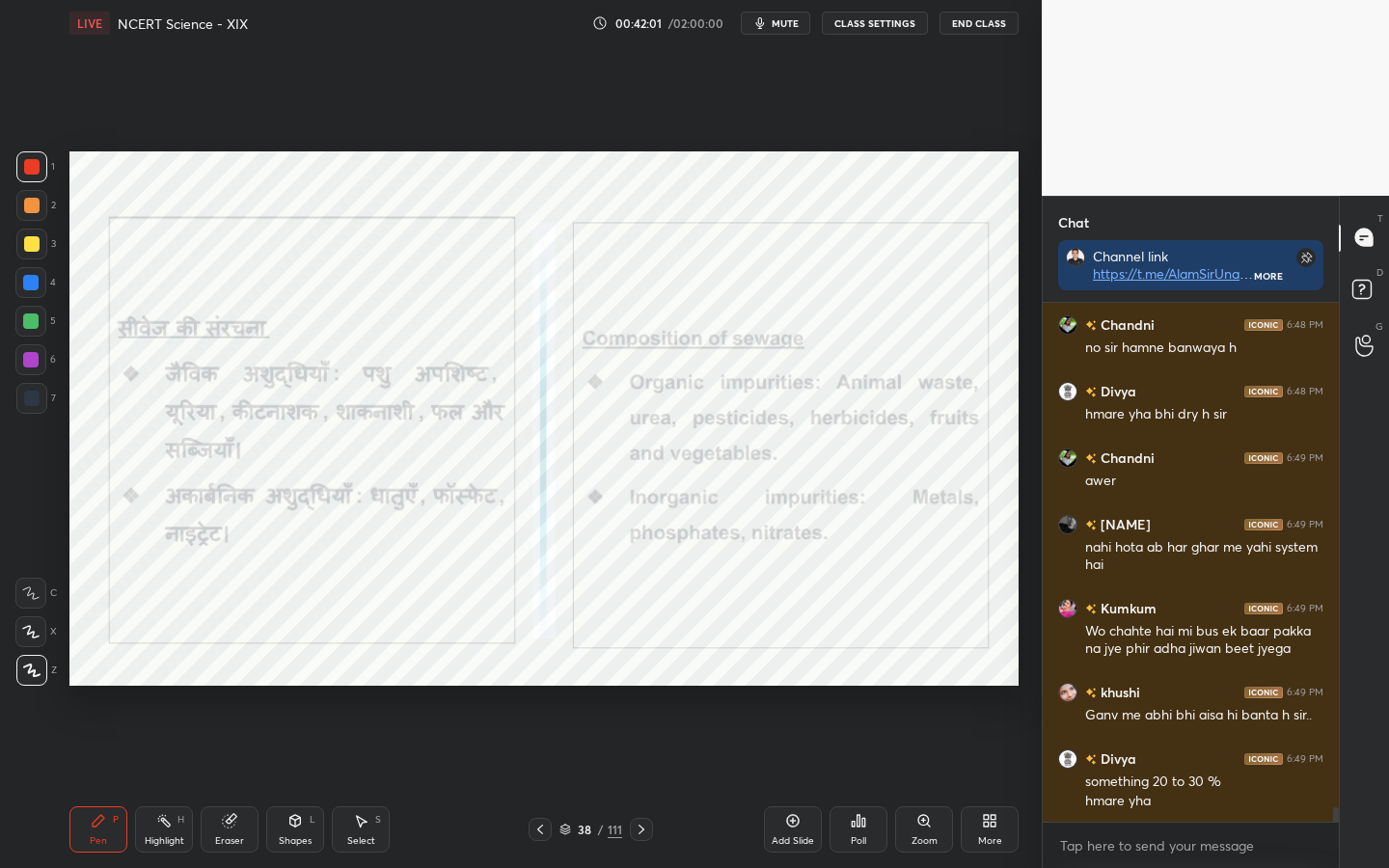 scroll, scrollTop: 17622, scrollLeft: 0, axis: vertical 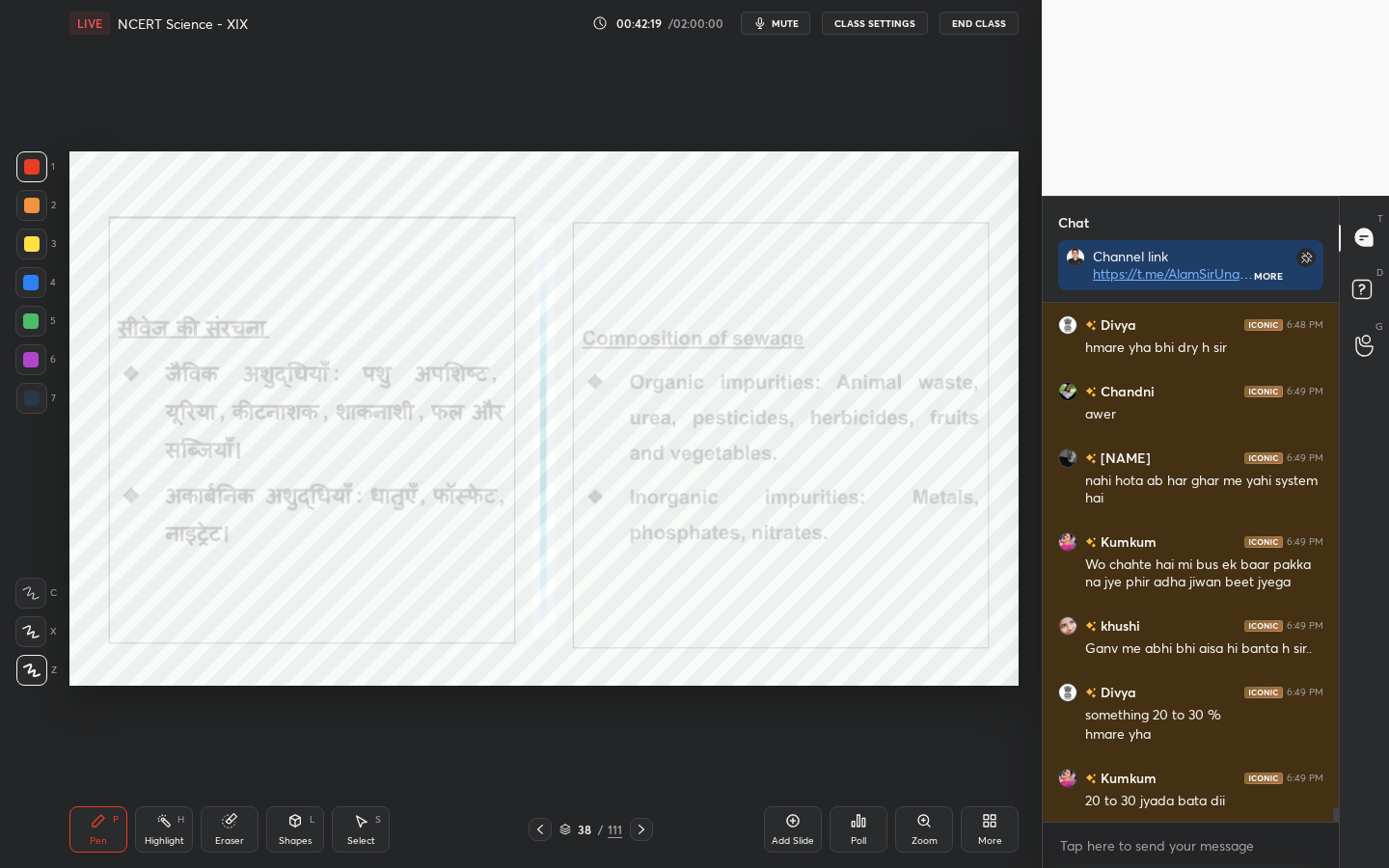 drag, startPoint x: 236, startPoint y: 823, endPoint x: 204, endPoint y: 798, distance: 40.60788 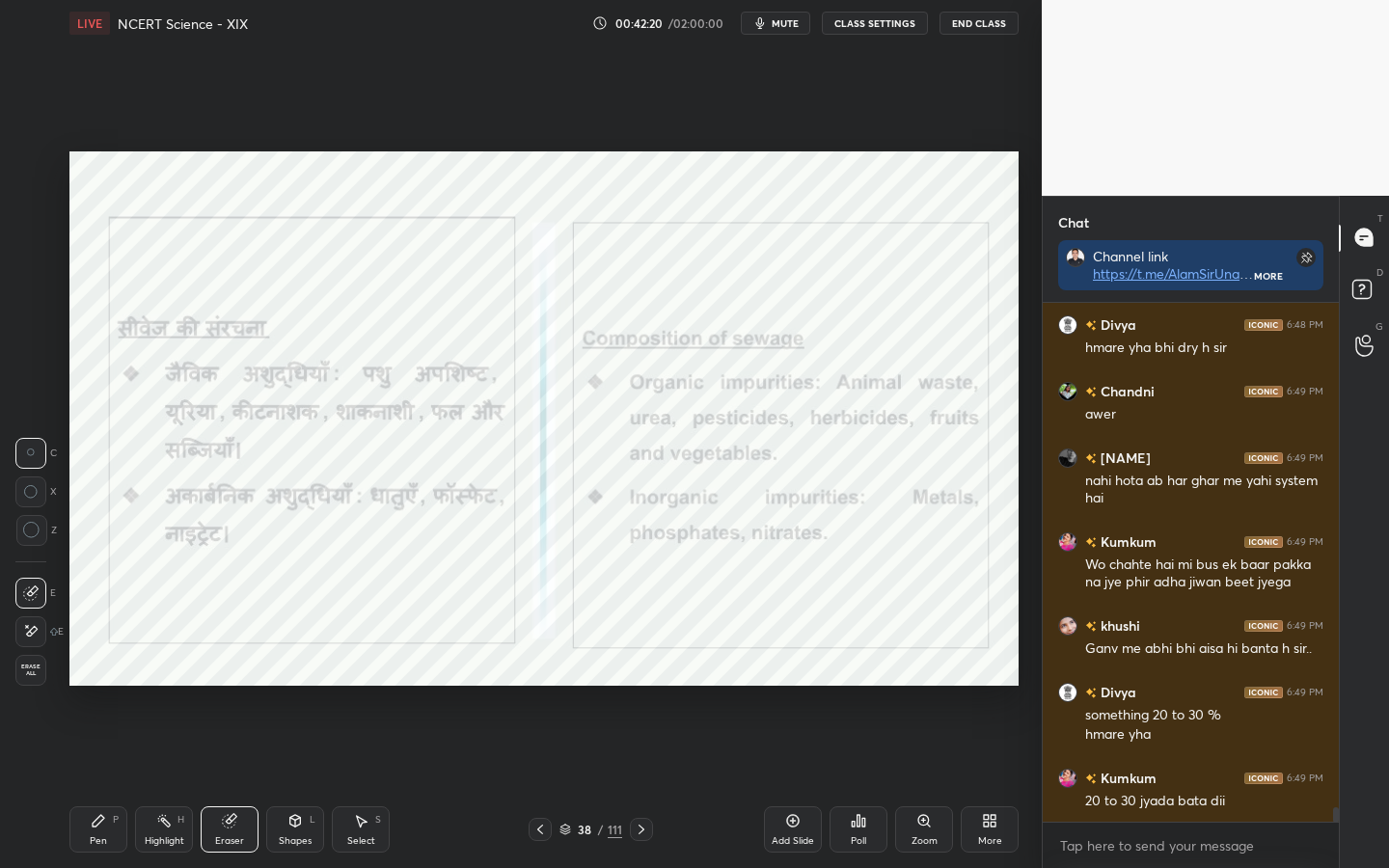 click on "Erase all" at bounding box center [31, 670] 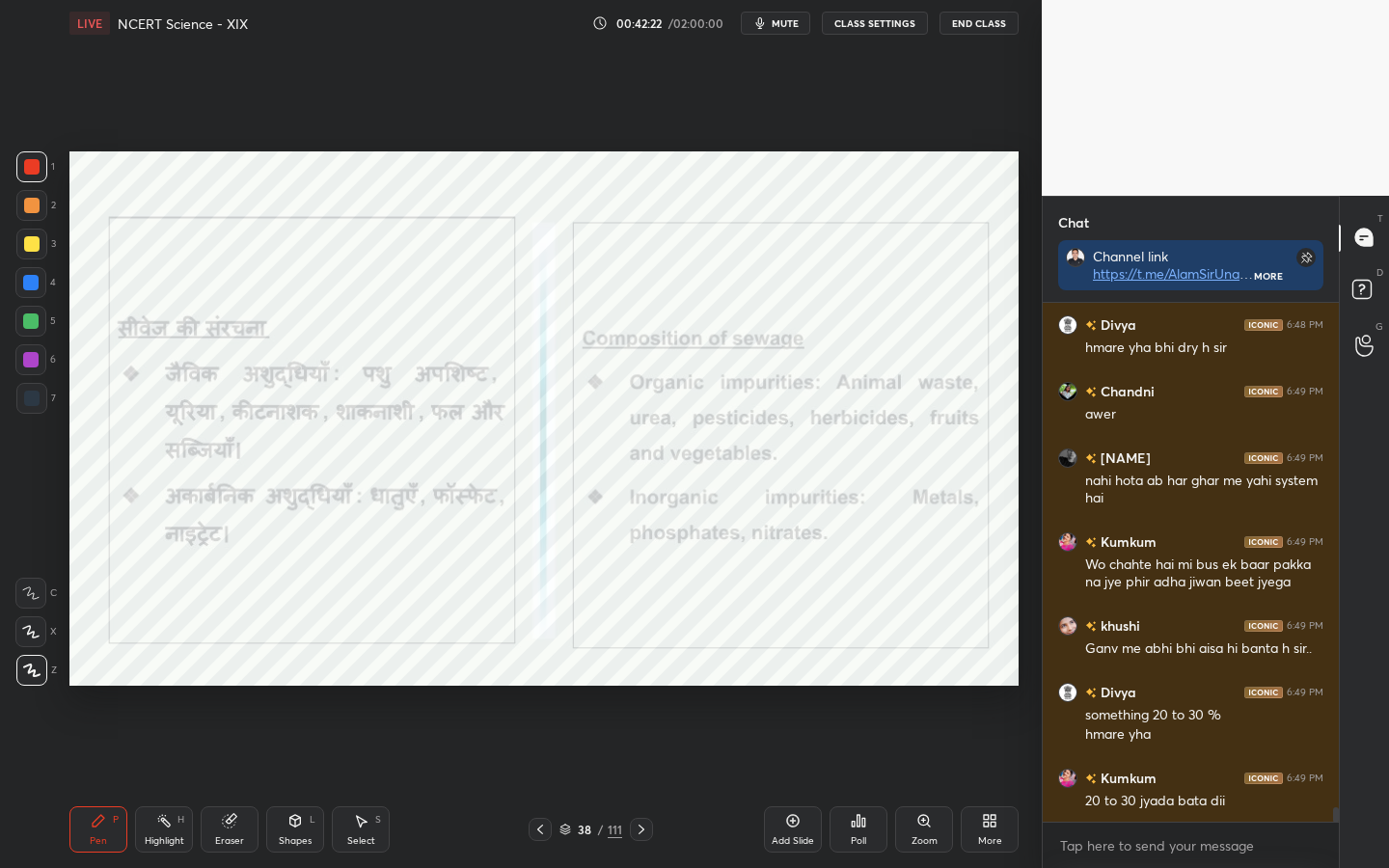 scroll, scrollTop: 17706, scrollLeft: 0, axis: vertical 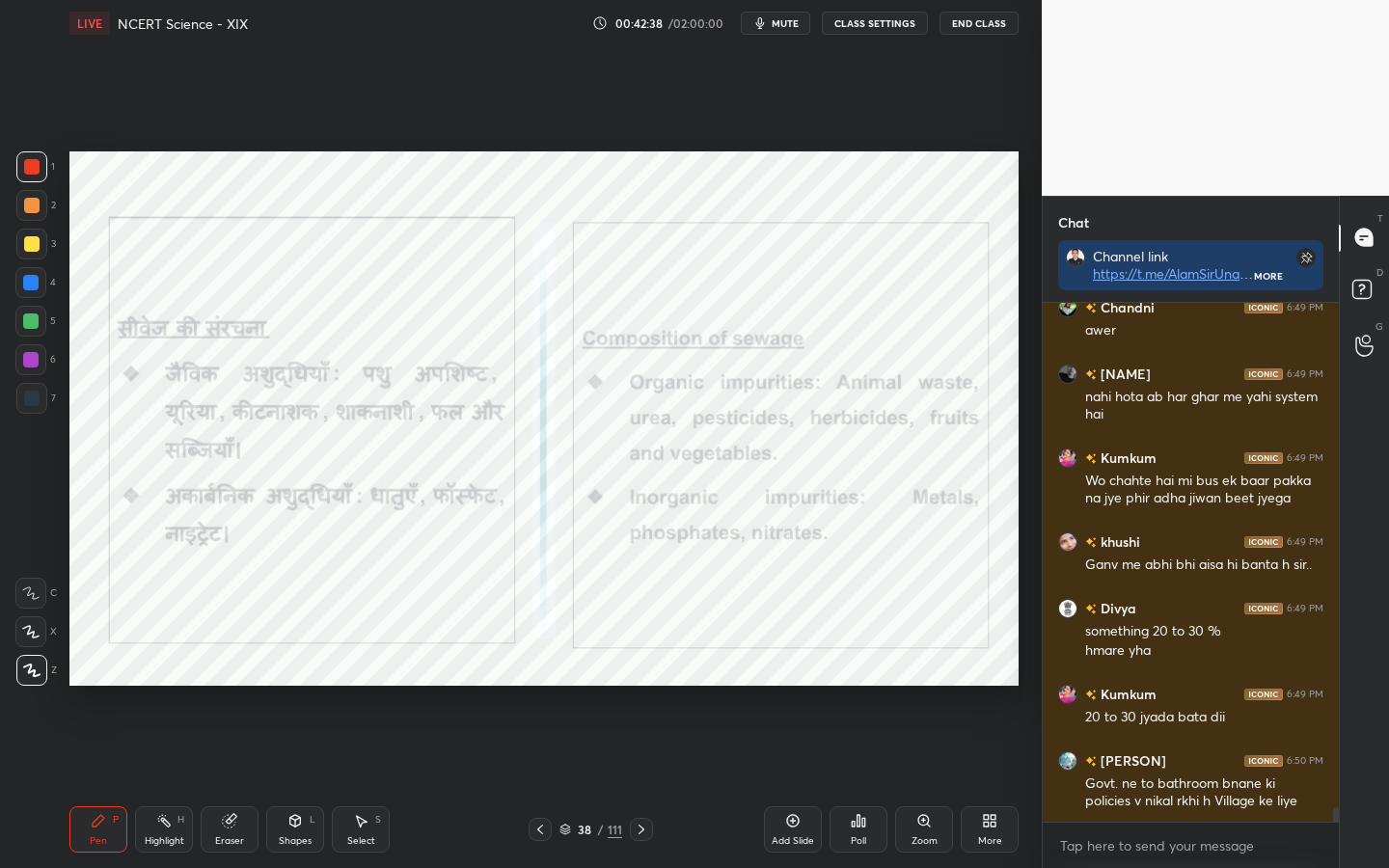 click on "Eraser" at bounding box center [230, 841] 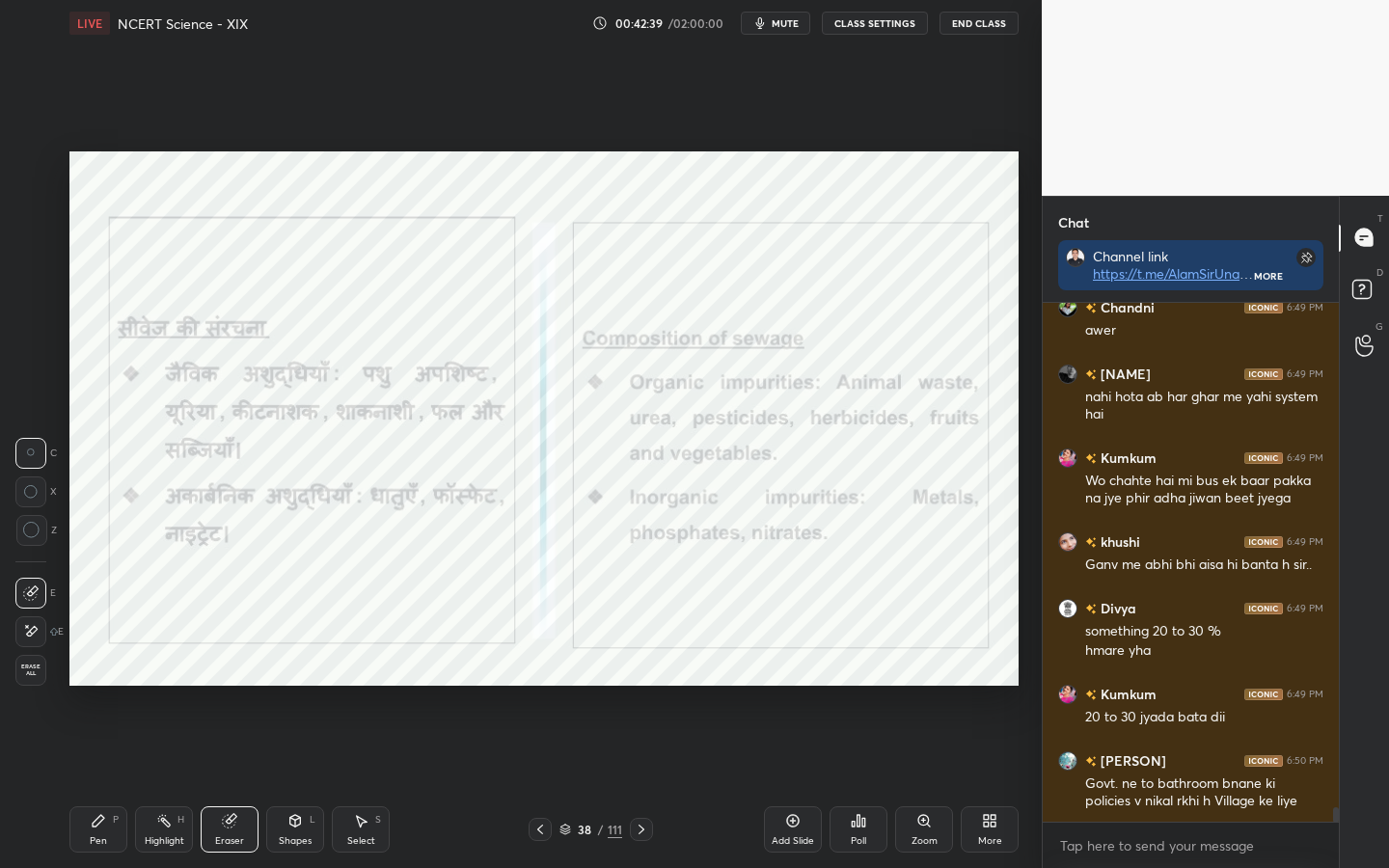 click on "Erase all" at bounding box center [31, 670] 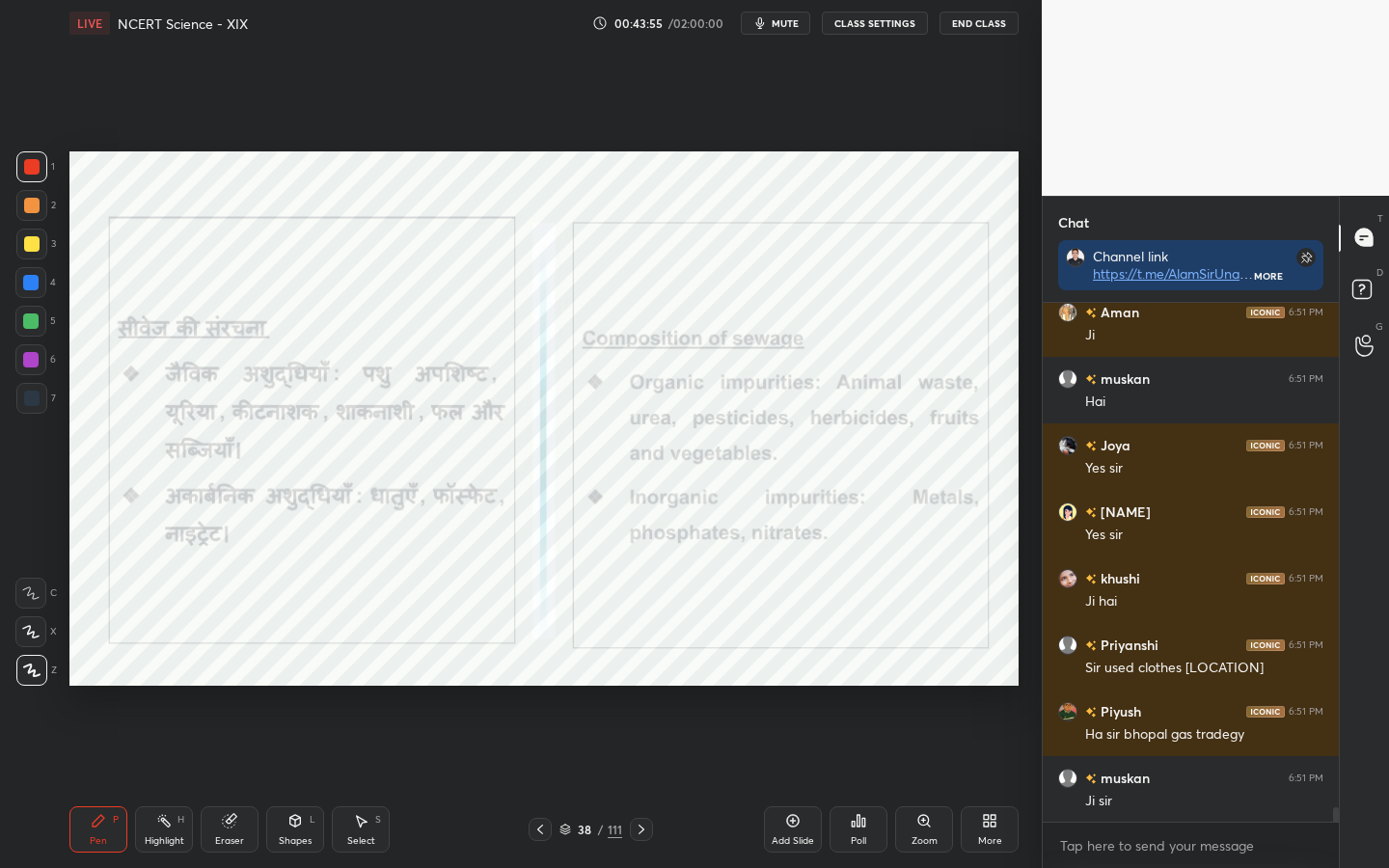 scroll, scrollTop: 18505, scrollLeft: 0, axis: vertical 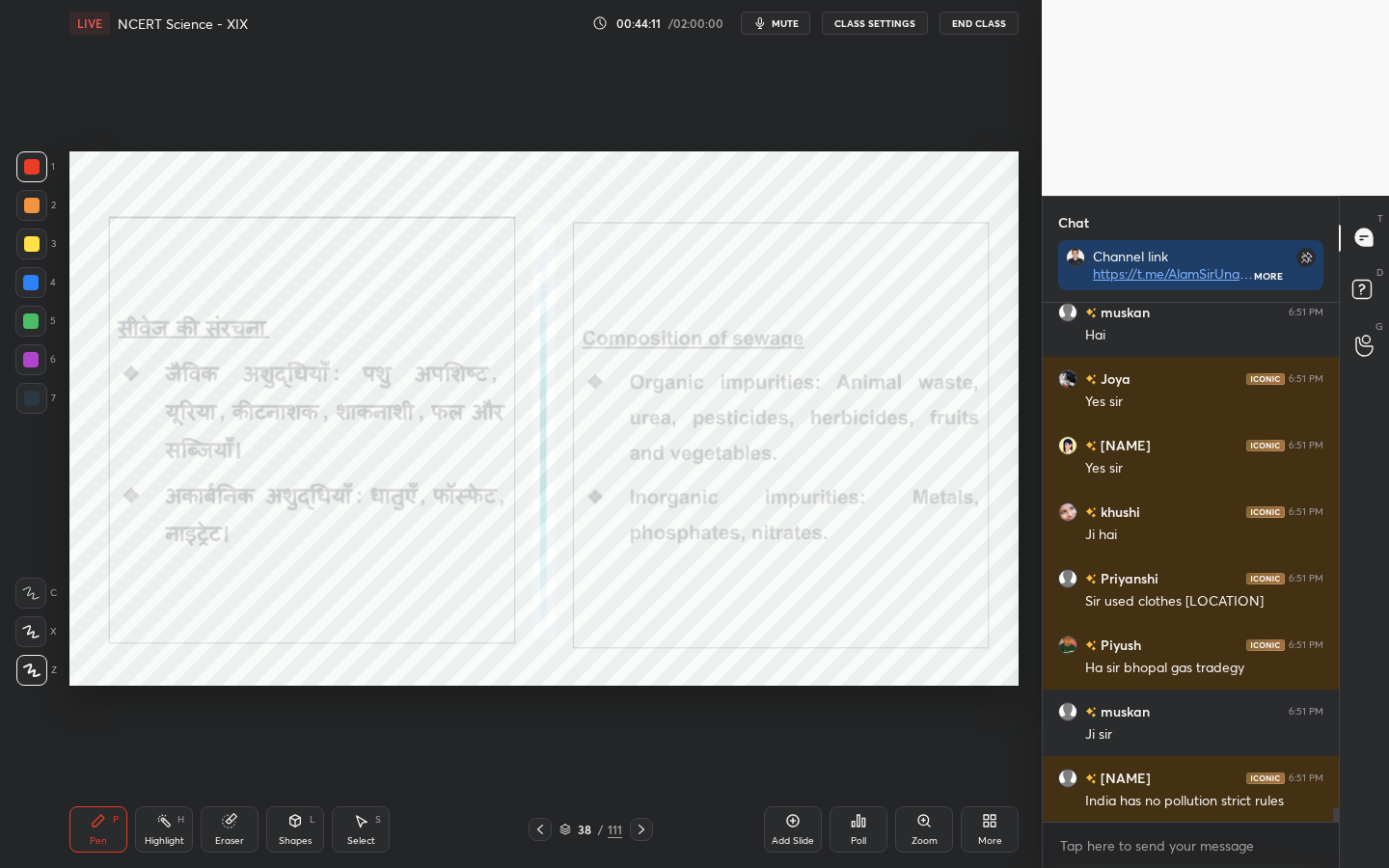 click on "Eraser" at bounding box center [230, 829] 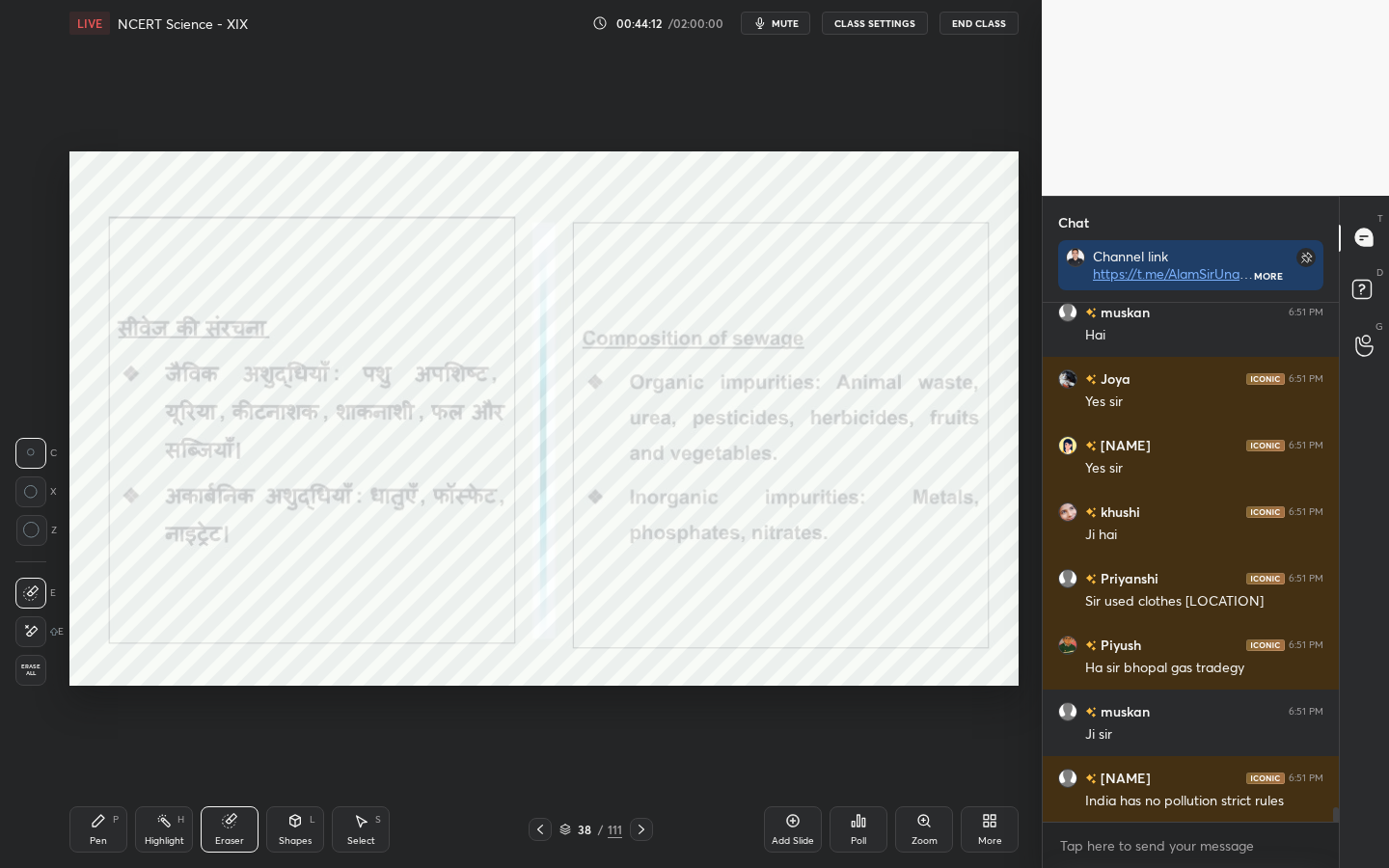 click on "Erase all" at bounding box center [31, 670] 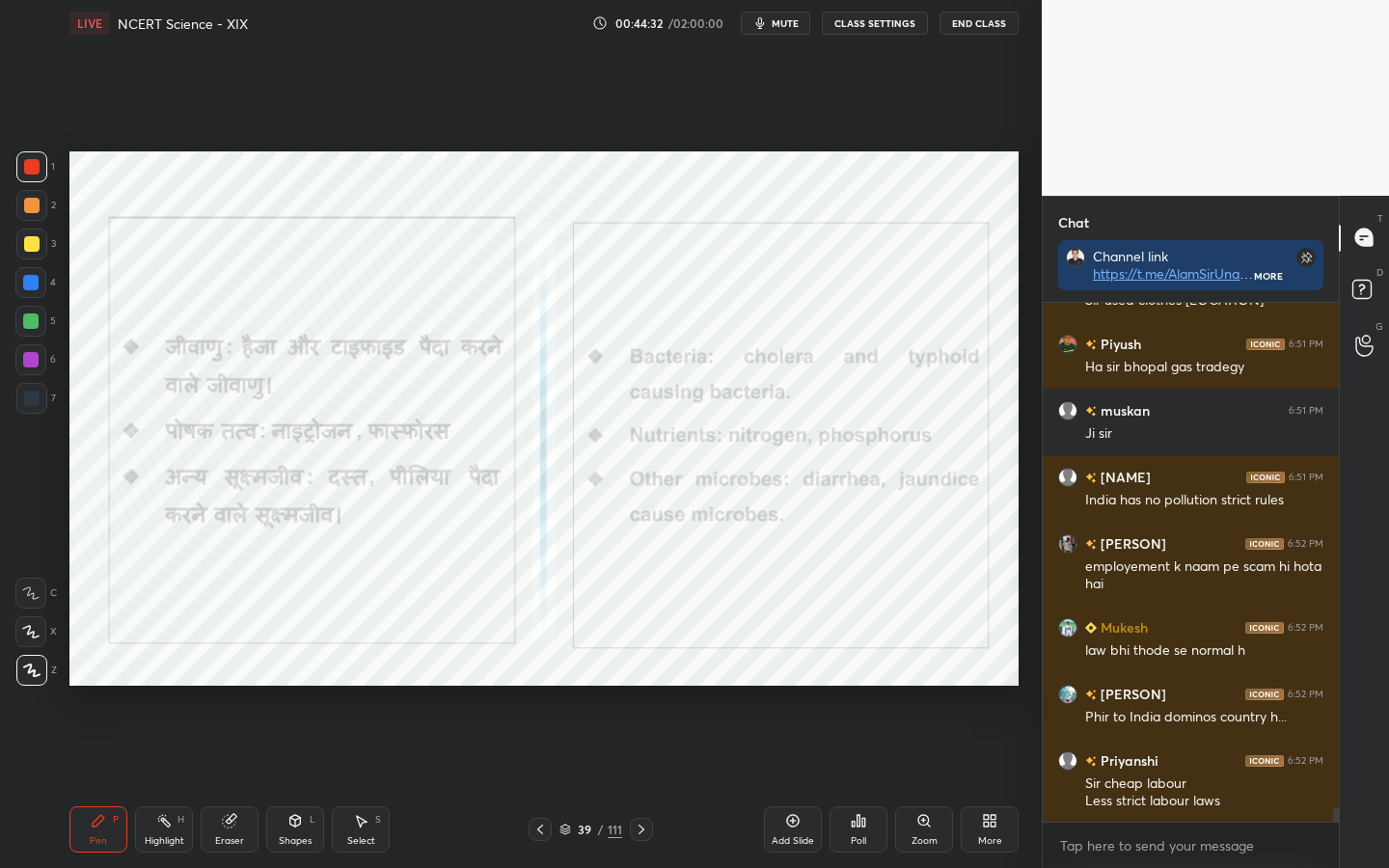 scroll, scrollTop: 18872, scrollLeft: 0, axis: vertical 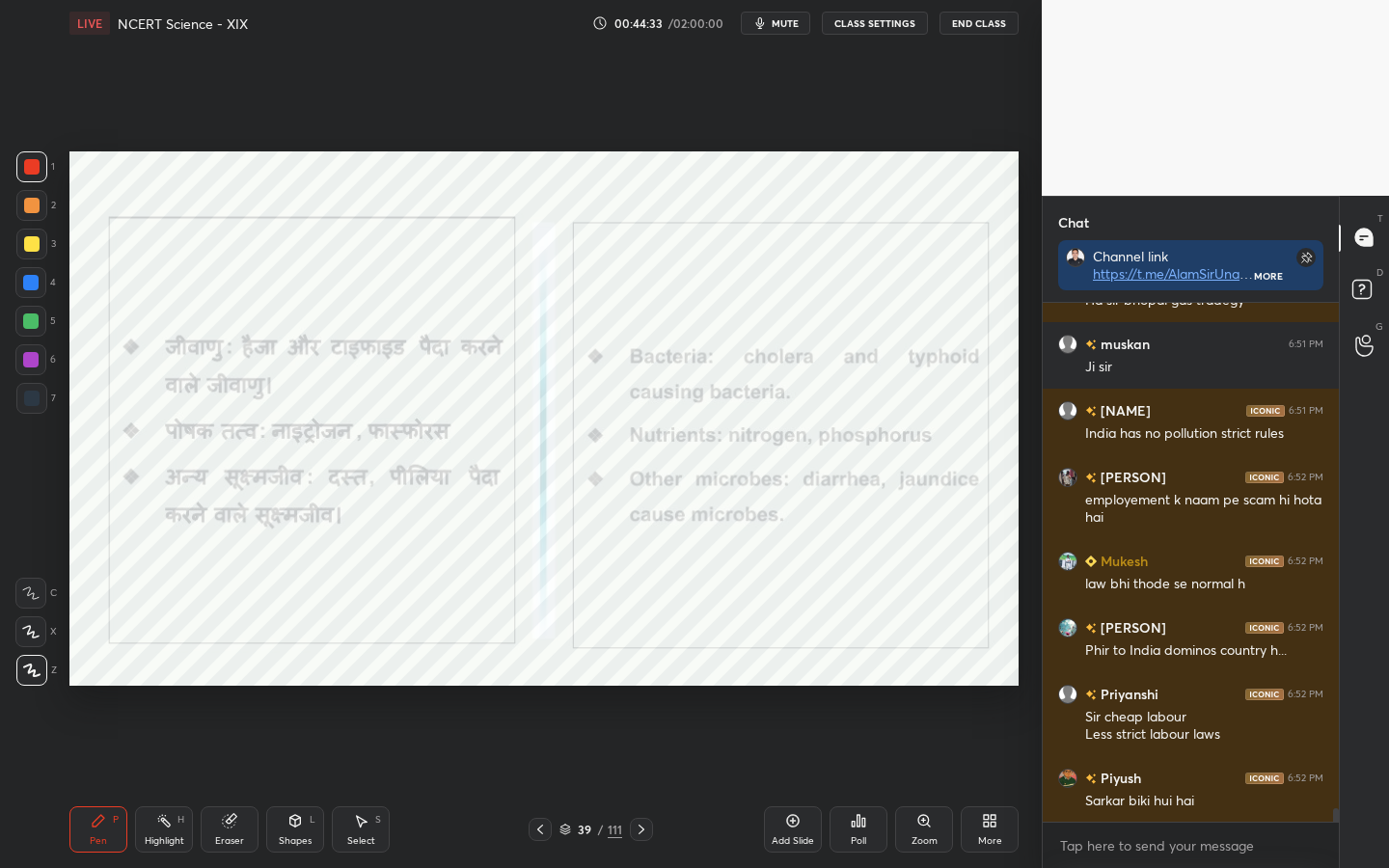 drag, startPoint x: 216, startPoint y: 831, endPoint x: 180, endPoint y: 770, distance: 70.83078 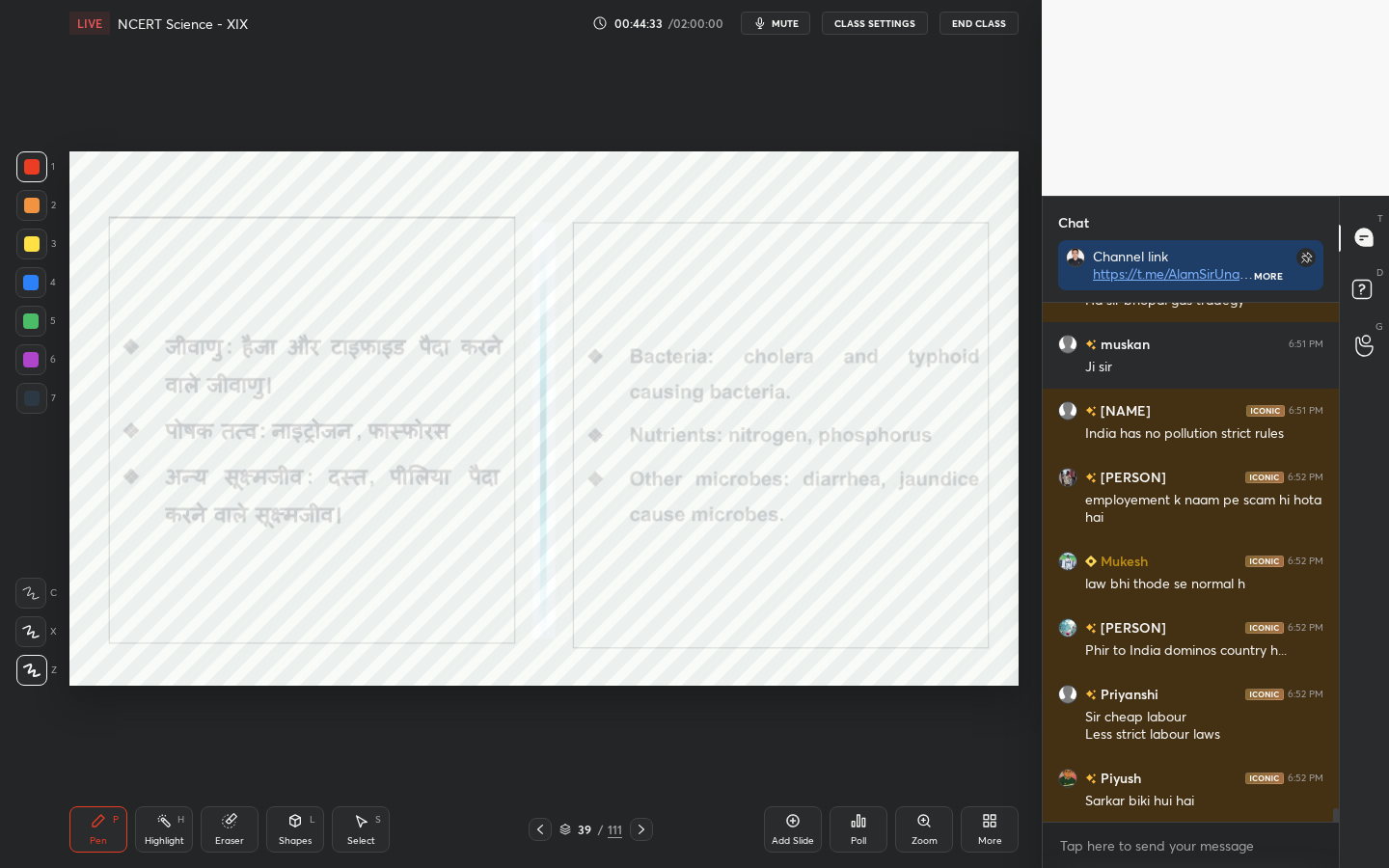 click on "Eraser" at bounding box center (230, 829) 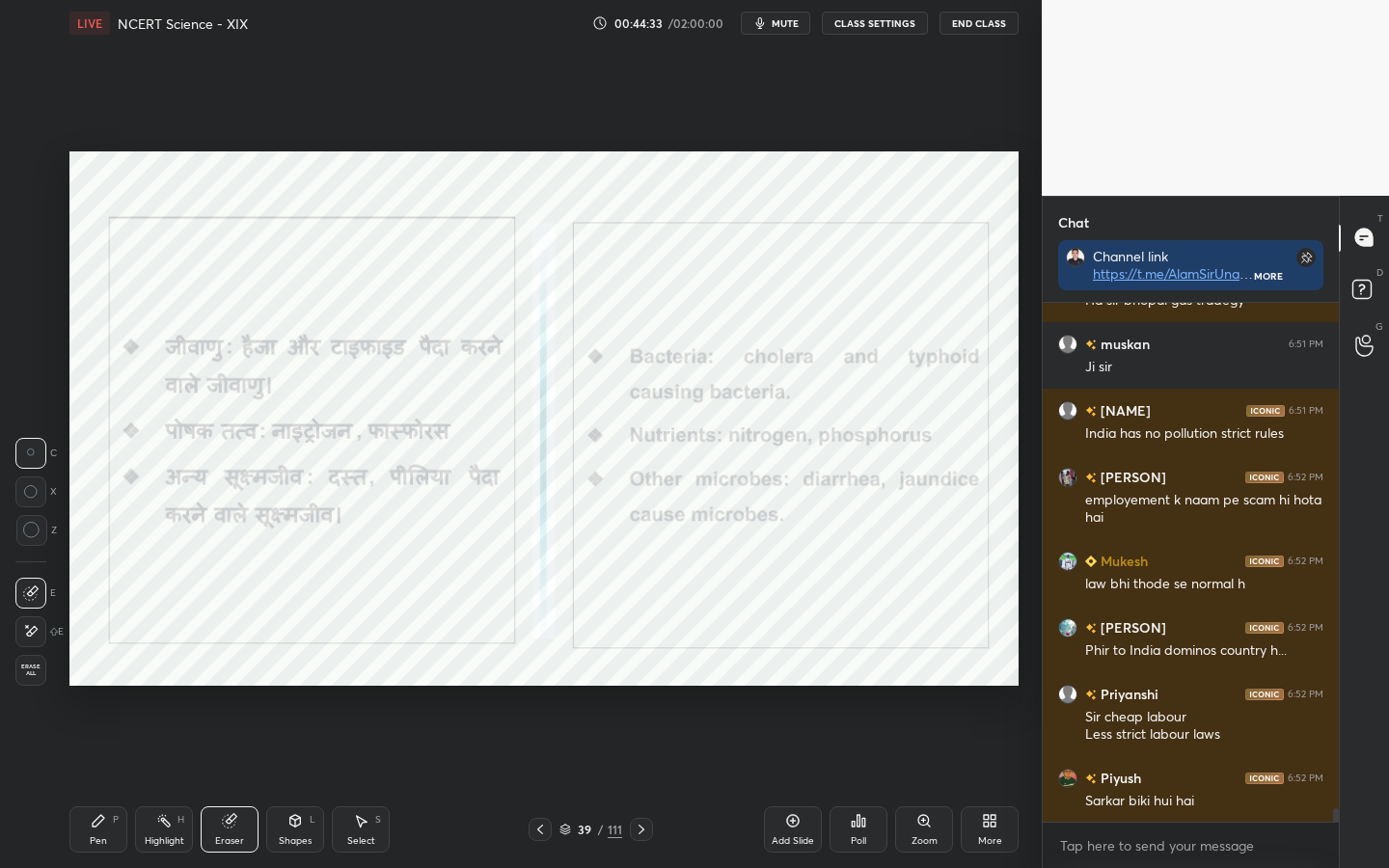 click on "Erase all" at bounding box center (31, 670) 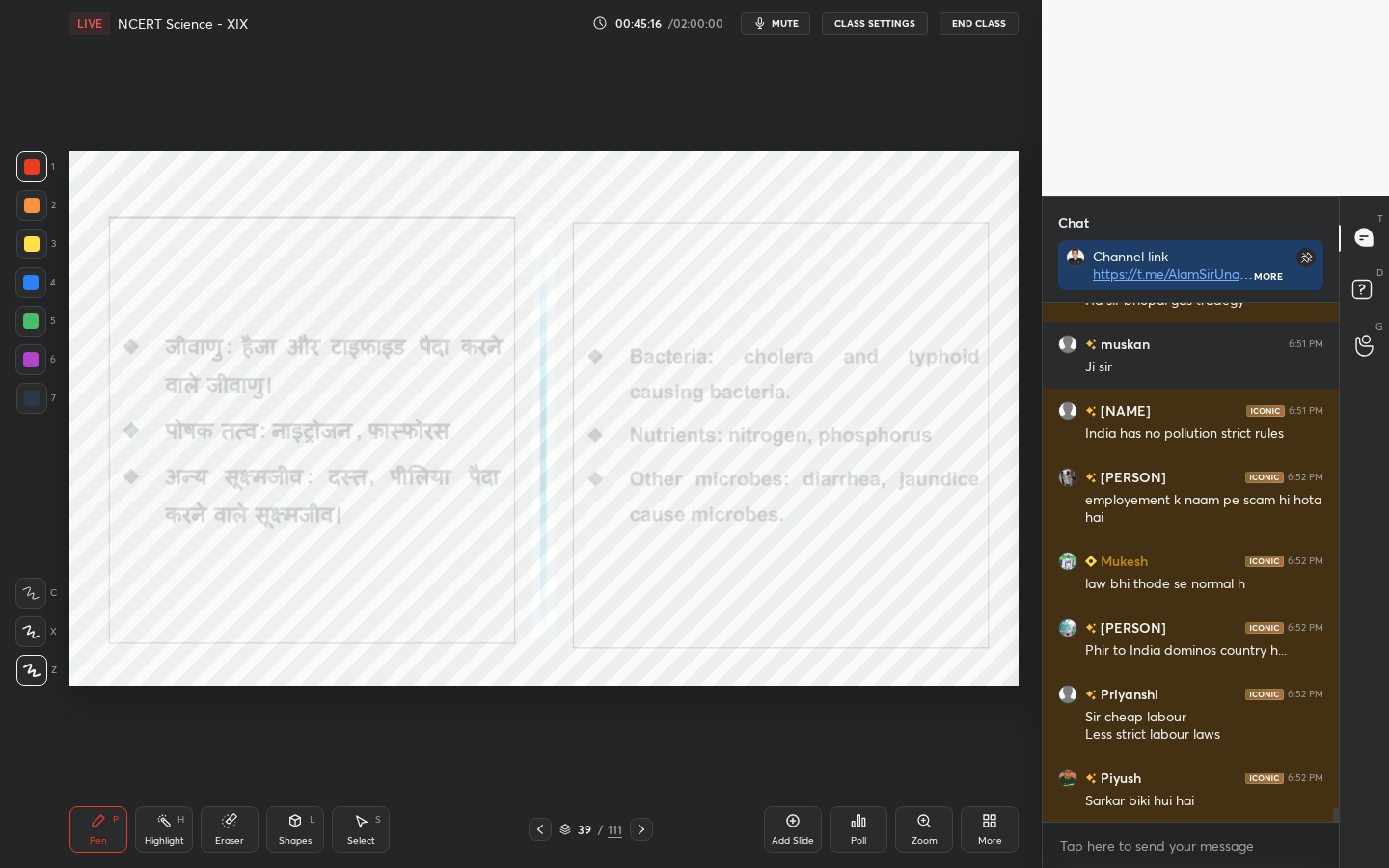 scroll, scrollTop: 18956, scrollLeft: 0, axis: vertical 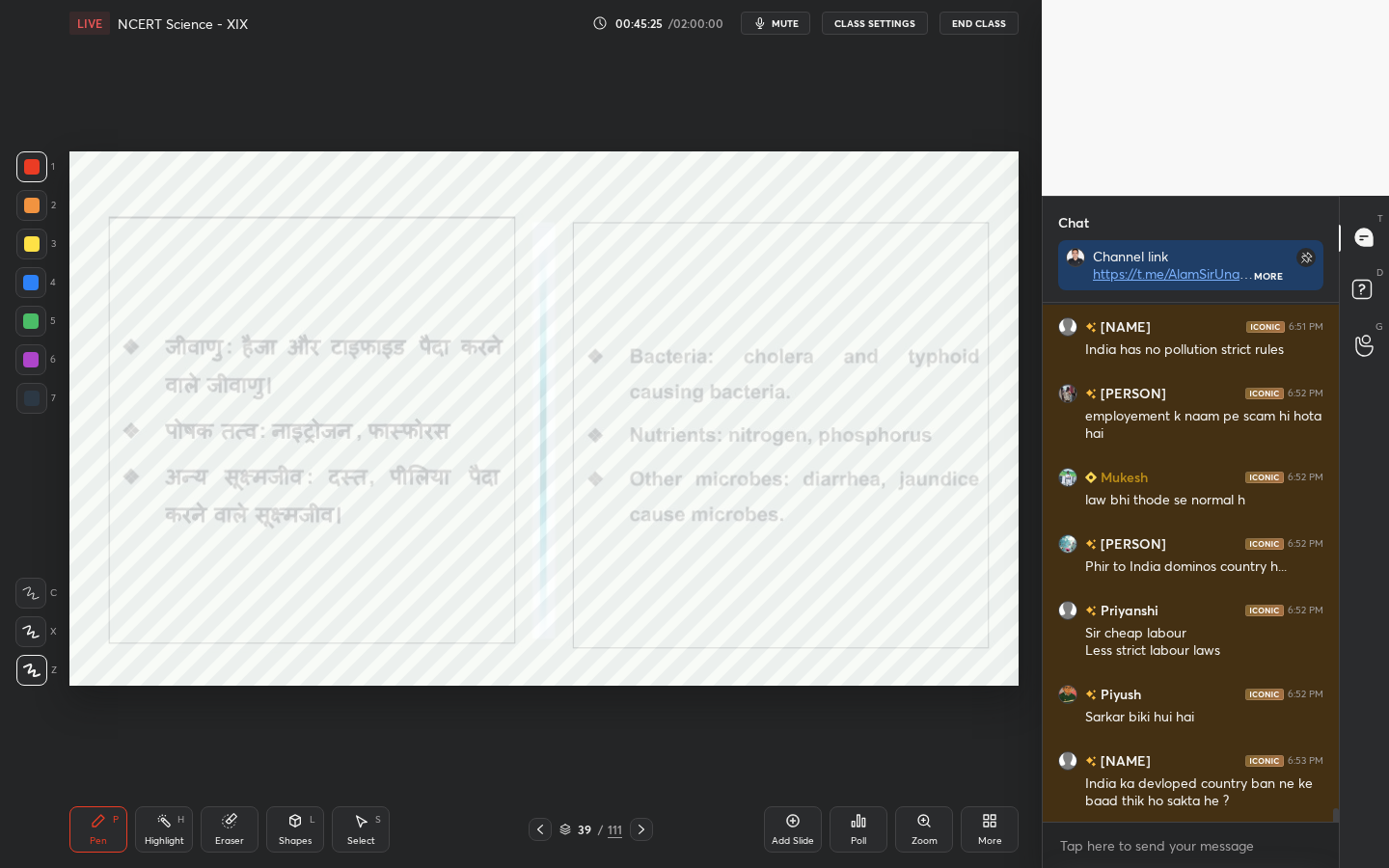 click on "Eraser" at bounding box center [230, 841] 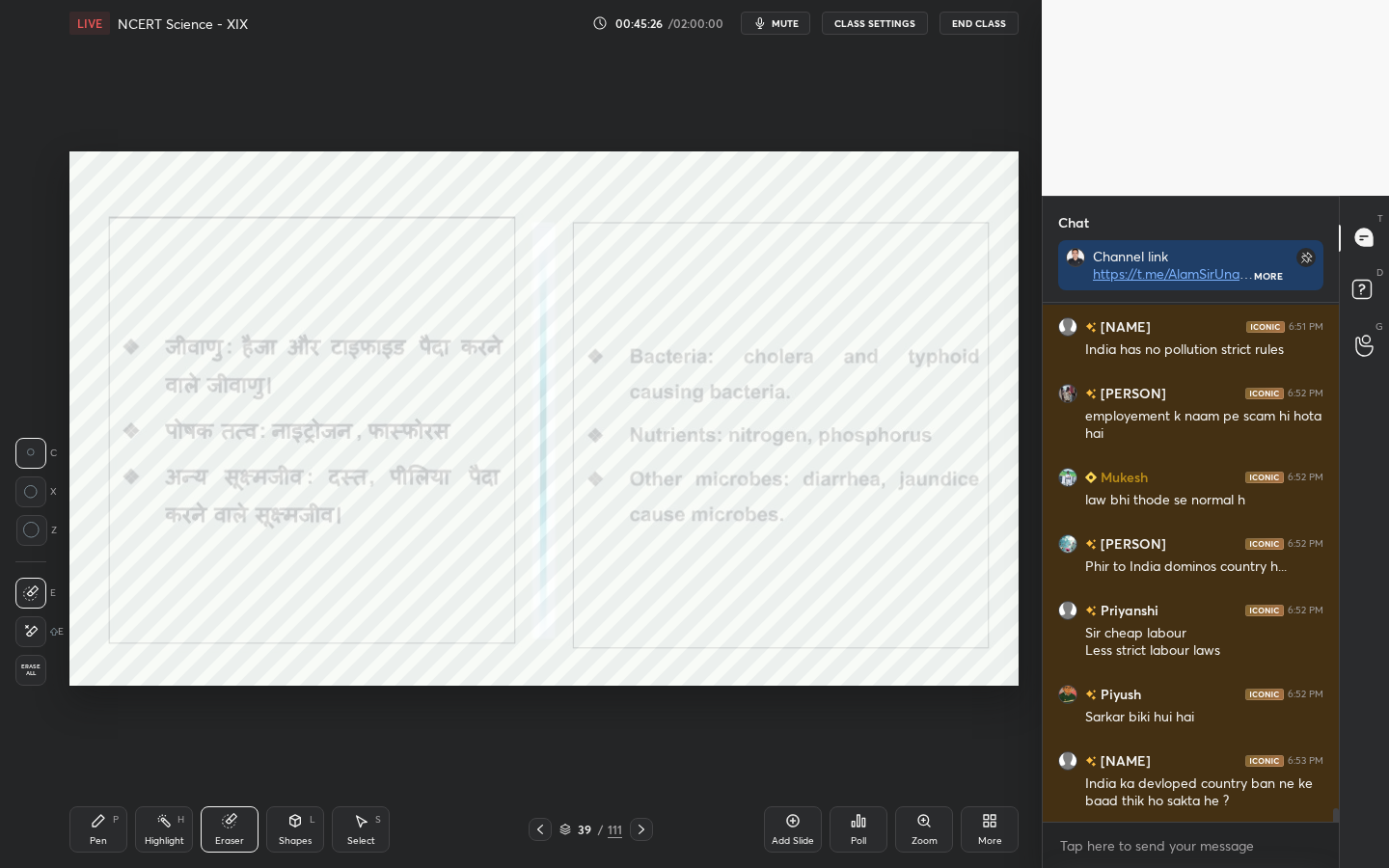 click on "Erase all" at bounding box center (31, 670) 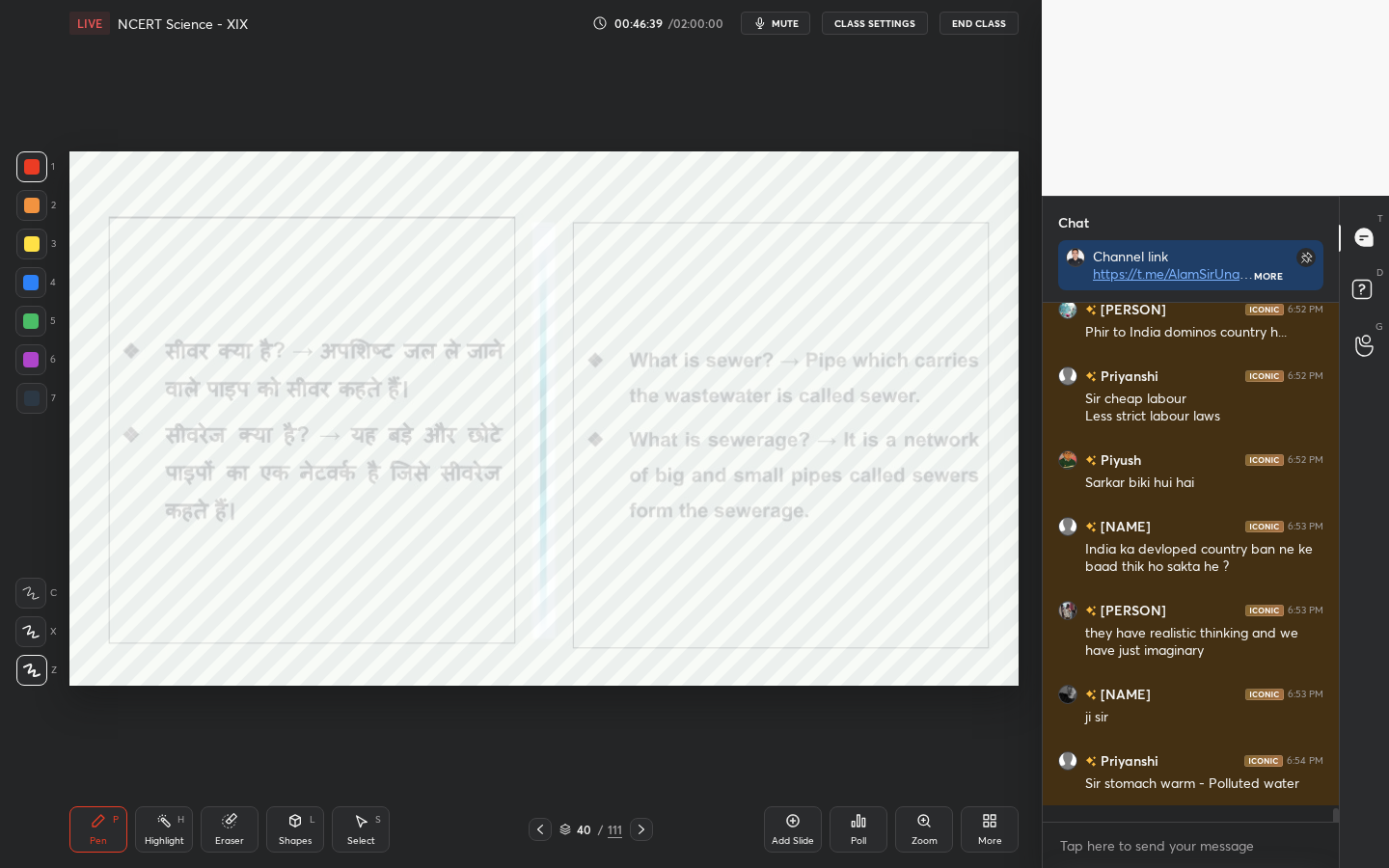 scroll, scrollTop: 19257, scrollLeft: 0, axis: vertical 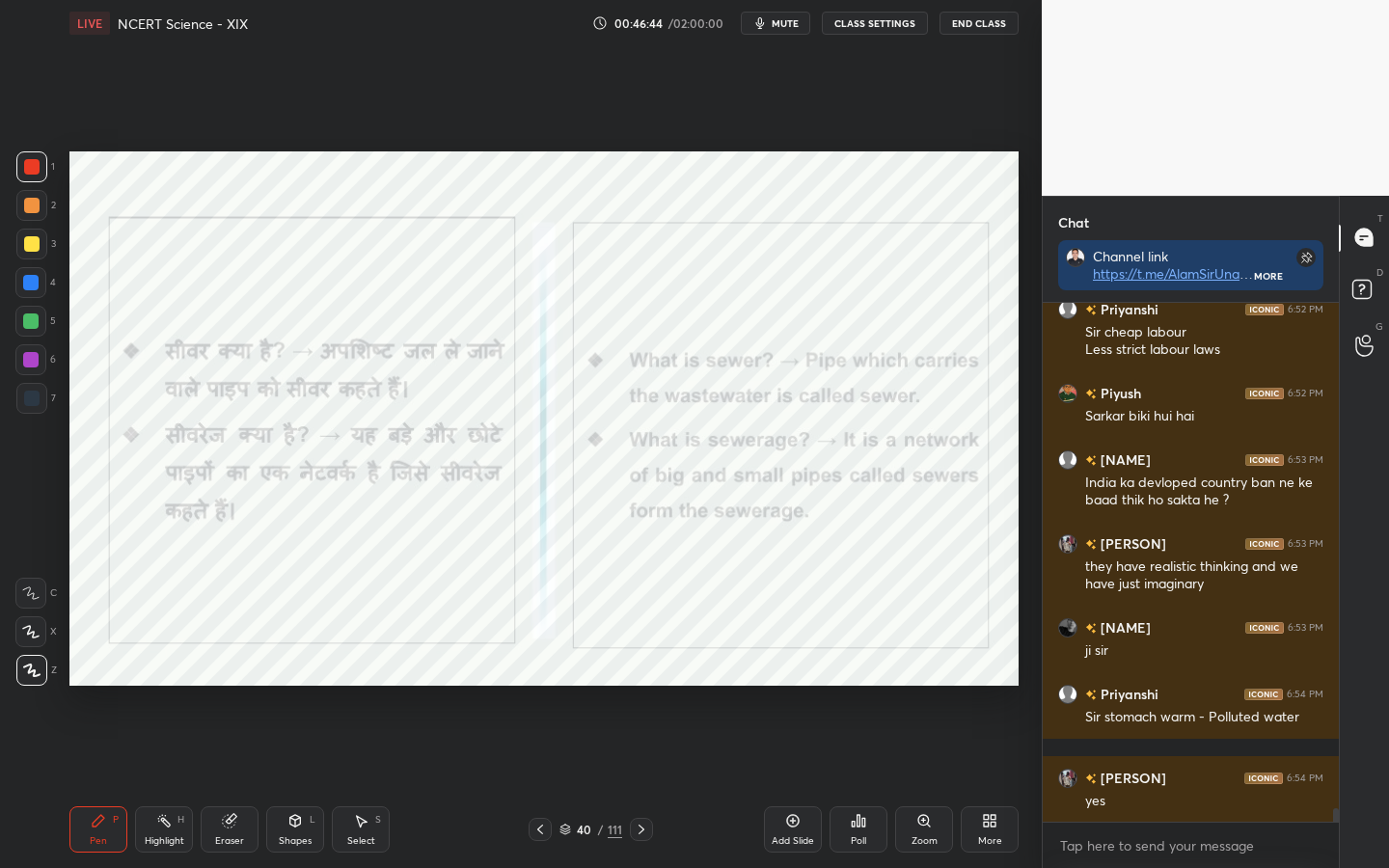 drag, startPoint x: 242, startPoint y: 827, endPoint x: 209, endPoint y: 802, distance: 41.40048 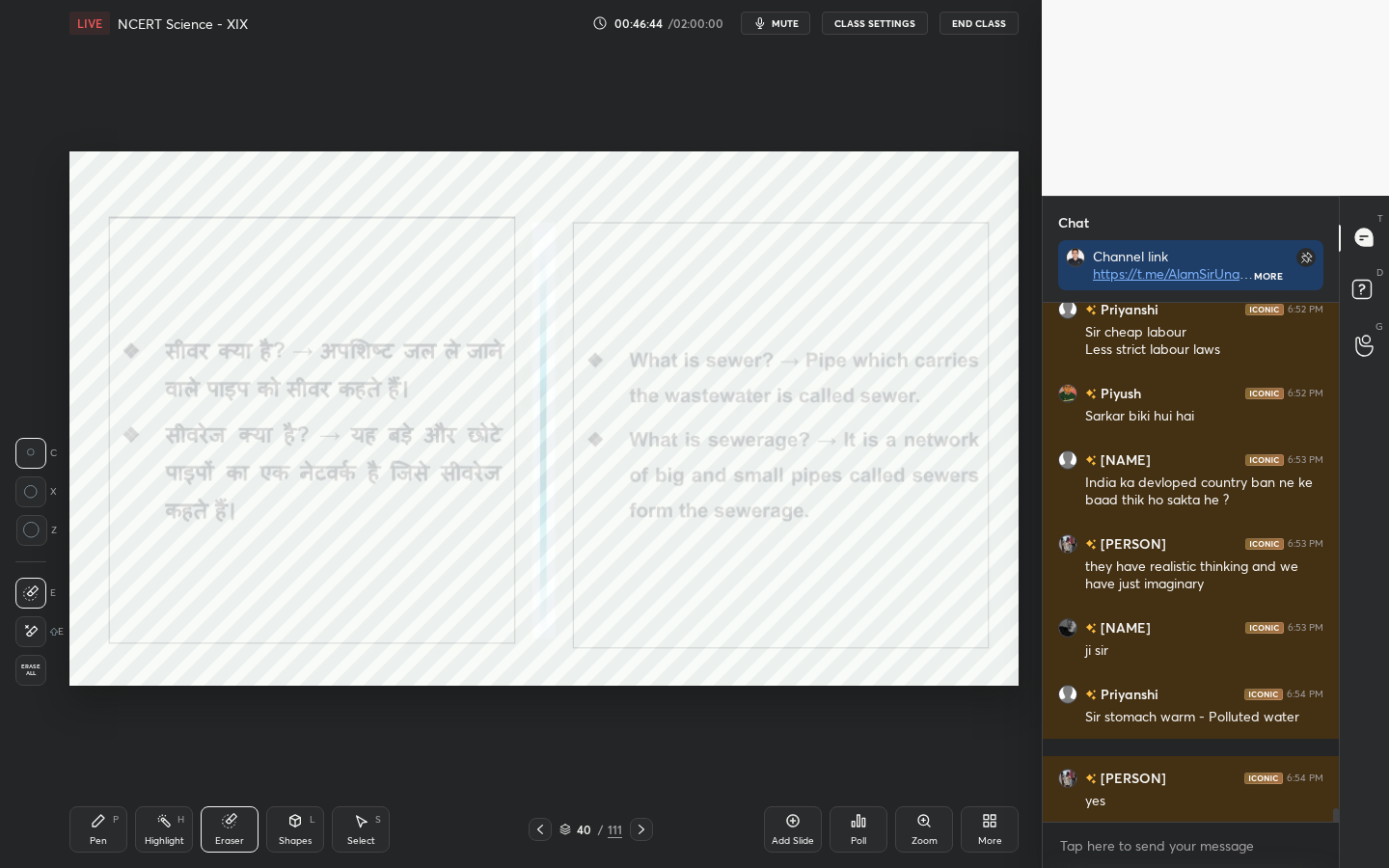 click on "Erase all" at bounding box center [31, 670] 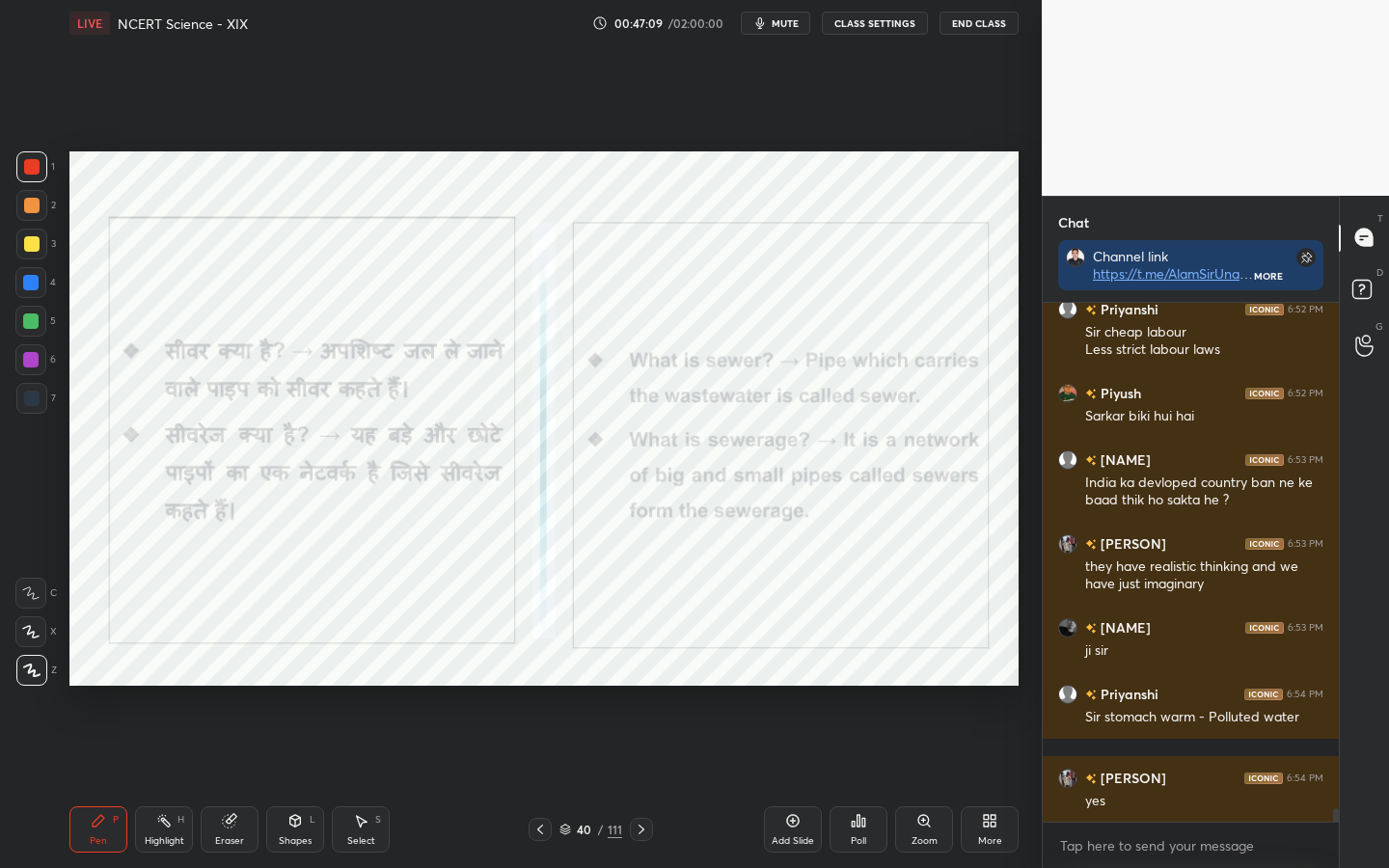 scroll, scrollTop: 19324, scrollLeft: 0, axis: vertical 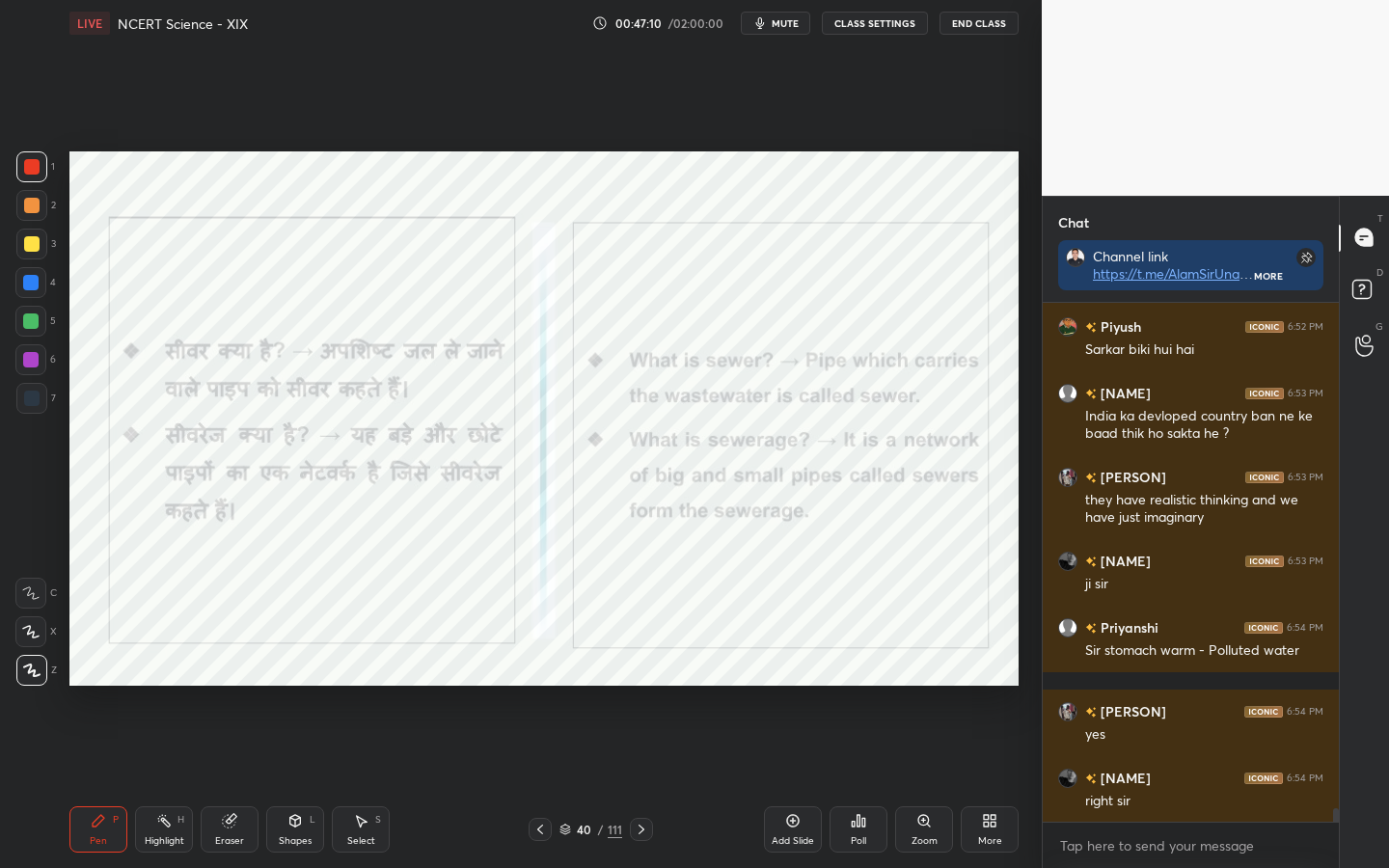 drag, startPoint x: 222, startPoint y: 836, endPoint x: 212, endPoint y: 827, distance: 13.453624 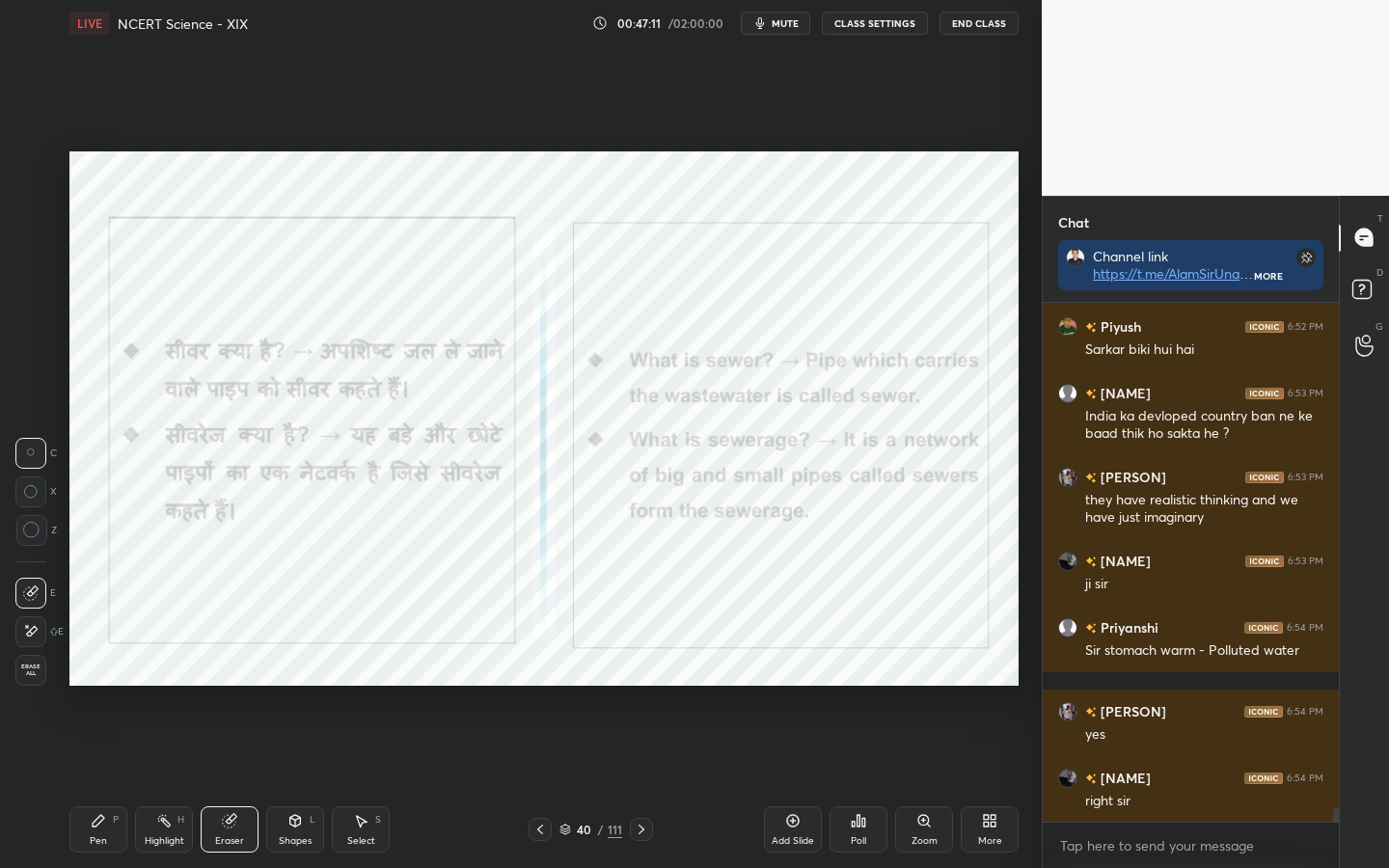 drag, startPoint x: 30, startPoint y: 663, endPoint x: 41, endPoint y: 648, distance: 18.601075 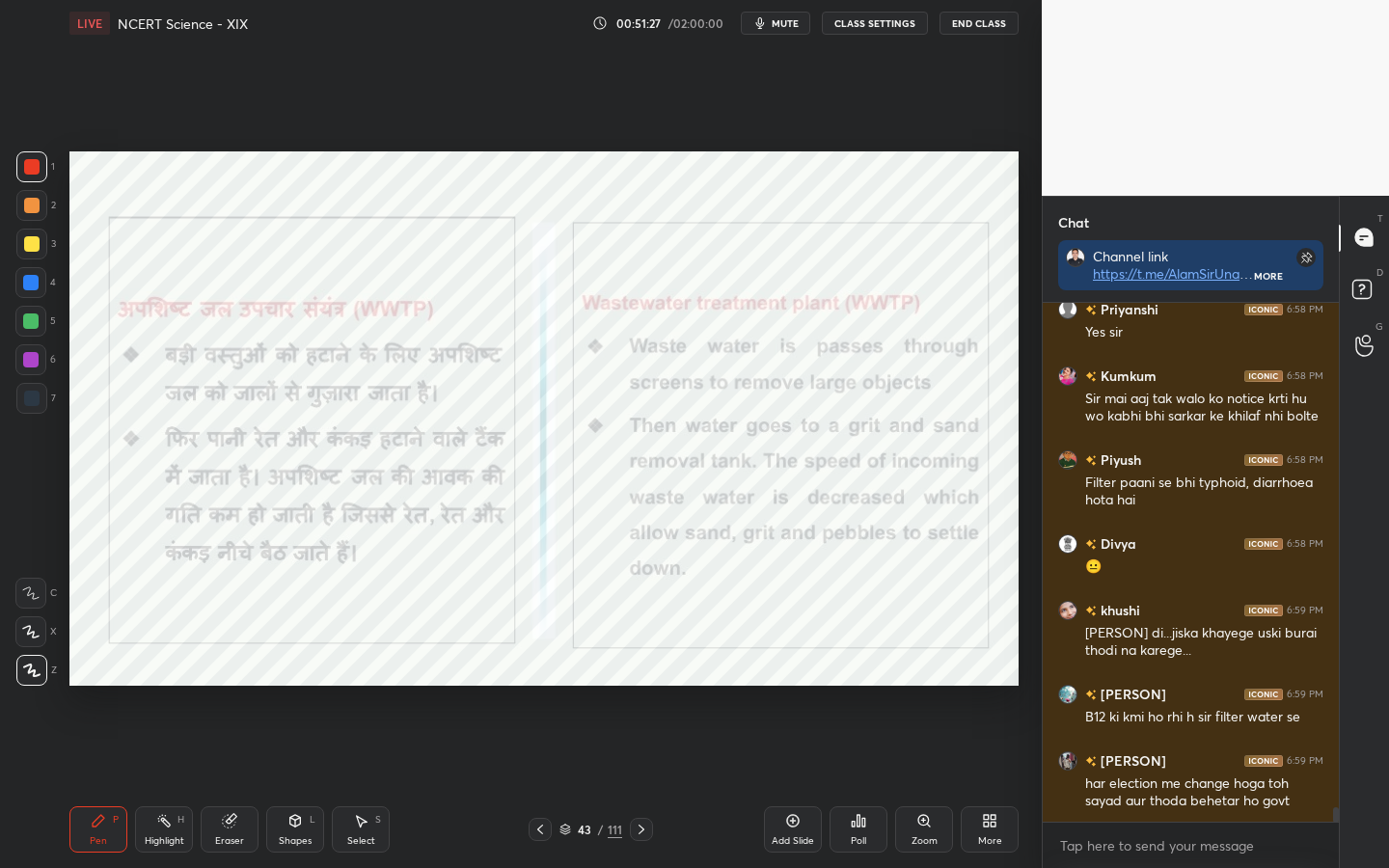scroll, scrollTop: 18607, scrollLeft: 0, axis: vertical 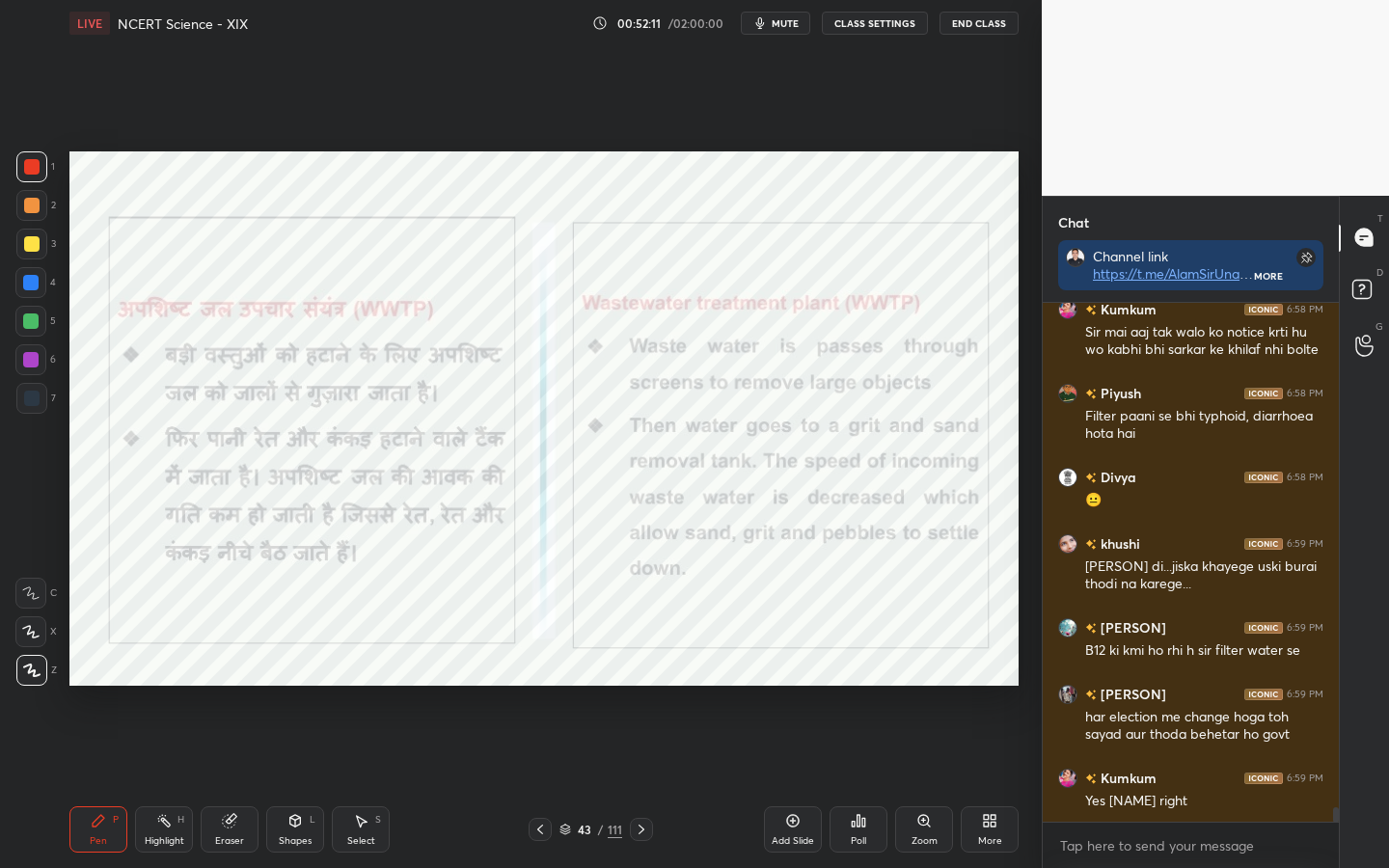 click on "Eraser" at bounding box center [230, 829] 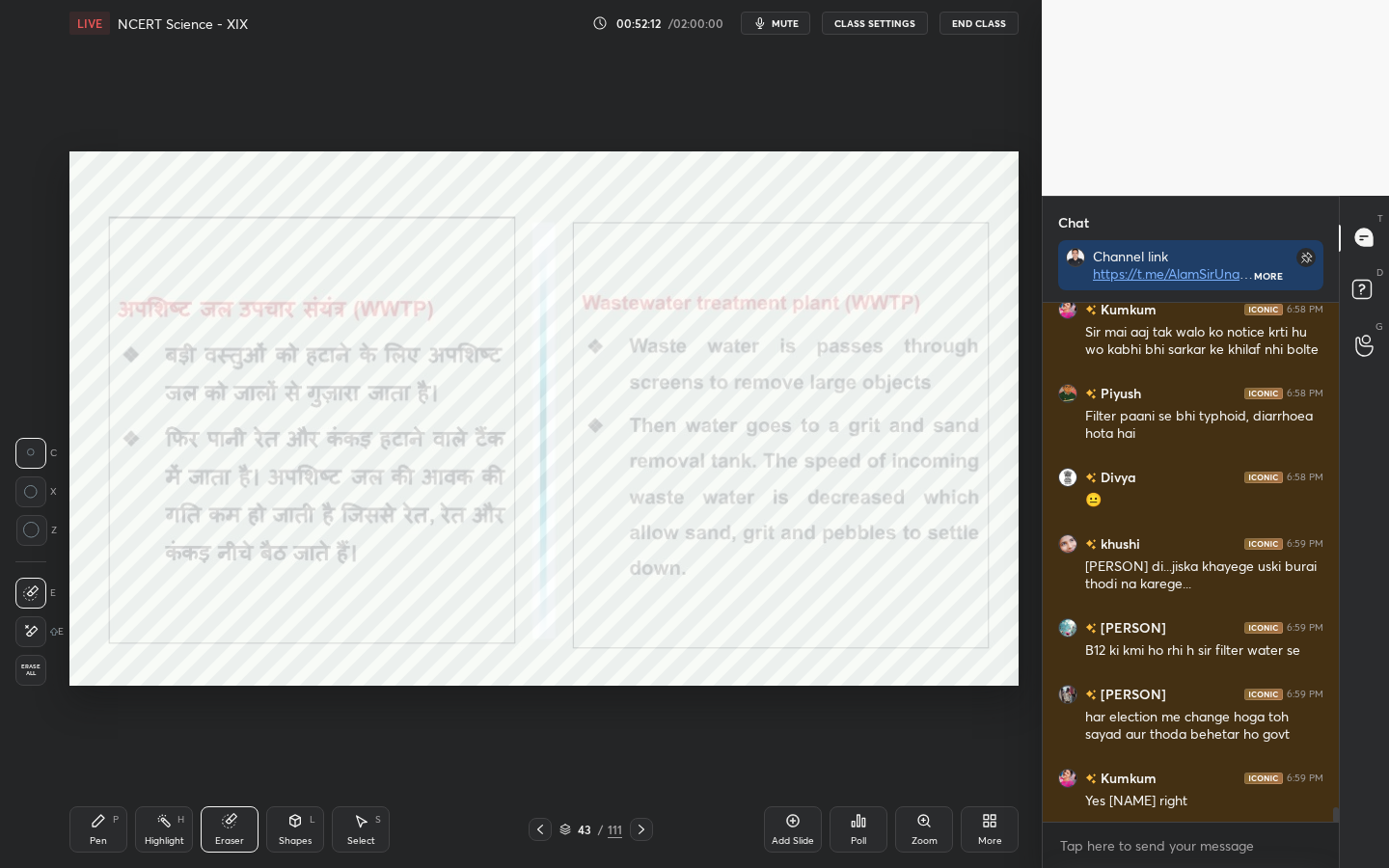 click on "Erase all" at bounding box center (31, 670) 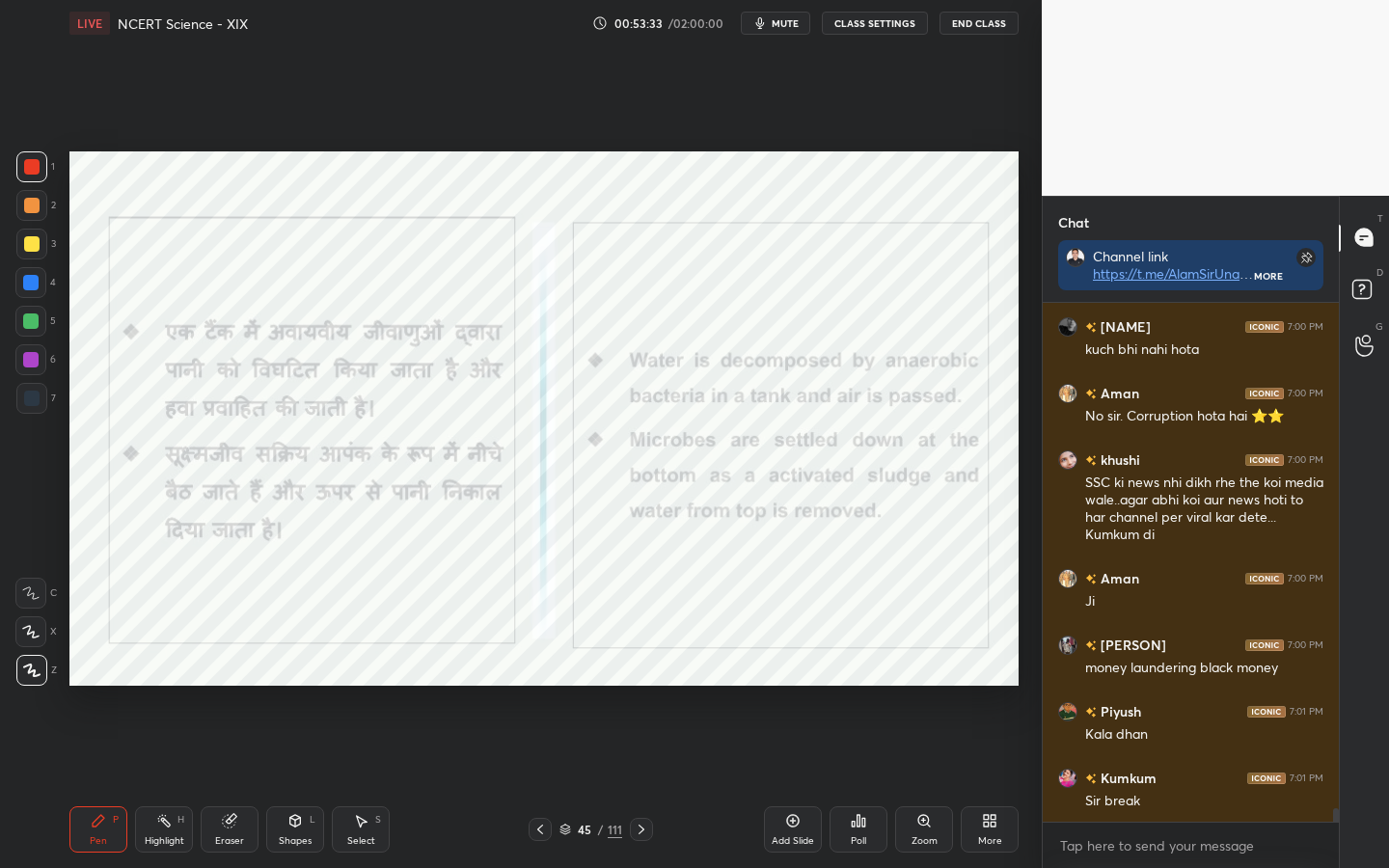 scroll, scrollTop: 19391, scrollLeft: 0, axis: vertical 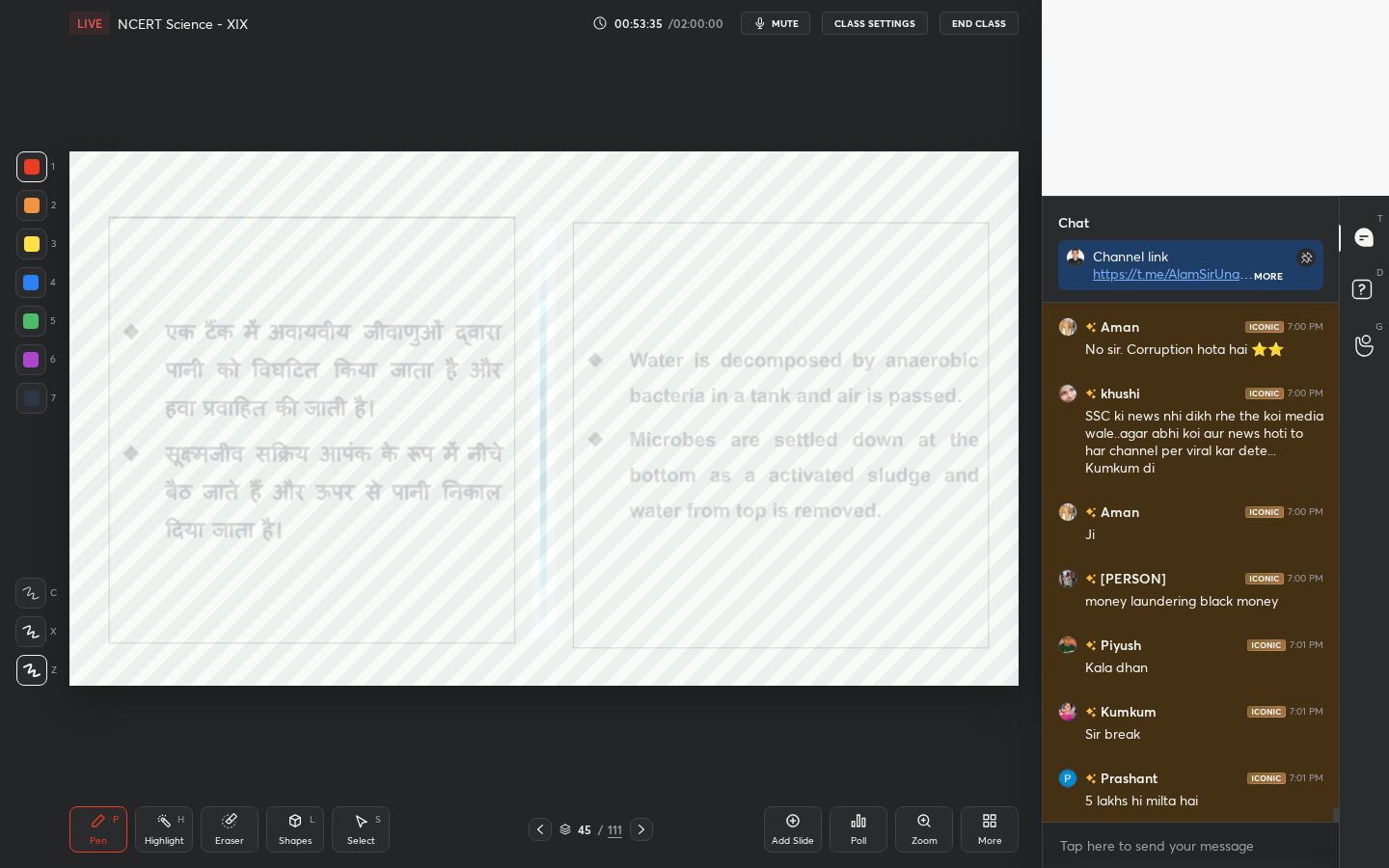 click on "111" at bounding box center [614, 829] 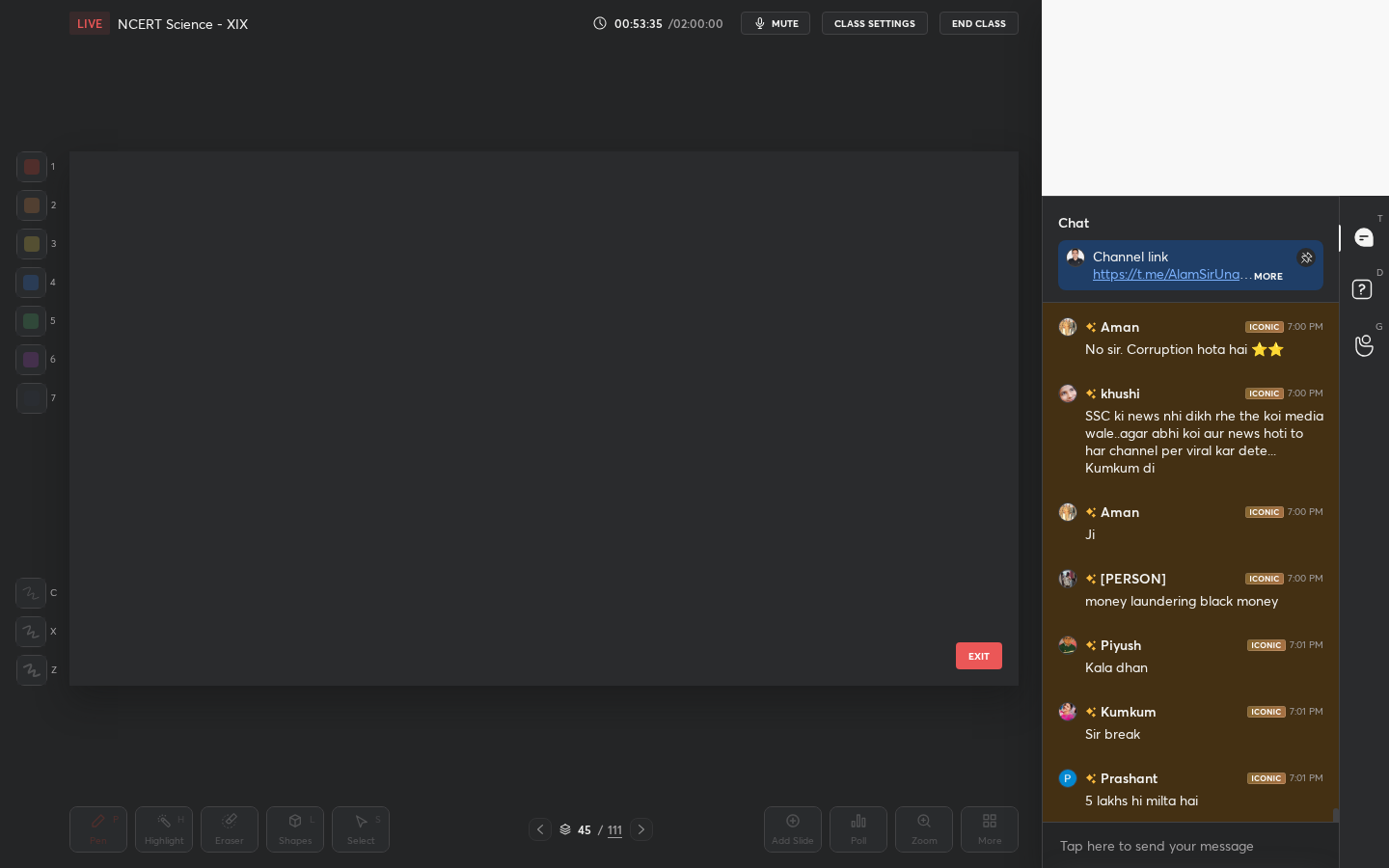 scroll, scrollTop: 1917, scrollLeft: 0, axis: vertical 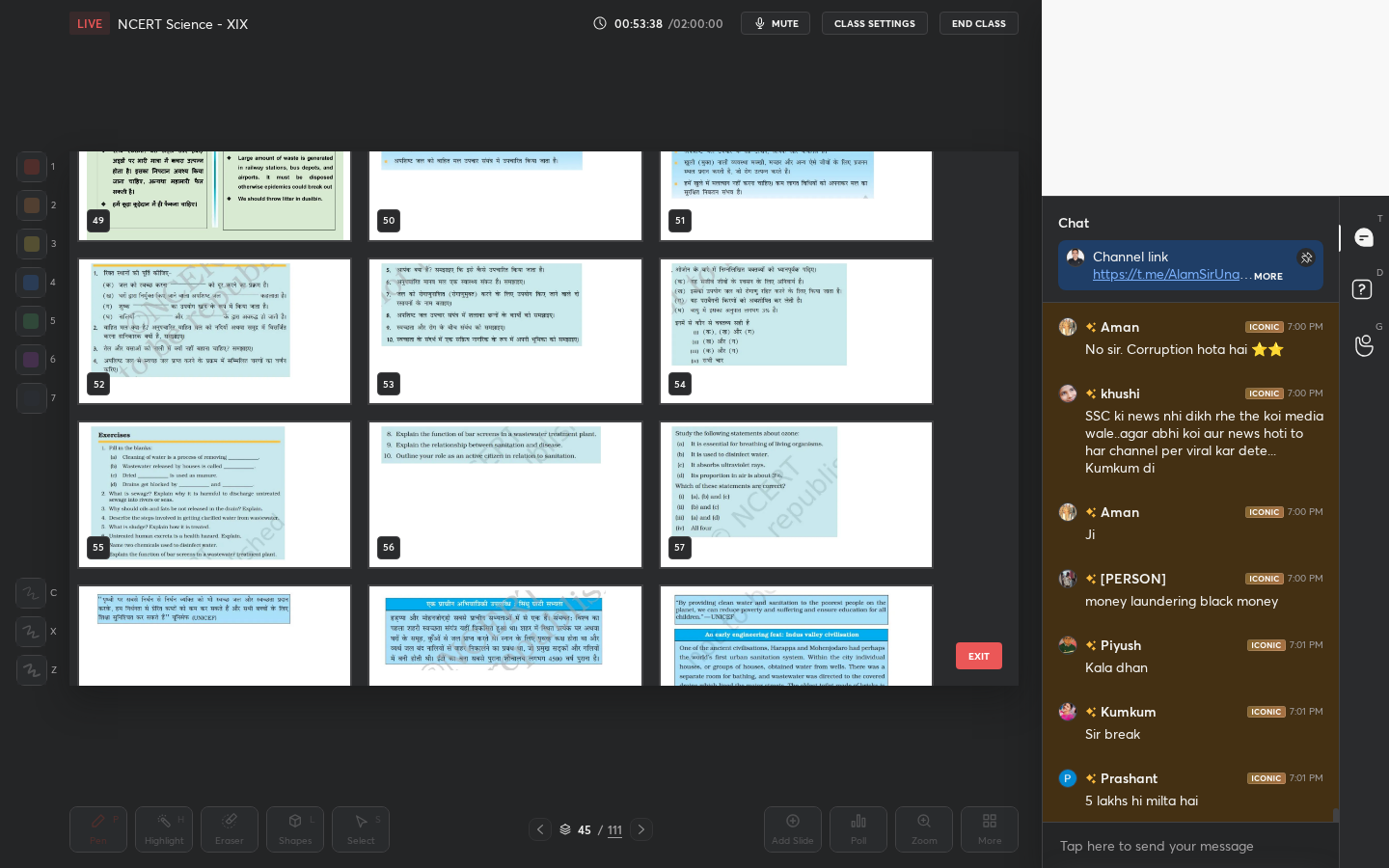 click on "EXIT" at bounding box center [979, 656] 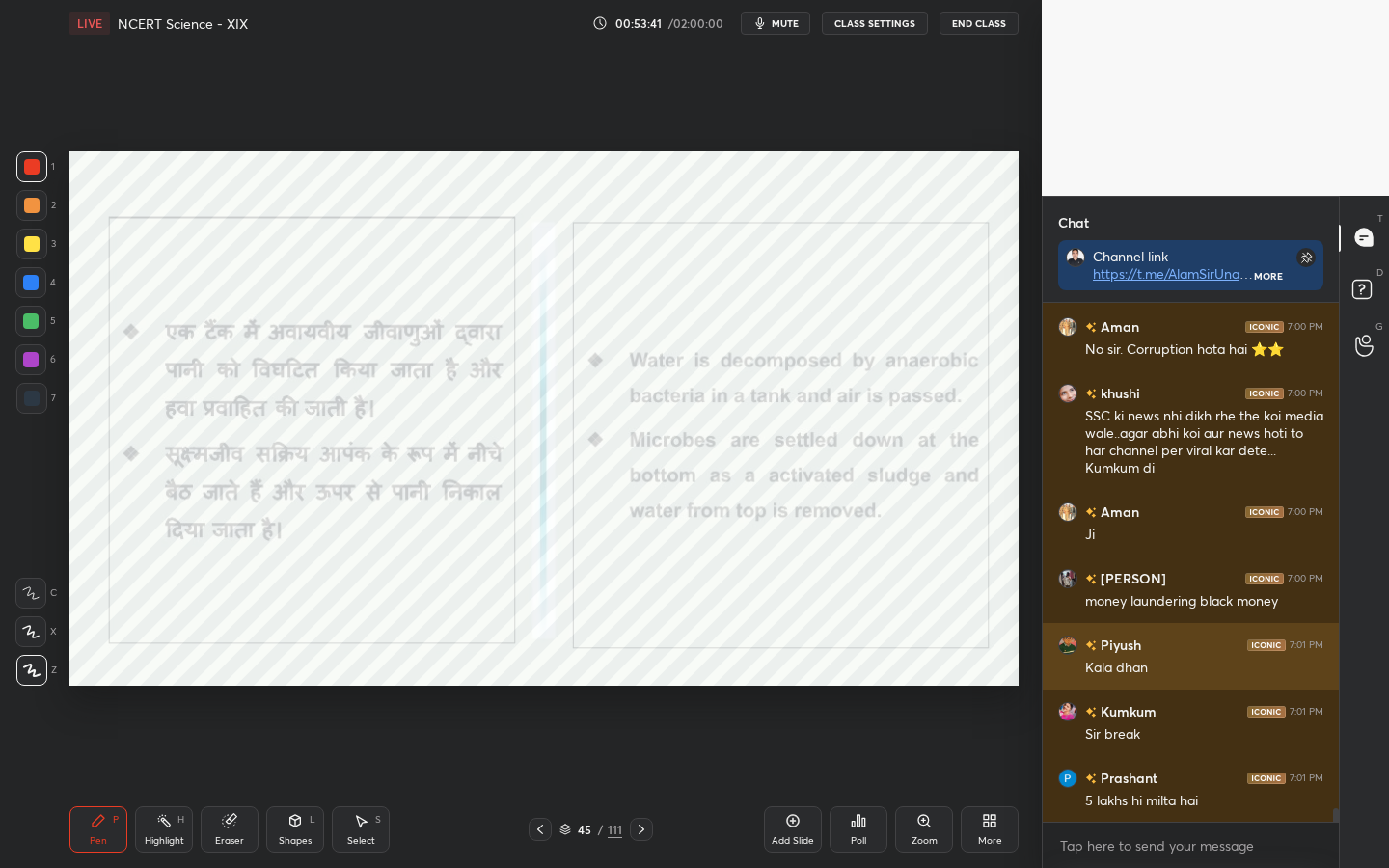 scroll, scrollTop: 19458, scrollLeft: 0, axis: vertical 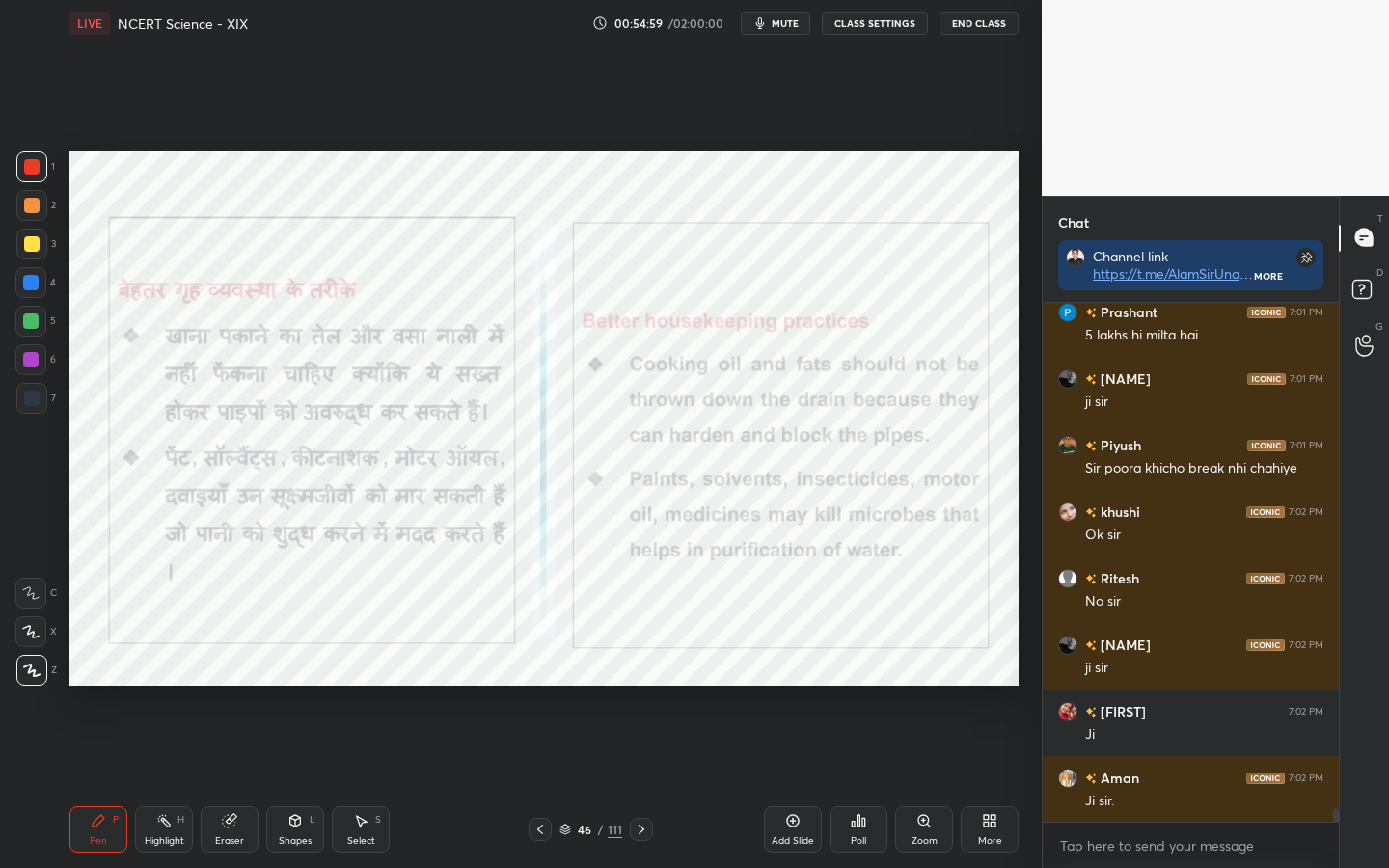 click on "Eraser" at bounding box center [230, 841] 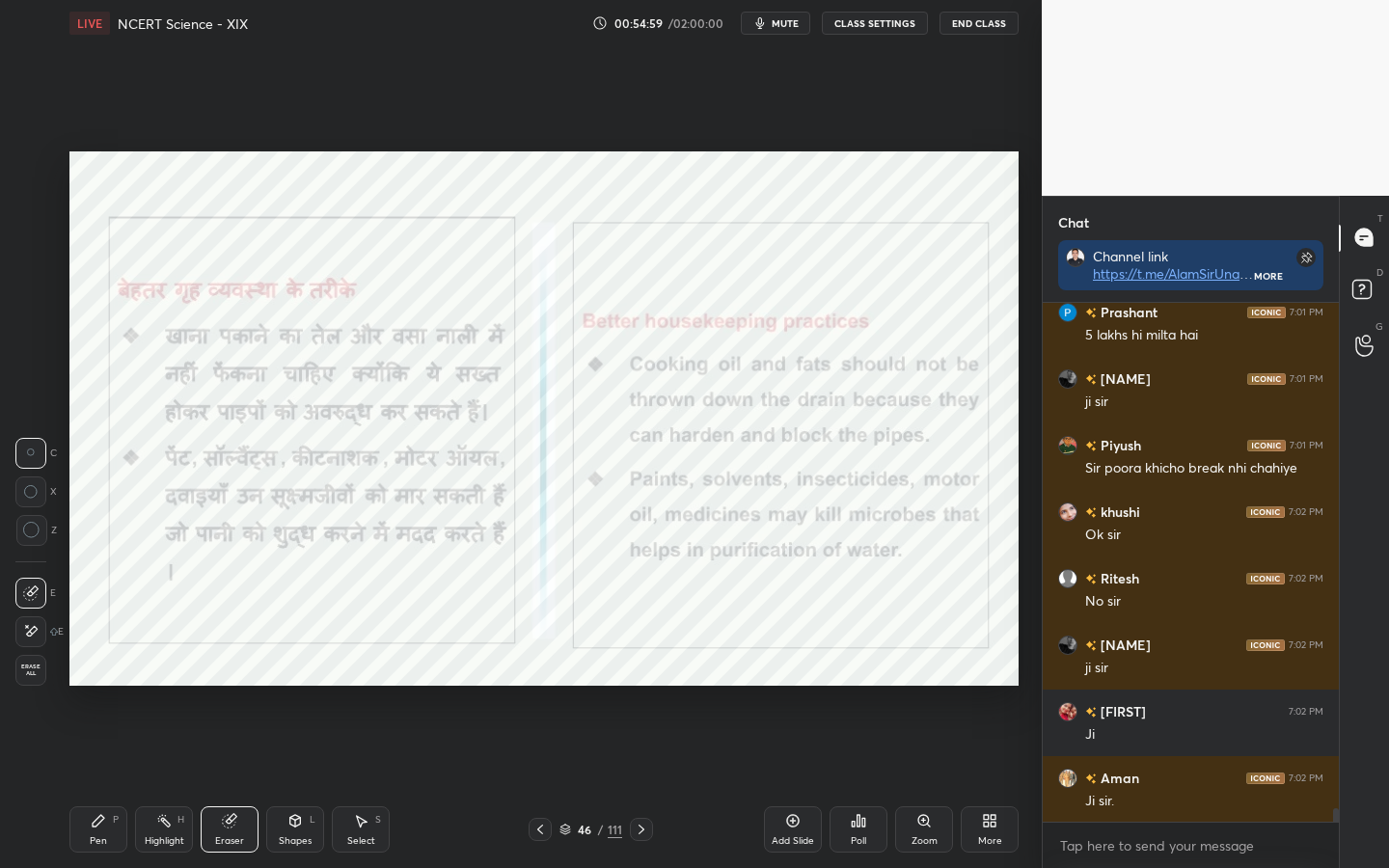 drag, startPoint x: 40, startPoint y: 670, endPoint x: 51, endPoint y: 663, distance: 13.038405 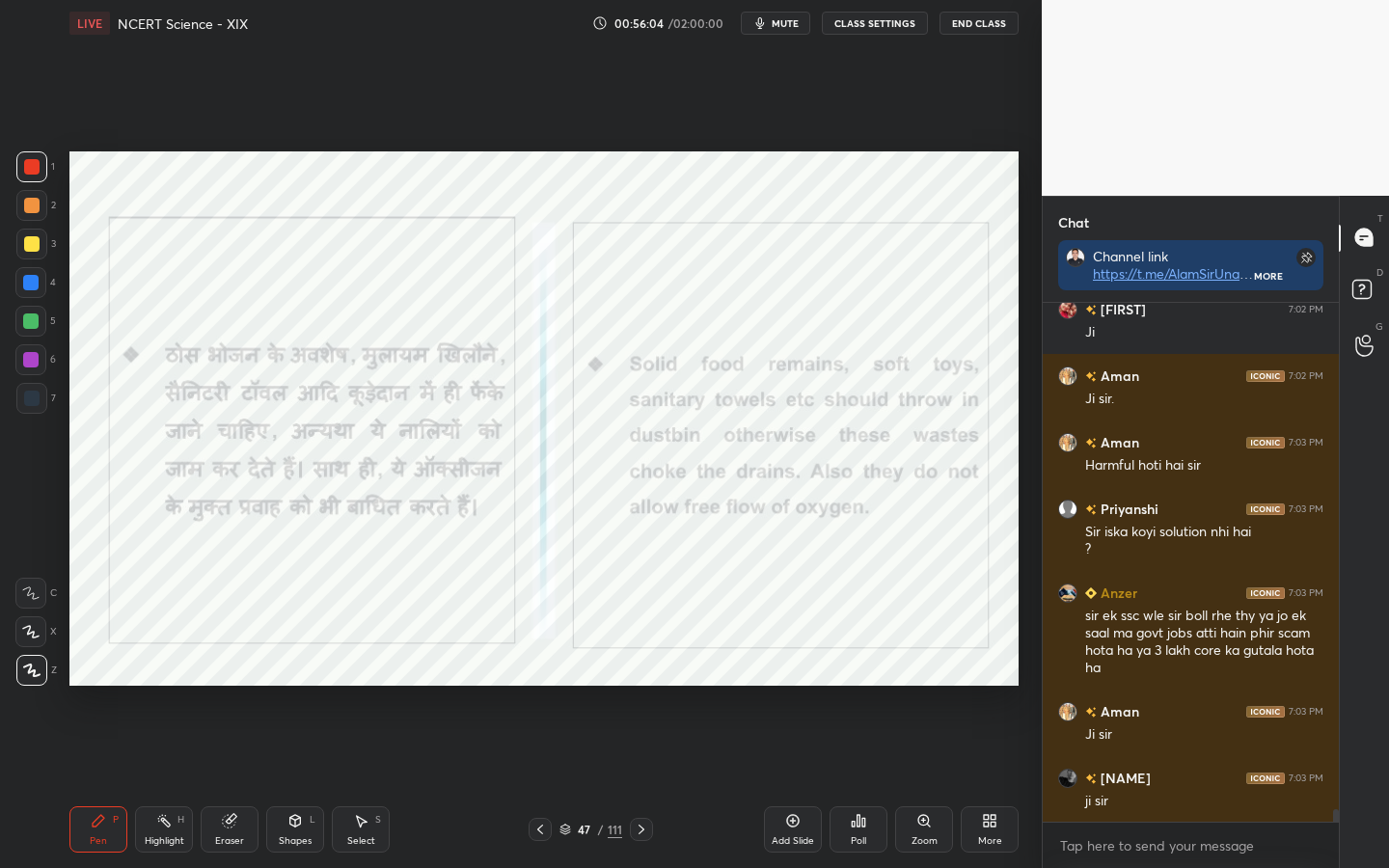 scroll, scrollTop: 20343, scrollLeft: 0, axis: vertical 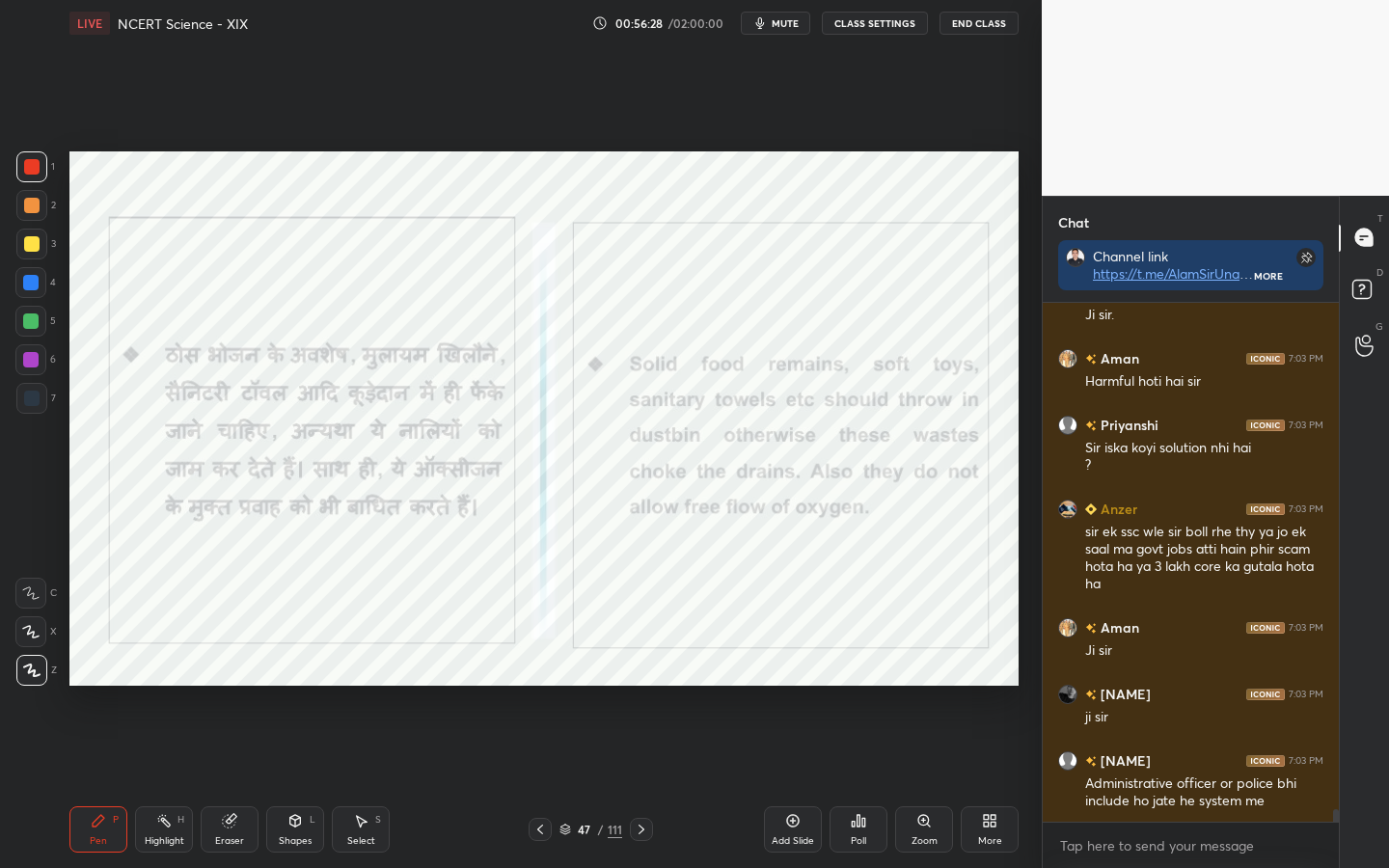 drag, startPoint x: 230, startPoint y: 843, endPoint x: 189, endPoint y: 805, distance: 55.9017 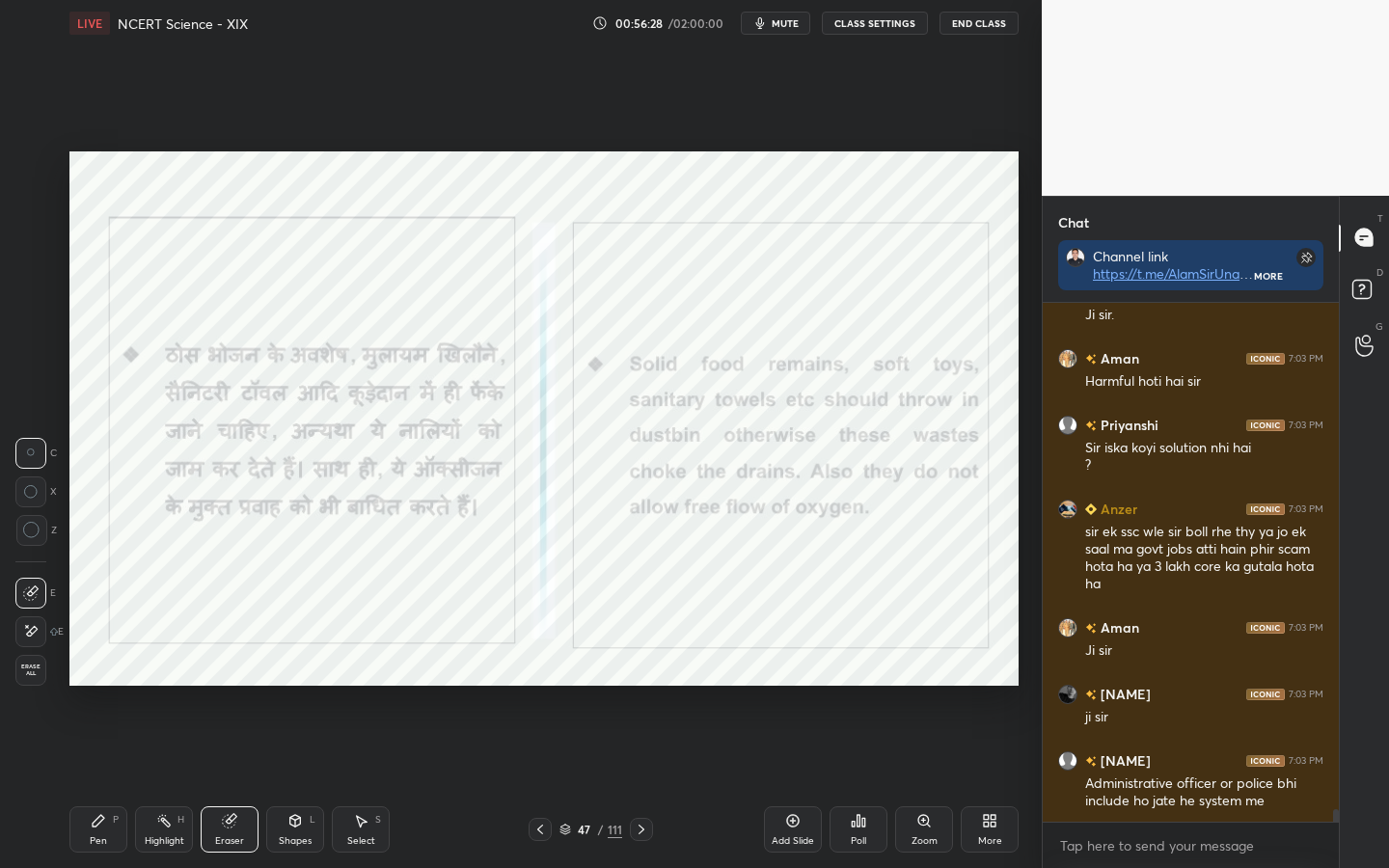 click on "Erase all" at bounding box center (31, 670) 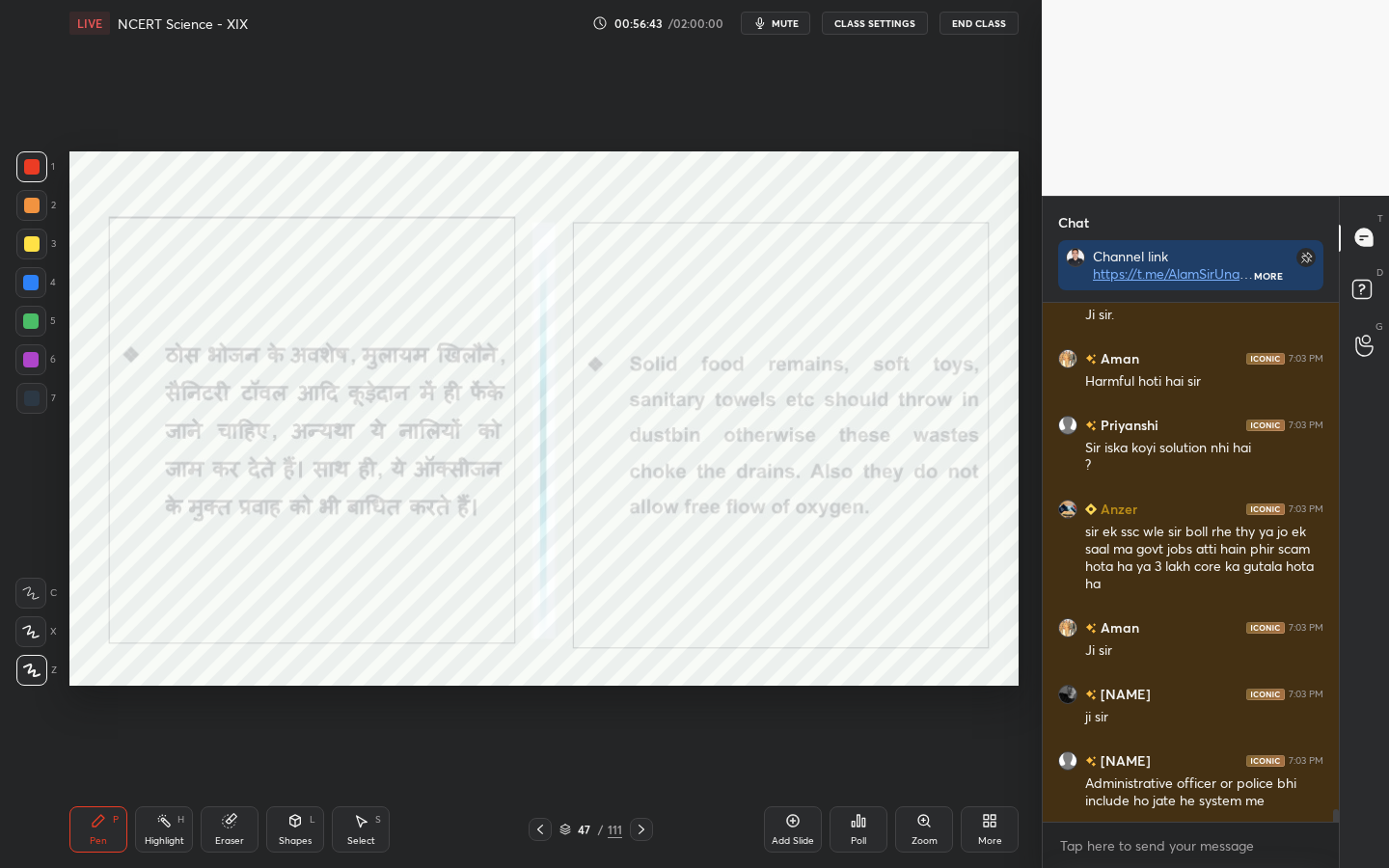 scroll, scrollTop: 20410, scrollLeft: 0, axis: vertical 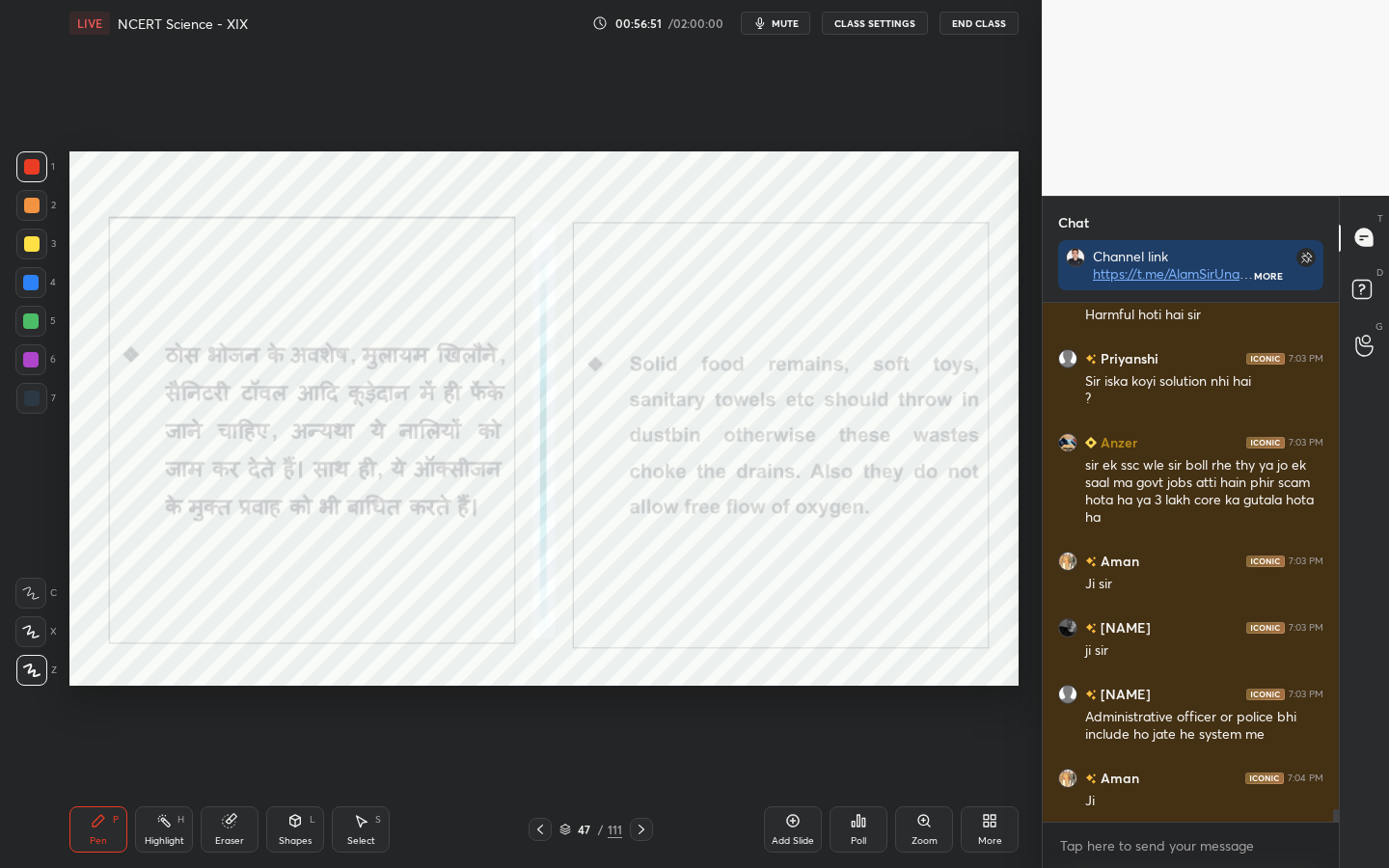 click 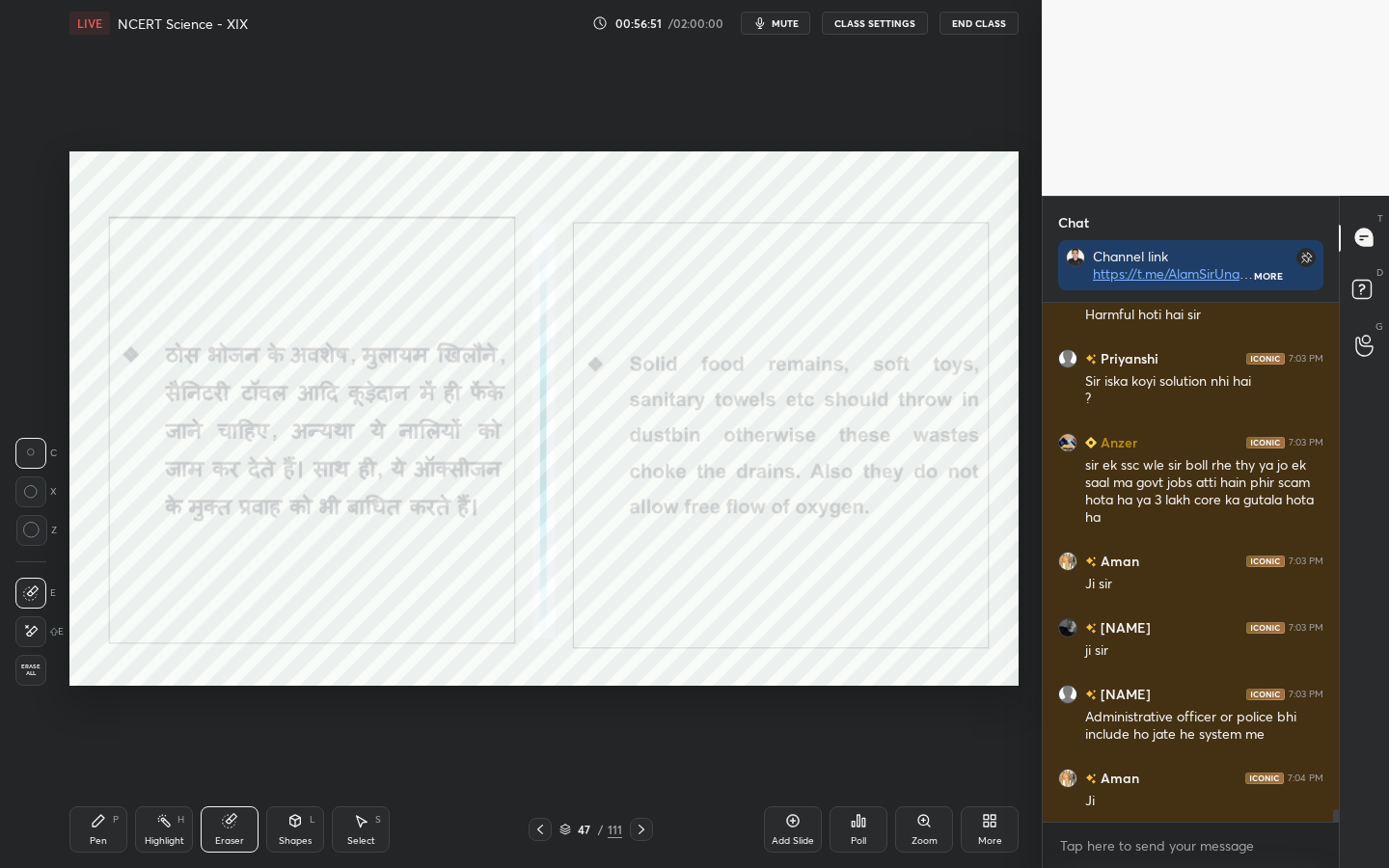 click on "Erase all" at bounding box center (31, 670) 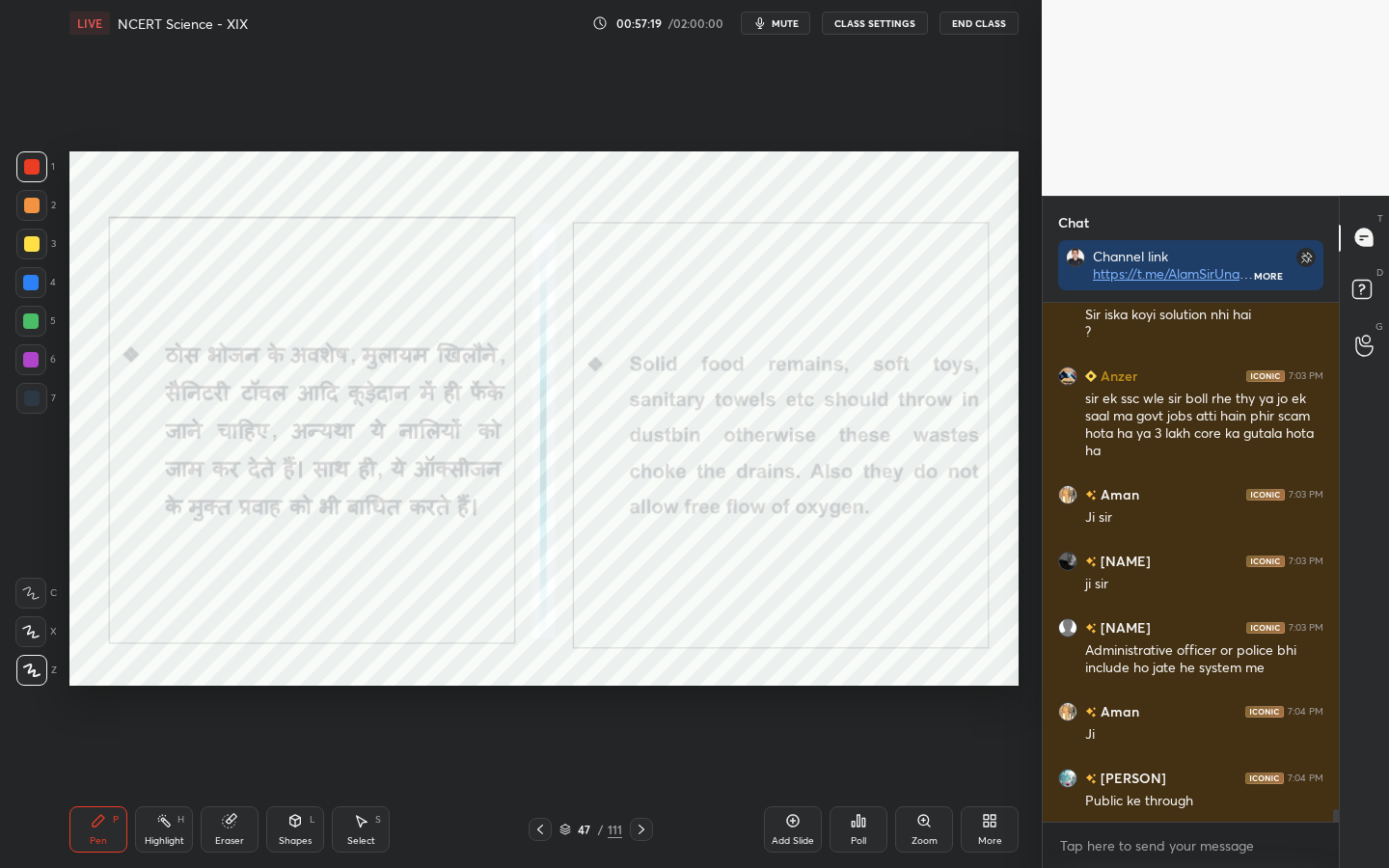 scroll, scrollTop: 20543, scrollLeft: 0, axis: vertical 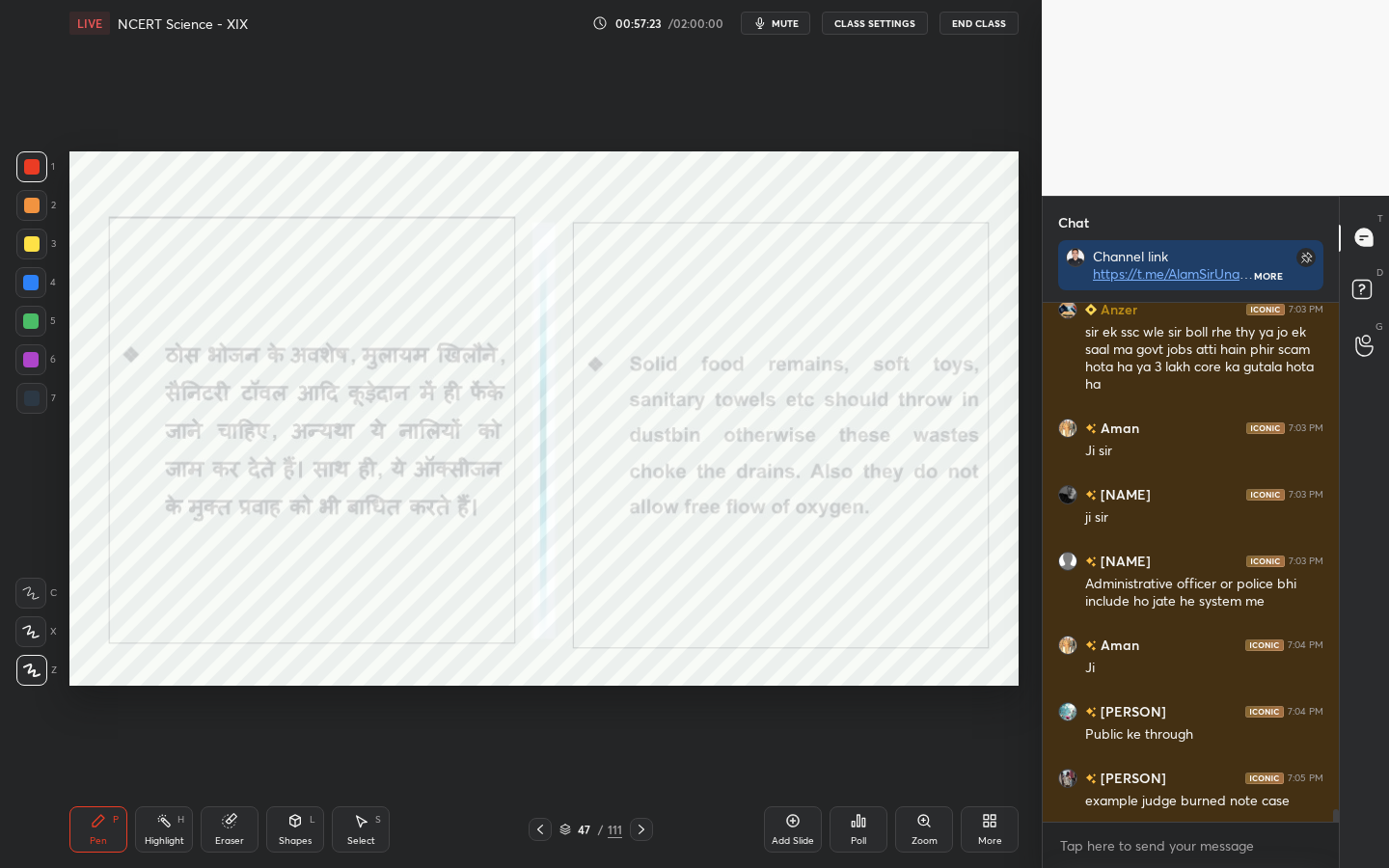 click on "Eraser" at bounding box center (230, 829) 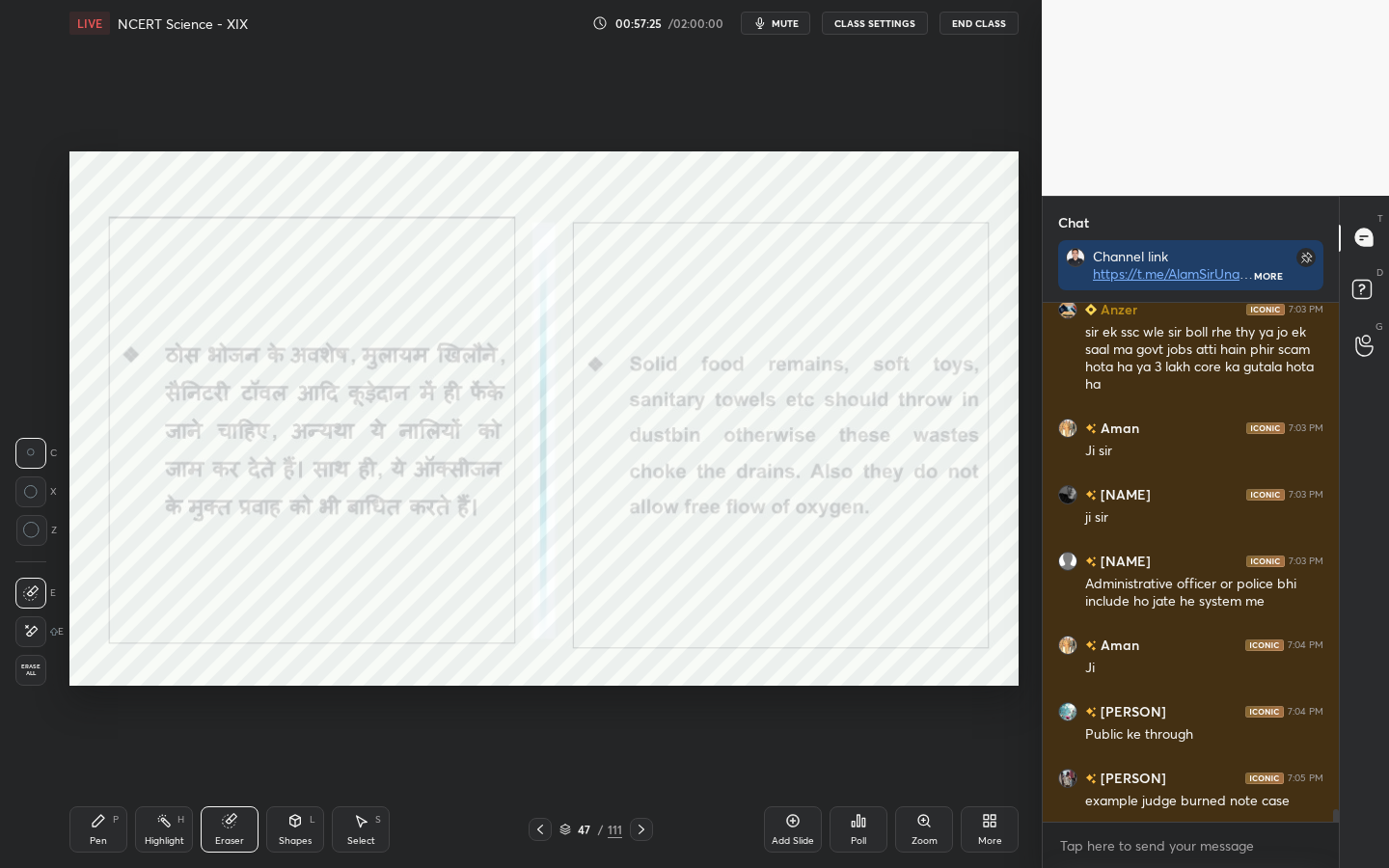 drag, startPoint x: 35, startPoint y: 675, endPoint x: 72, endPoint y: 697, distance: 43.046487 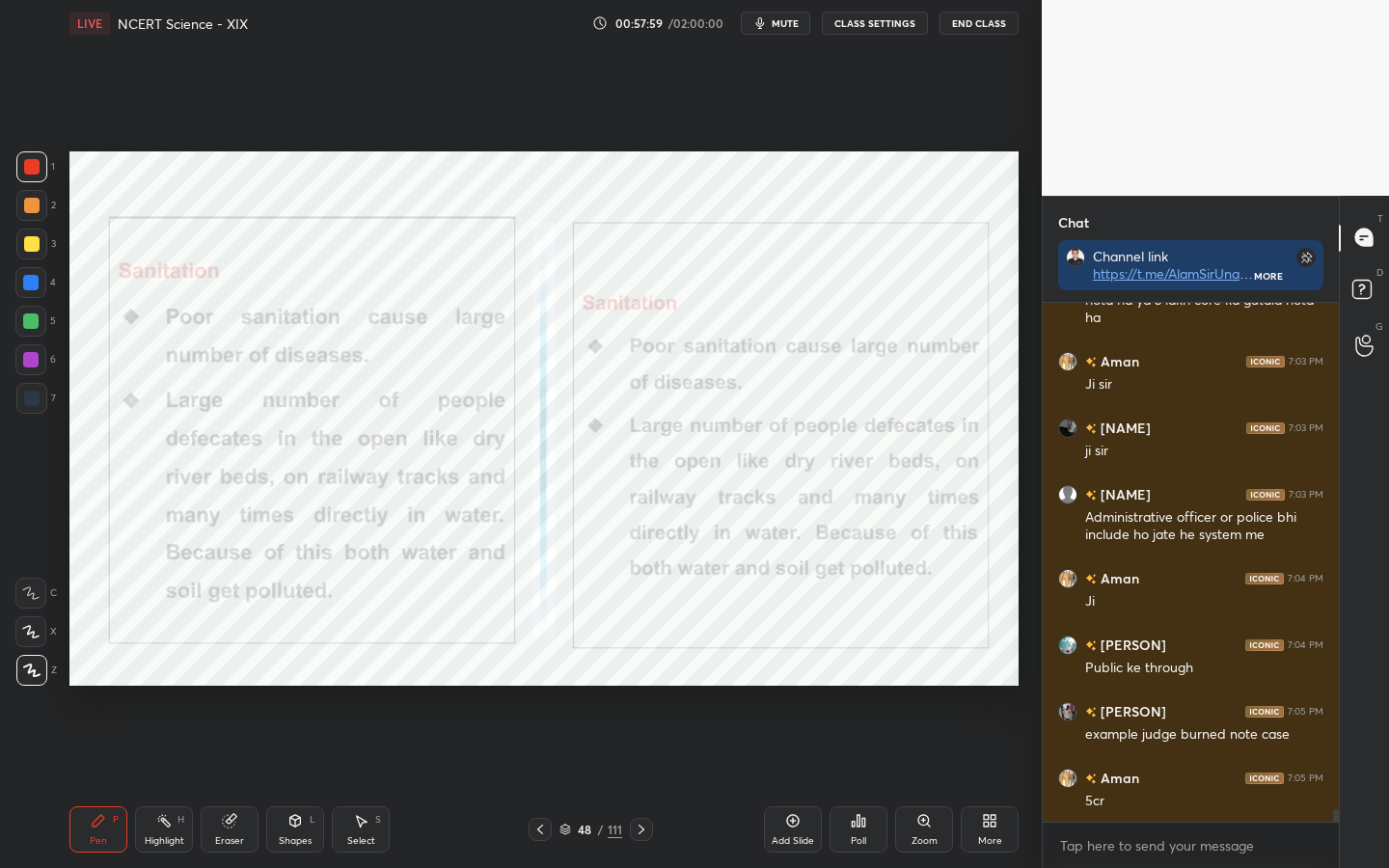 scroll, scrollTop: 20693, scrollLeft: 0, axis: vertical 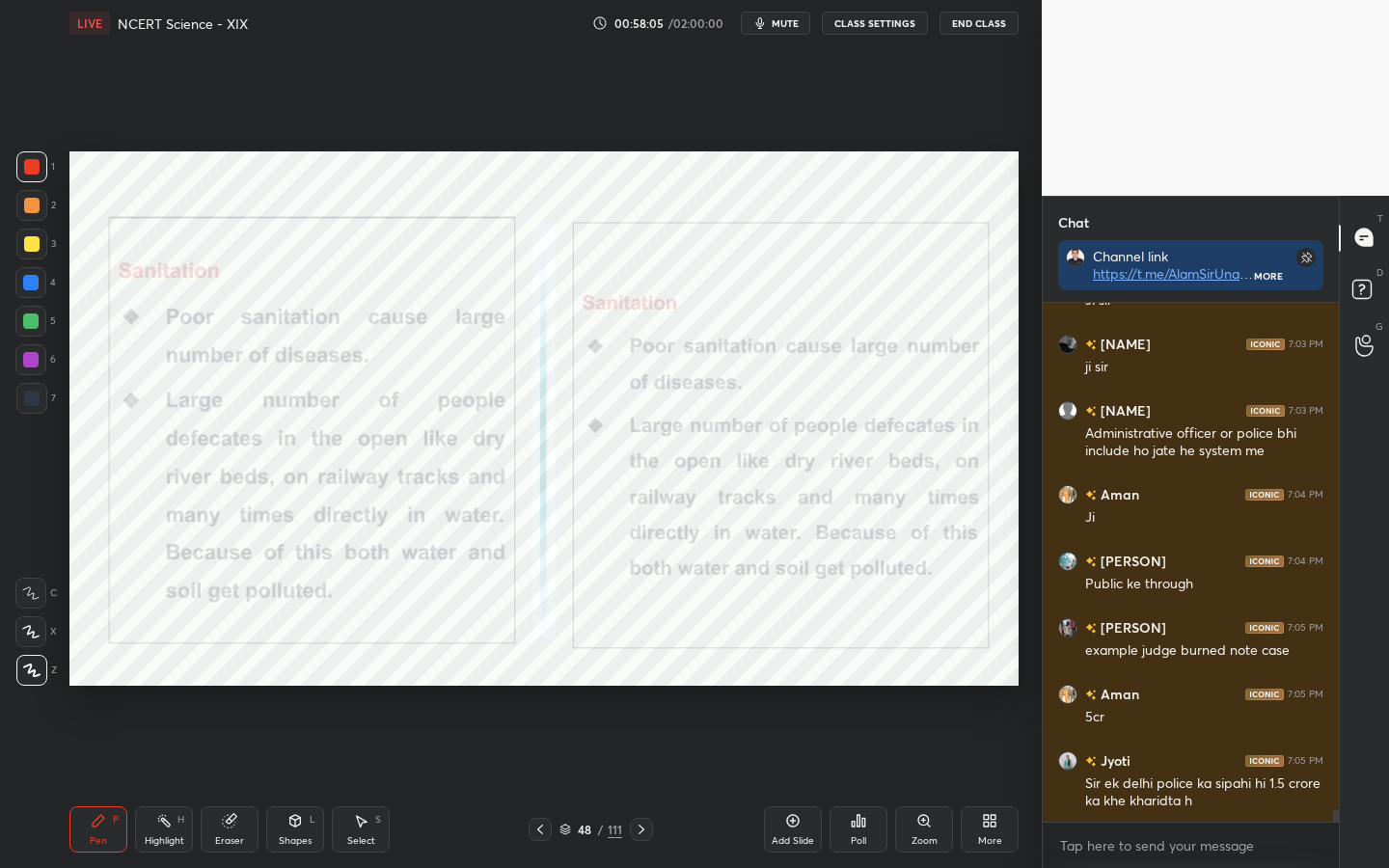 click on "Eraser" at bounding box center [230, 841] 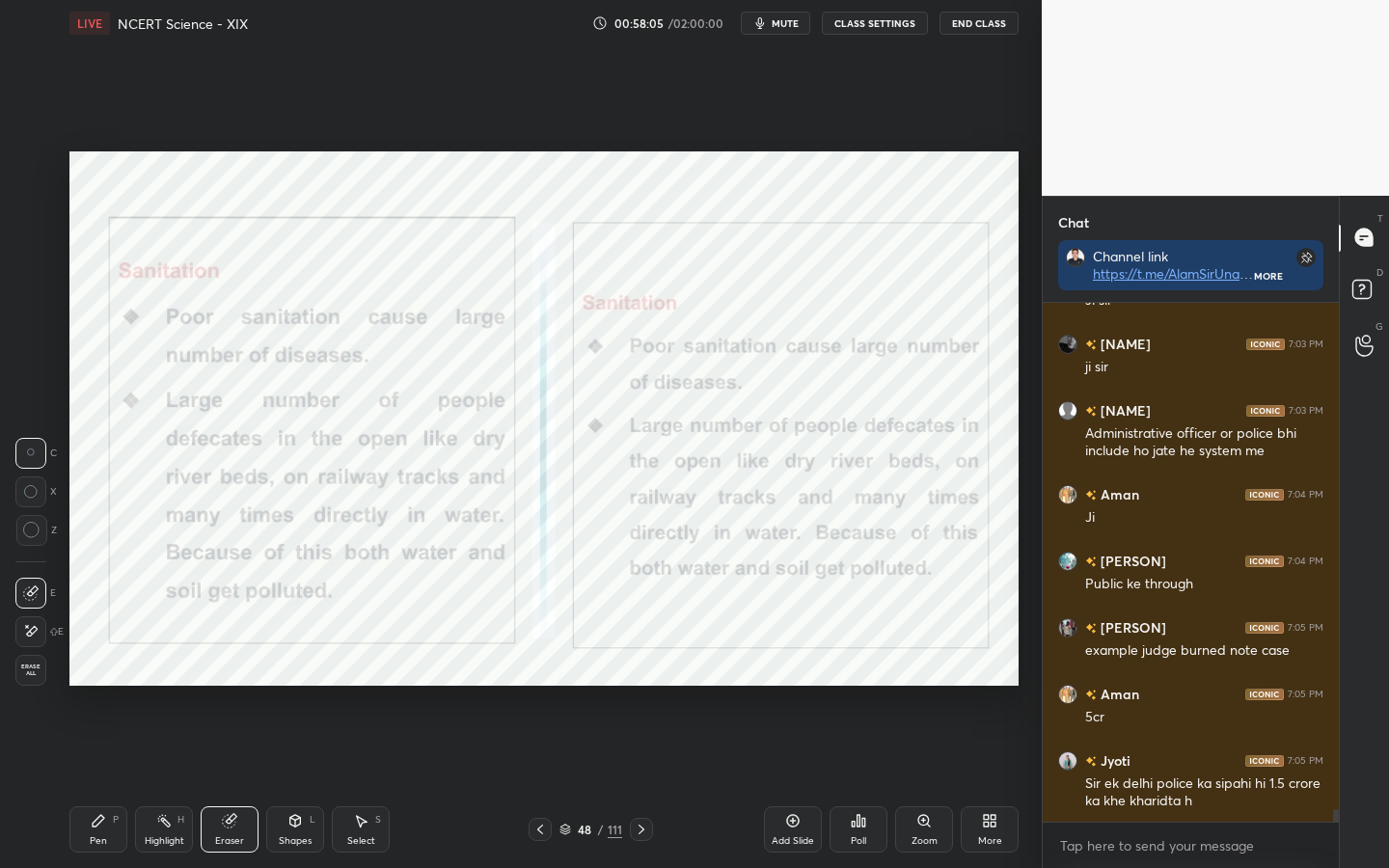 drag, startPoint x: 35, startPoint y: 670, endPoint x: 50, endPoint y: 672, distance: 15.132746 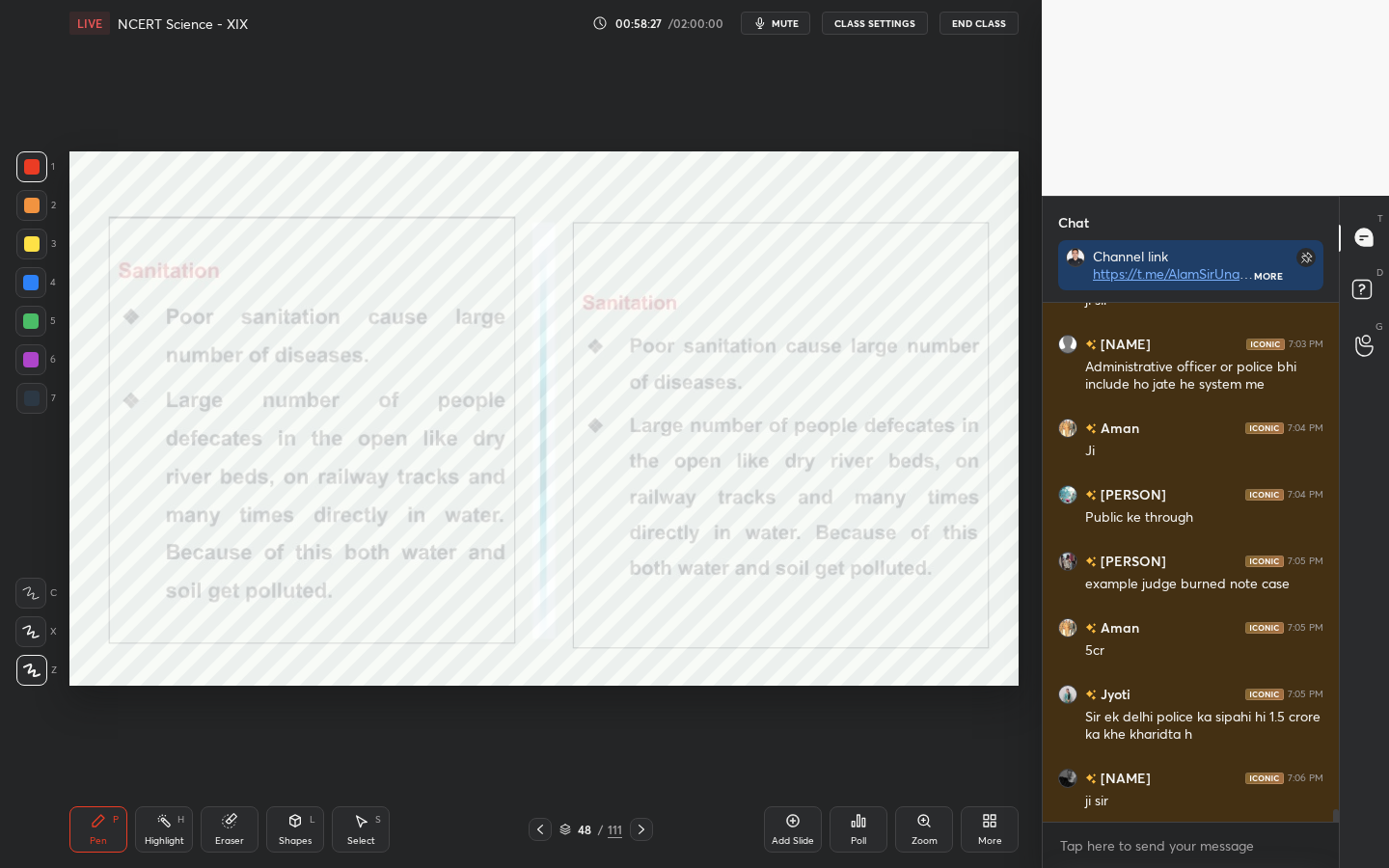 scroll, scrollTop: 20826, scrollLeft: 0, axis: vertical 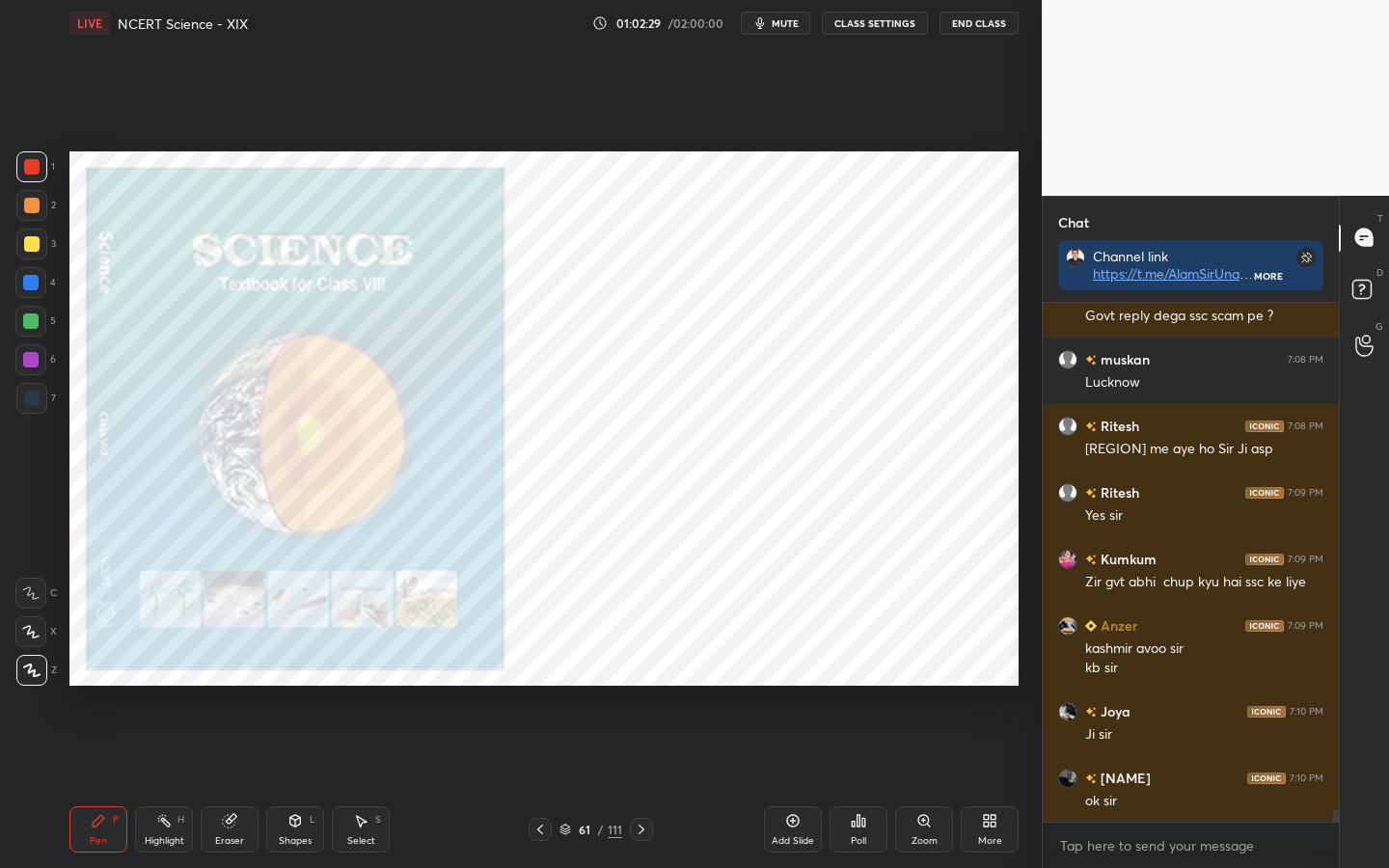 click on "mute" at bounding box center [776, 23] 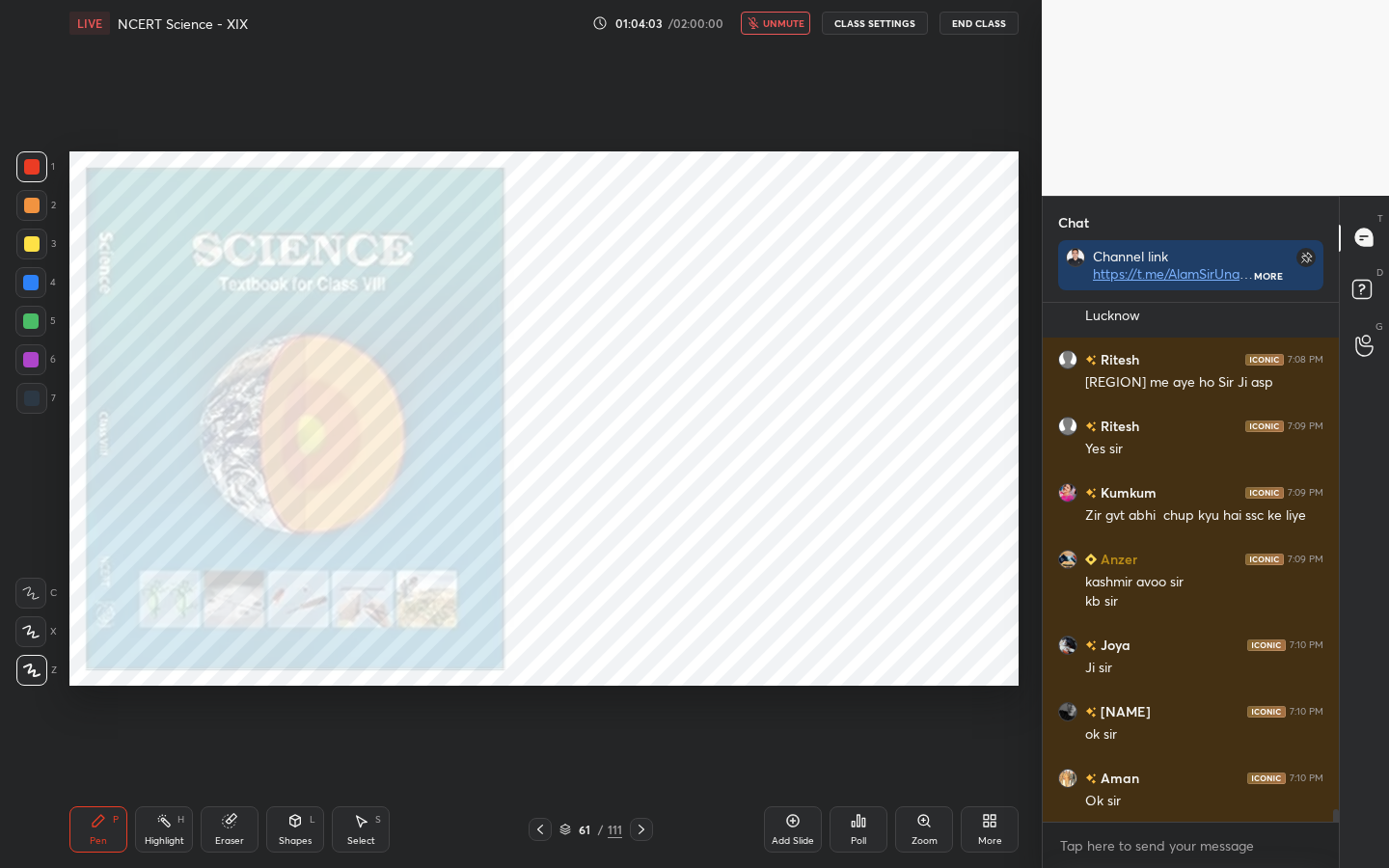 scroll, scrollTop: 21222, scrollLeft: 0, axis: vertical 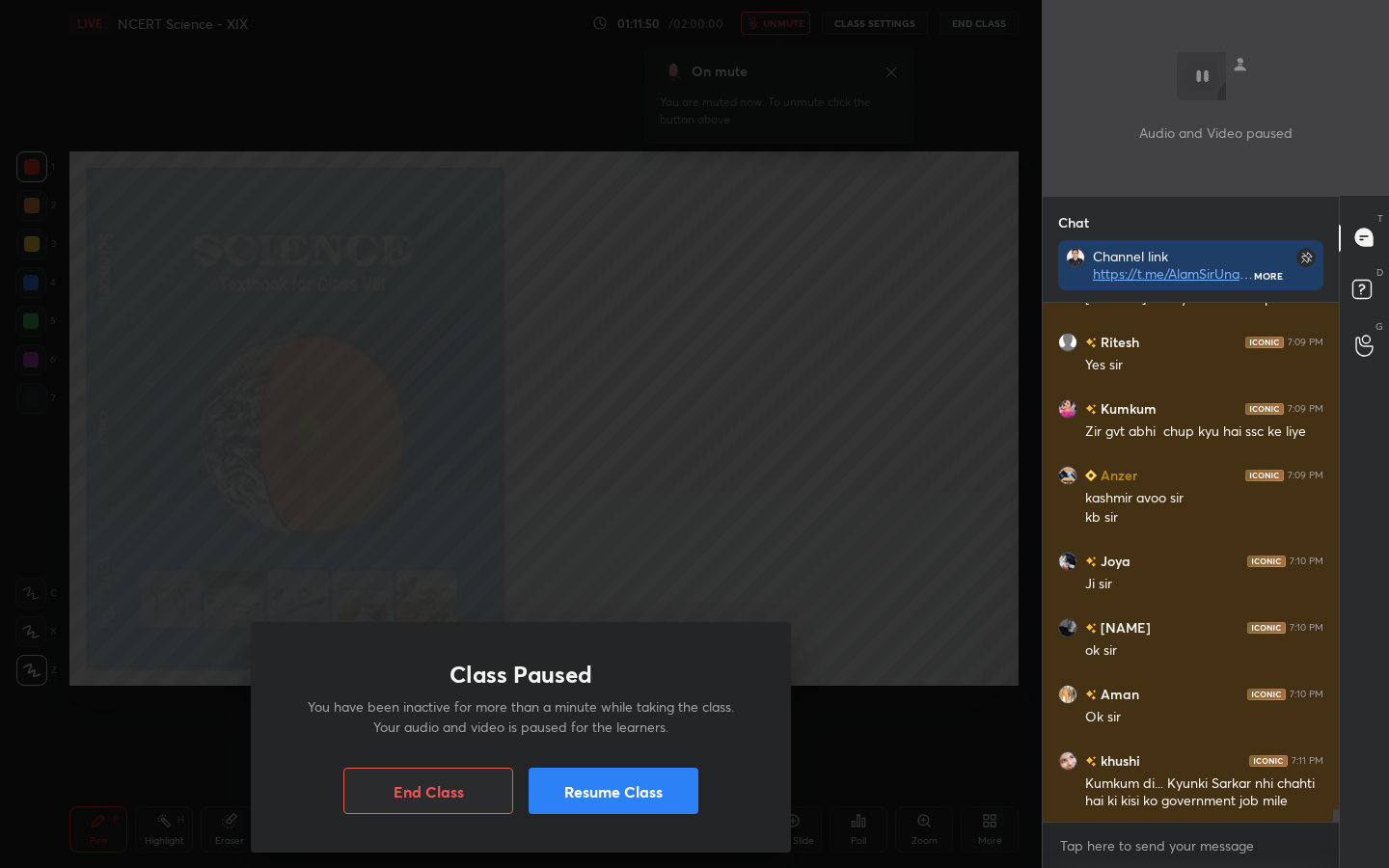 click on "Resume Class" at bounding box center [613, 791] 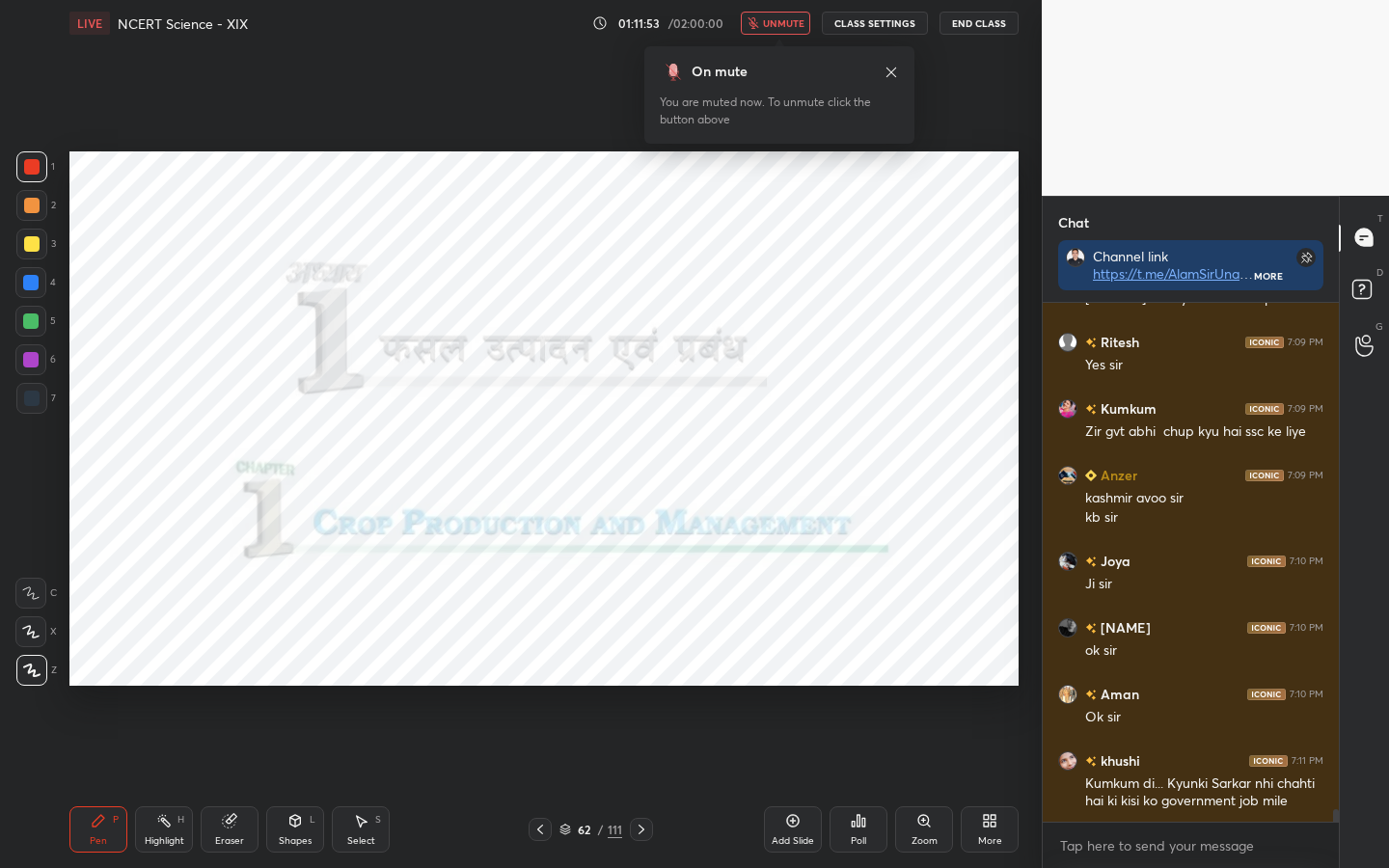 click 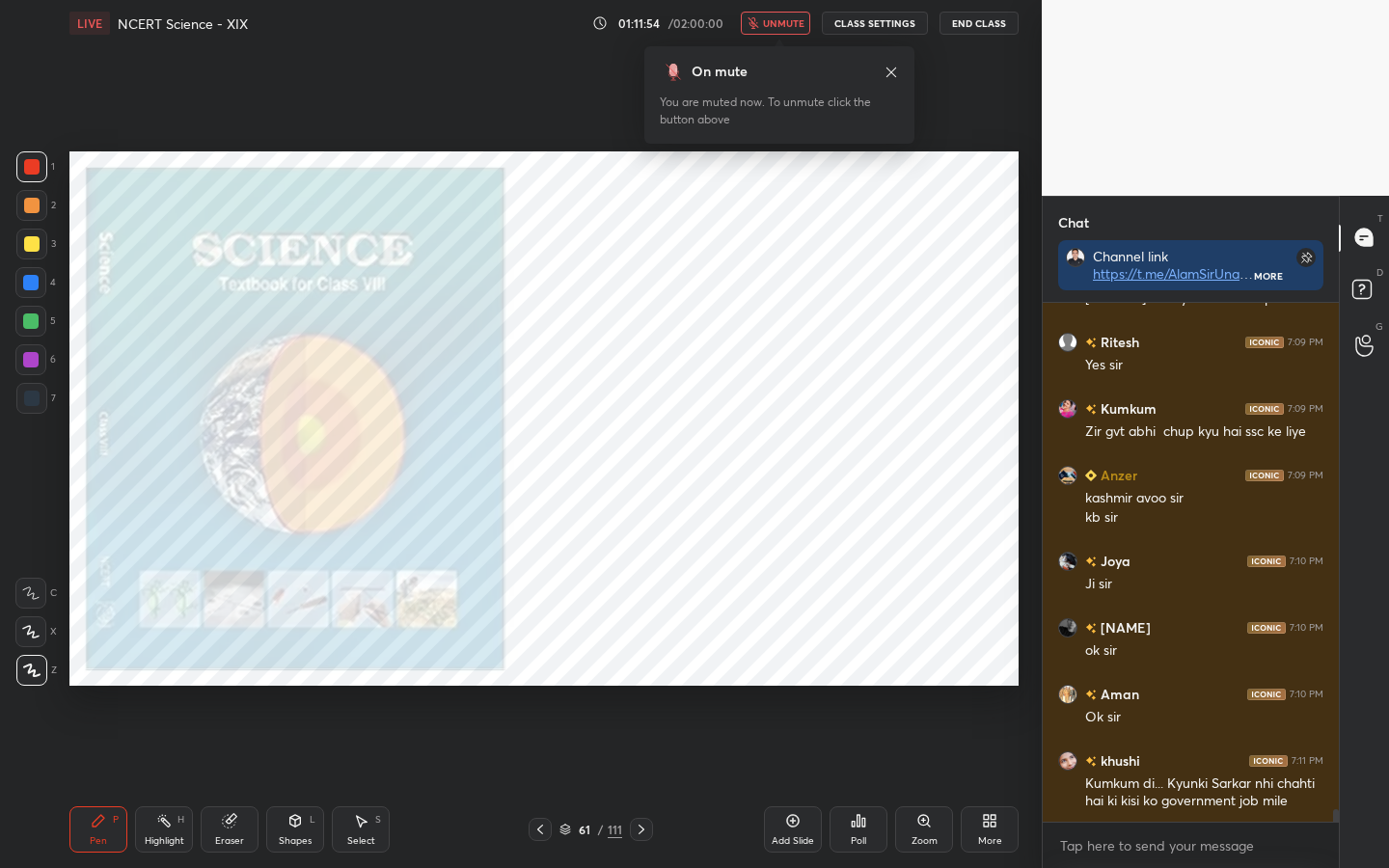 click on "Eraser" at bounding box center [230, 841] 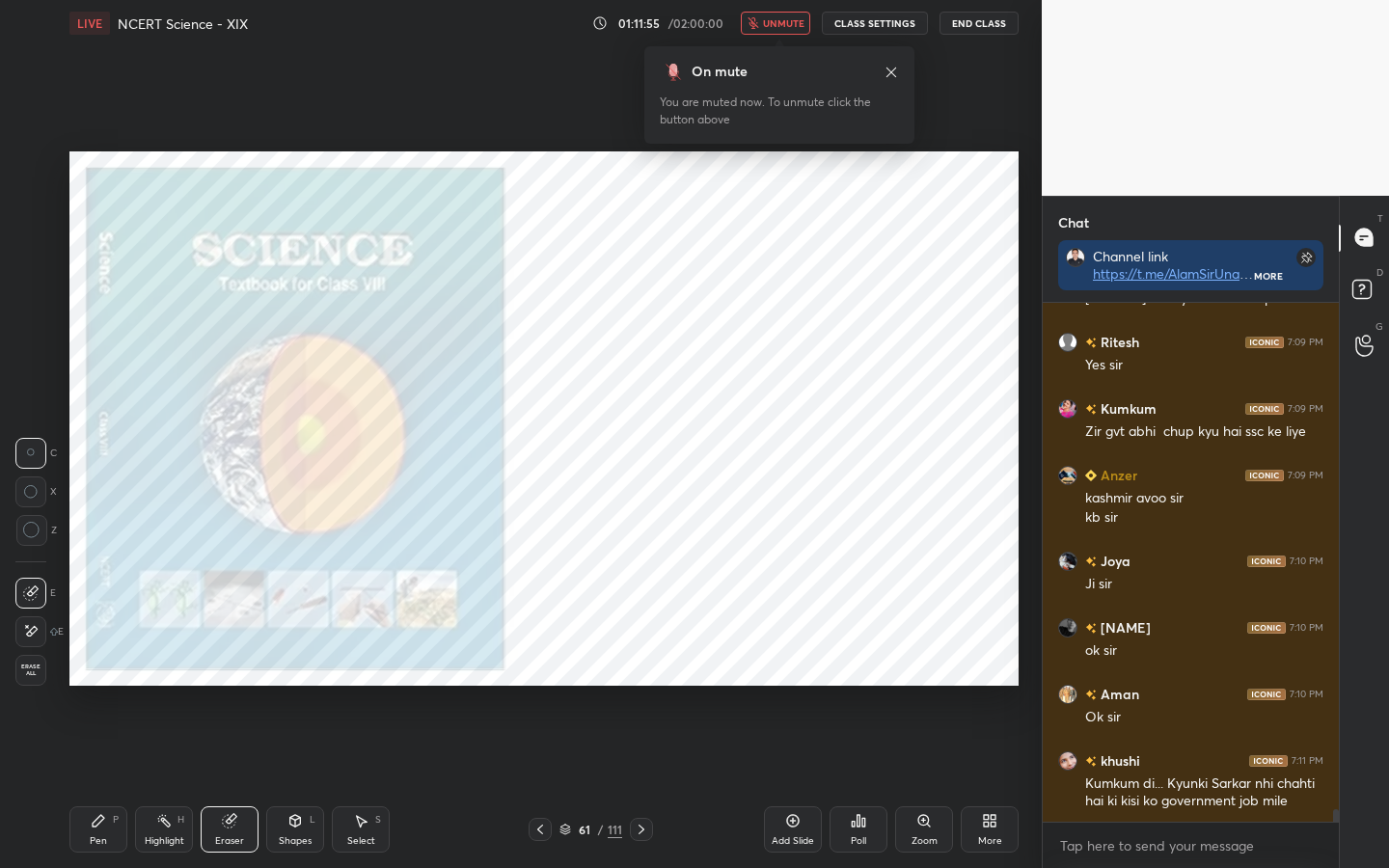 click on "Erase all" at bounding box center (31, 670) 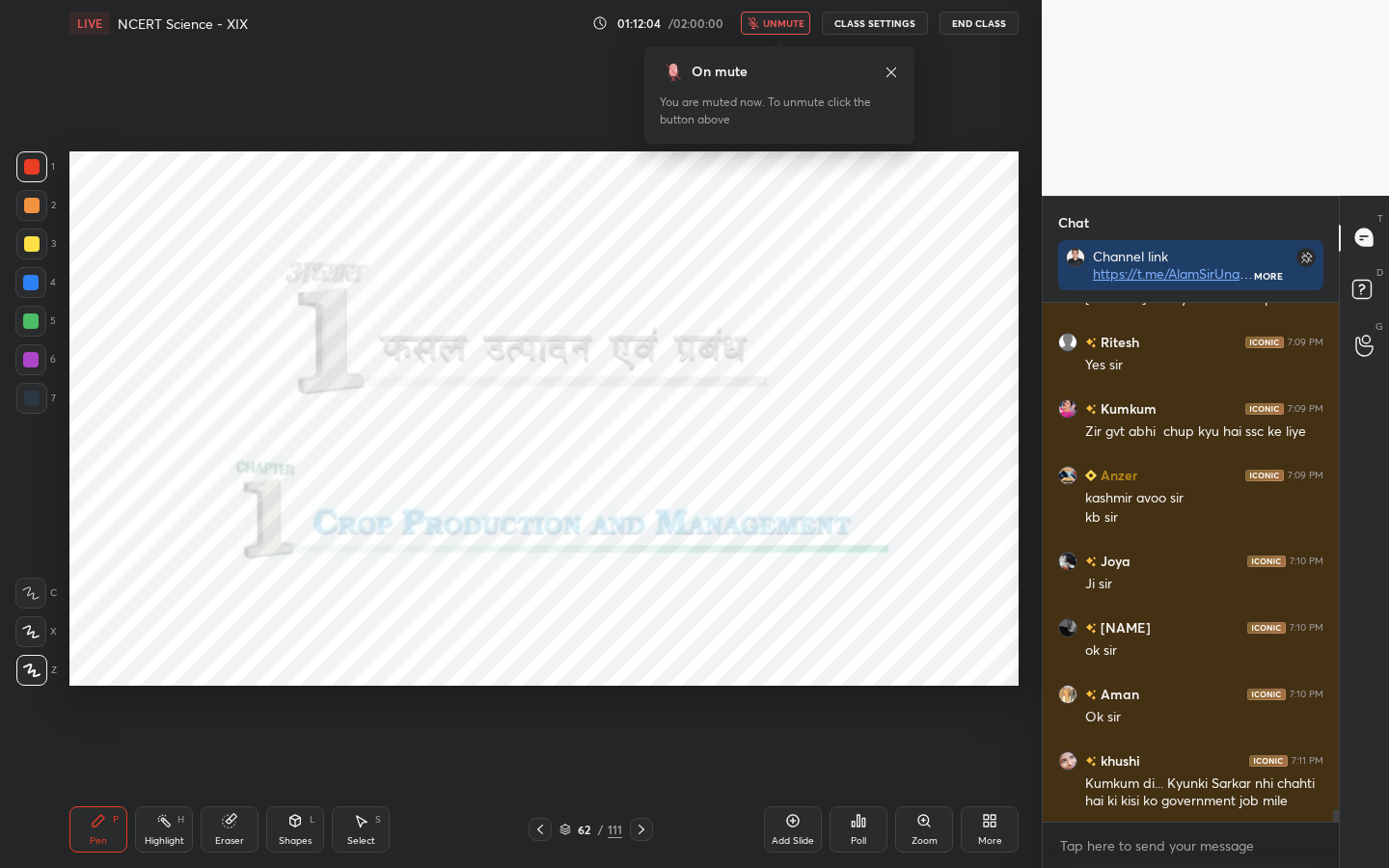click on "unmute" at bounding box center [783, 23] 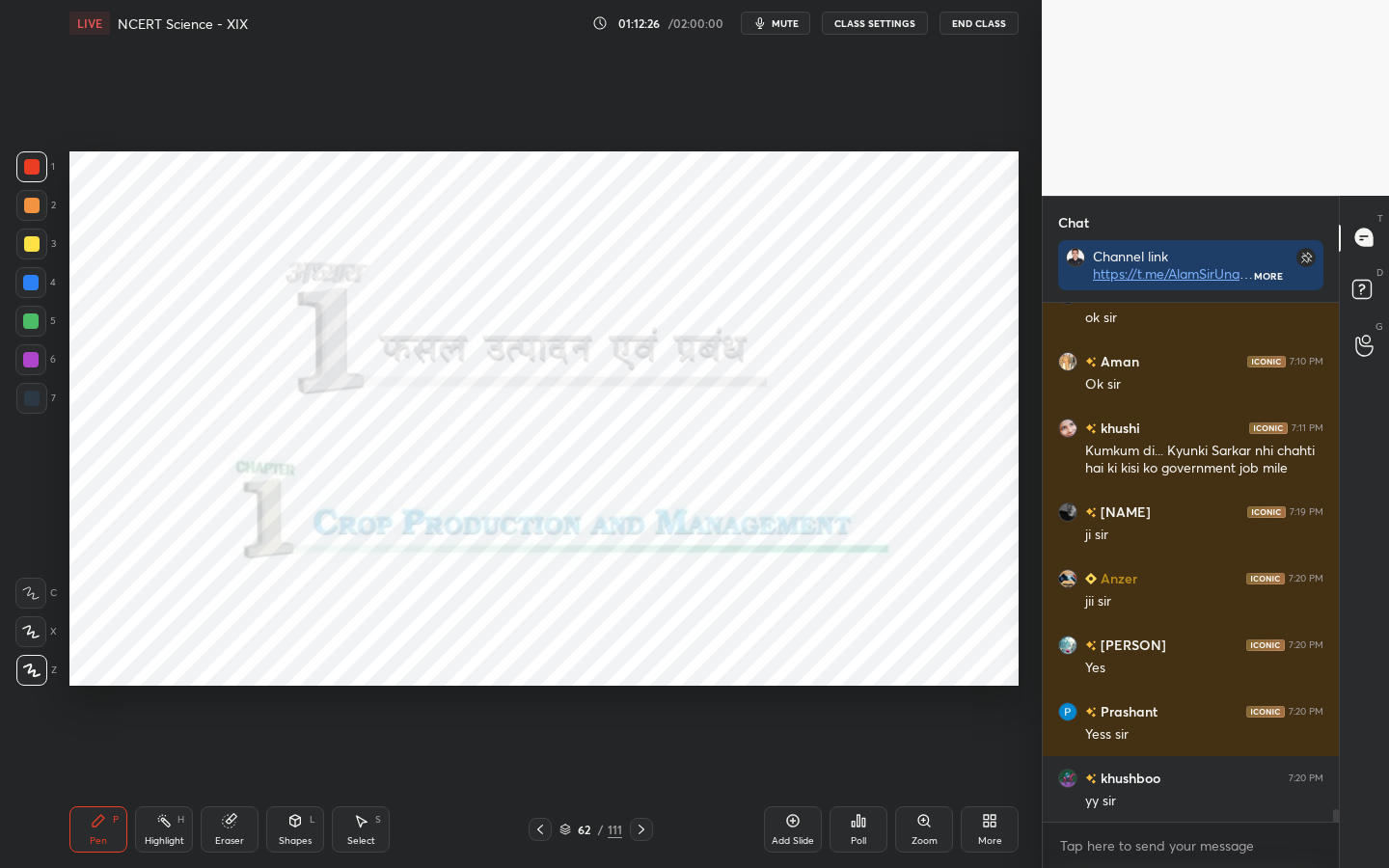 scroll, scrollTop: 21621, scrollLeft: 0, axis: vertical 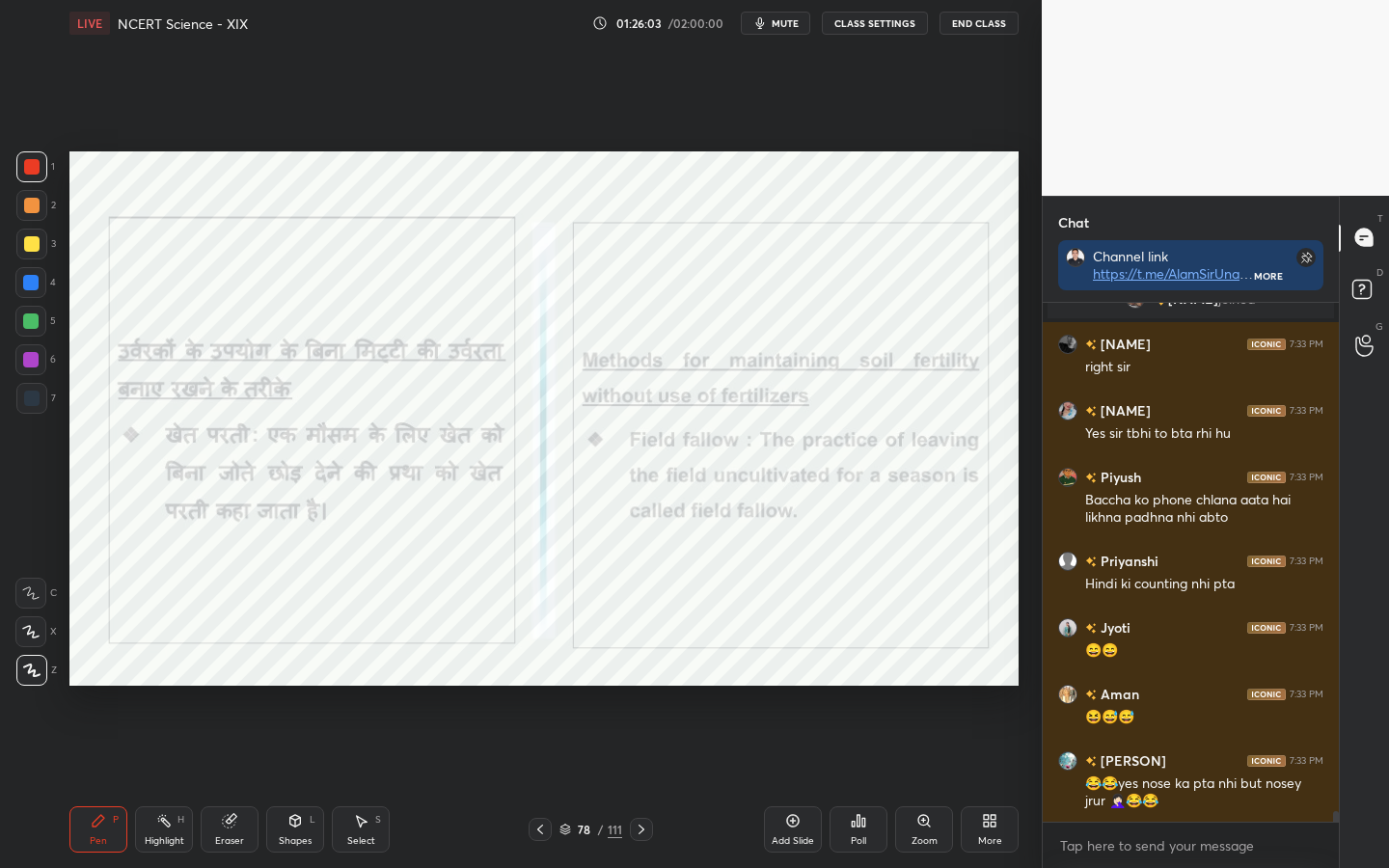 drag, startPoint x: 223, startPoint y: 824, endPoint x: 213, endPoint y: 809, distance: 18.027756 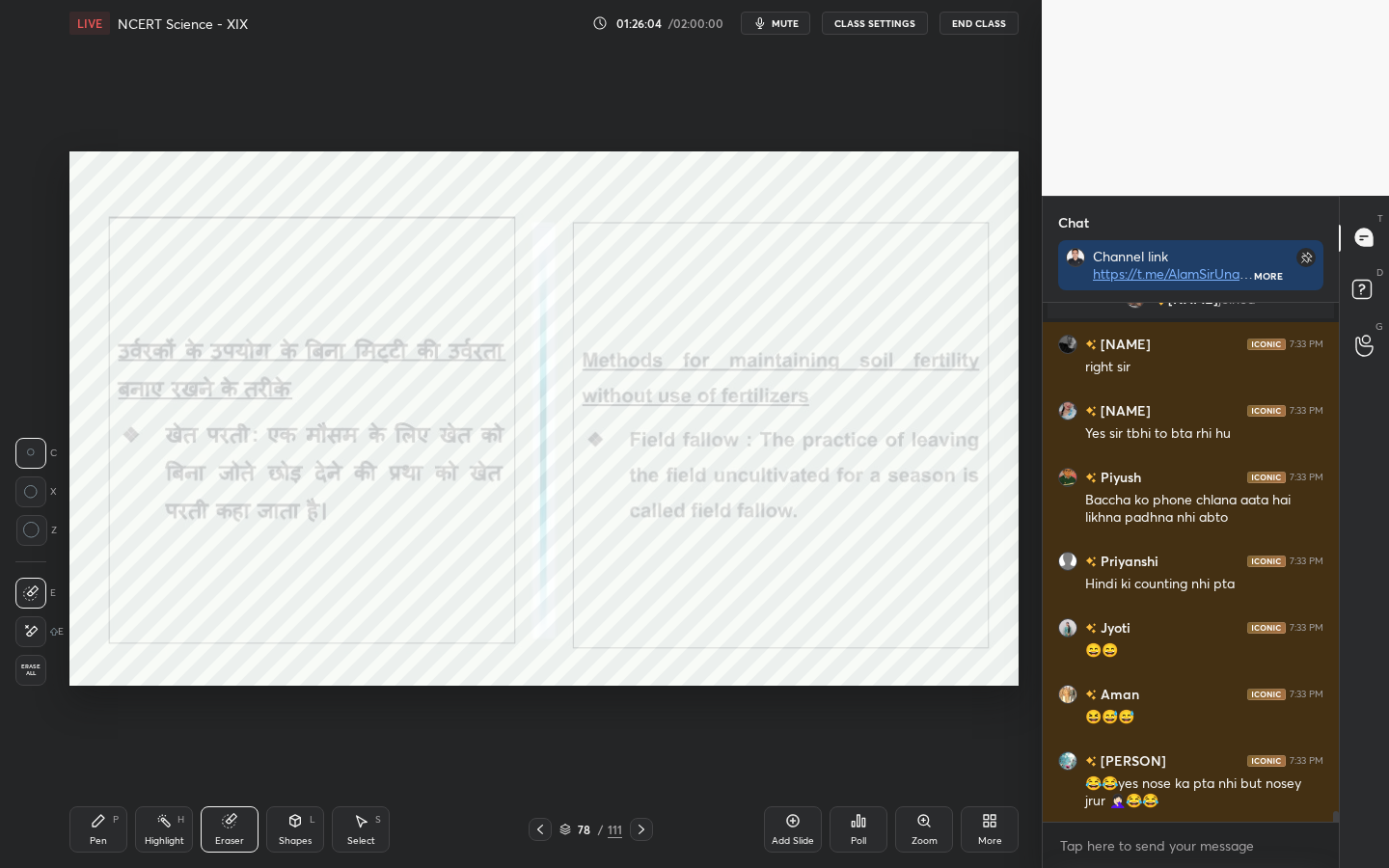 click on "Erase all" at bounding box center (31, 670) 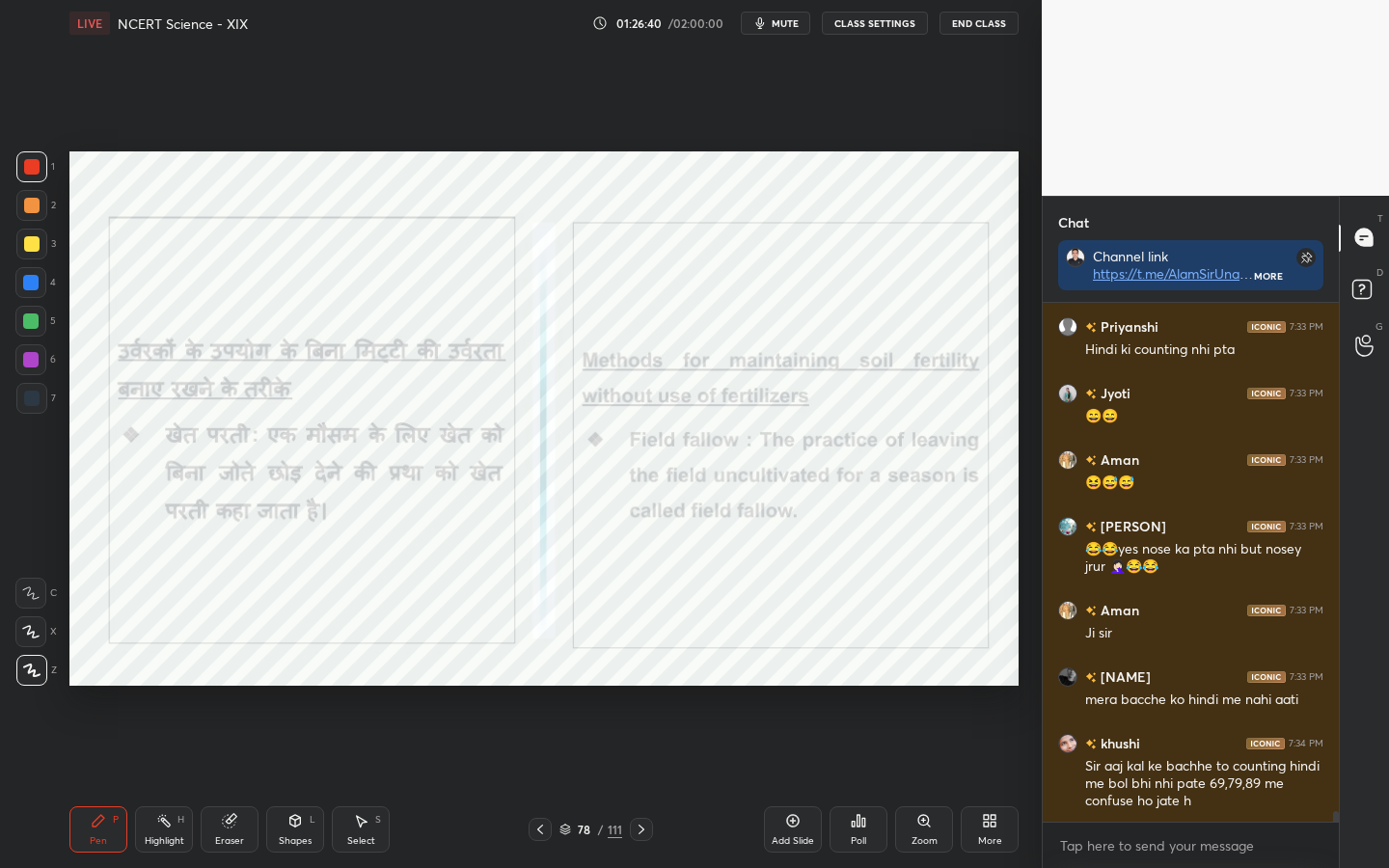 scroll, scrollTop: 25167, scrollLeft: 0, axis: vertical 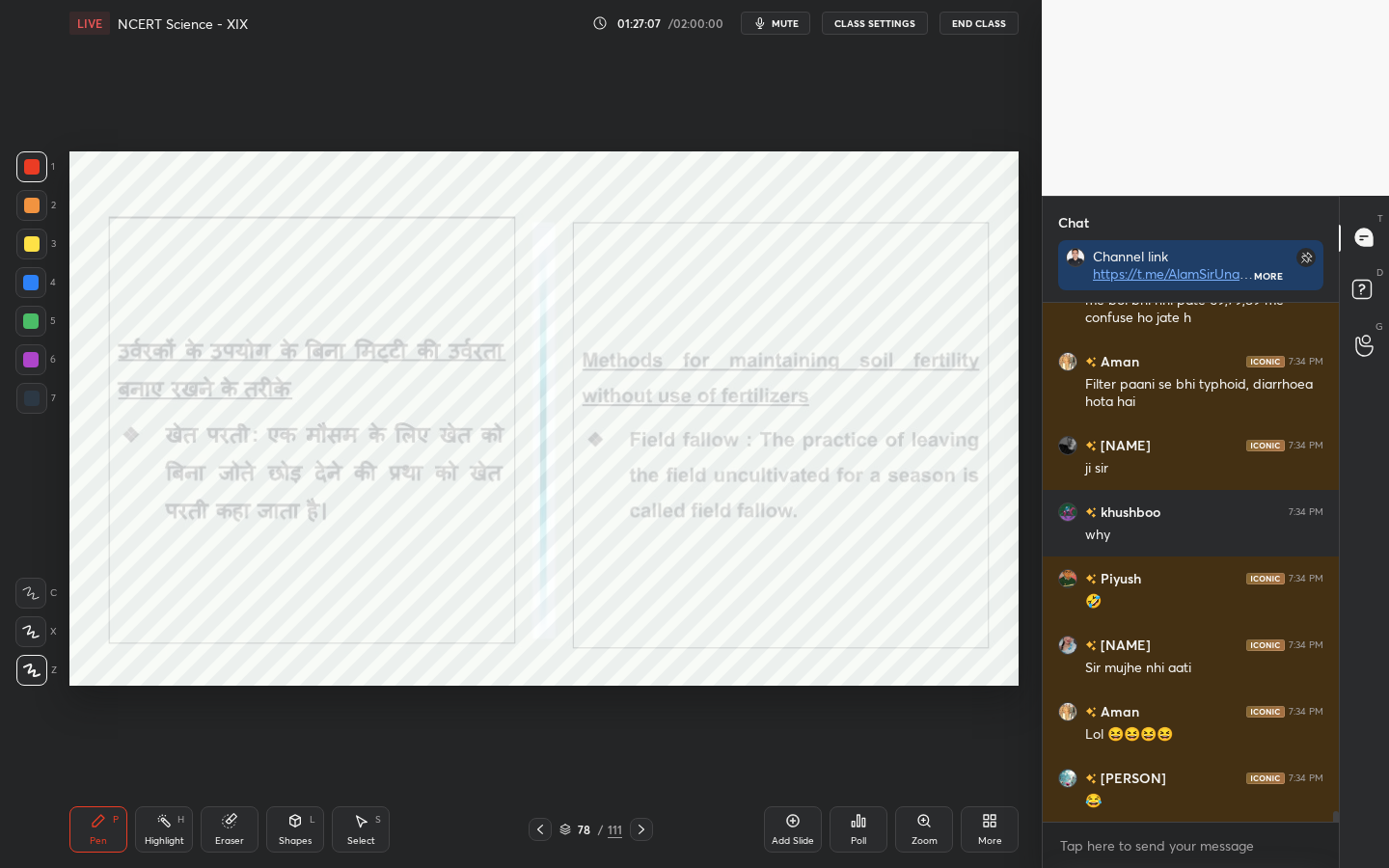 drag, startPoint x: 233, startPoint y: 840, endPoint x: 211, endPoint y: 821, distance: 29.068884 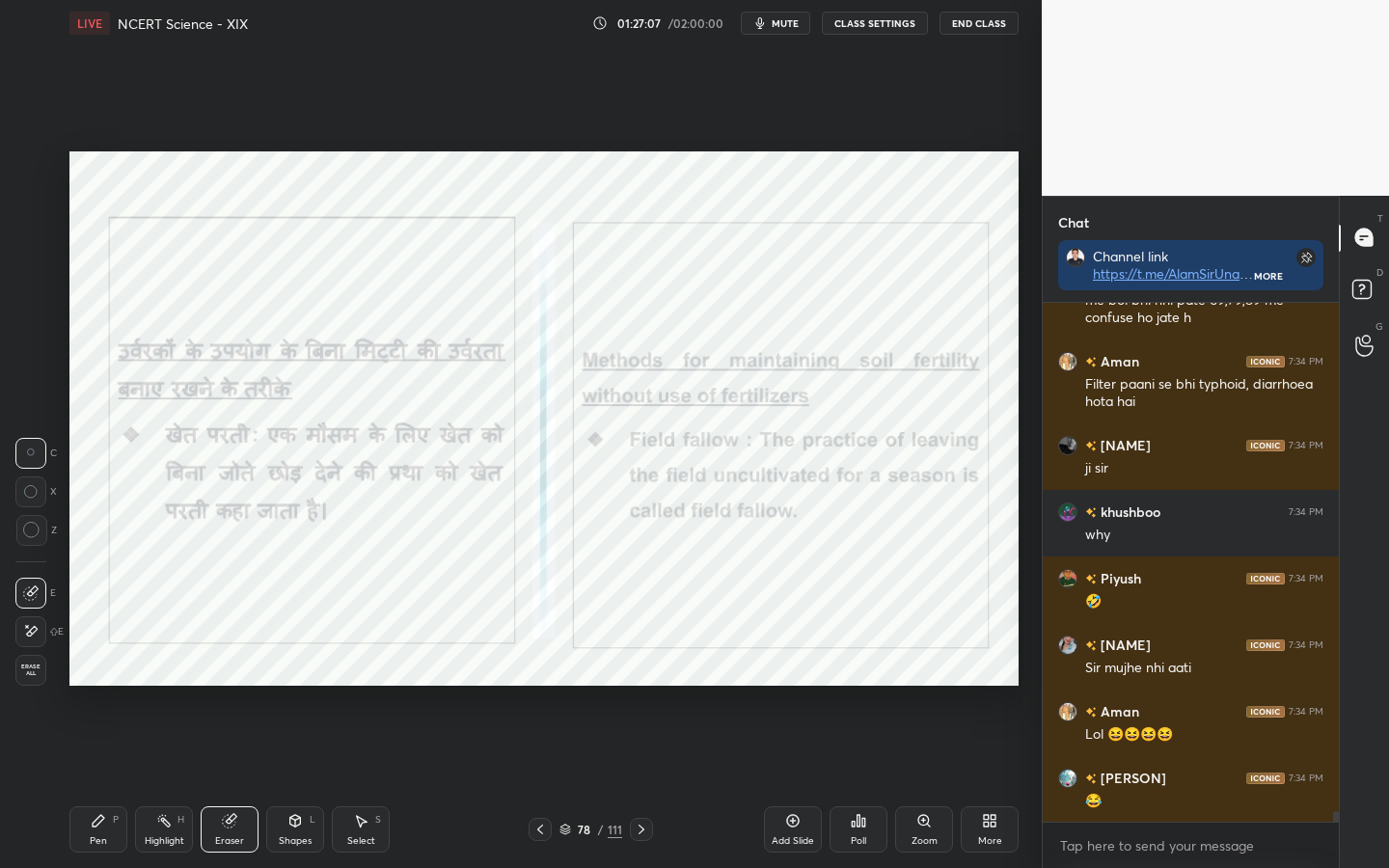 click on "Erase all" at bounding box center (31, 670) 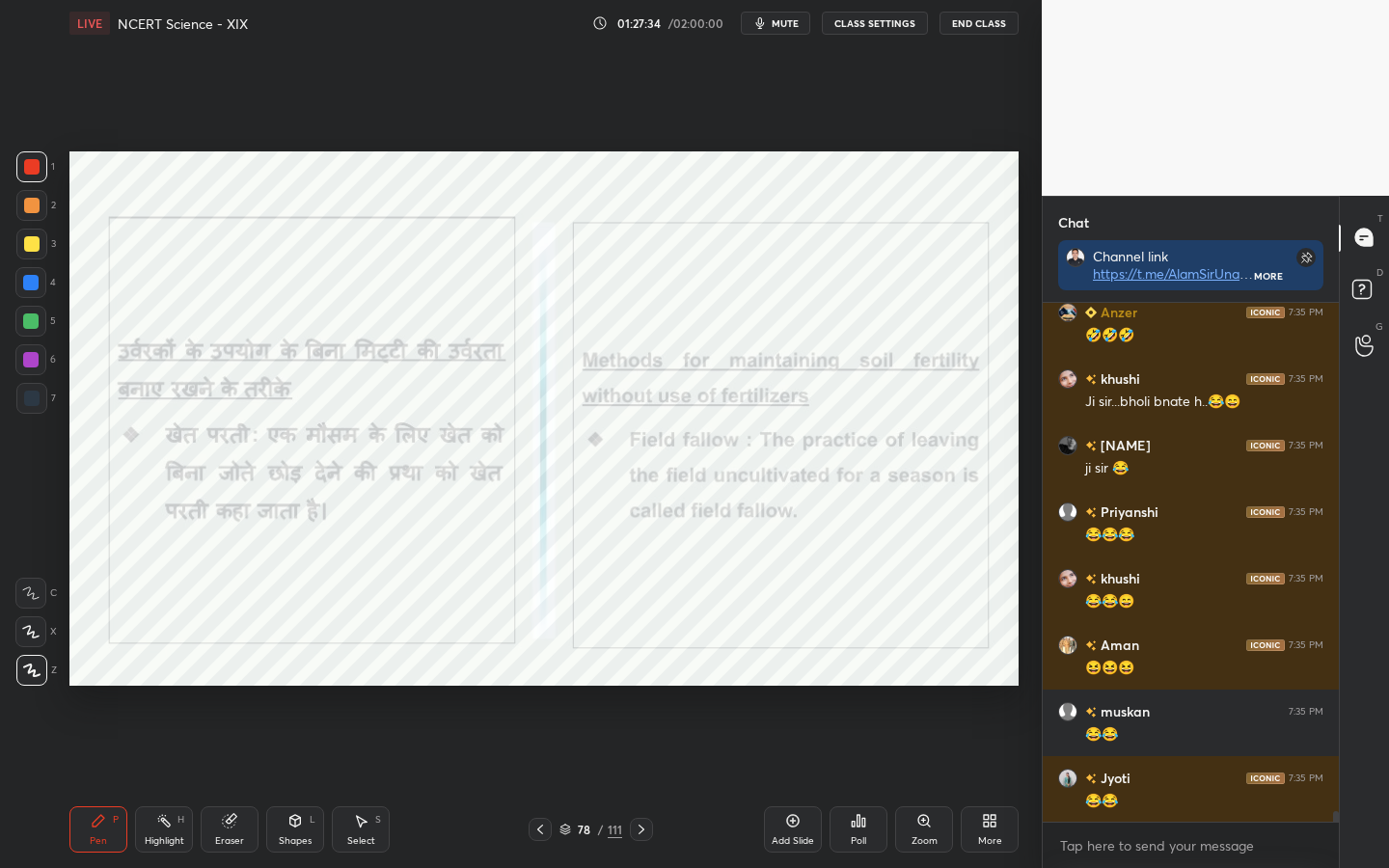 scroll, scrollTop: 26165, scrollLeft: 0, axis: vertical 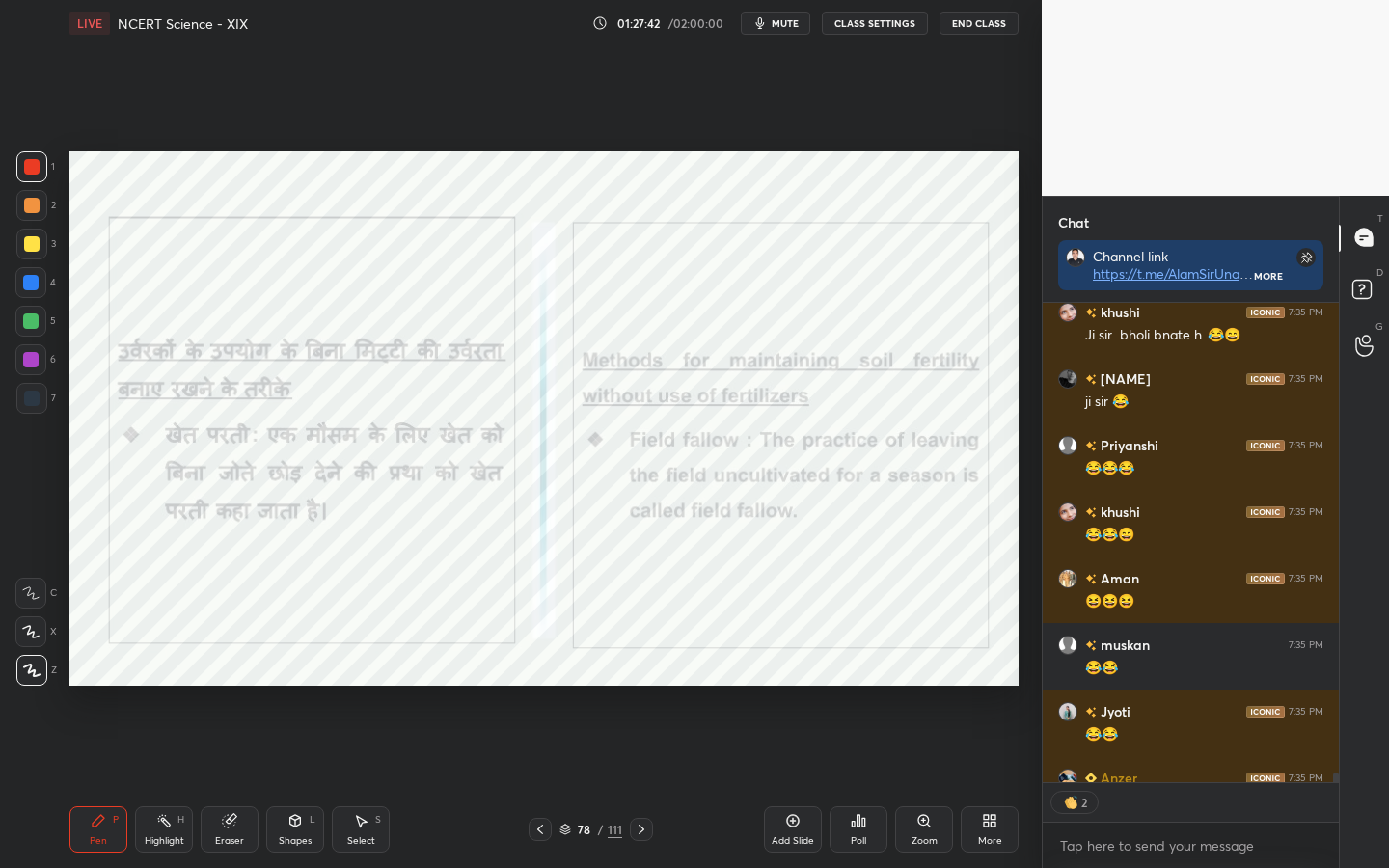 click on "Eraser" at bounding box center (230, 841) 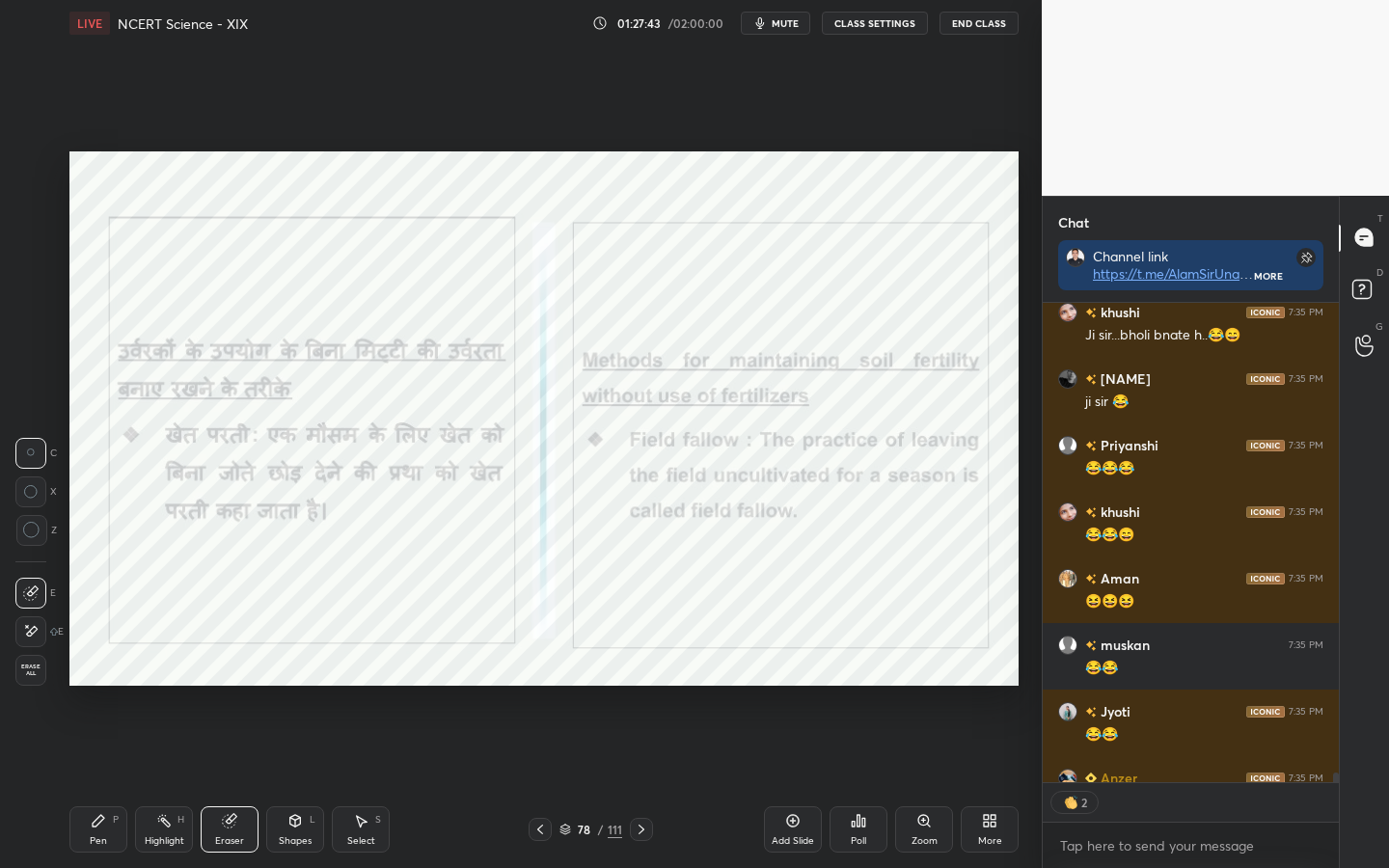 click on "Erase all" at bounding box center [31, 670] 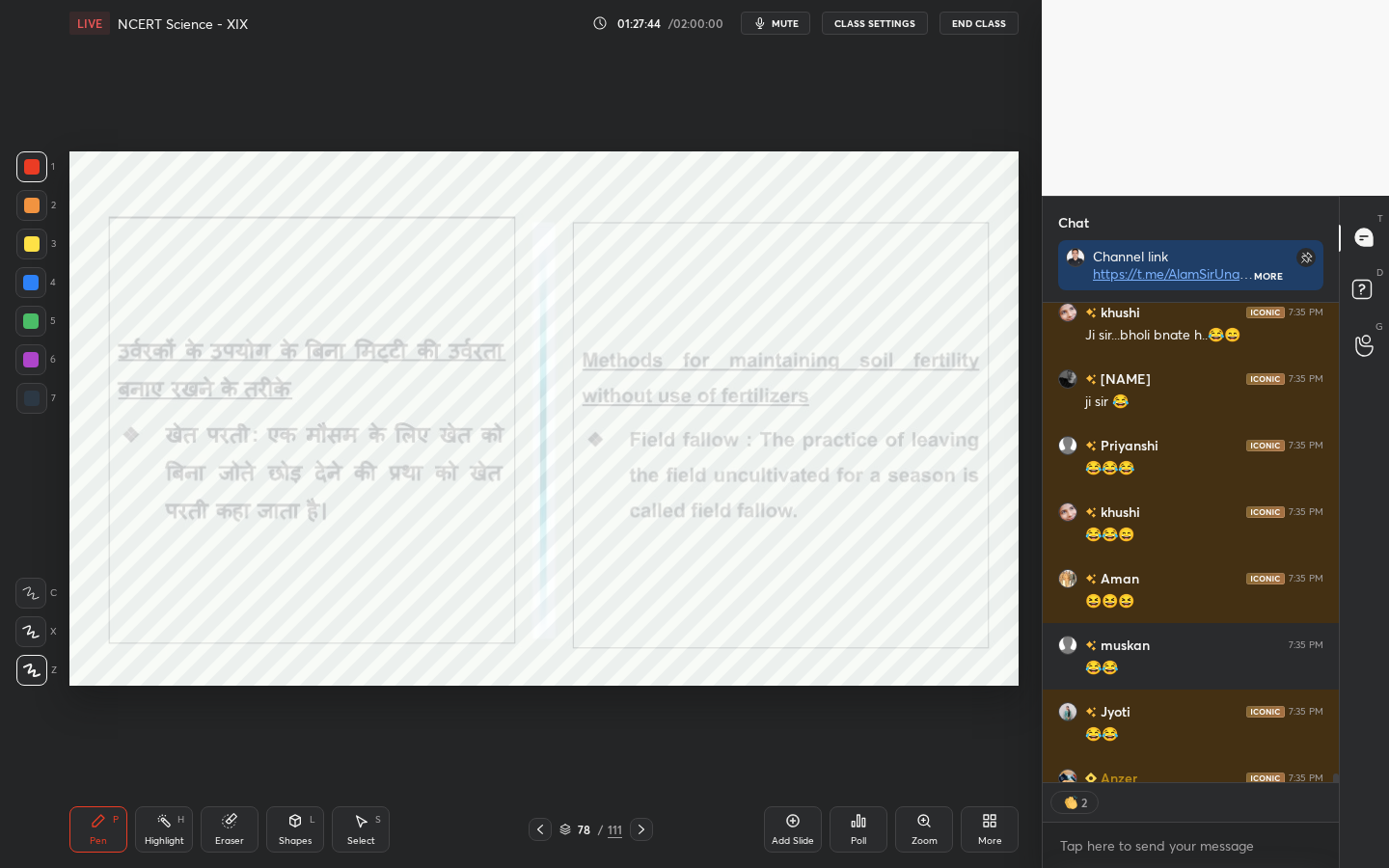 scroll, scrollTop: 26271, scrollLeft: 0, axis: vertical 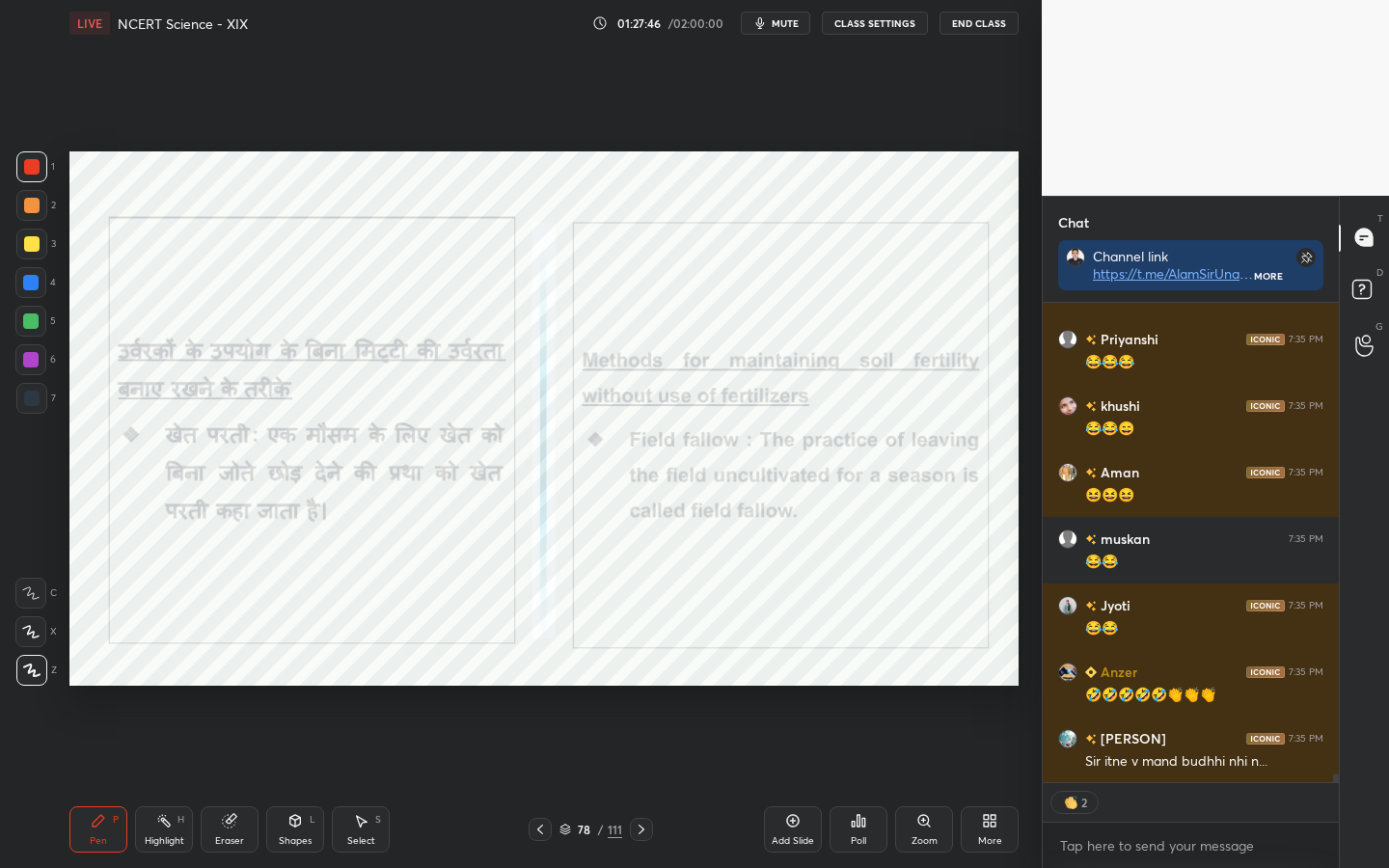 click on "Eraser" at bounding box center (230, 829) 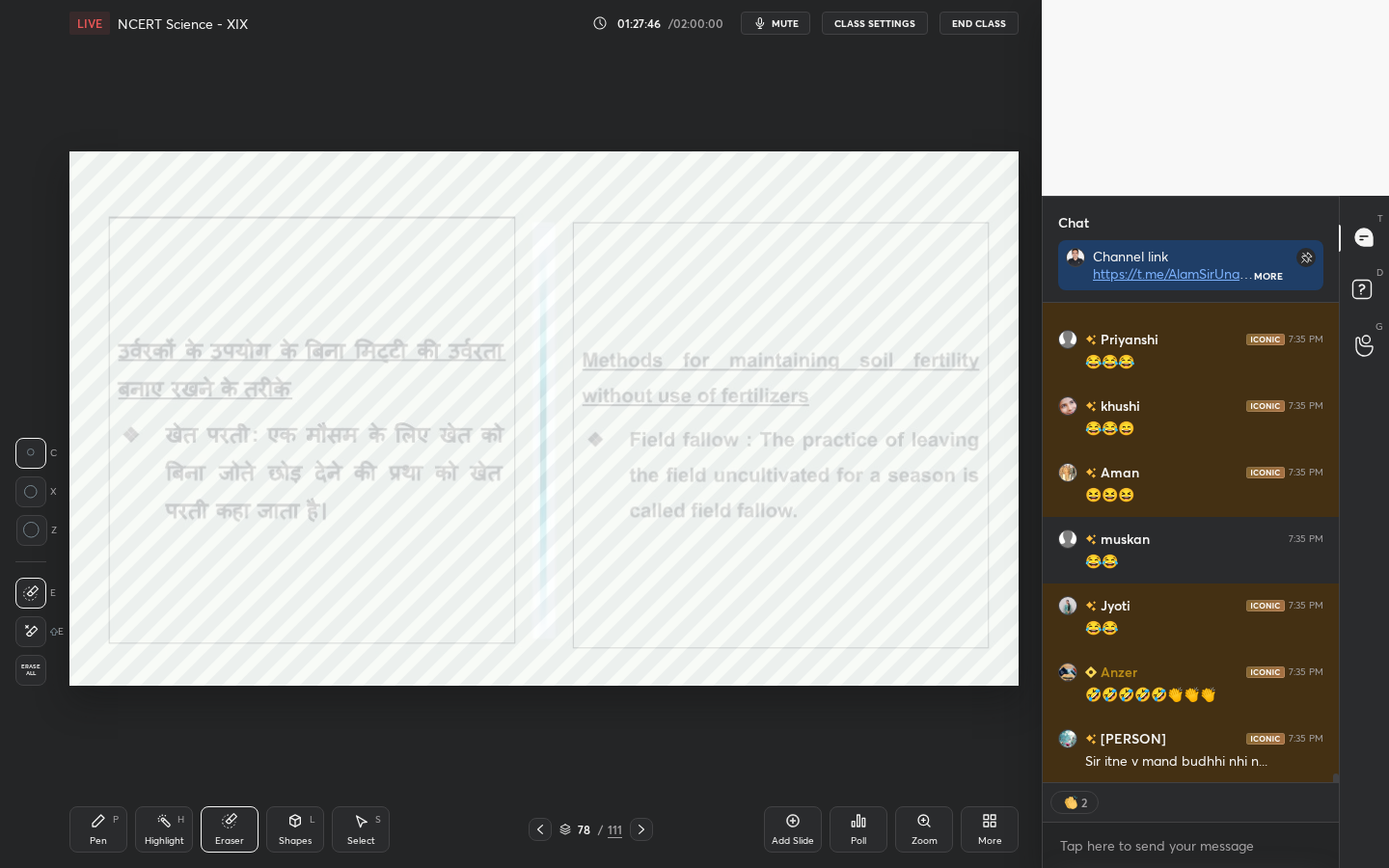 click on "Erase all" at bounding box center [31, 670] 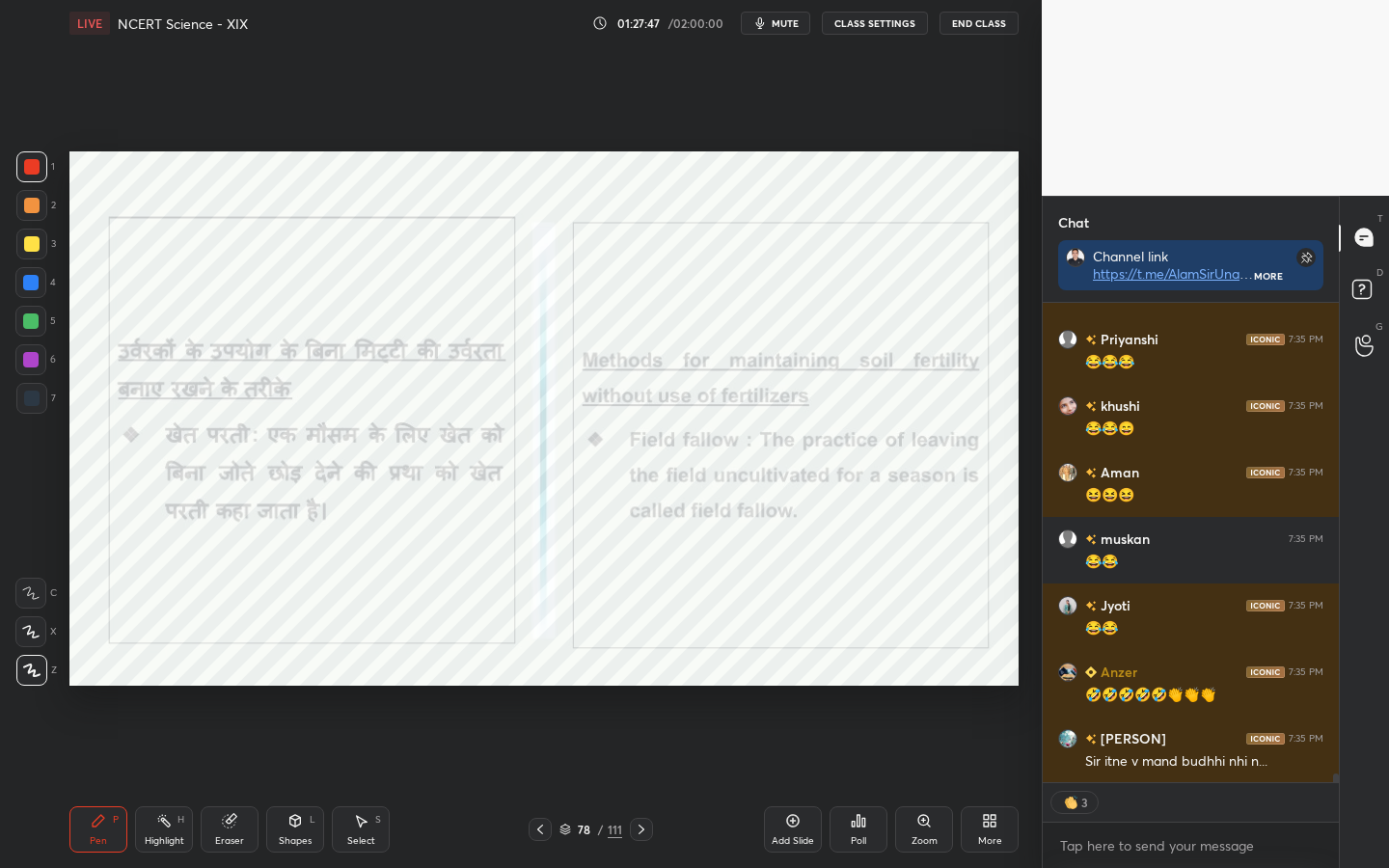 scroll, scrollTop: 26407, scrollLeft: 0, axis: vertical 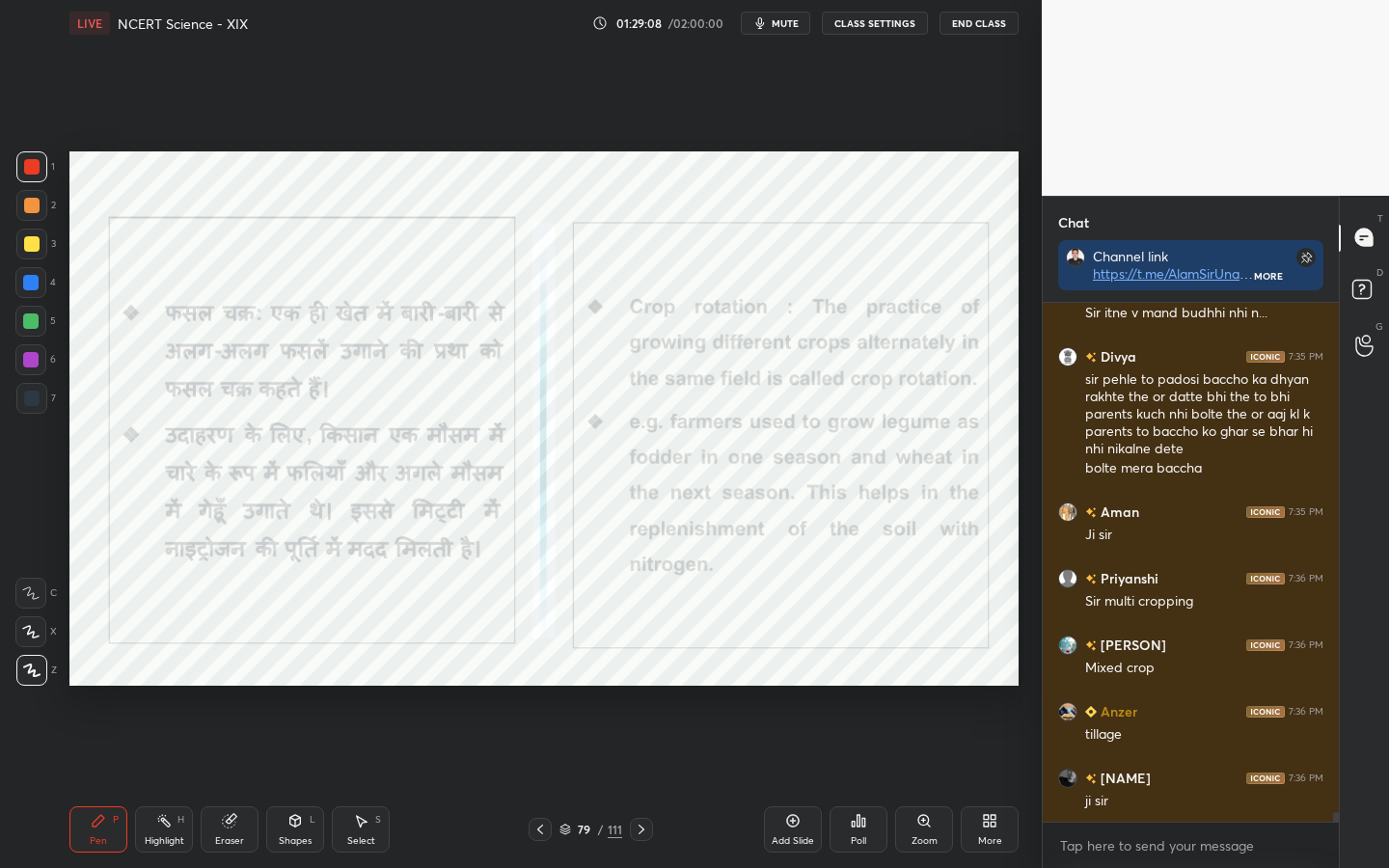 click on "Eraser" at bounding box center [230, 841] 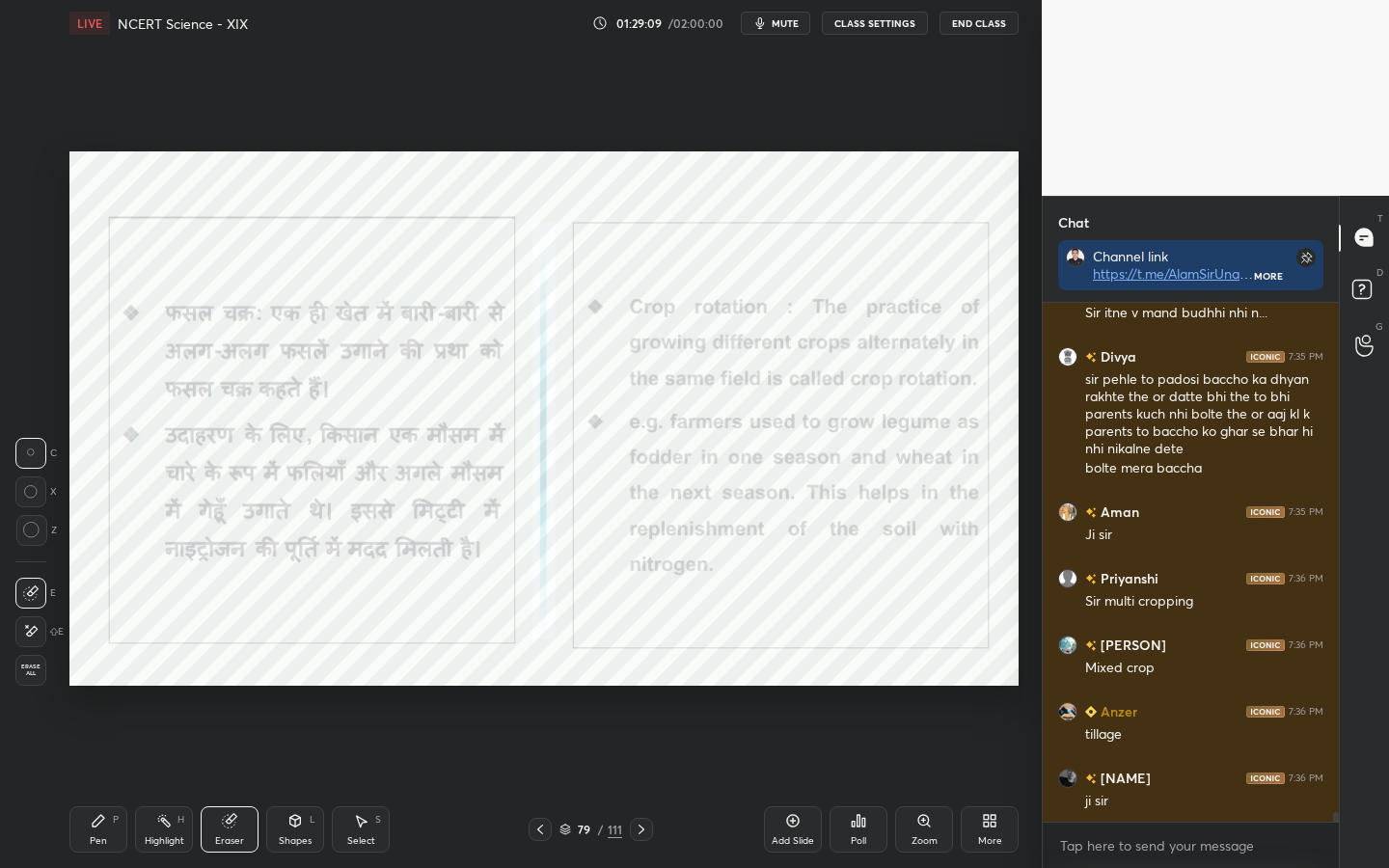 drag, startPoint x: 27, startPoint y: 678, endPoint x: 36, endPoint y: 670, distance: 12.0415946 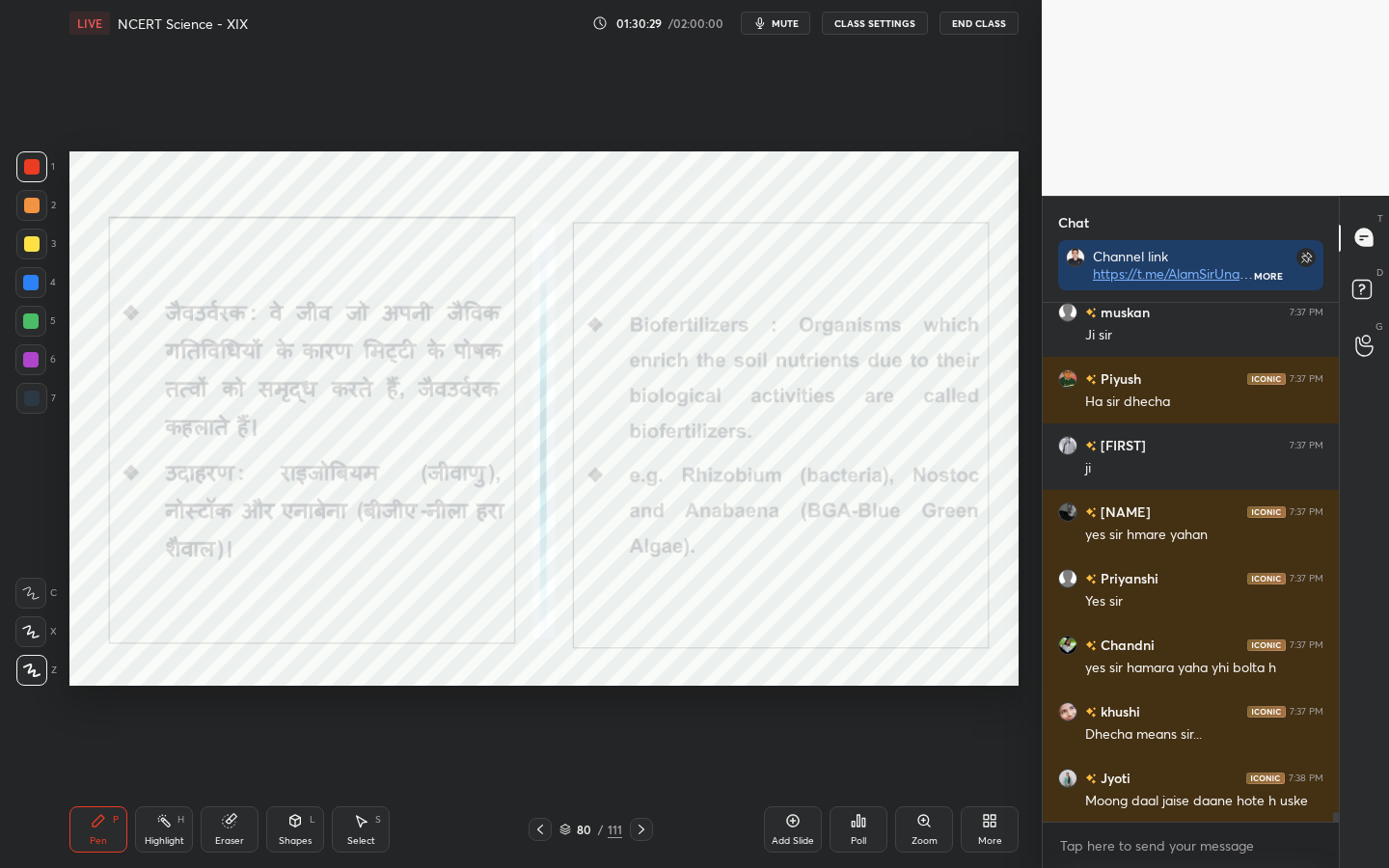scroll, scrollTop: 27619, scrollLeft: 0, axis: vertical 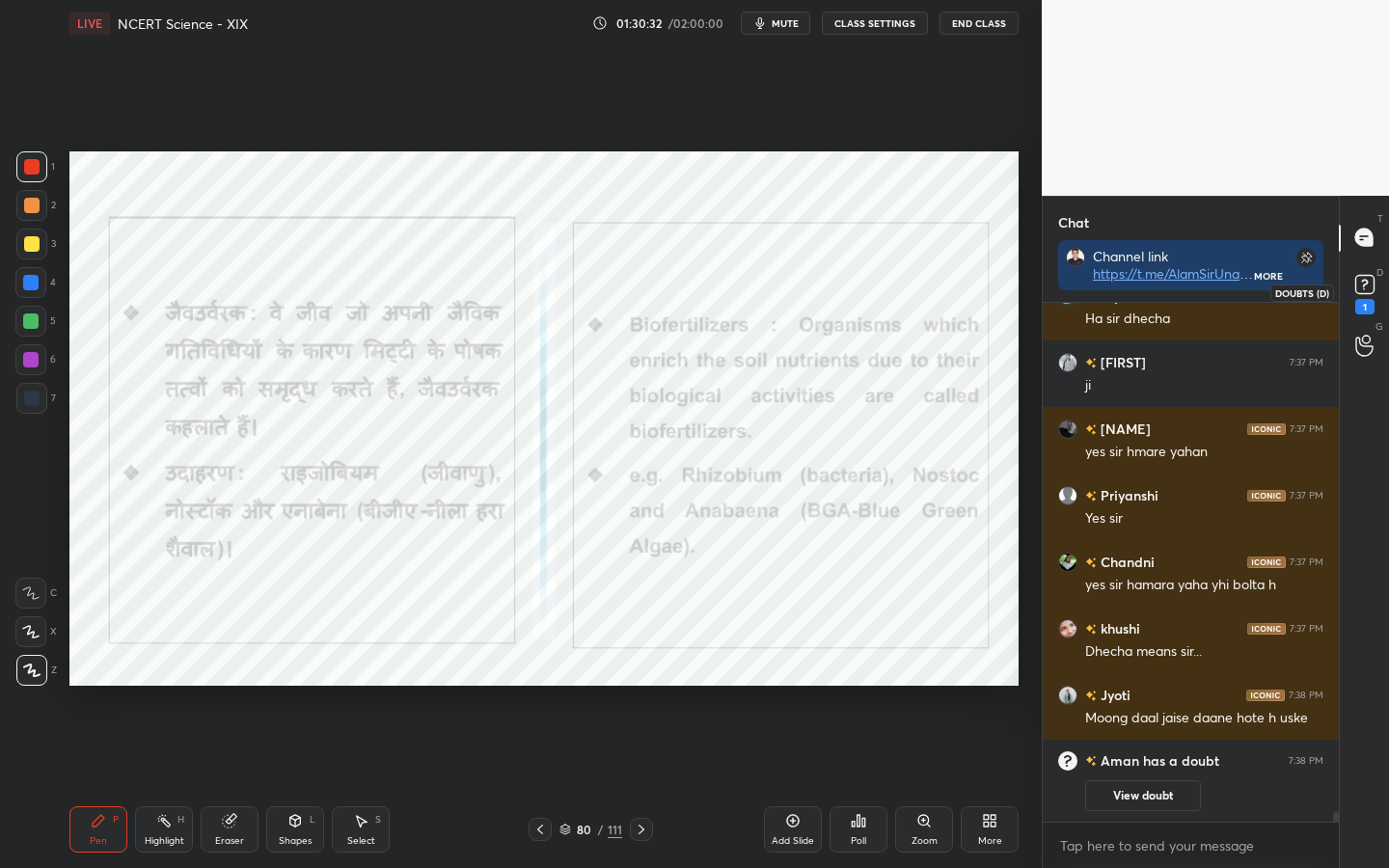 click 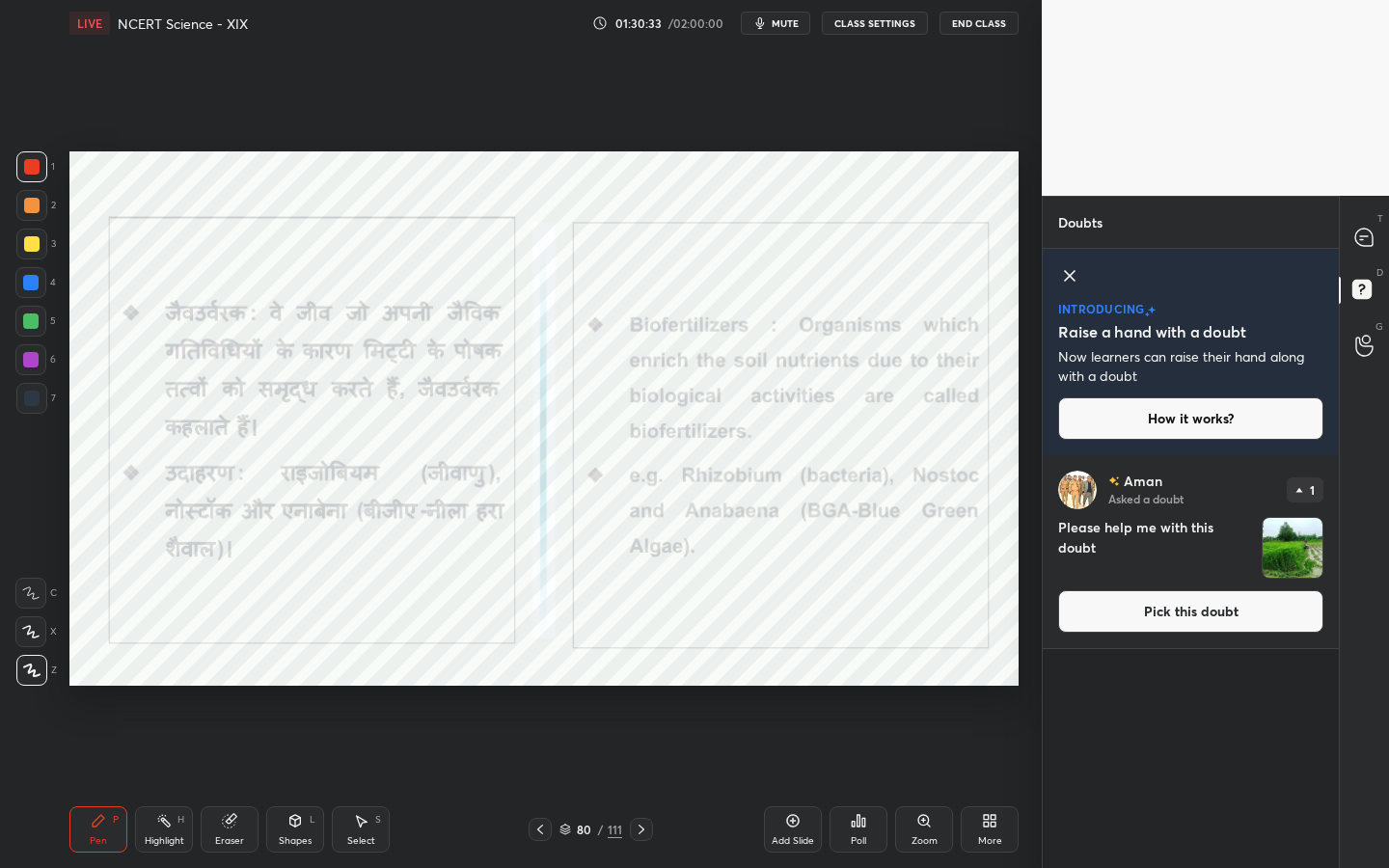 click on "Pick this doubt" at bounding box center (1190, 611) 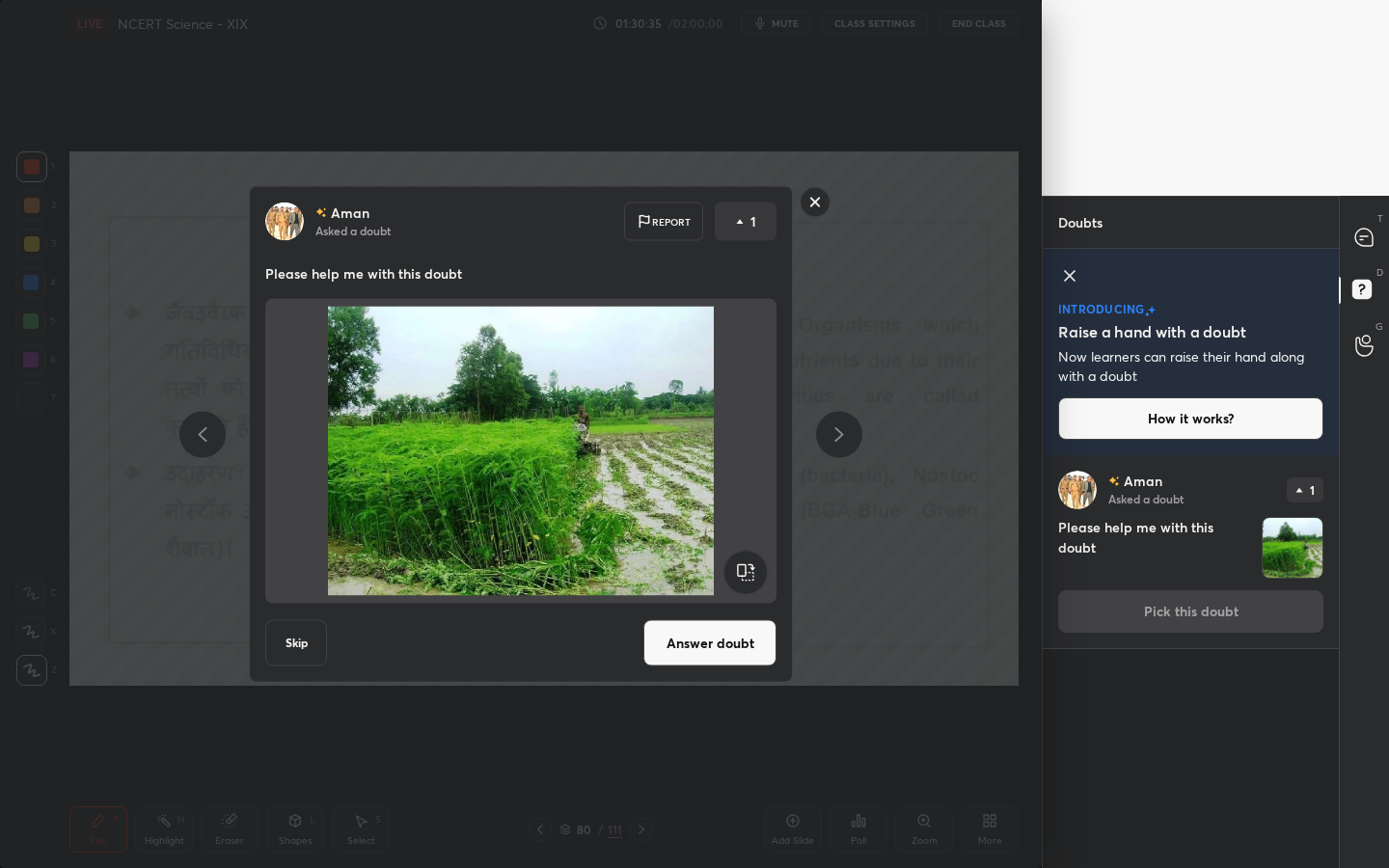 click on "Answer doubt" at bounding box center [710, 643] 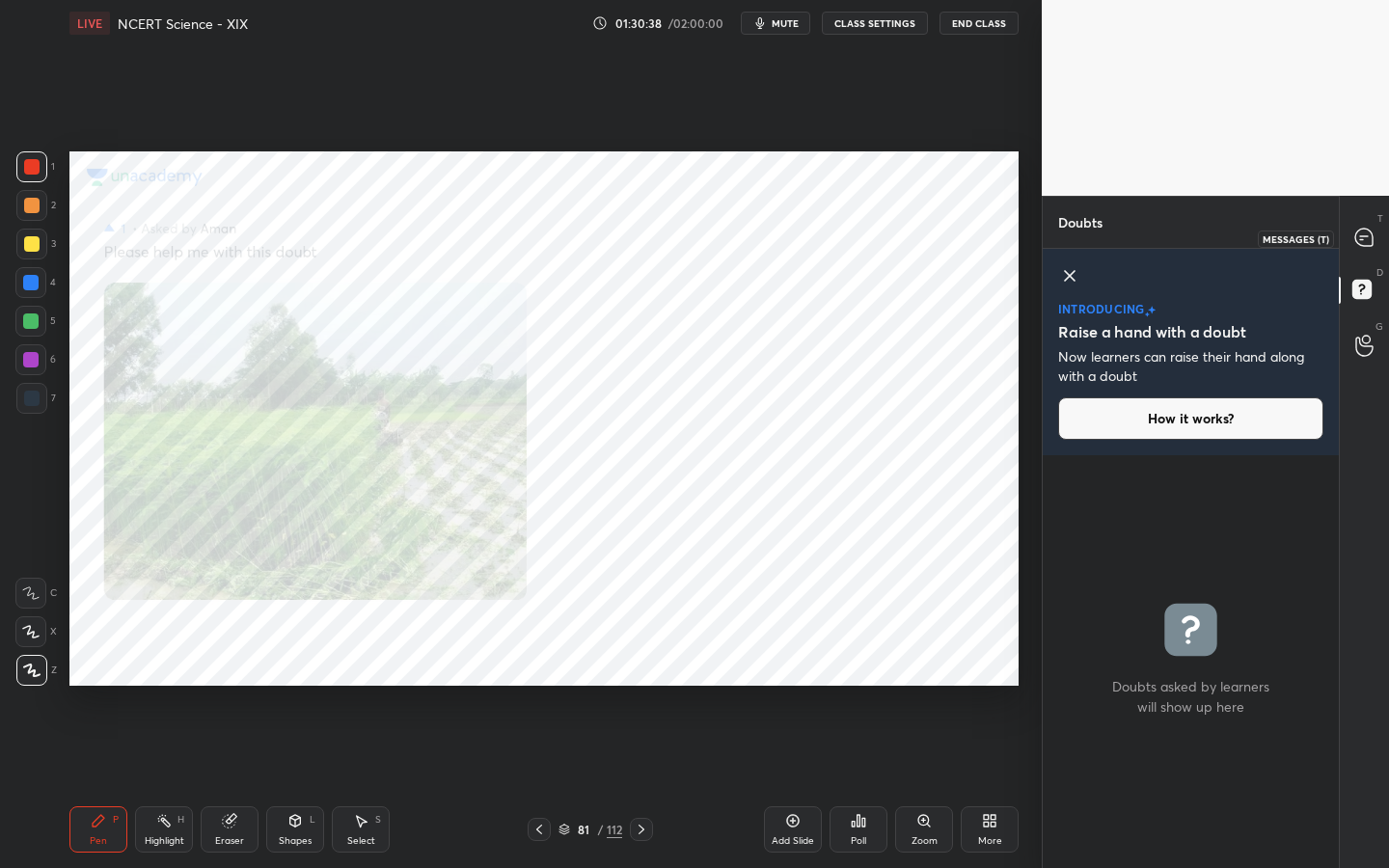click at bounding box center [1365, 238] 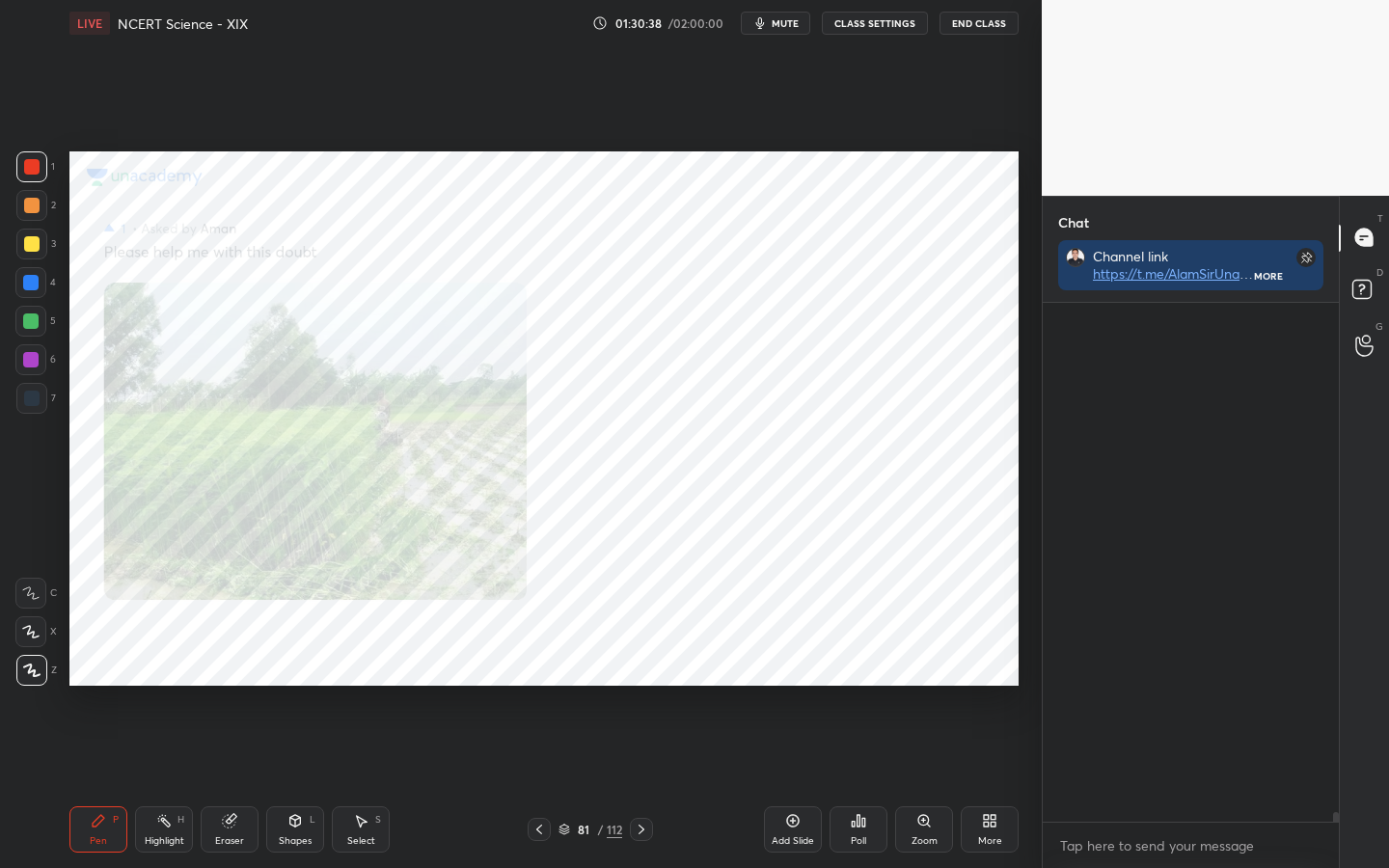 scroll, scrollTop: 352, scrollLeft: 290, axis: both 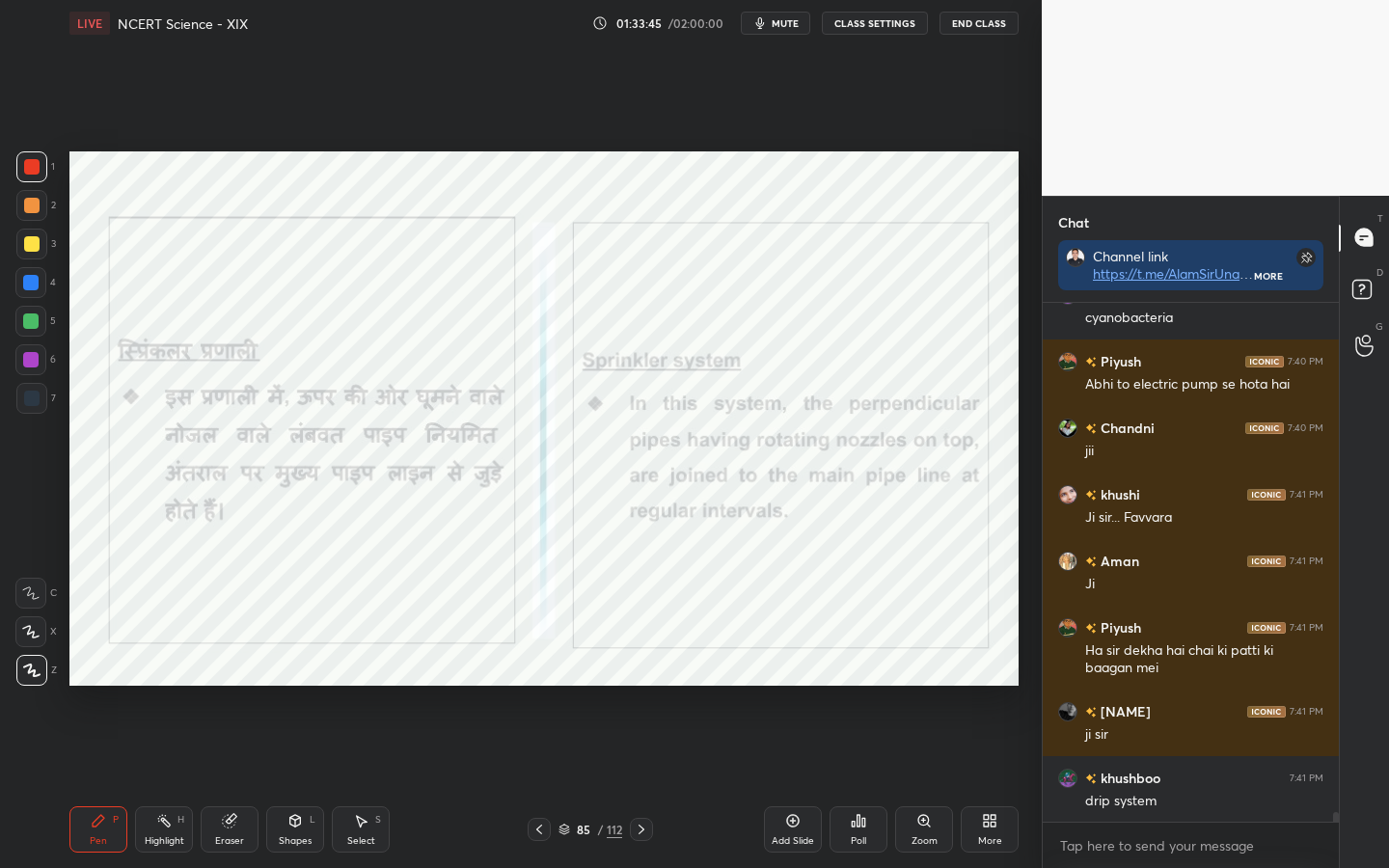 click on "mute" at bounding box center (785, 23) 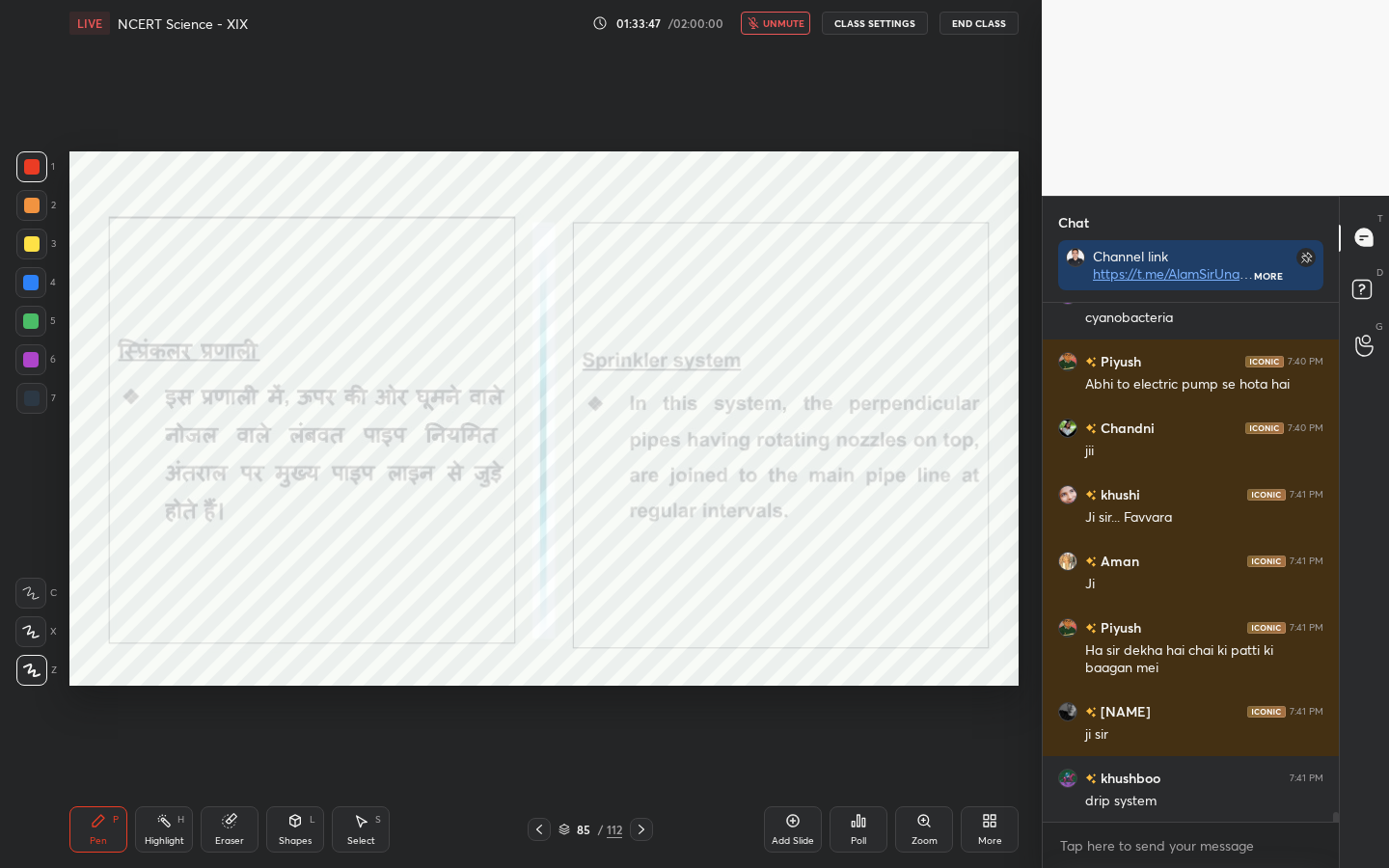drag, startPoint x: 787, startPoint y: 24, endPoint x: 784, endPoint y: 50, distance: 26.172505 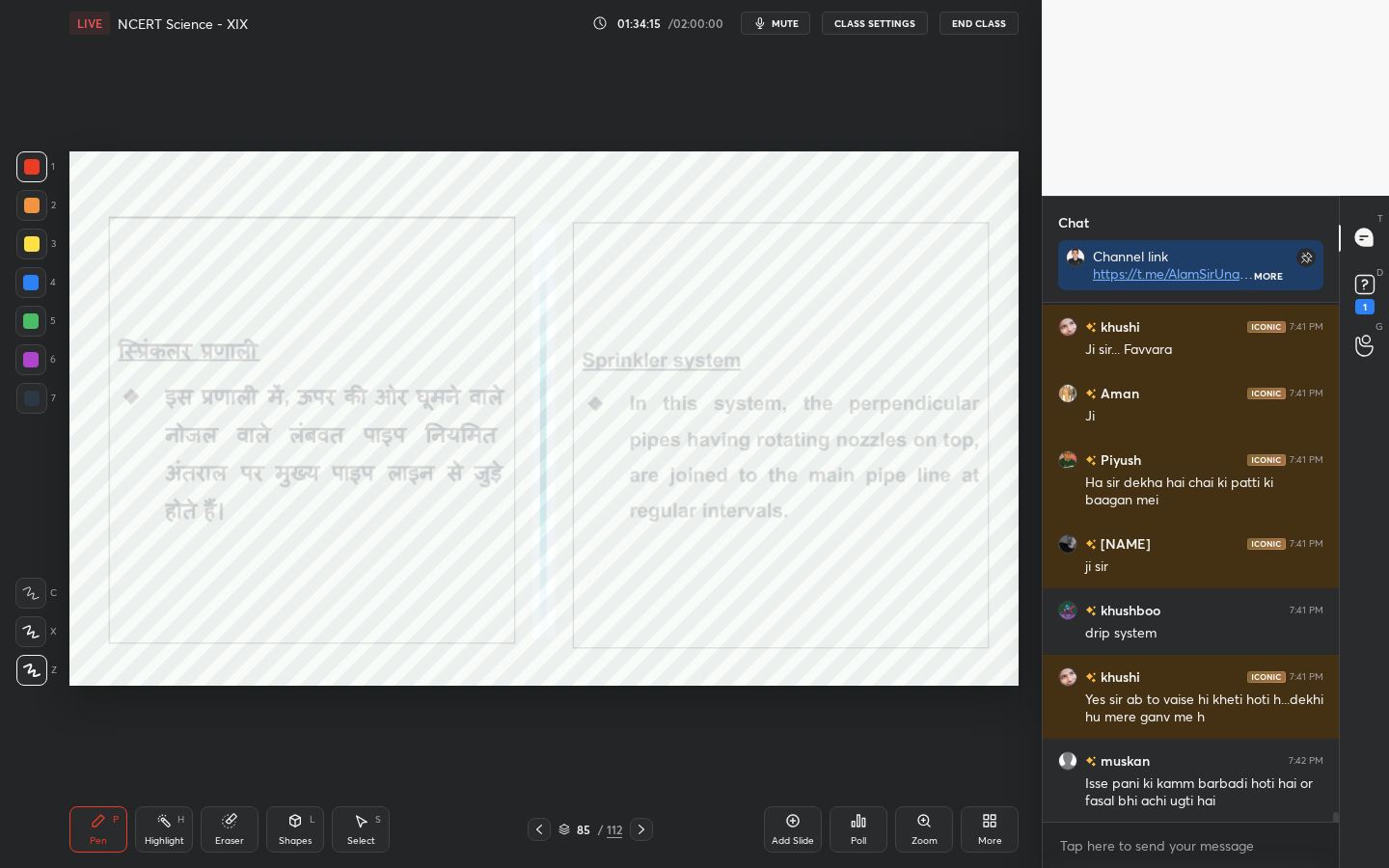 scroll, scrollTop: 27838, scrollLeft: 0, axis: vertical 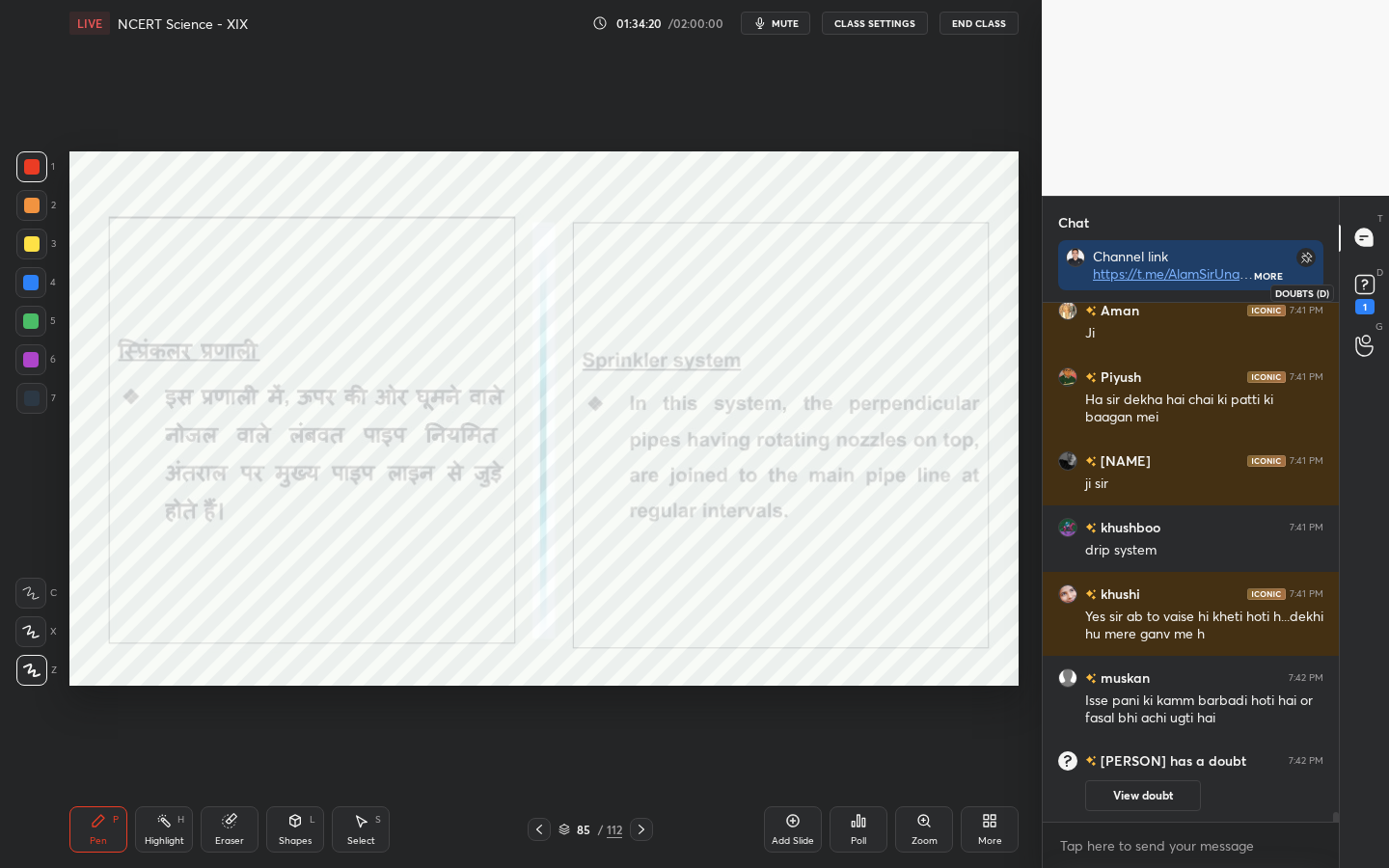 click 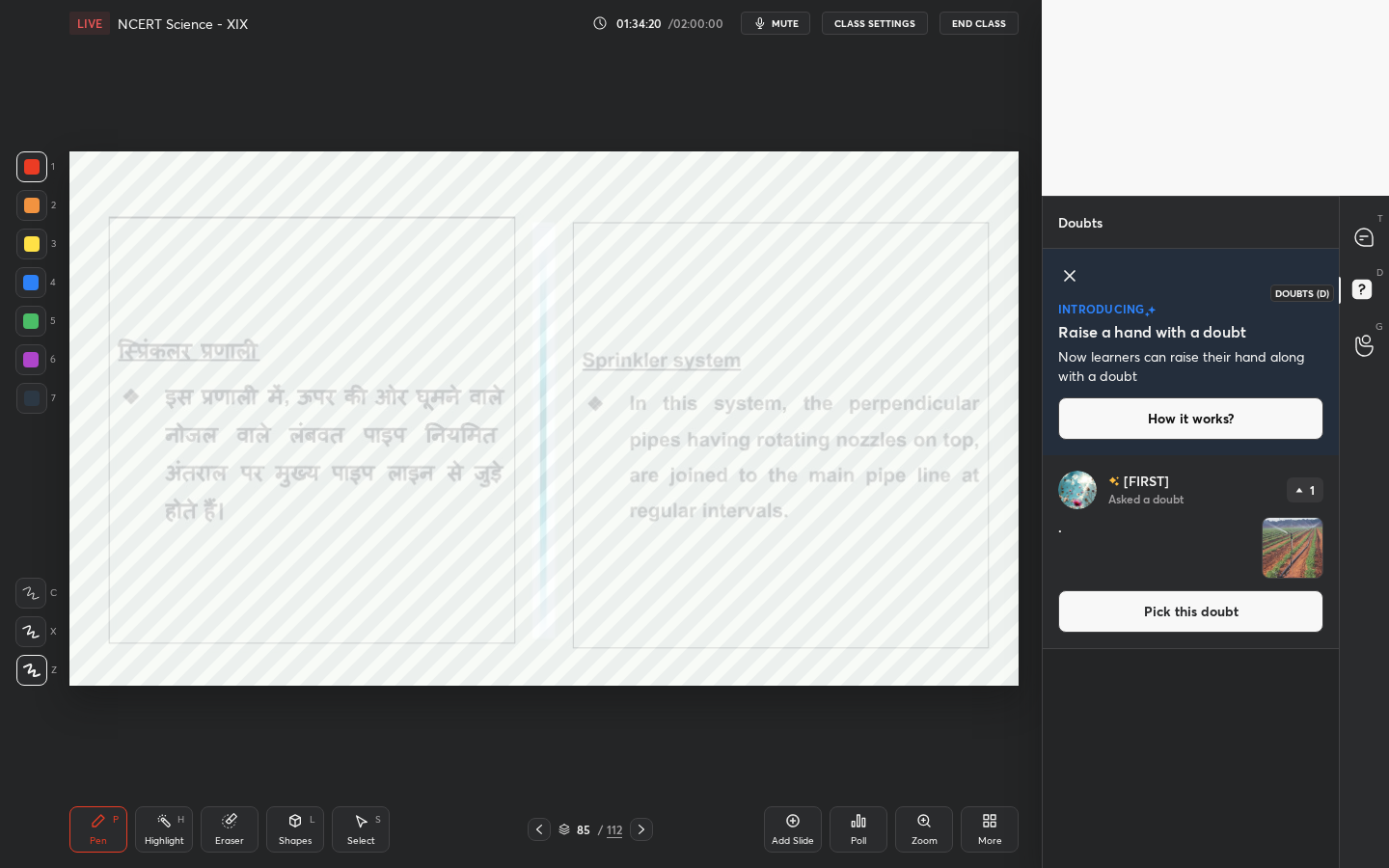 scroll, scrollTop: 7, scrollLeft: 7, axis: both 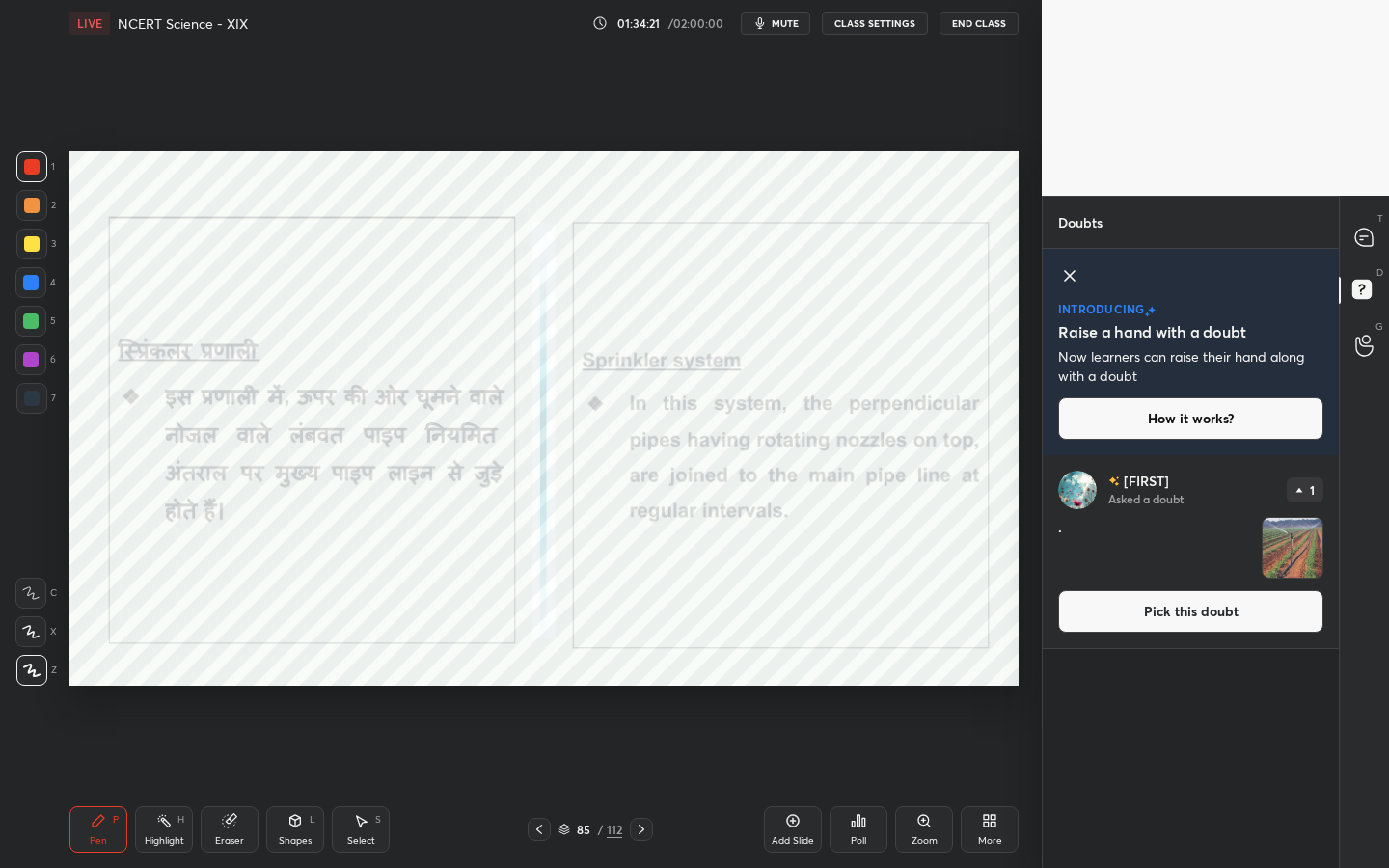 click on "Pick this doubt" at bounding box center [1190, 611] 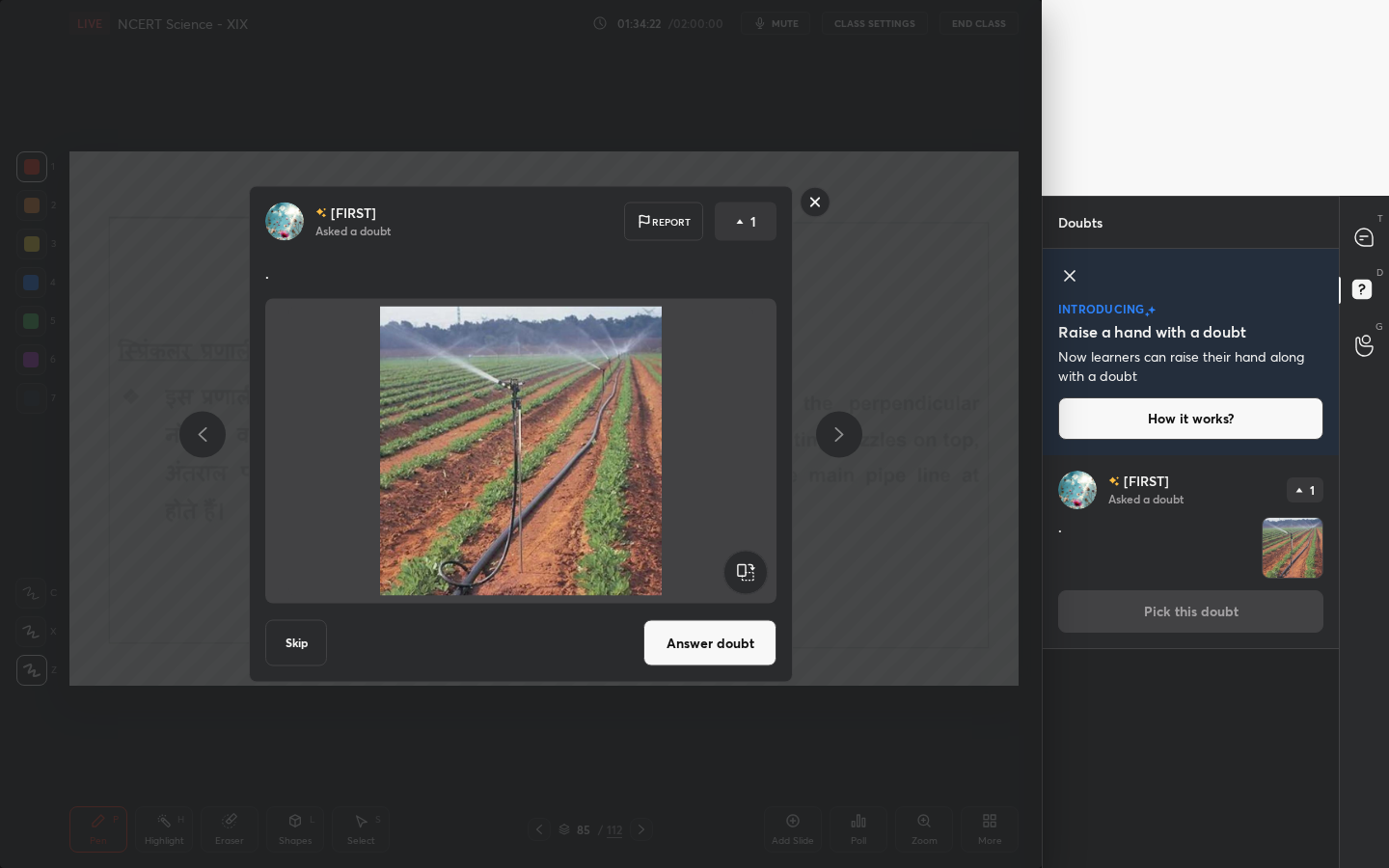 click on "Answer doubt" at bounding box center [710, 643] 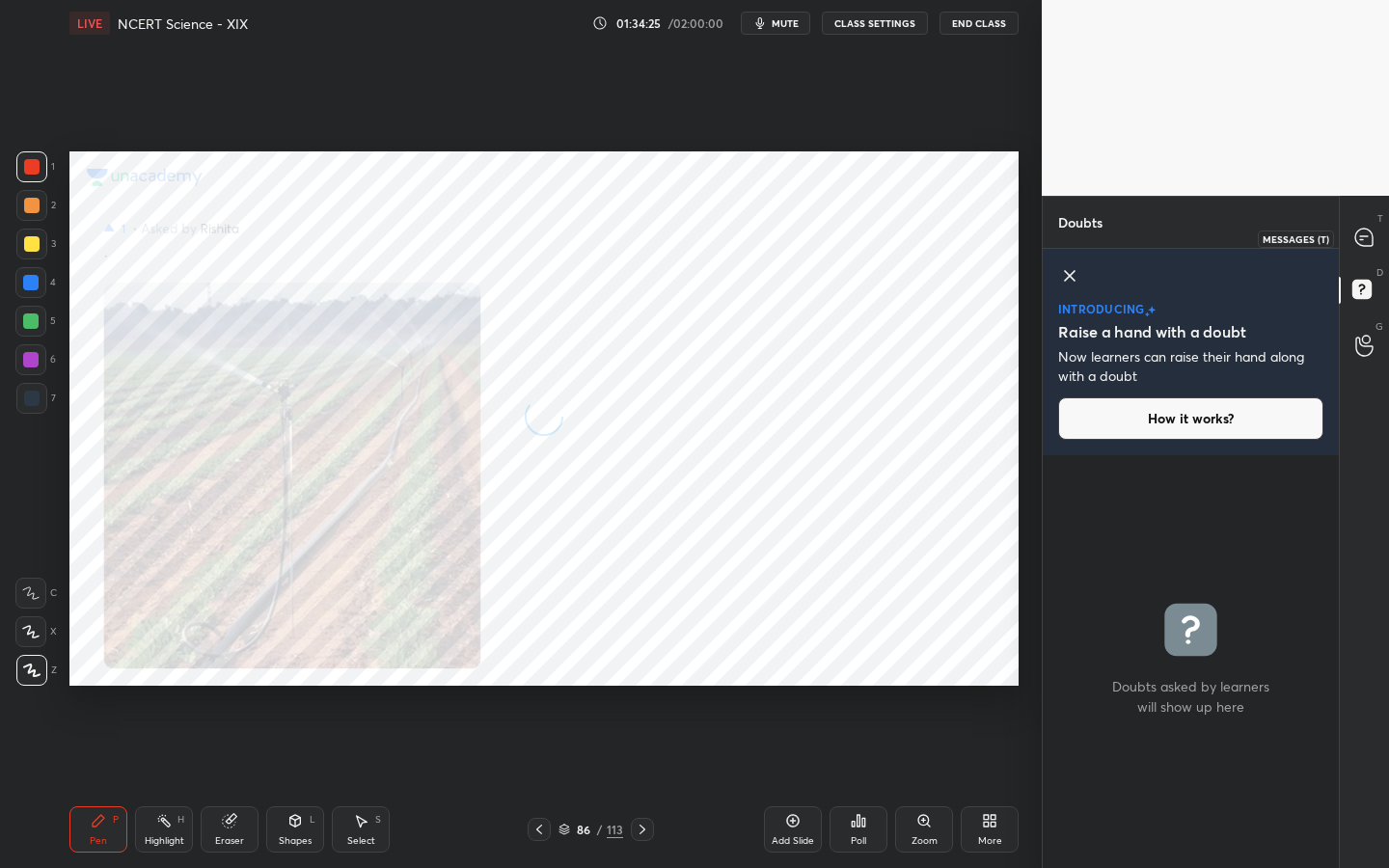 click at bounding box center (1365, 238) 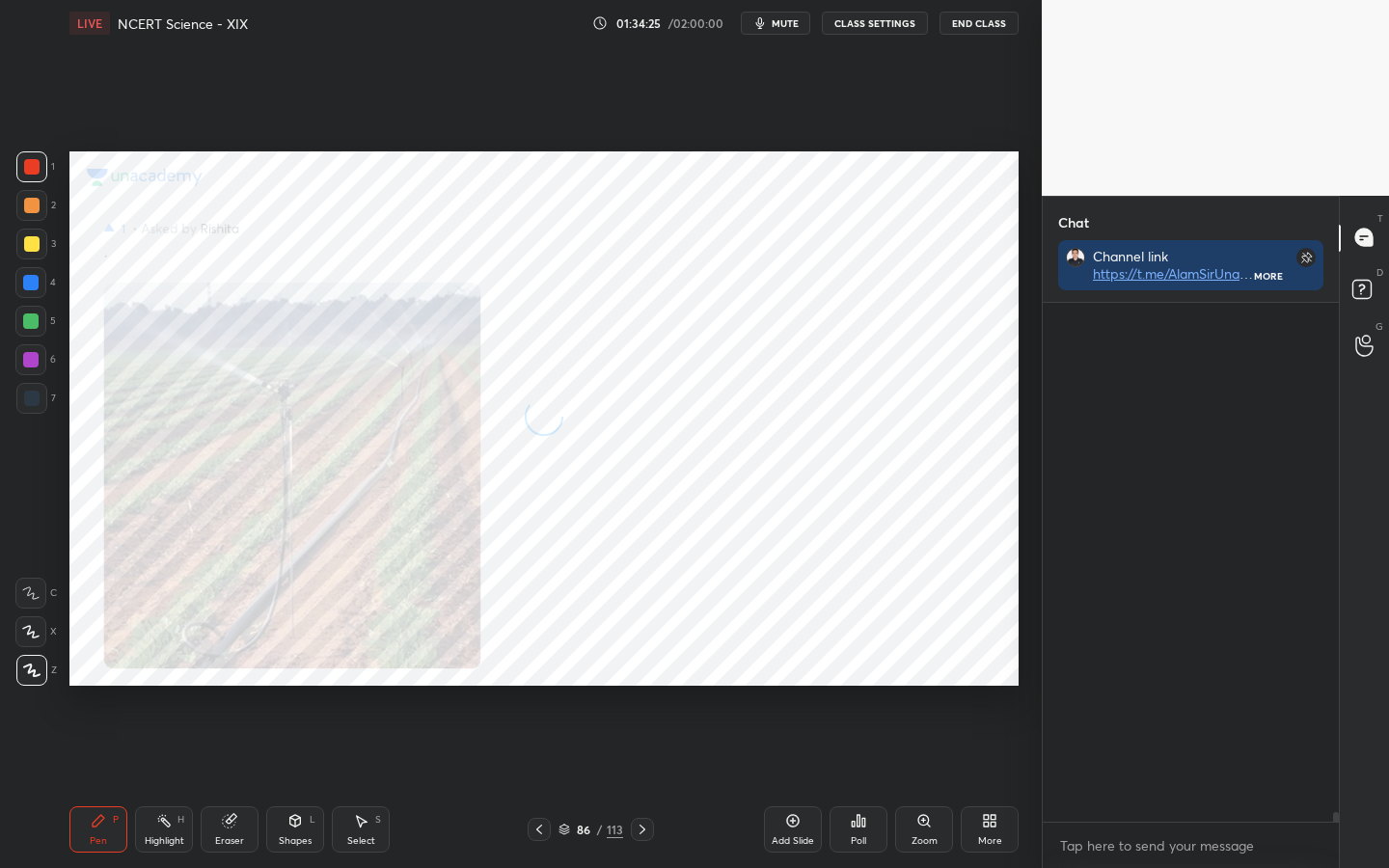 scroll, scrollTop: 352, scrollLeft: 290, axis: both 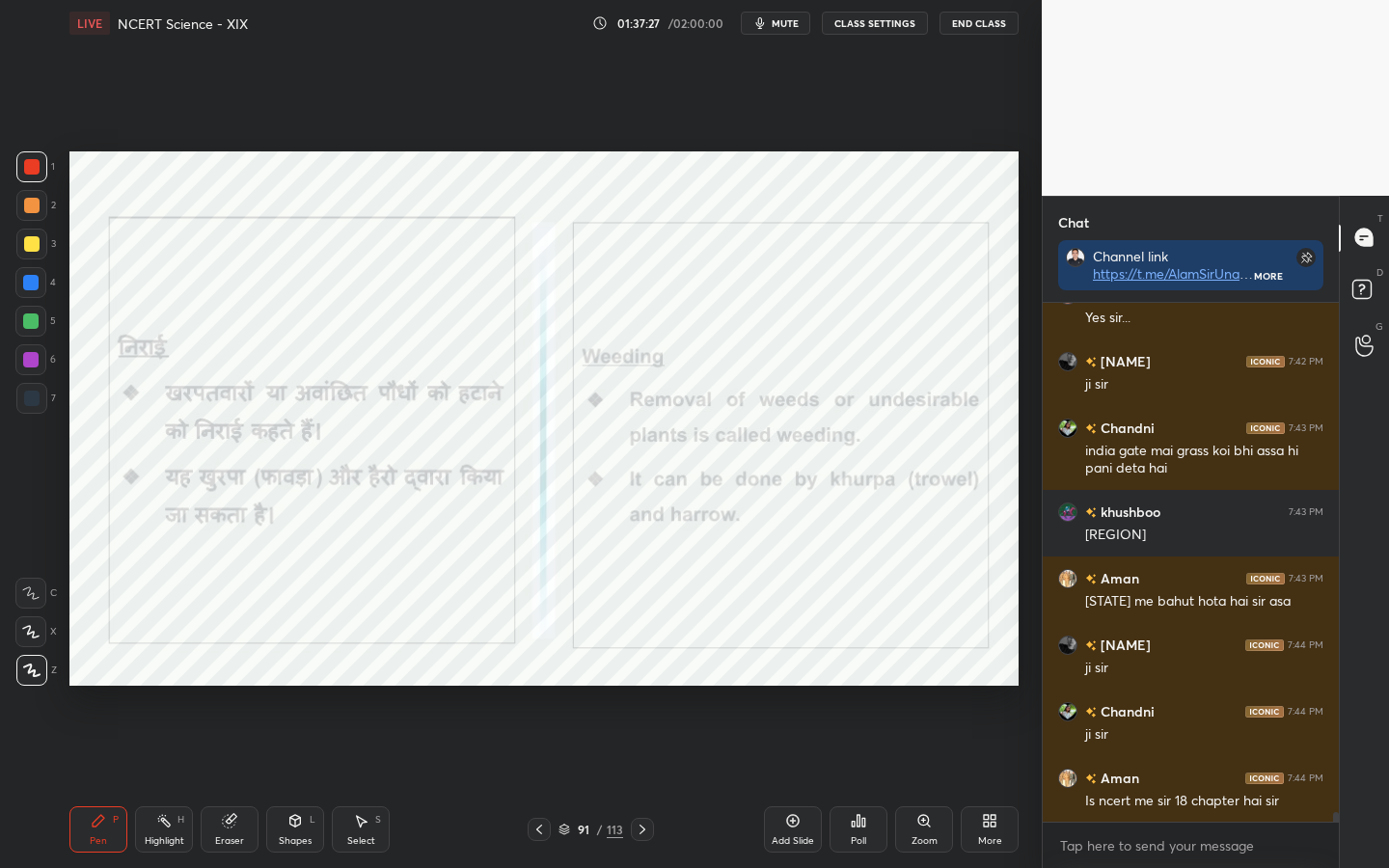 drag, startPoint x: 227, startPoint y: 833, endPoint x: 192, endPoint y: 795, distance: 51.662365 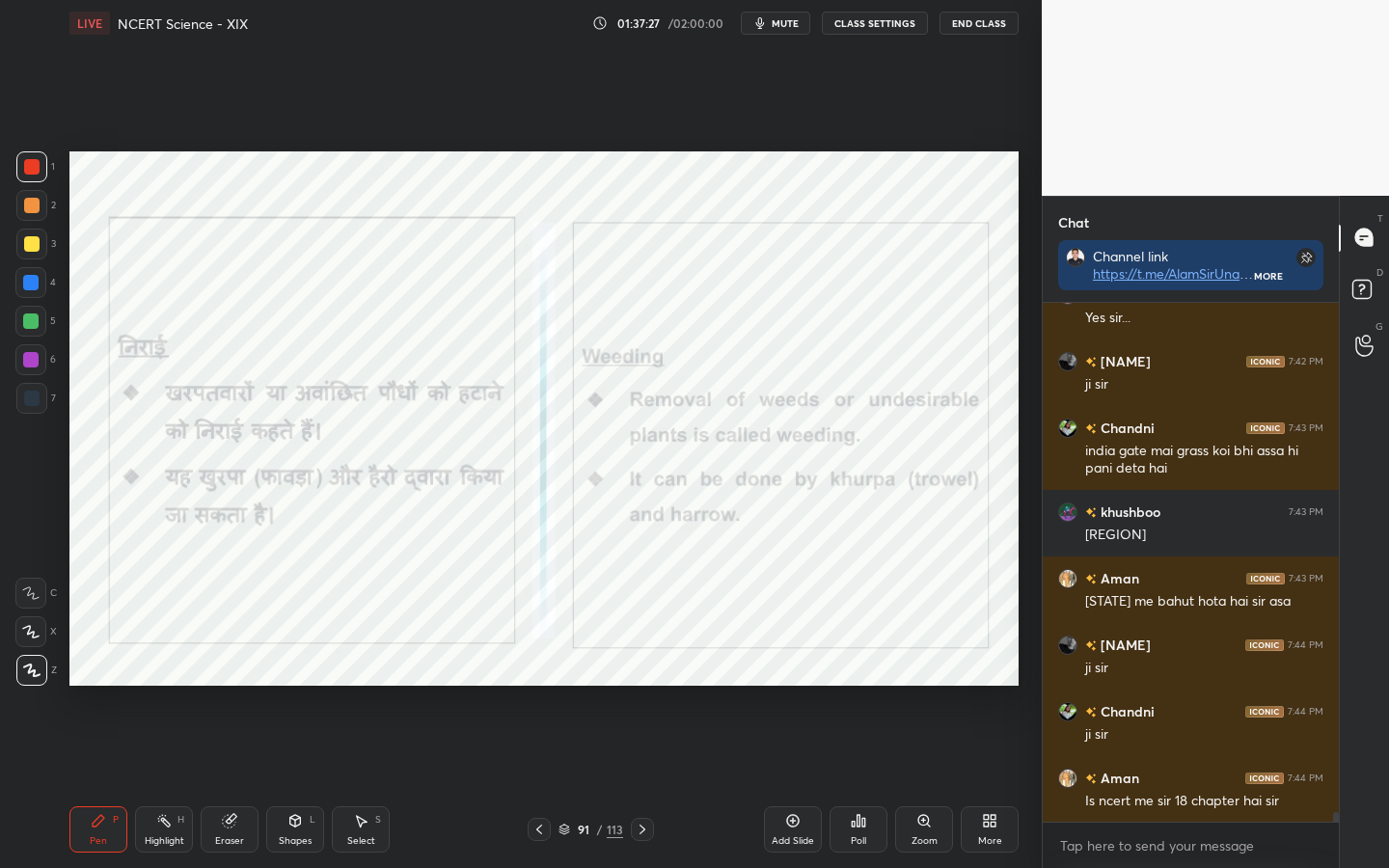 click on "Eraser" at bounding box center [230, 841] 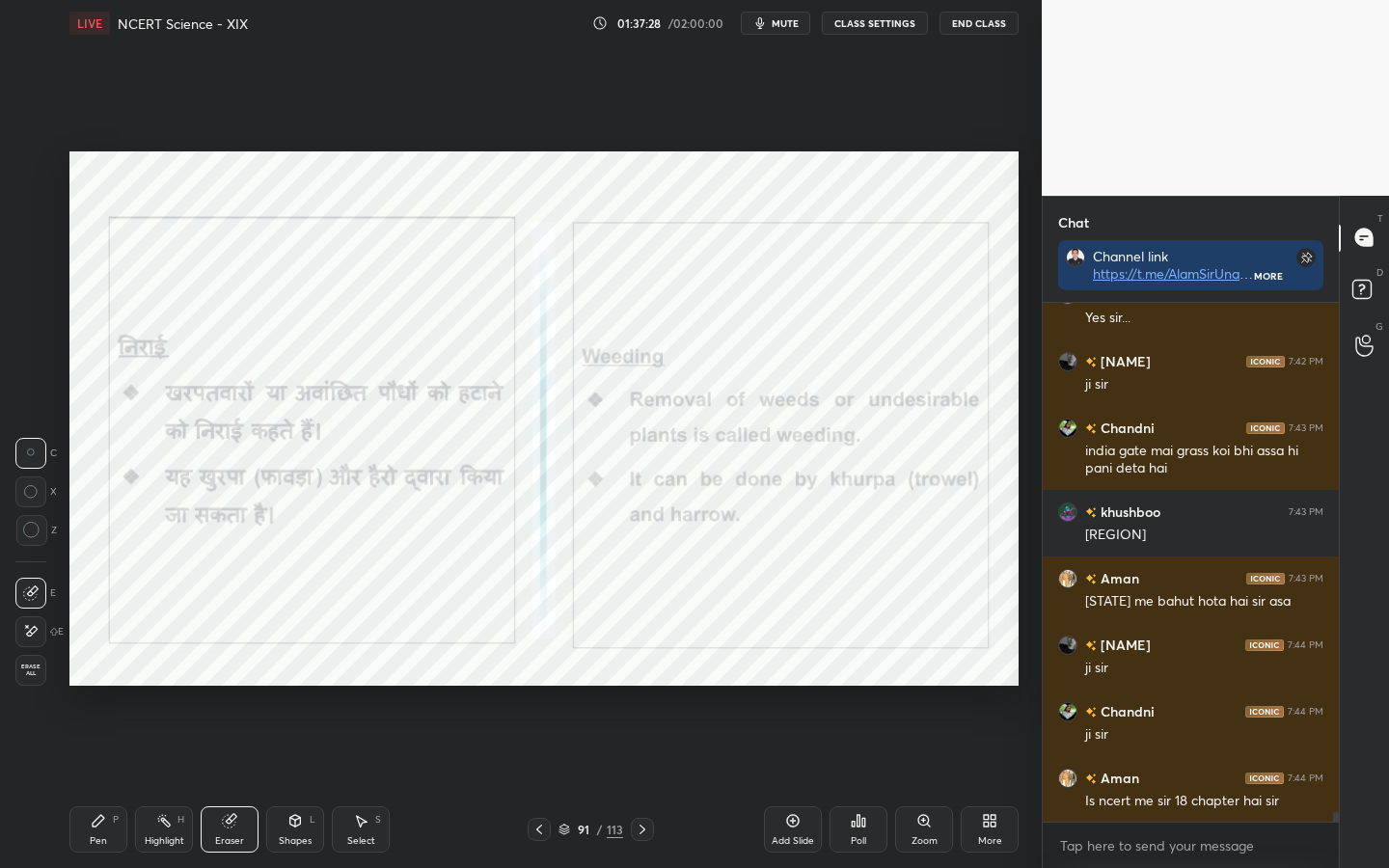 click on "Erase all" at bounding box center (31, 670) 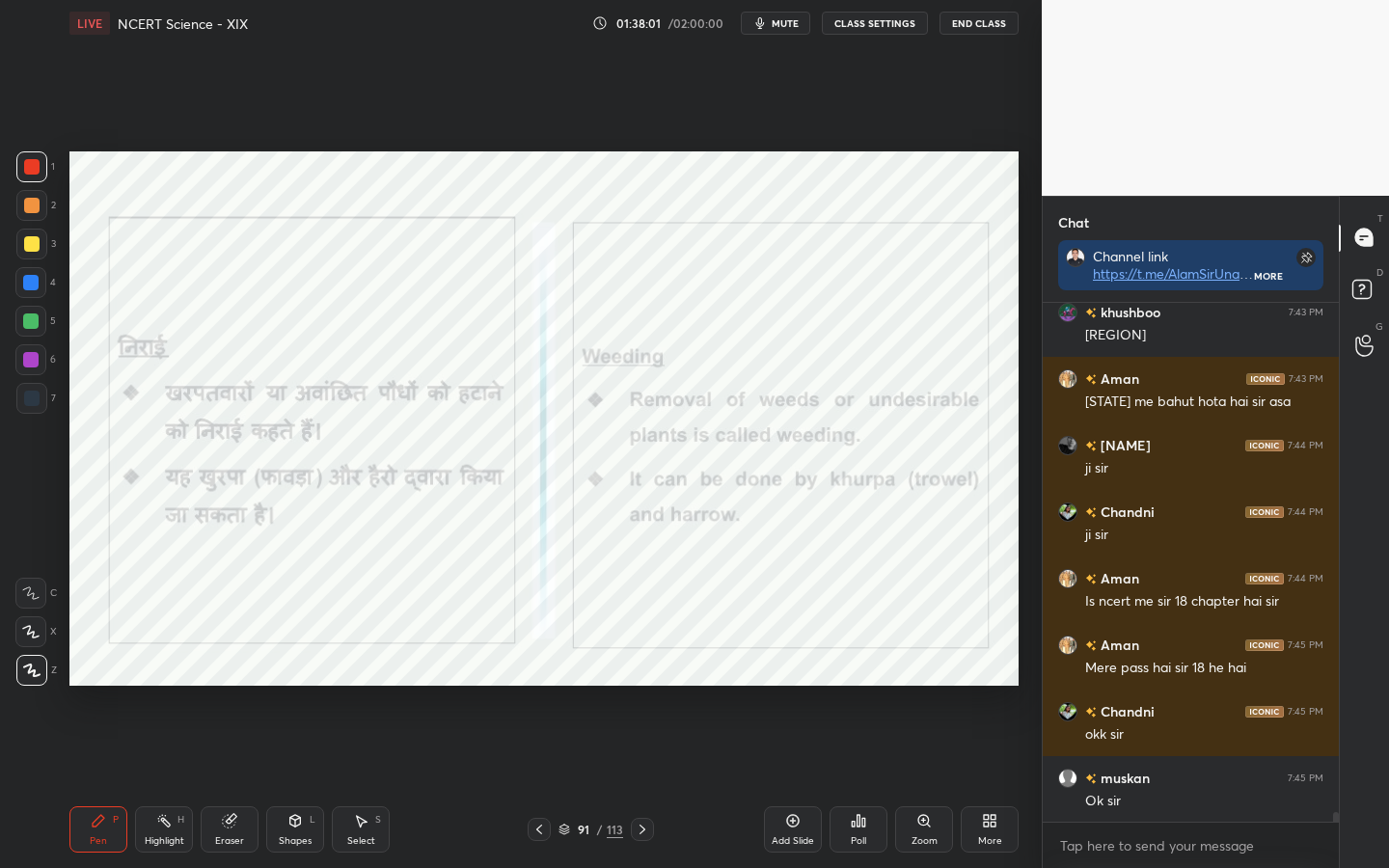 scroll, scrollTop: 28312, scrollLeft: 0, axis: vertical 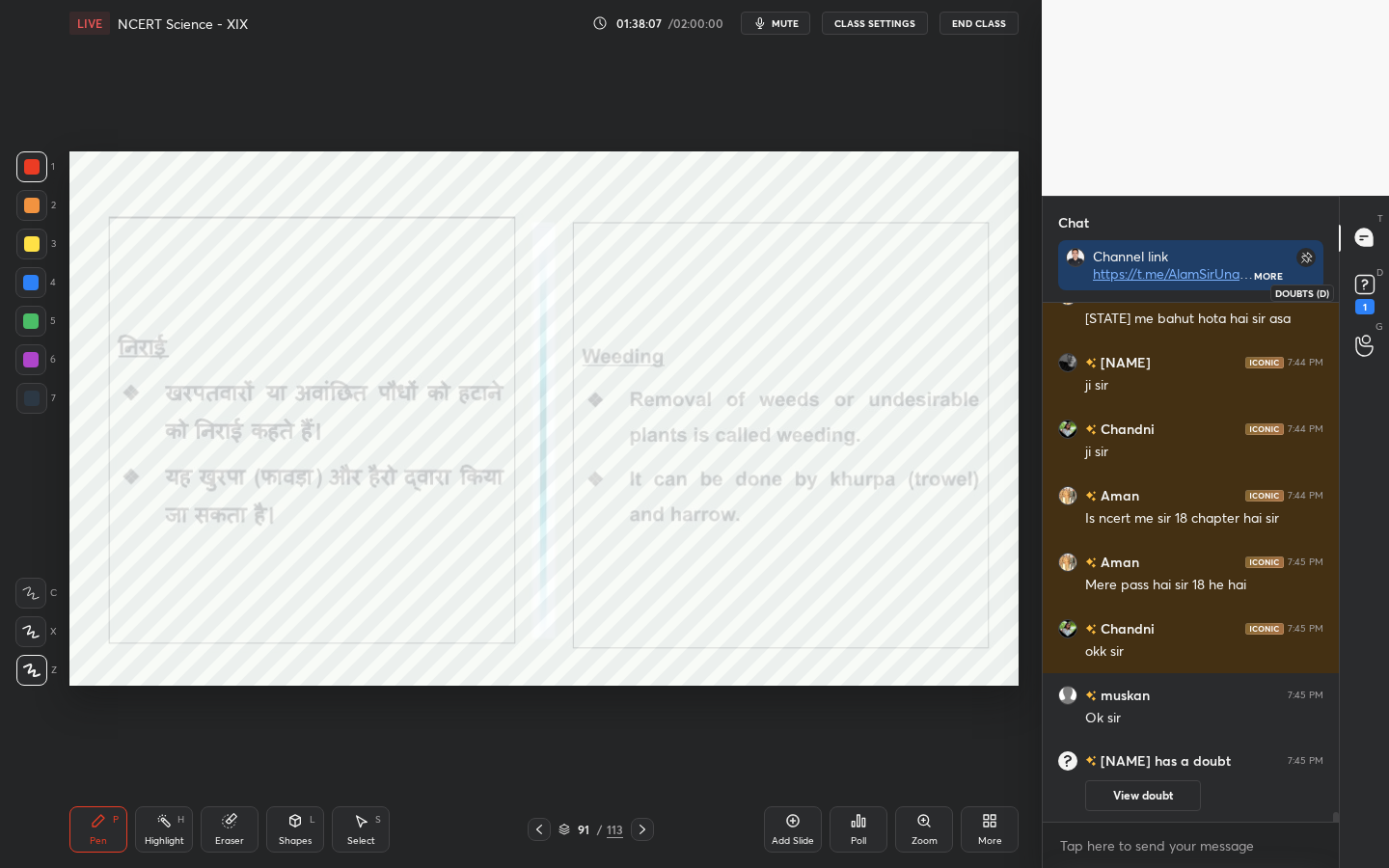 click on "1" at bounding box center (1365, 307) 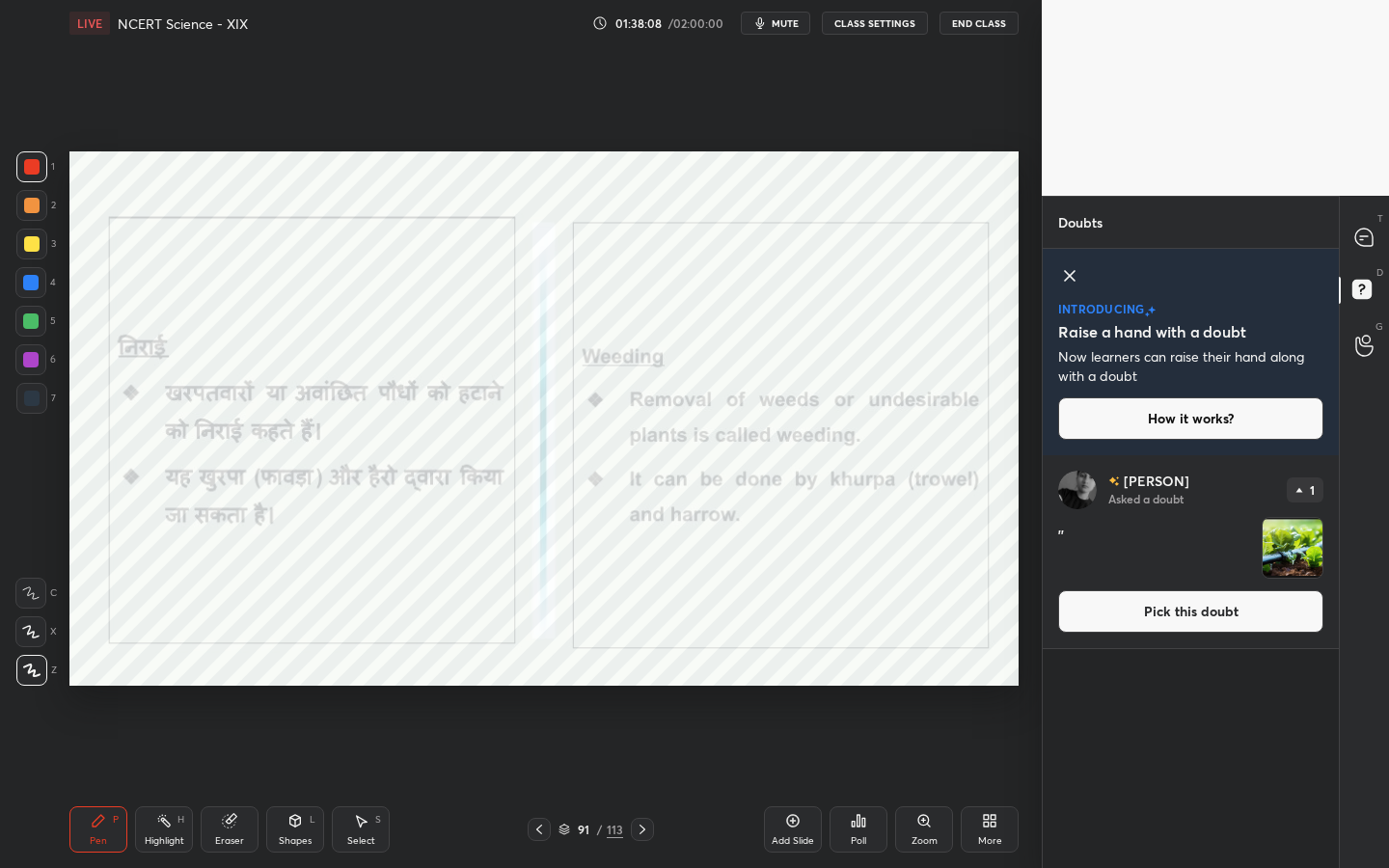 click on "Pick this doubt" at bounding box center [1190, 611] 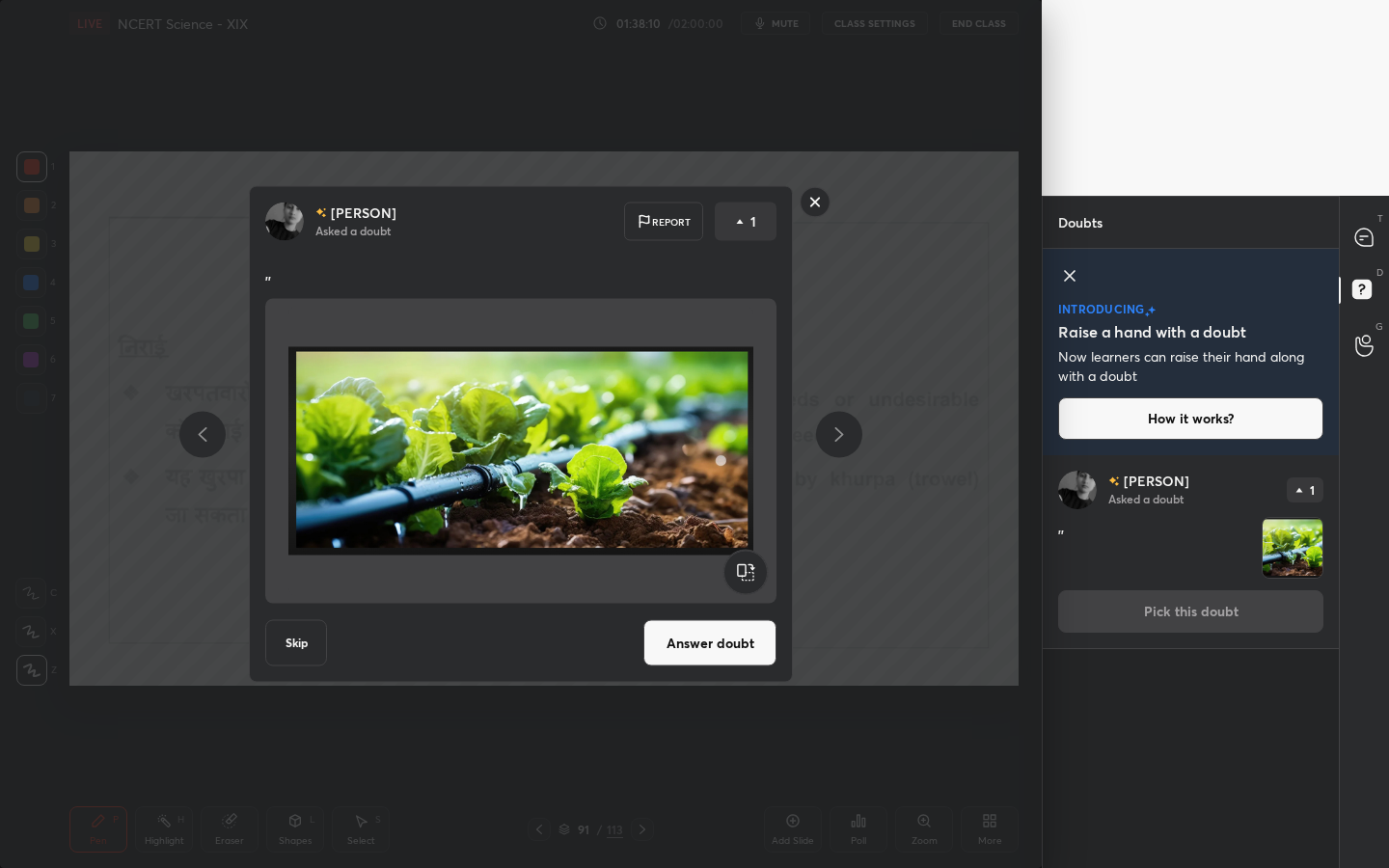 click on "Answer doubt" at bounding box center [710, 643] 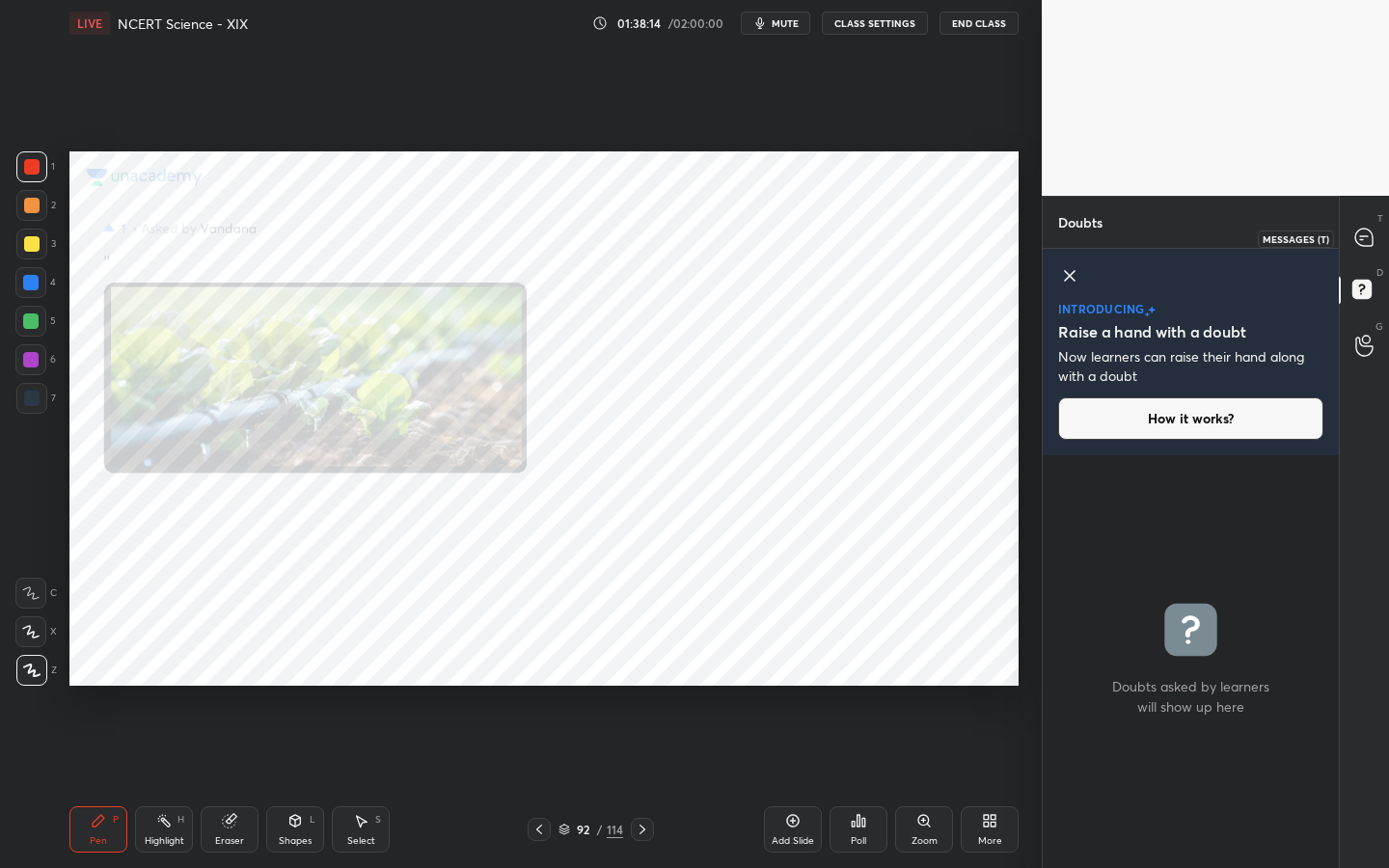 click 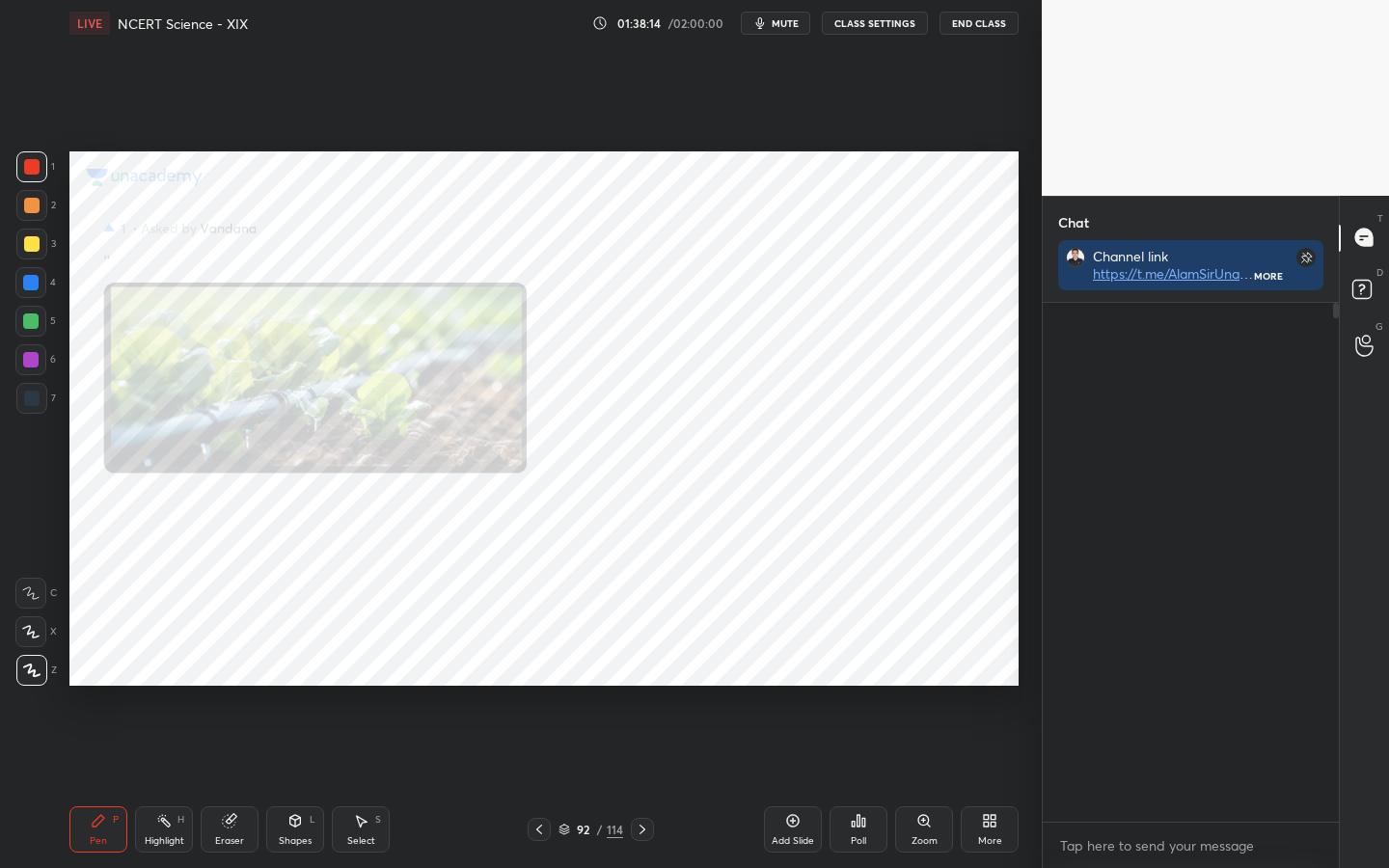 scroll, scrollTop: 352, scrollLeft: 290, axis: both 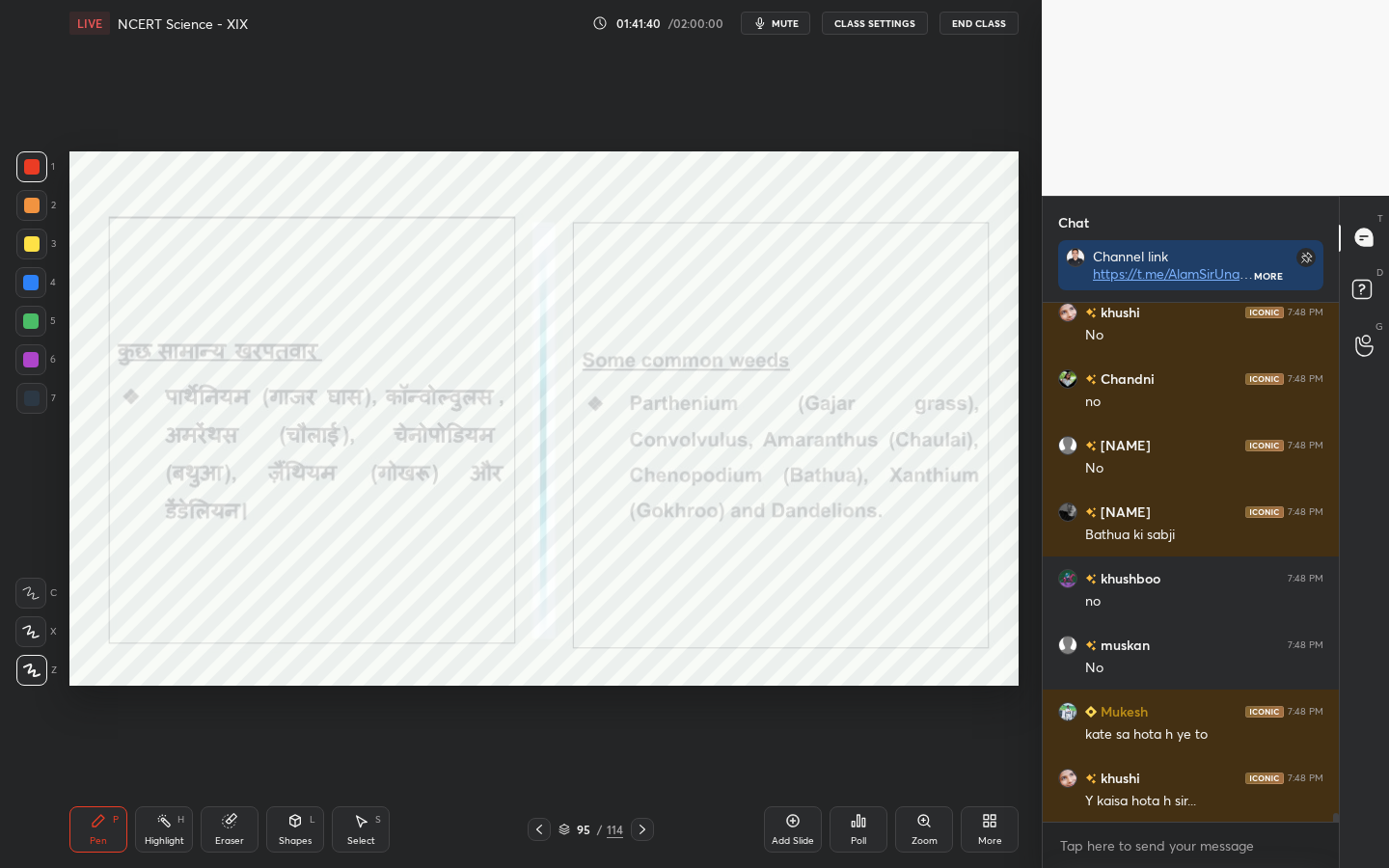 click on "Eraser" at bounding box center [230, 841] 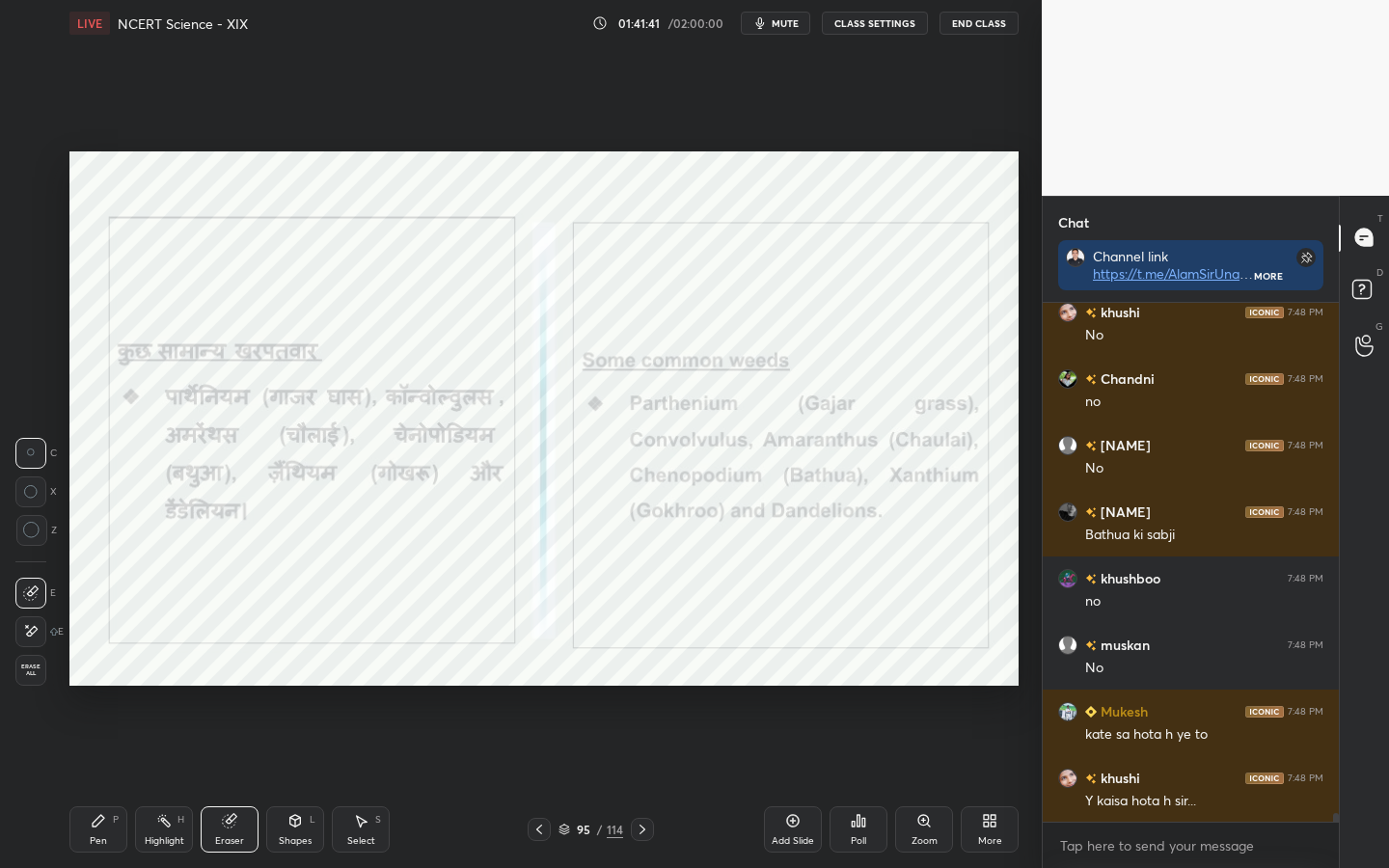 drag, startPoint x: 27, startPoint y: 670, endPoint x: 60, endPoint y: 689, distance: 38.078866 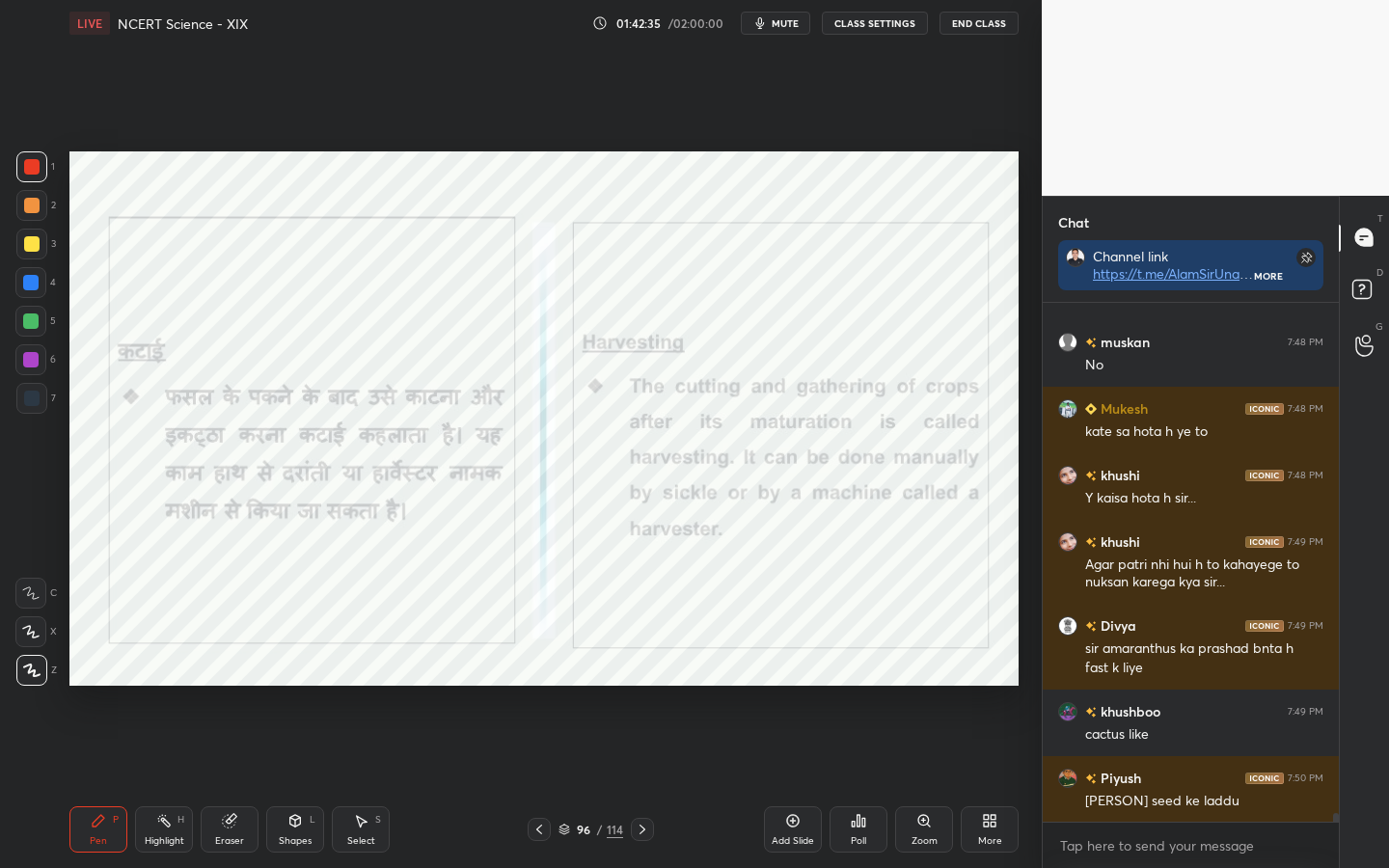 scroll, scrollTop: 30160, scrollLeft: 0, axis: vertical 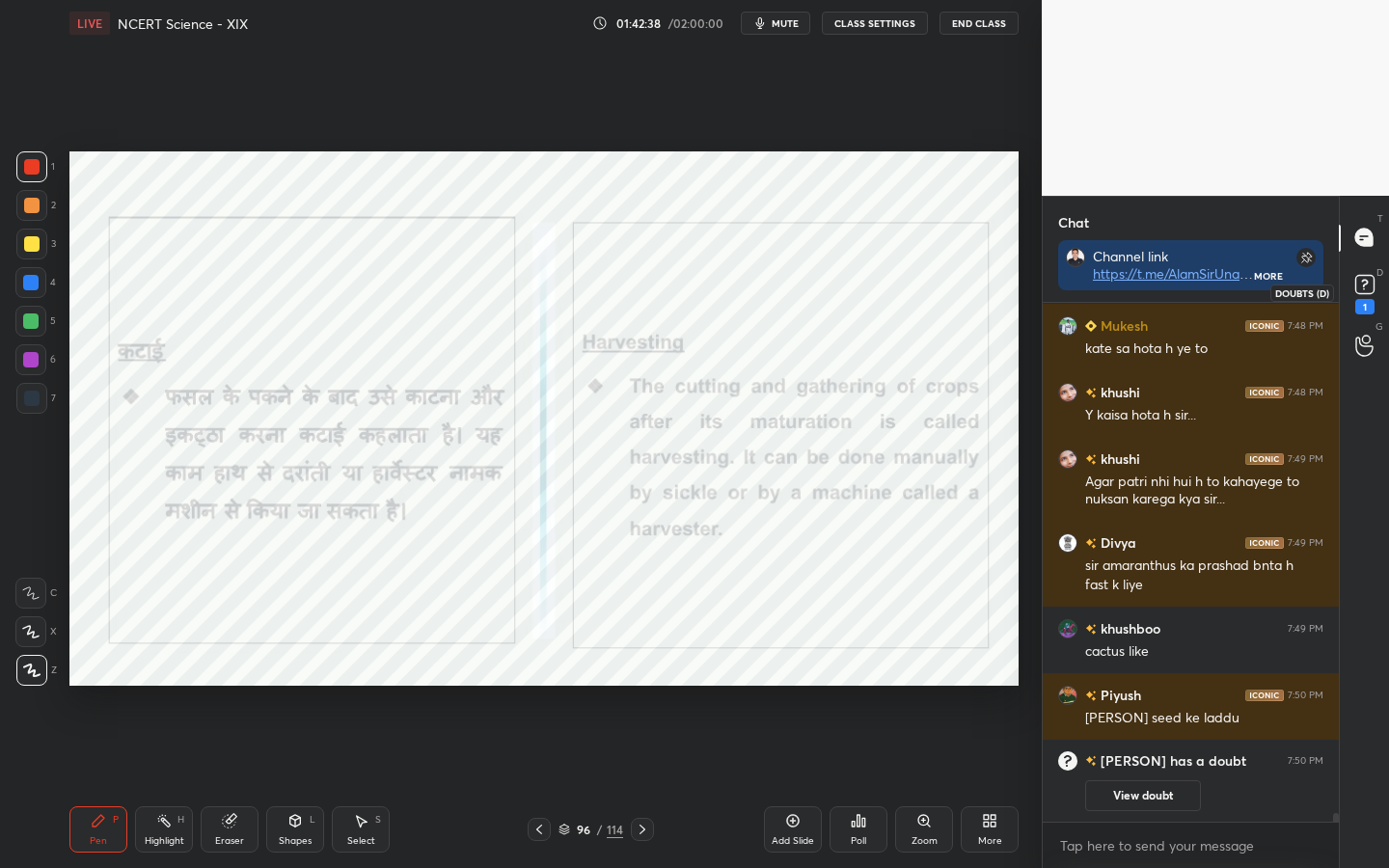 click 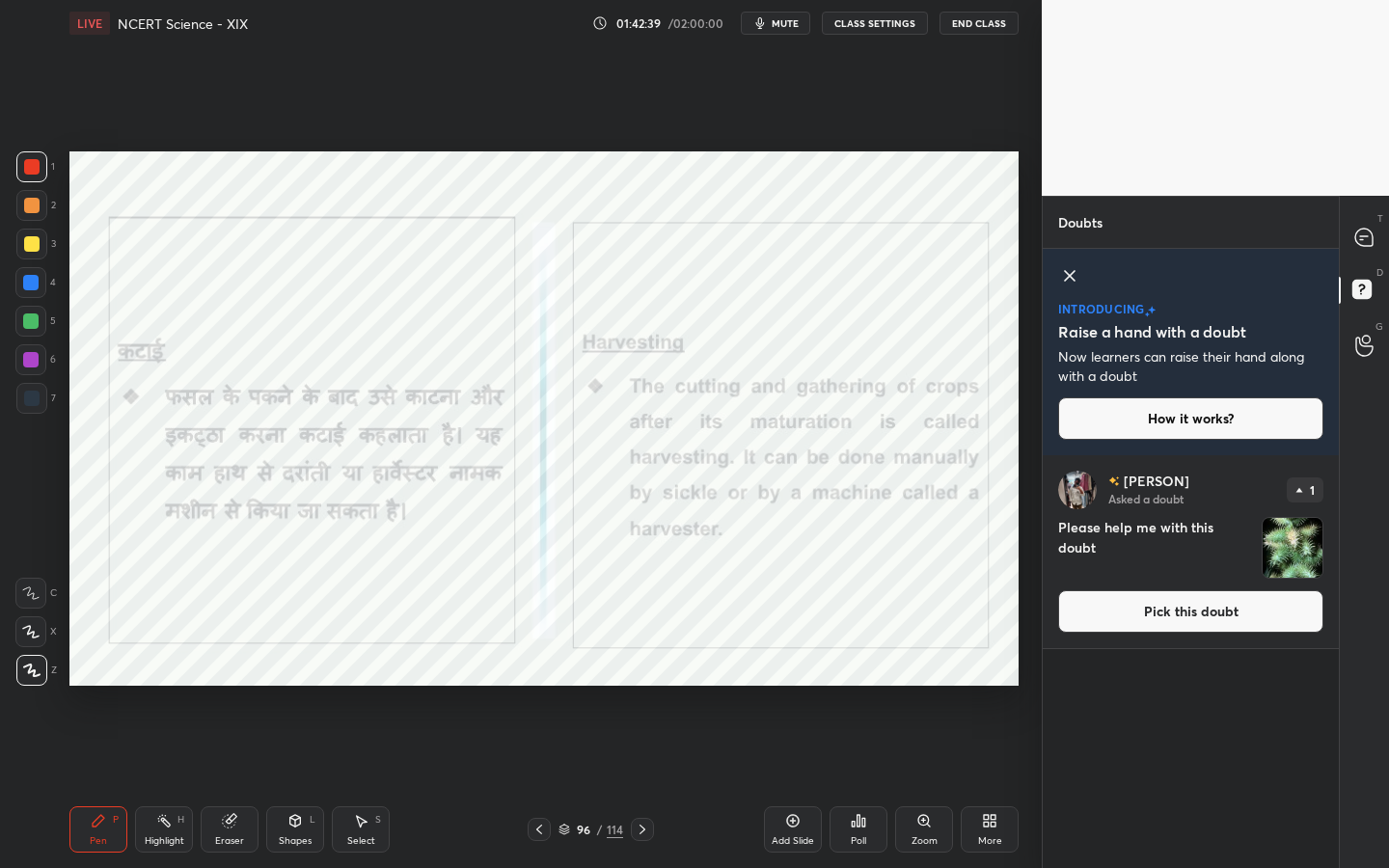 click on "Pick this doubt" at bounding box center [1190, 611] 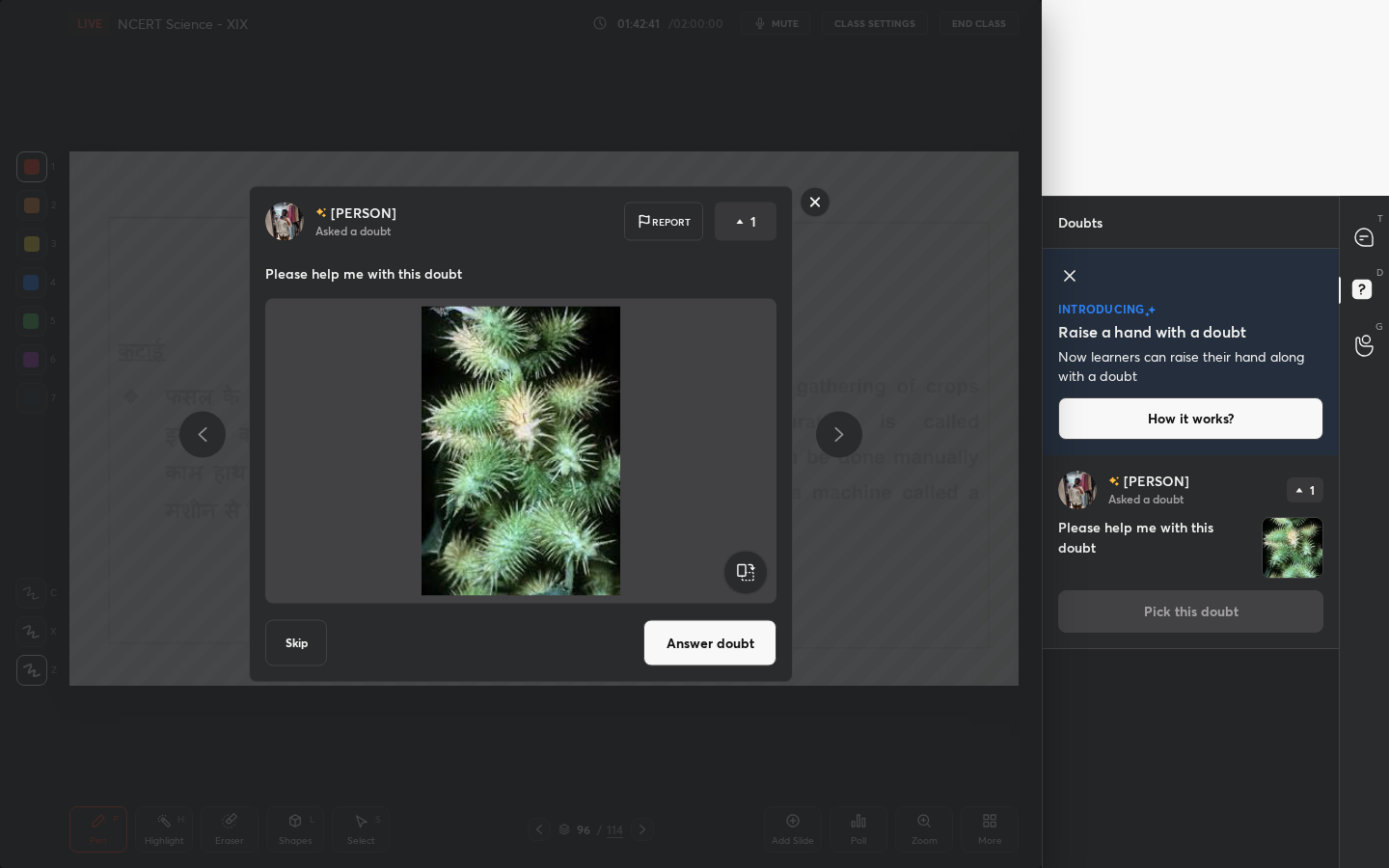 click on "Answer doubt" at bounding box center [710, 643] 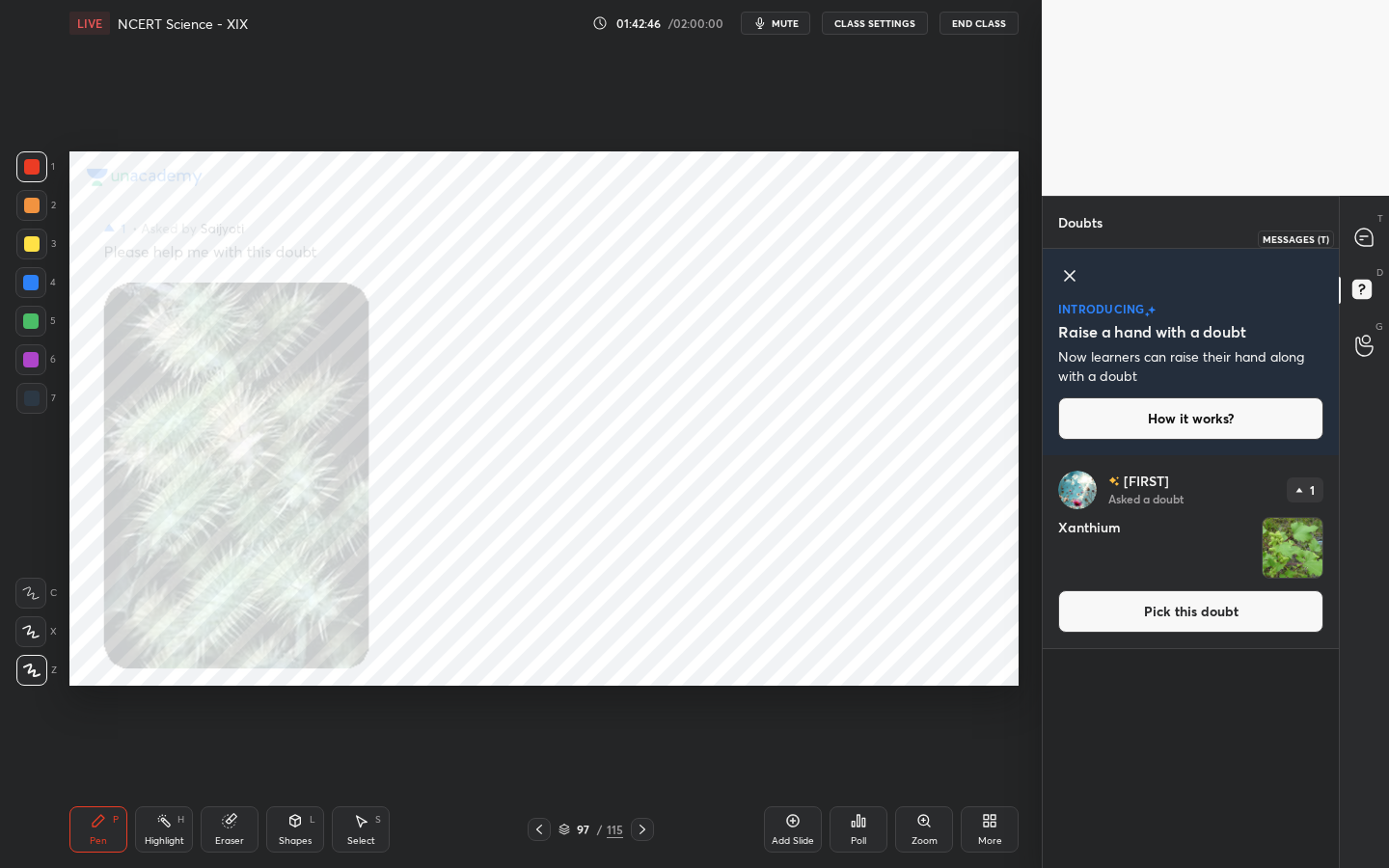 click 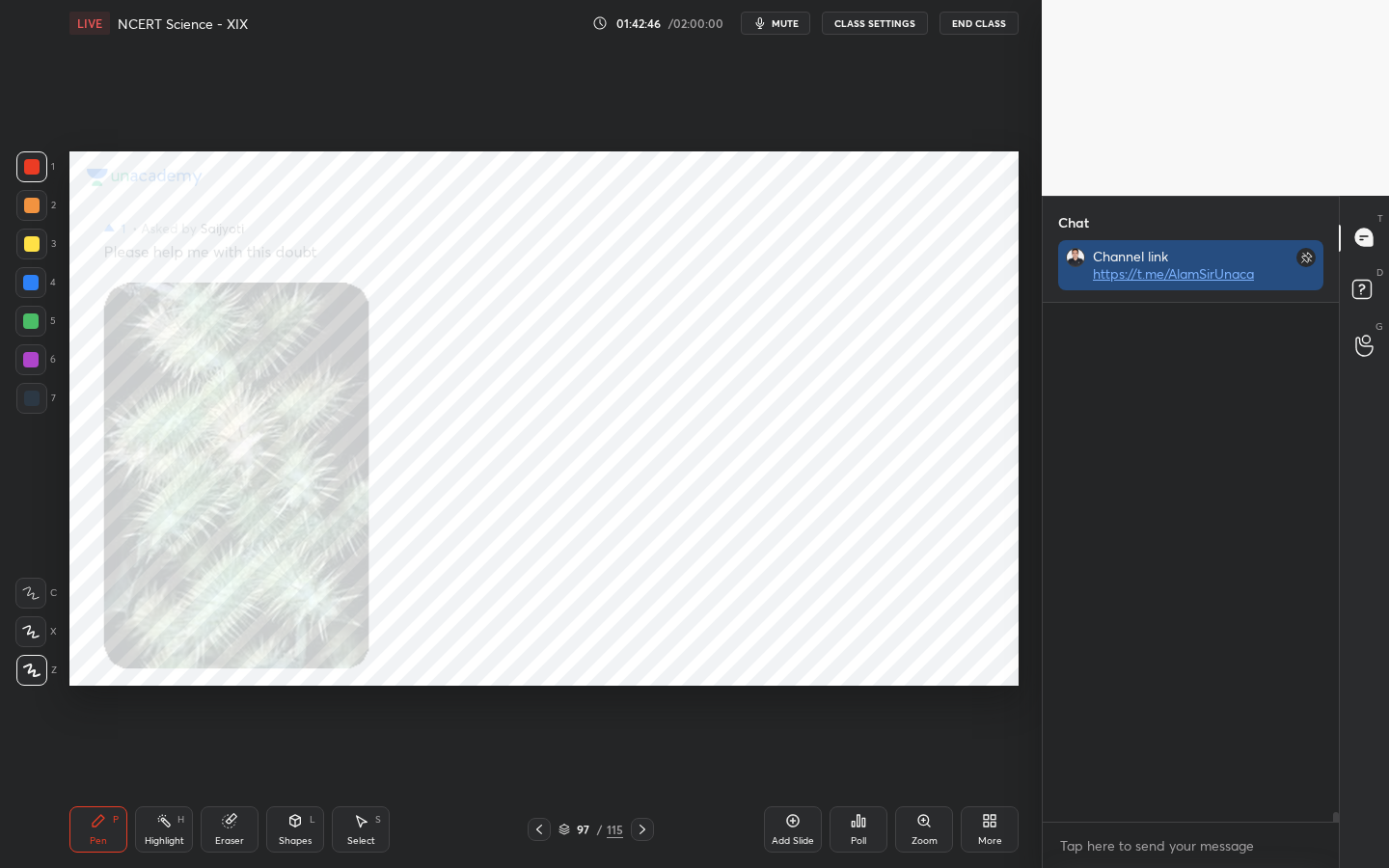 scroll, scrollTop: 513, scrollLeft: 290, axis: both 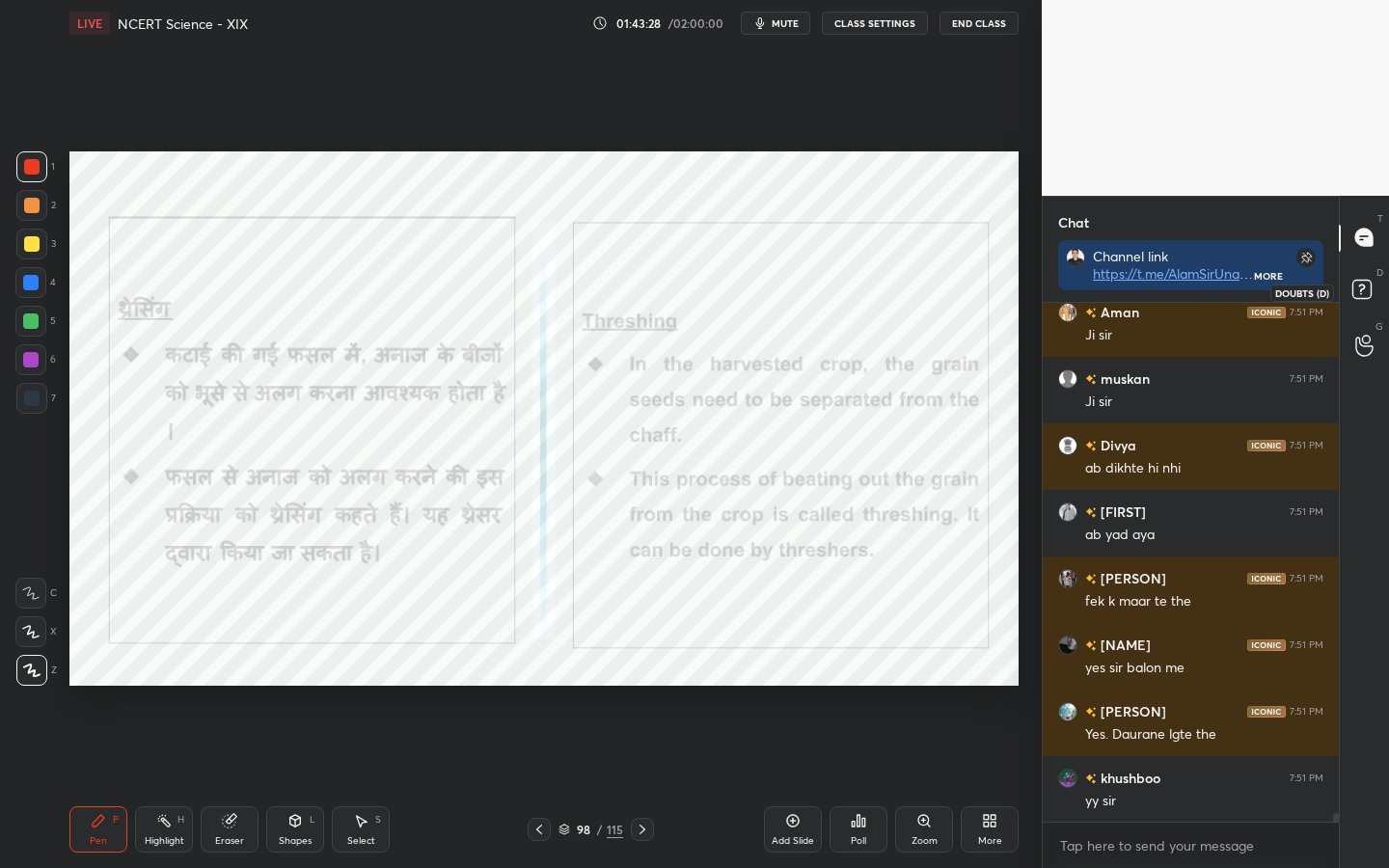 click 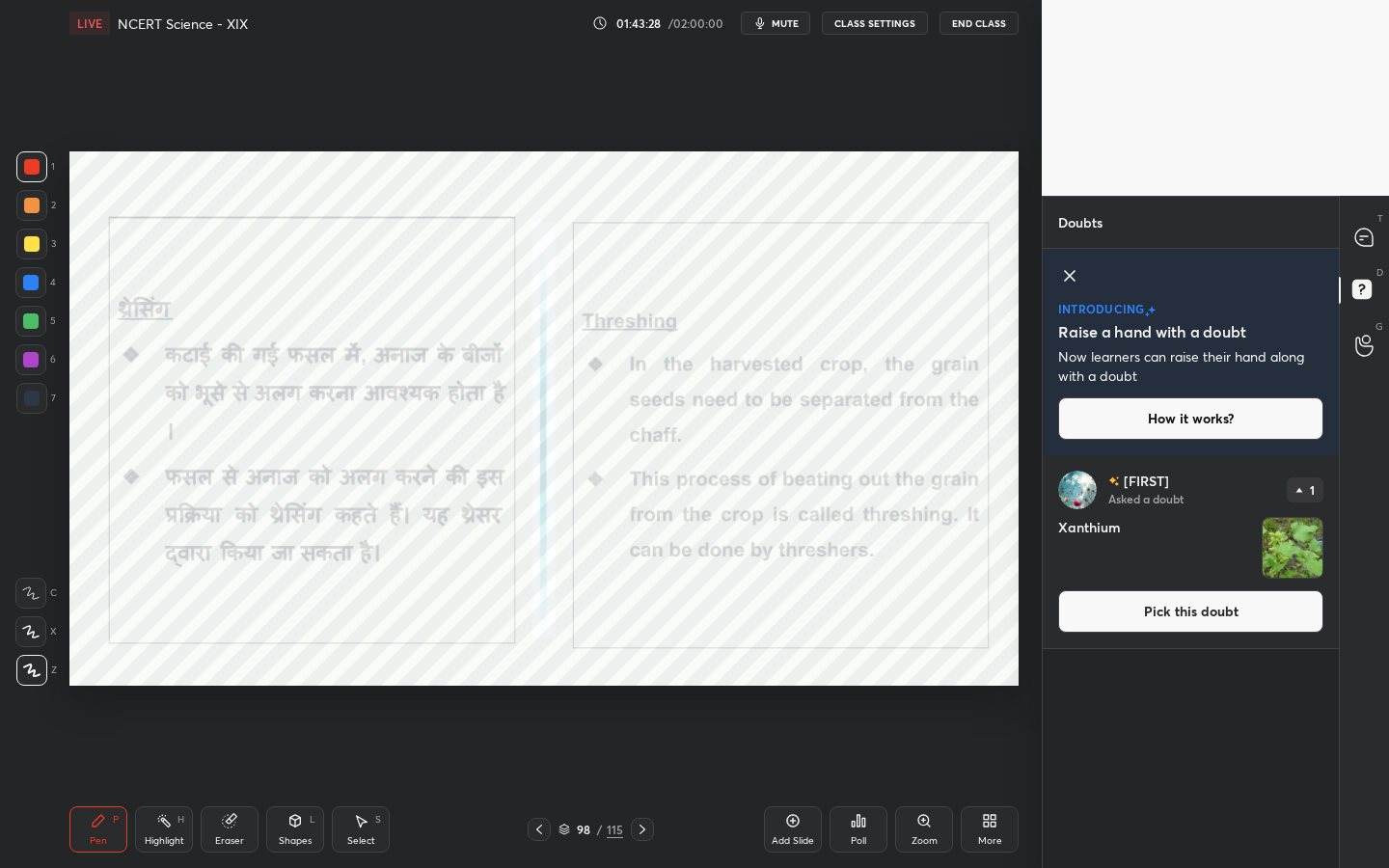 scroll, scrollTop: 7, scrollLeft: 7, axis: both 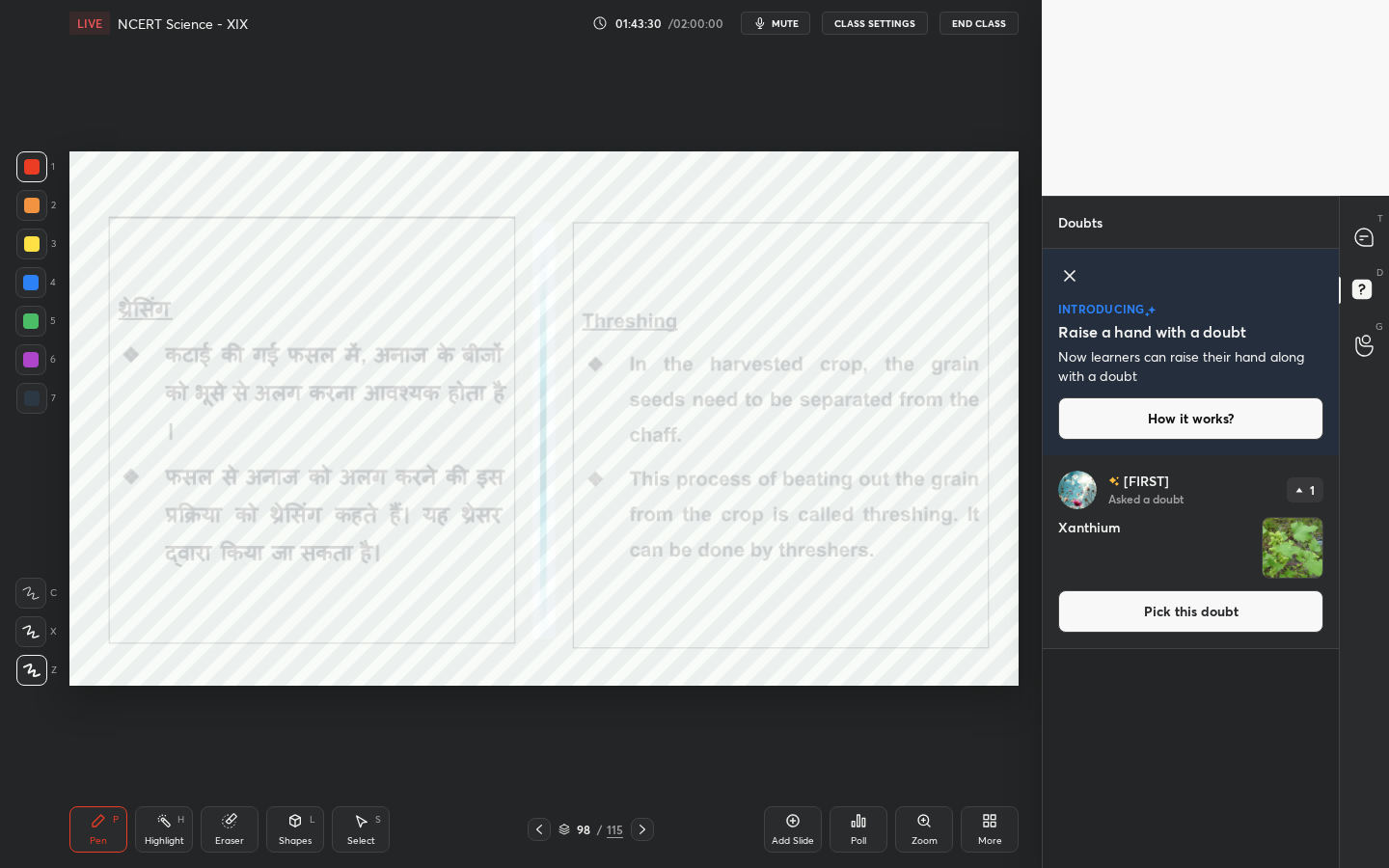 click on "Pick this doubt" at bounding box center (1190, 611) 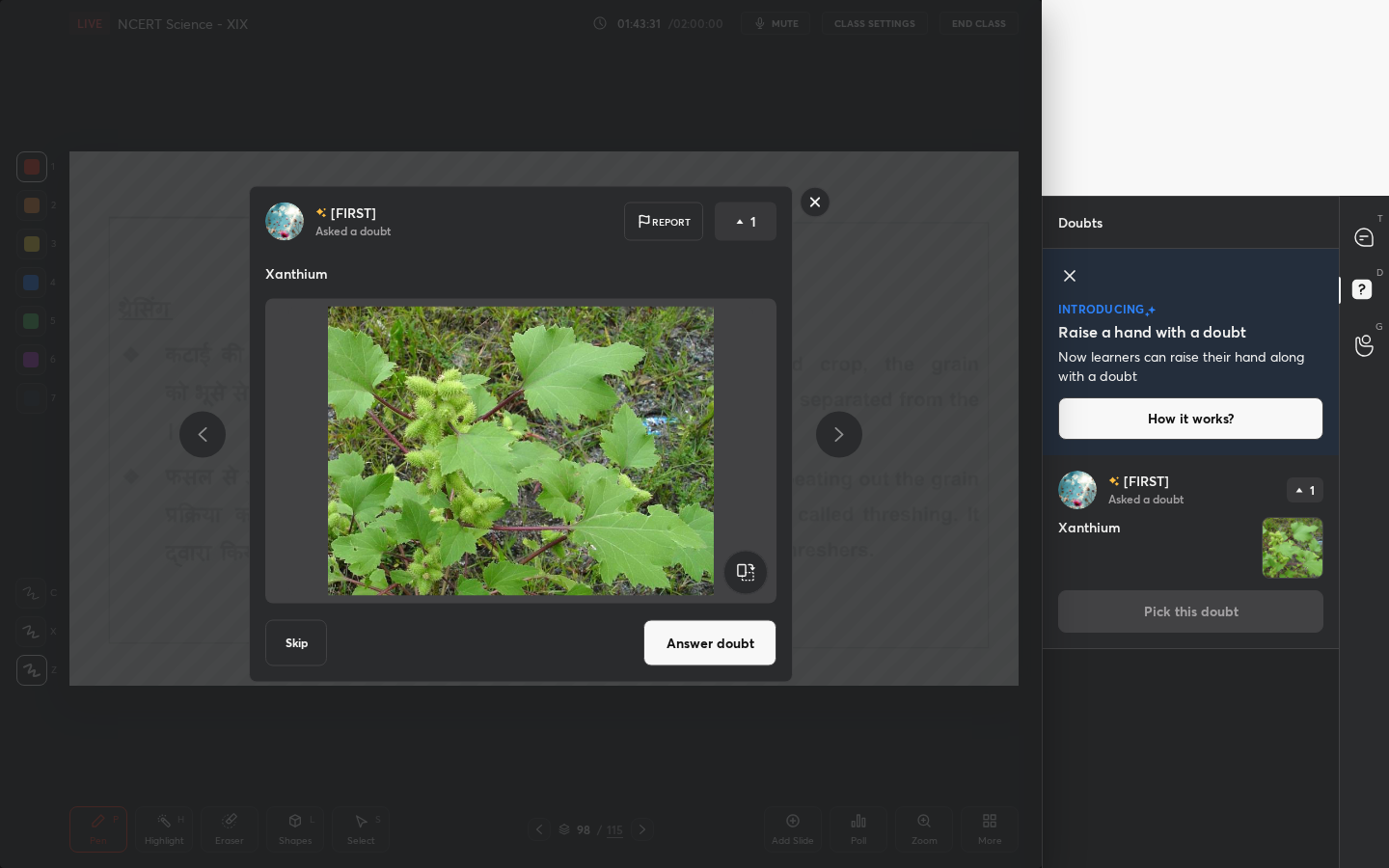 click on "Answer doubt" at bounding box center [710, 643] 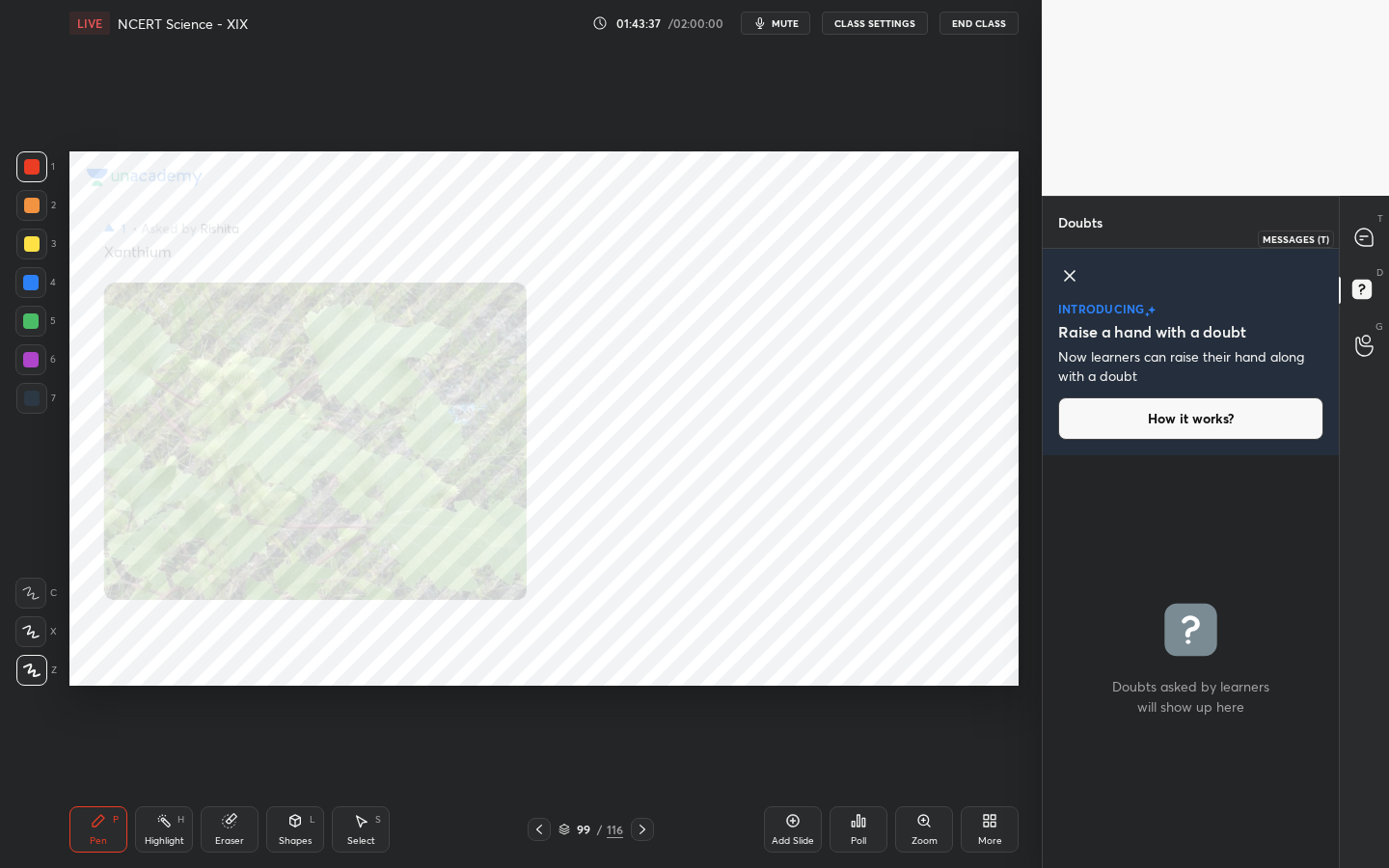 click 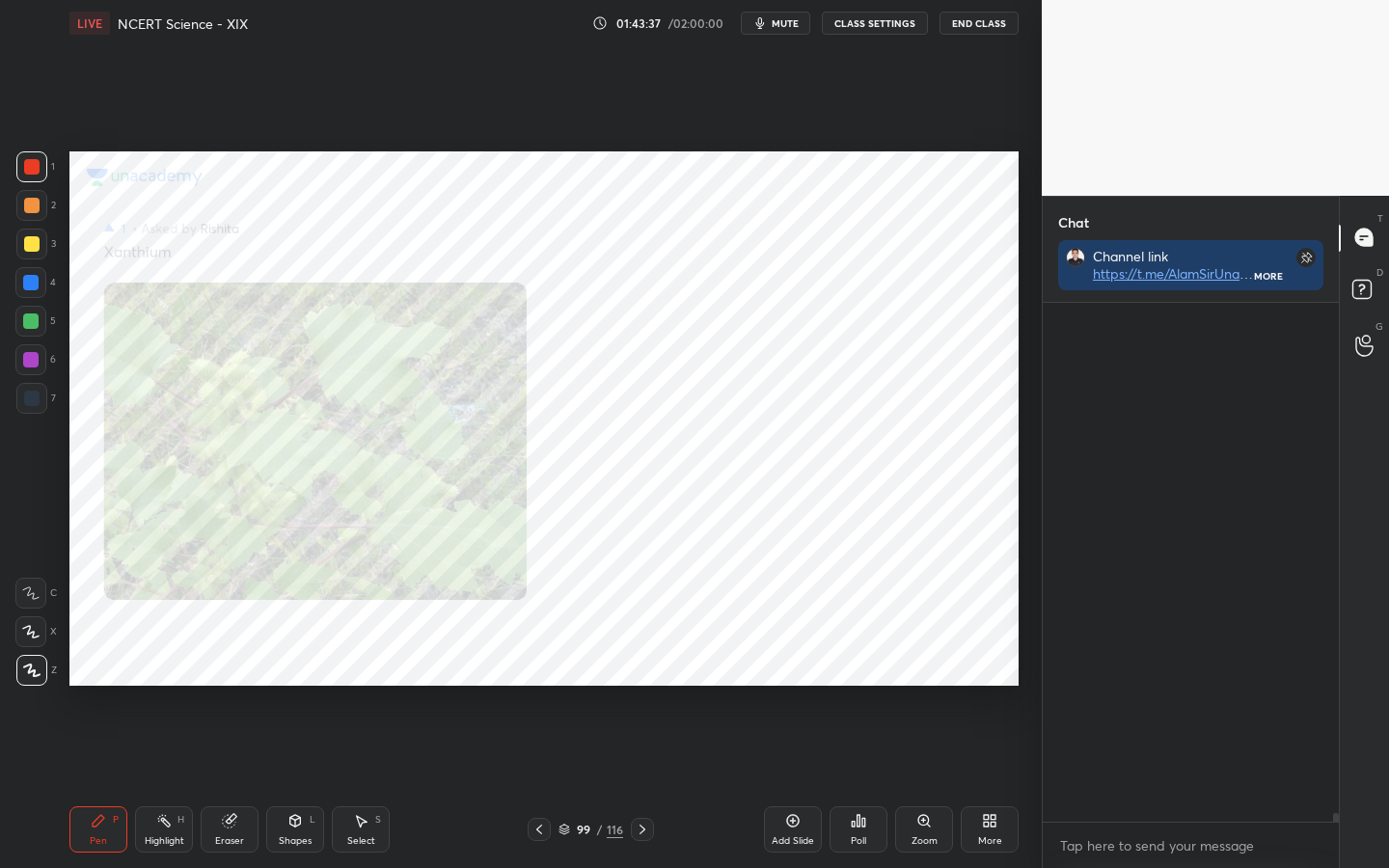 scroll, scrollTop: 31017, scrollLeft: 0, axis: vertical 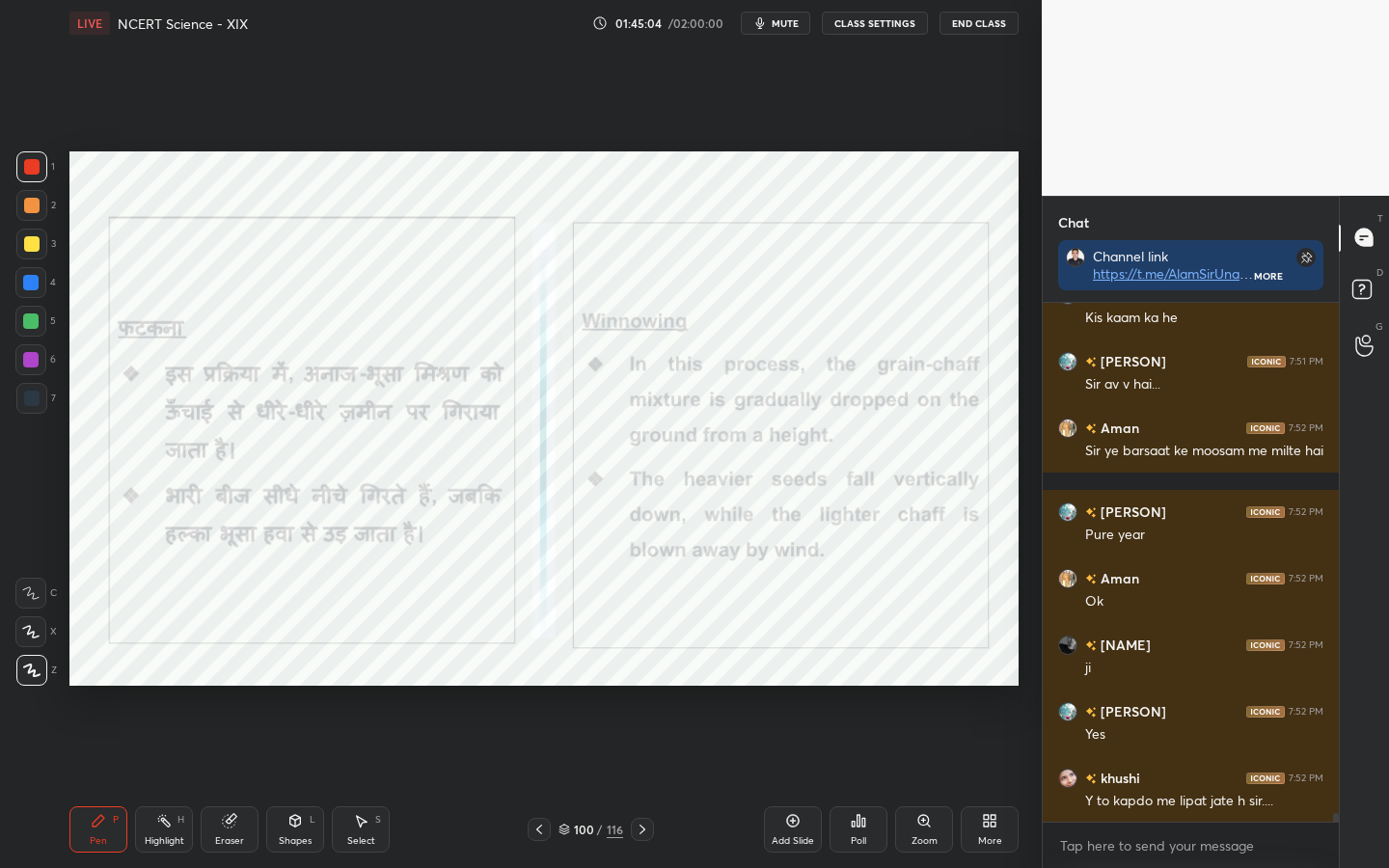 click on "Eraser" at bounding box center [230, 841] 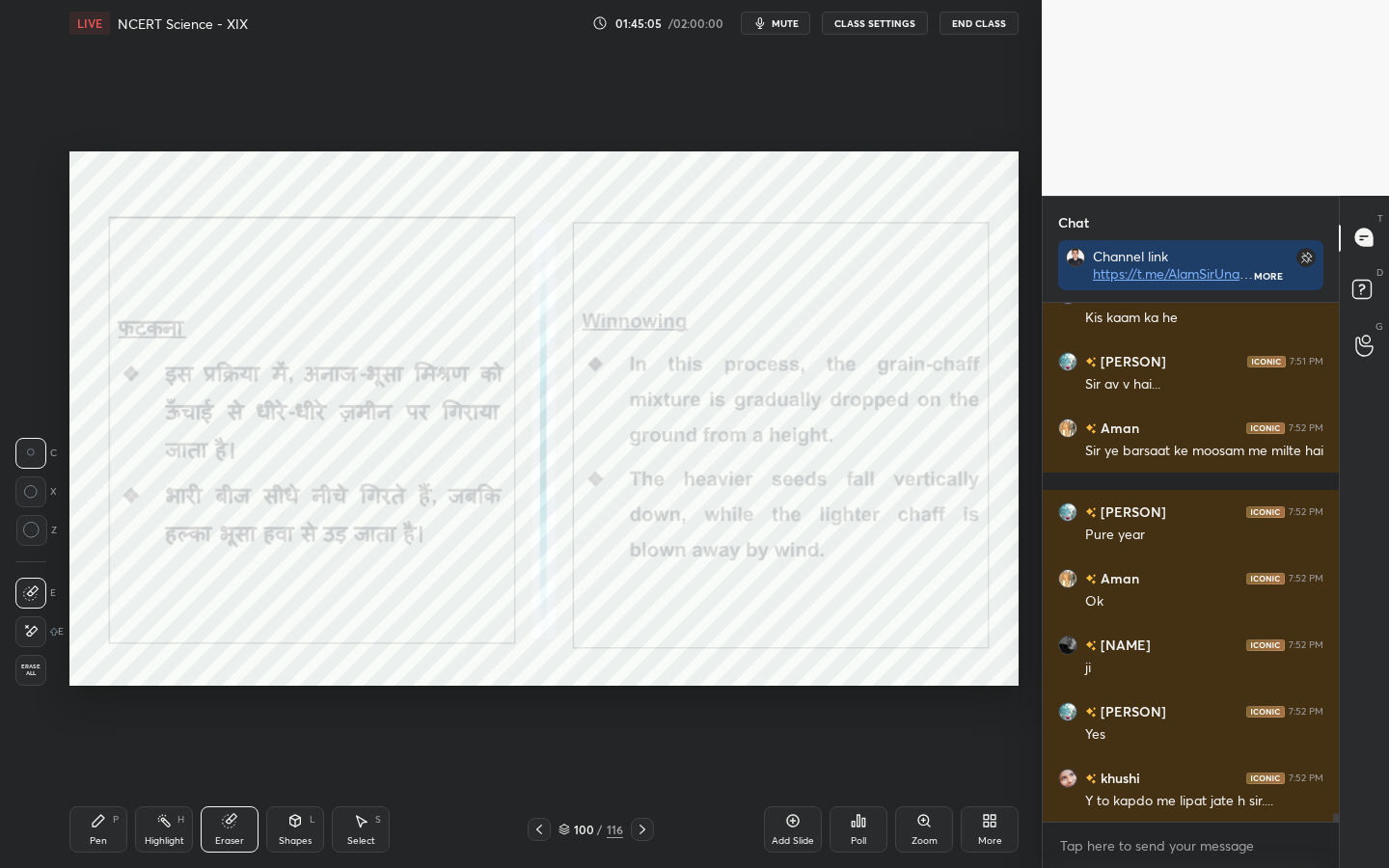 drag, startPoint x: 28, startPoint y: 671, endPoint x: 45, endPoint y: 666, distance: 17.720045 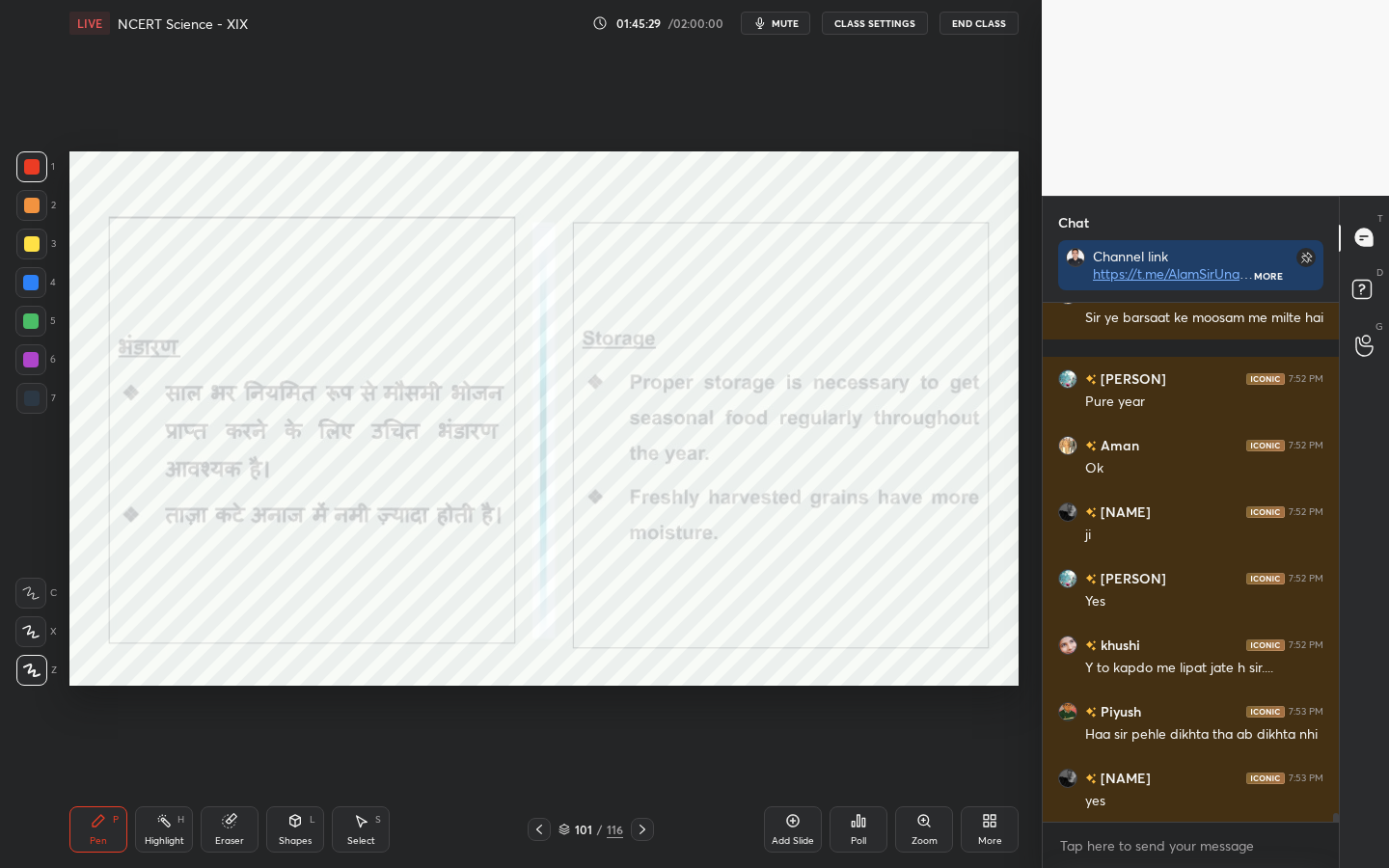 scroll, scrollTop: 31767, scrollLeft: 0, axis: vertical 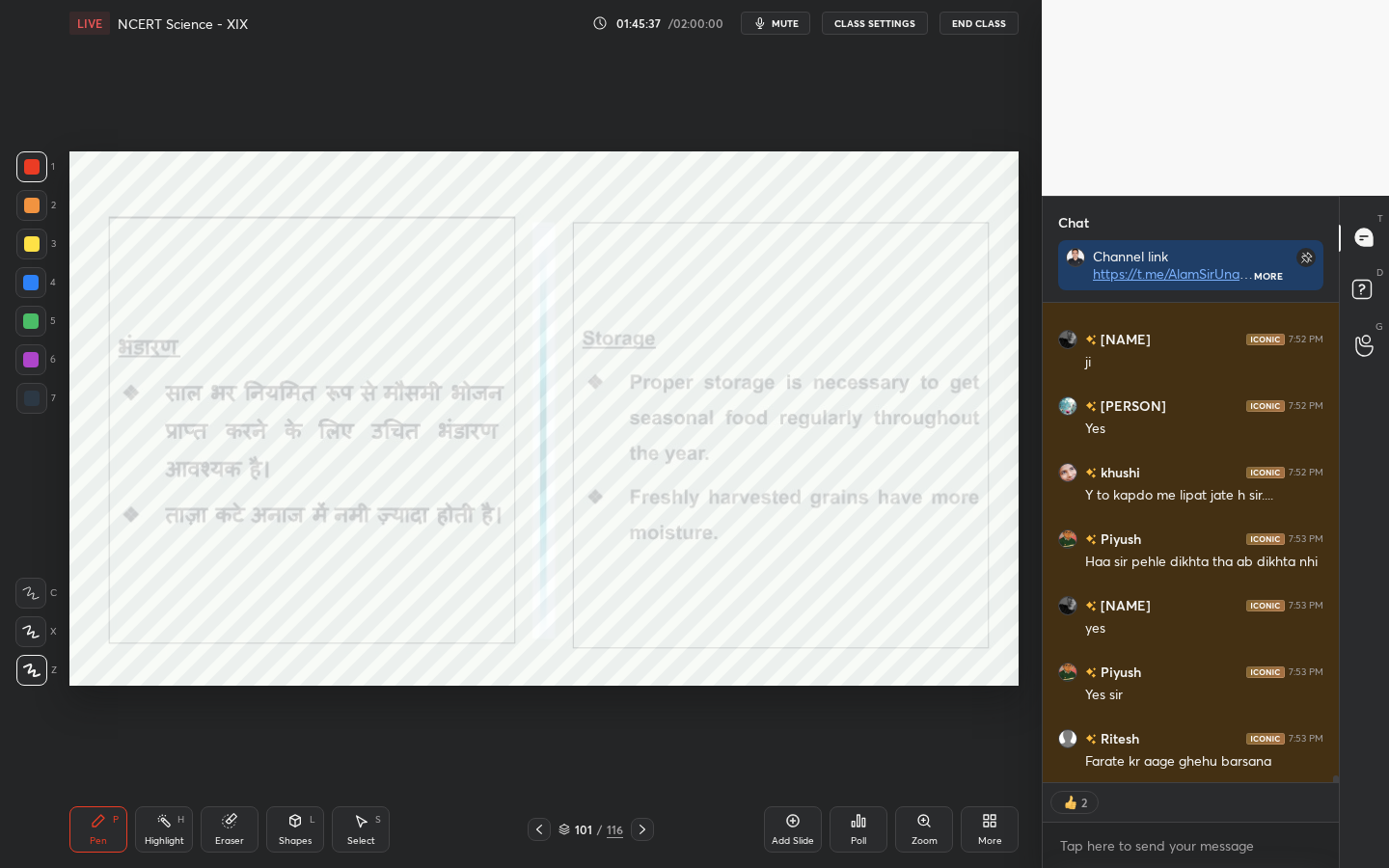 drag, startPoint x: 228, startPoint y: 838, endPoint x: 161, endPoint y: 773, distance: 93.34881 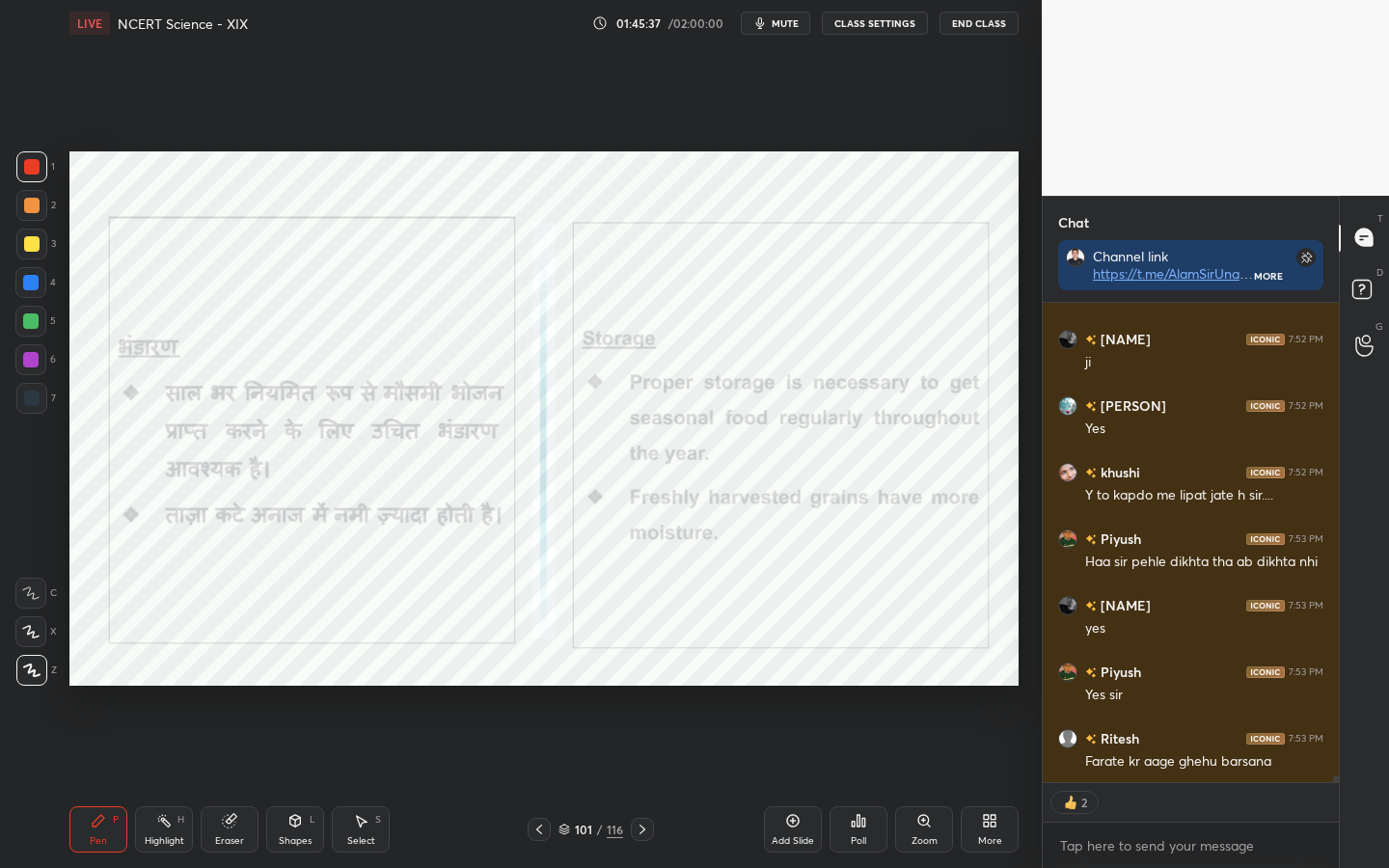 click on "Eraser" at bounding box center [230, 841] 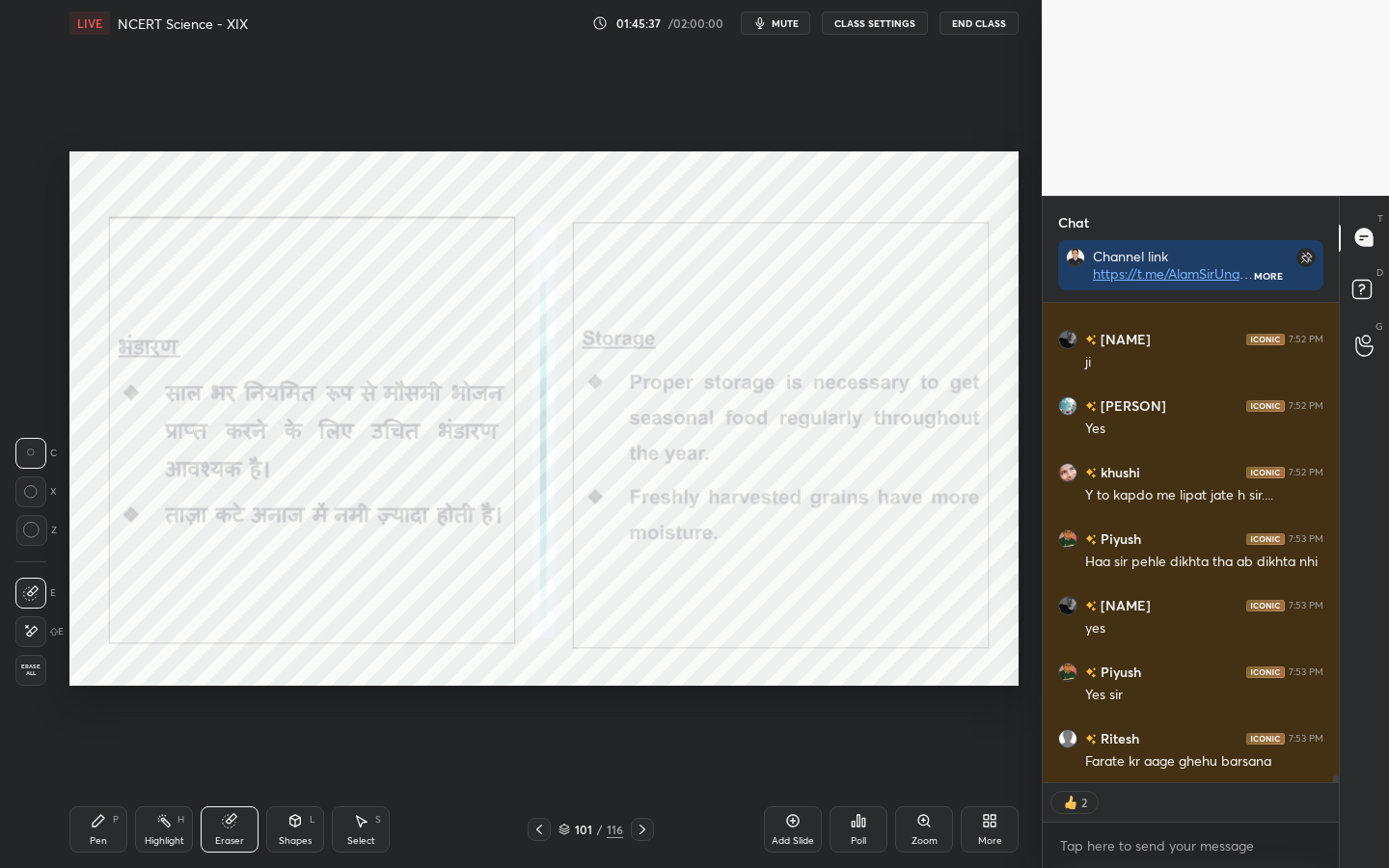 drag, startPoint x: 30, startPoint y: 663, endPoint x: 62, endPoint y: 656, distance: 32.756679 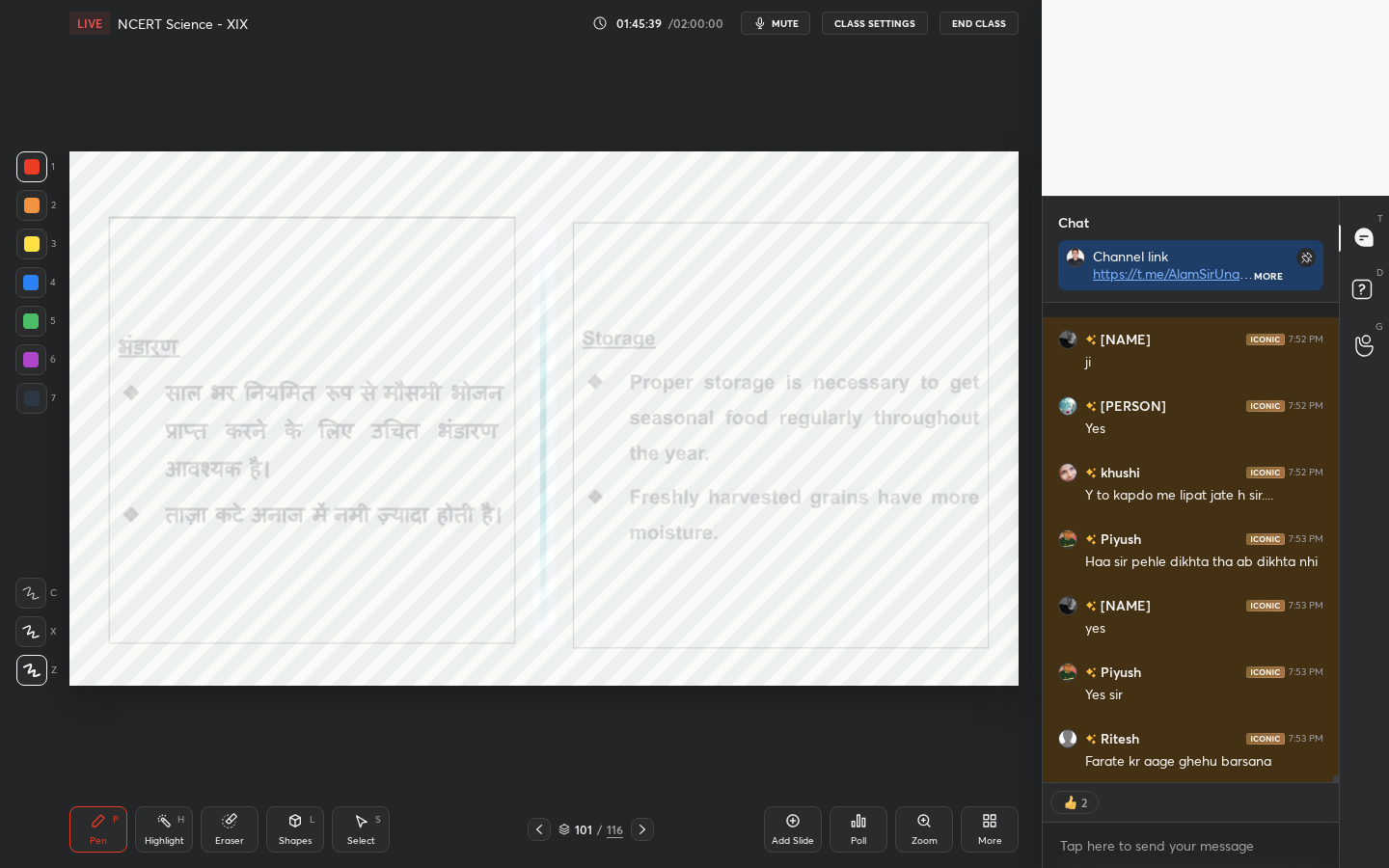 scroll, scrollTop: 31957, scrollLeft: 0, axis: vertical 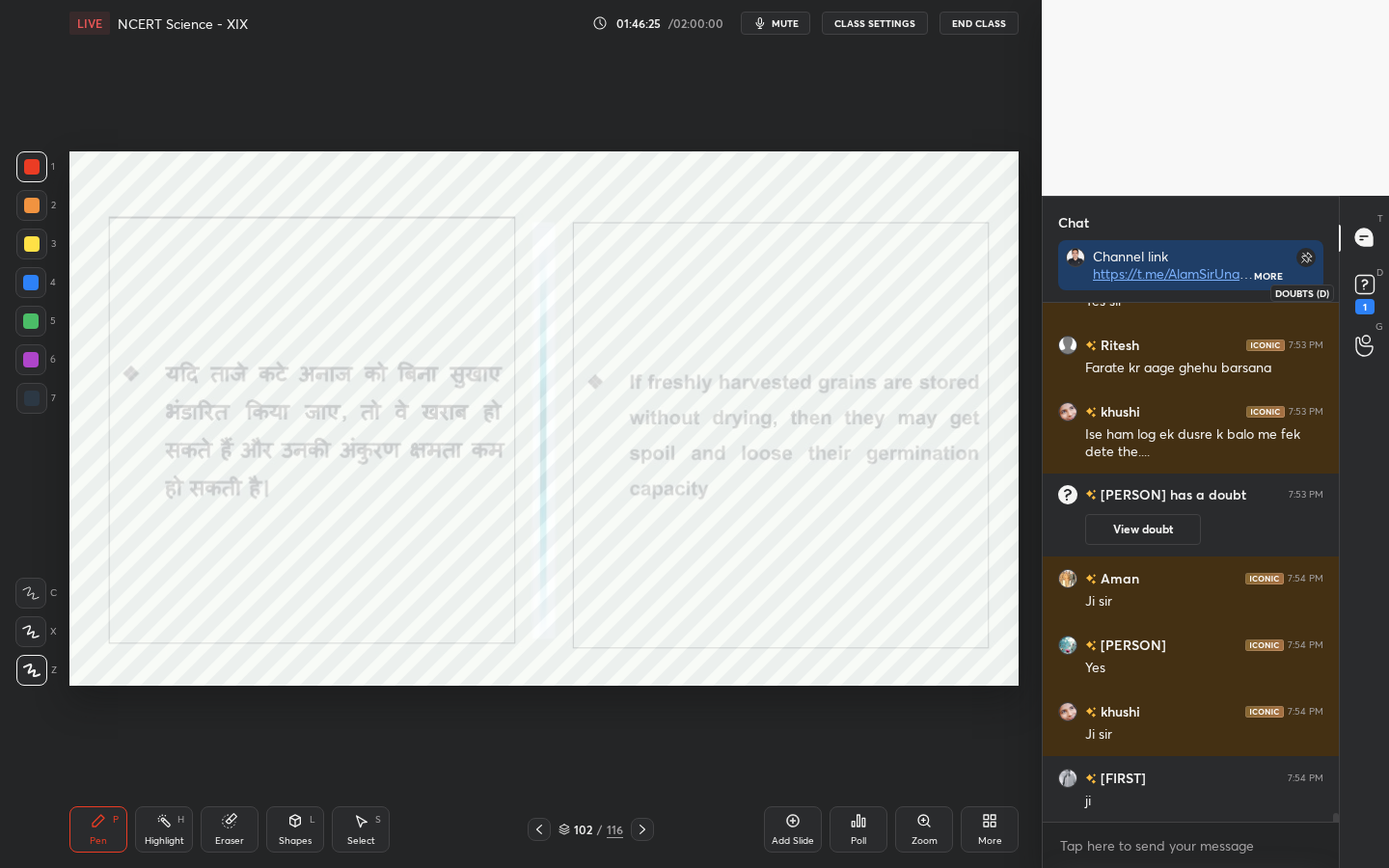 click on "1" at bounding box center (1365, 307) 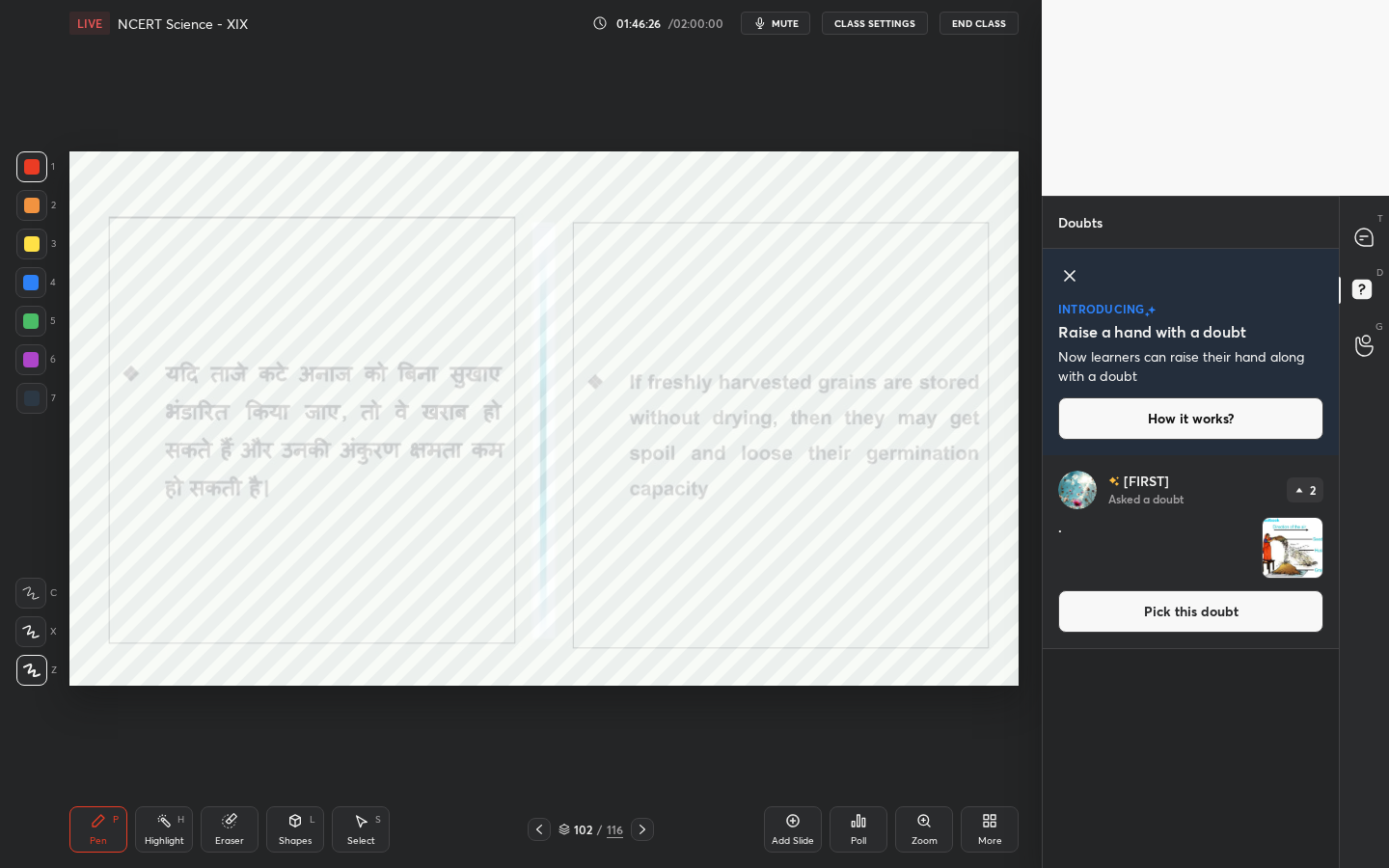click on "Pick this doubt" at bounding box center [1190, 611] 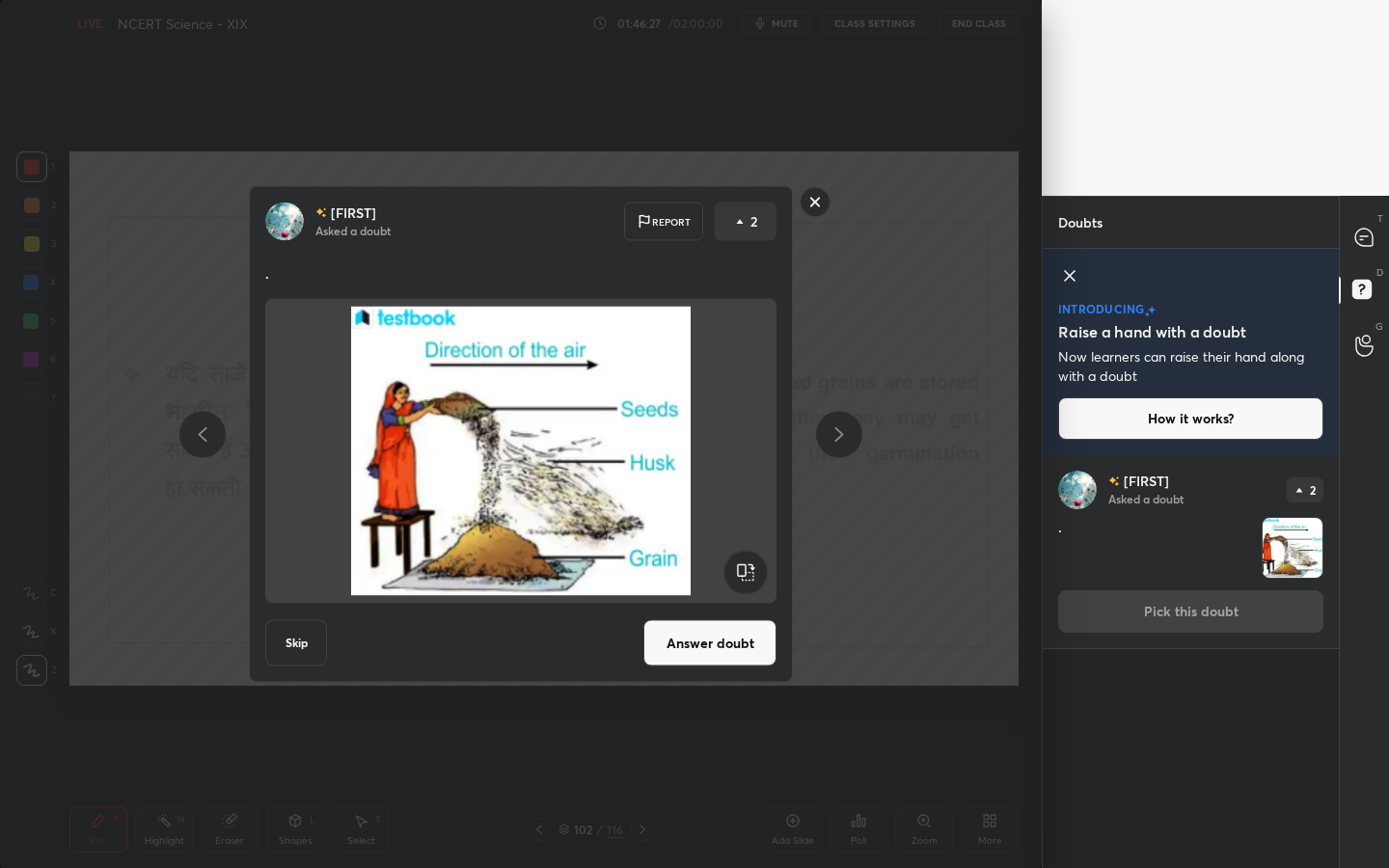 click on "Answer doubt" at bounding box center [710, 643] 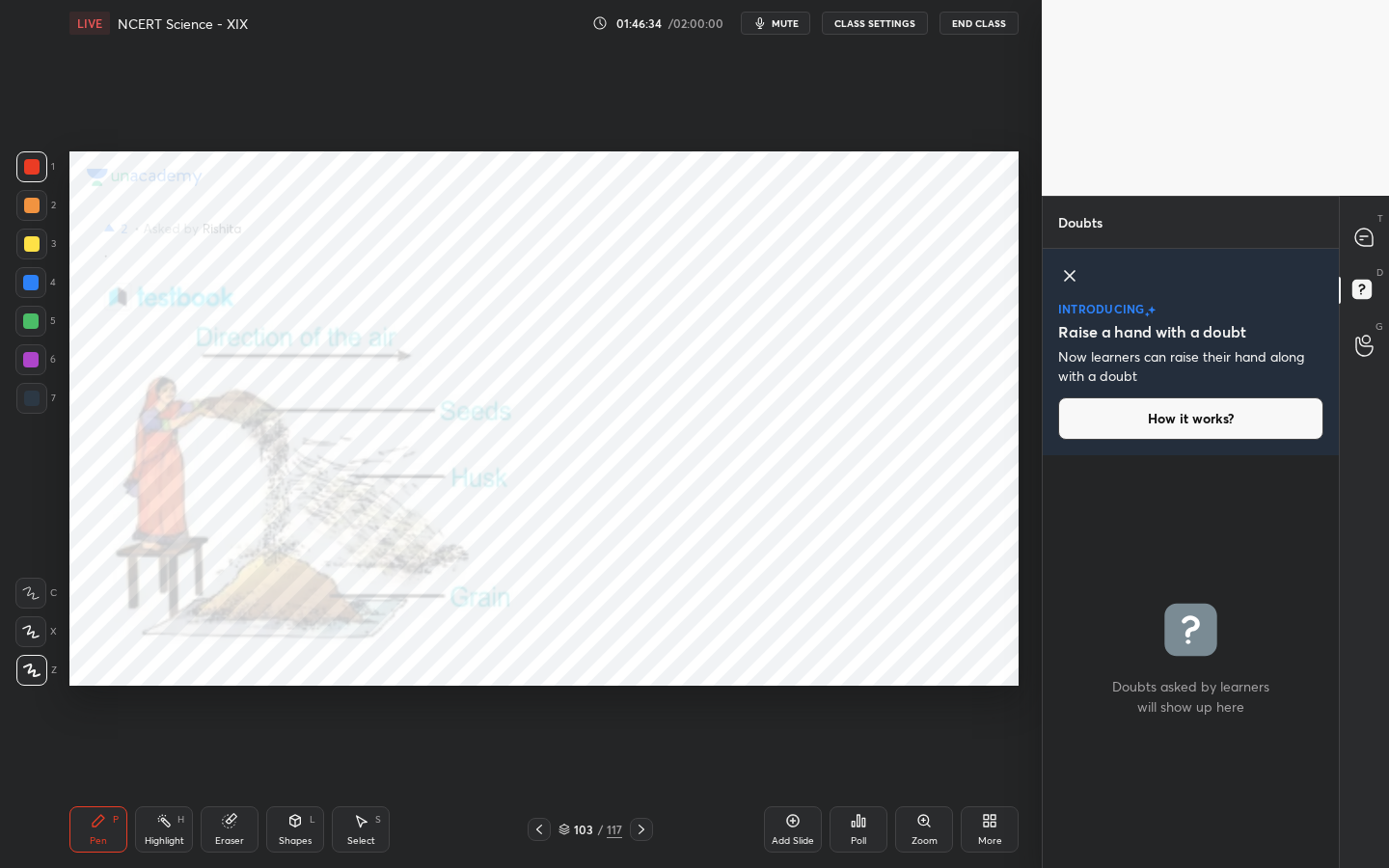 click 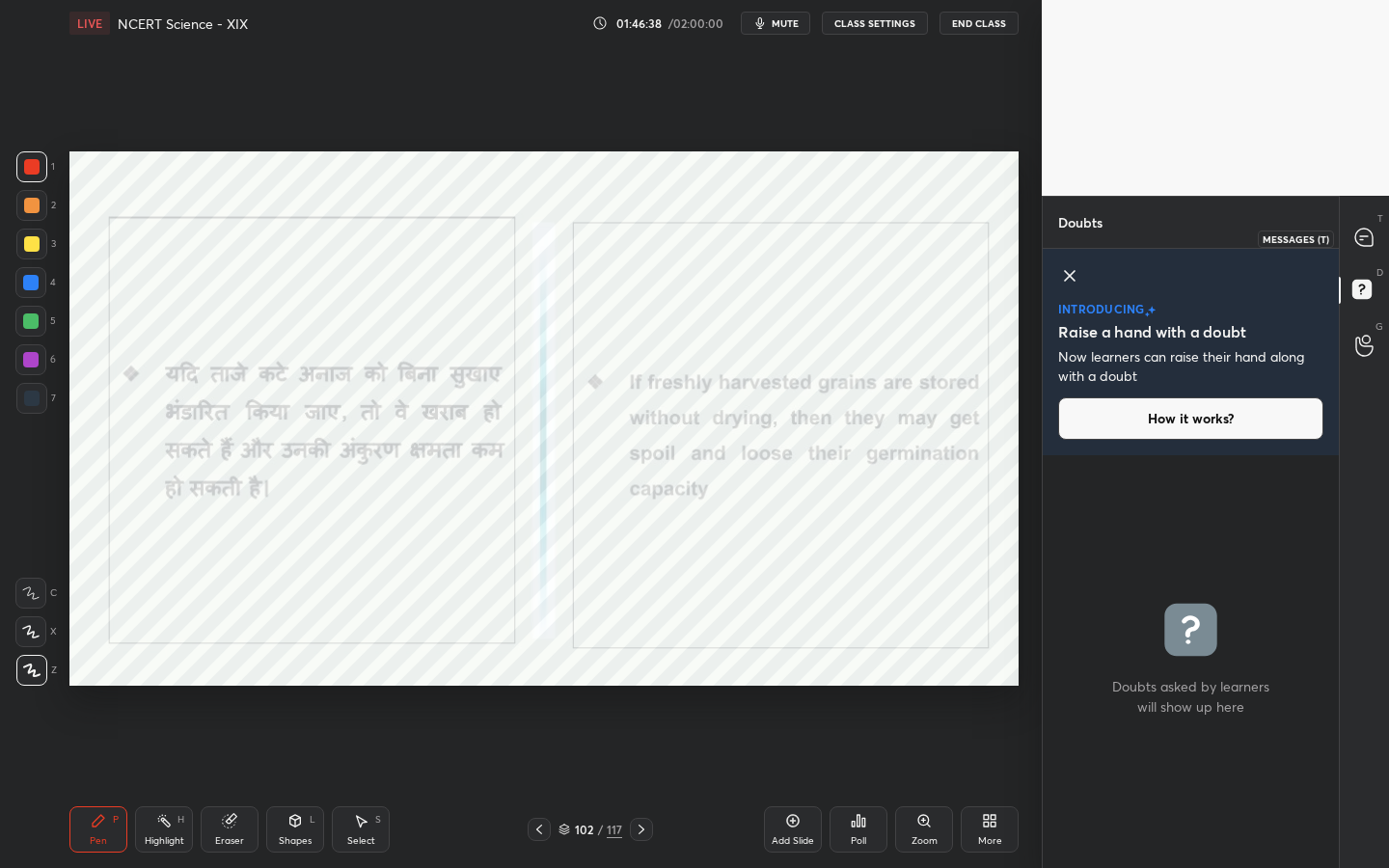 drag, startPoint x: 1363, startPoint y: 247, endPoint x: 1348, endPoint y: 256, distance: 17.49286 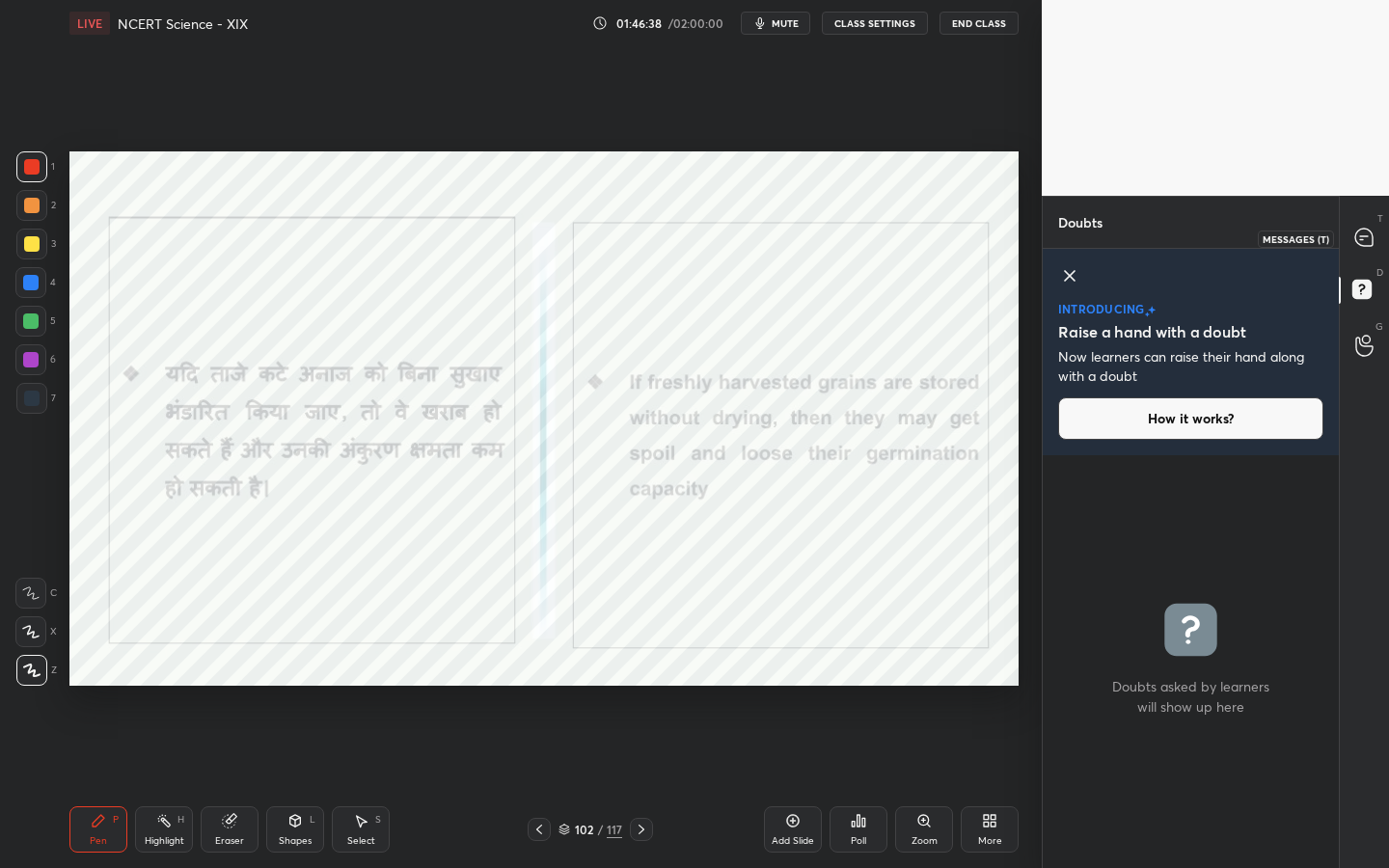 click 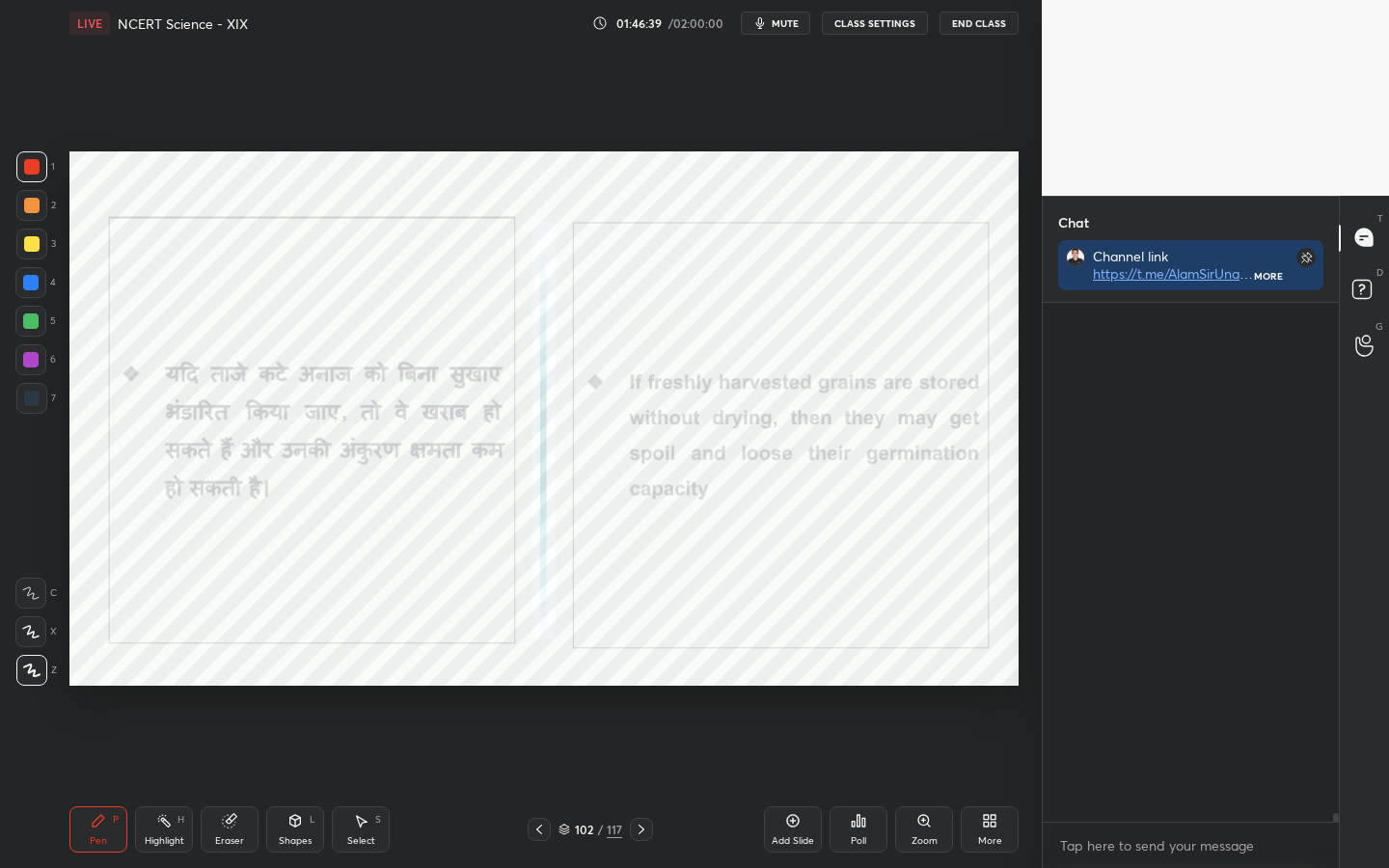 scroll, scrollTop: 352, scrollLeft: 290, axis: both 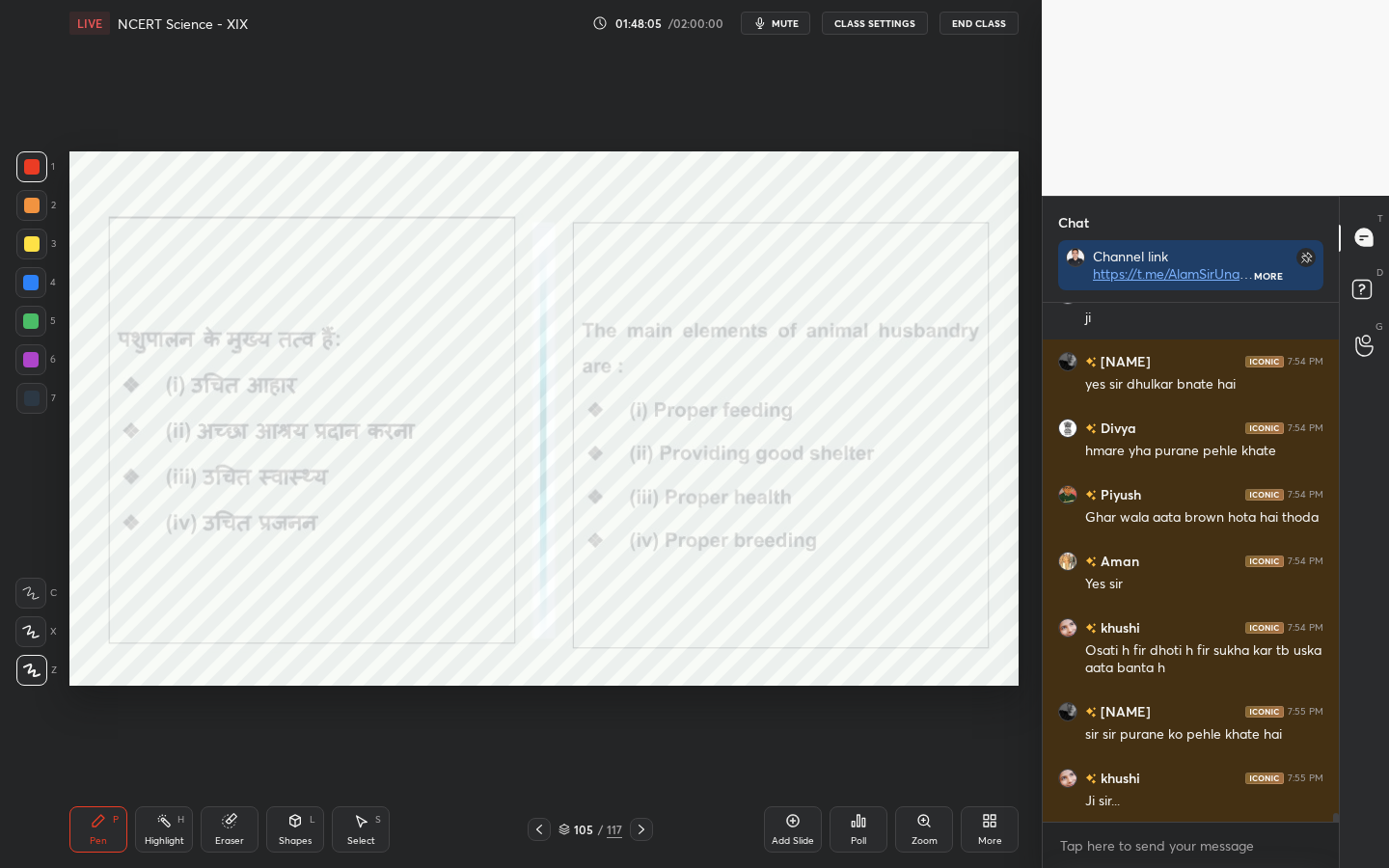 click on "Eraser" at bounding box center (230, 841) 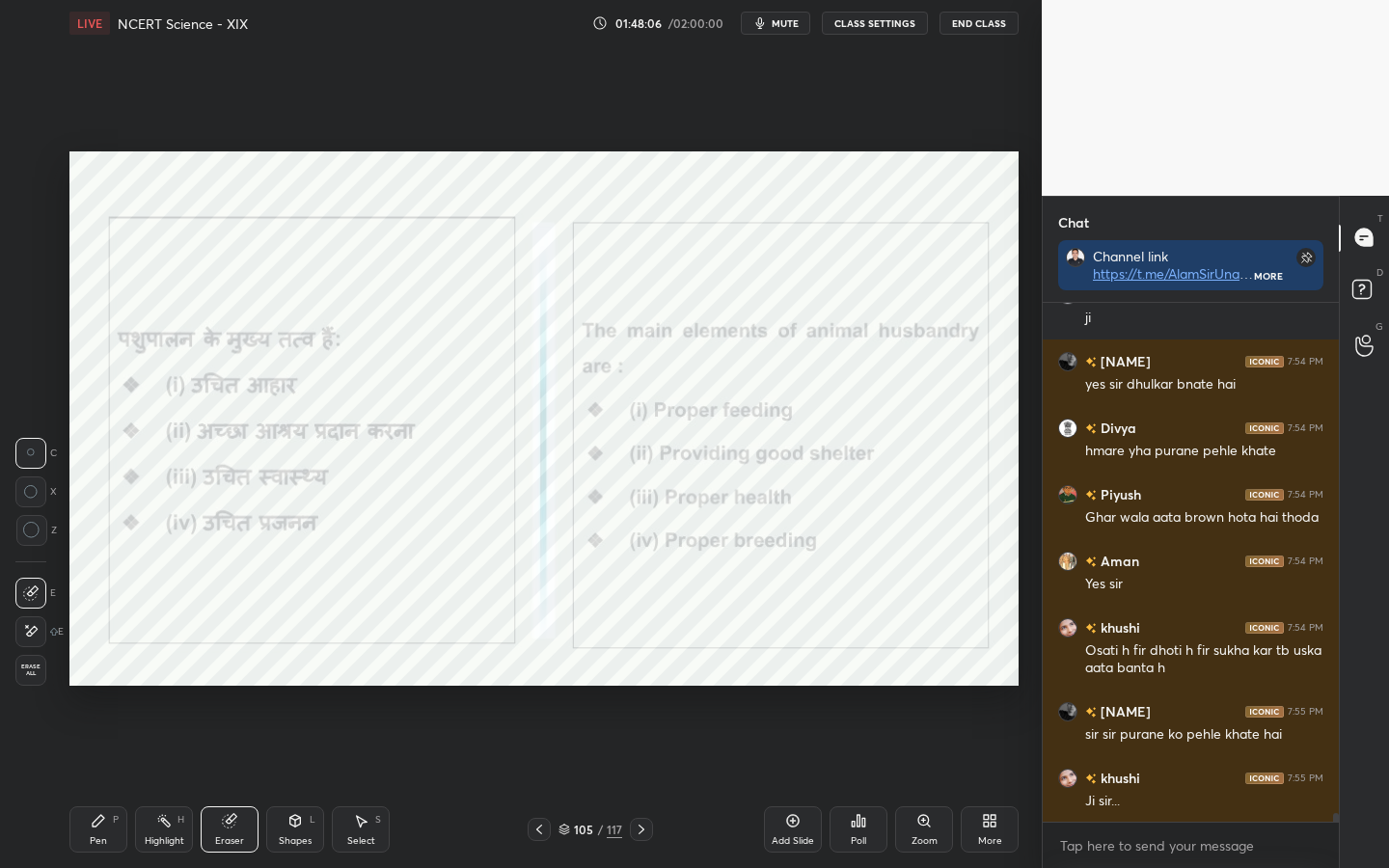 click on "Erase all" at bounding box center [31, 670] 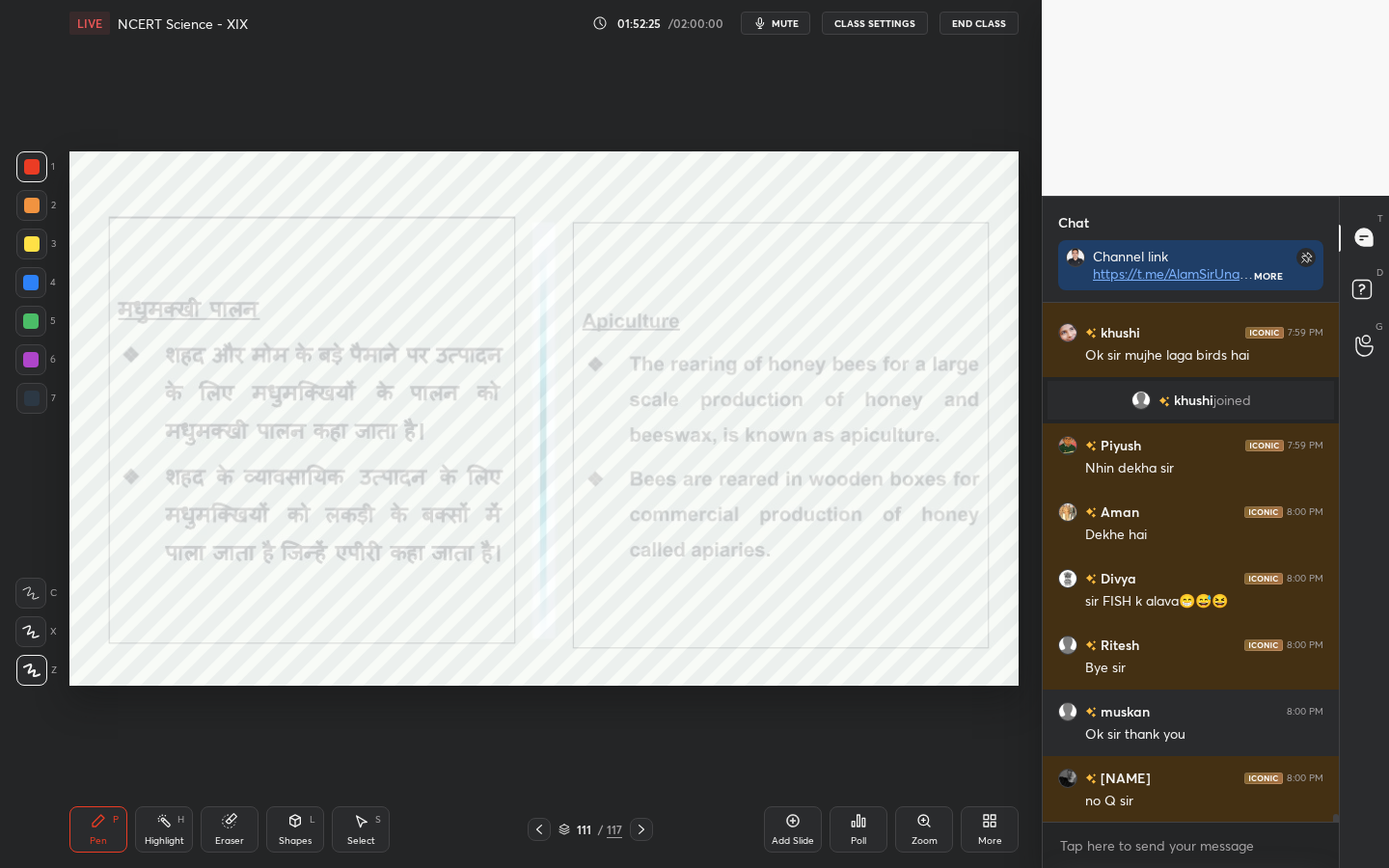 scroll, scrollTop: 32979, scrollLeft: 0, axis: vertical 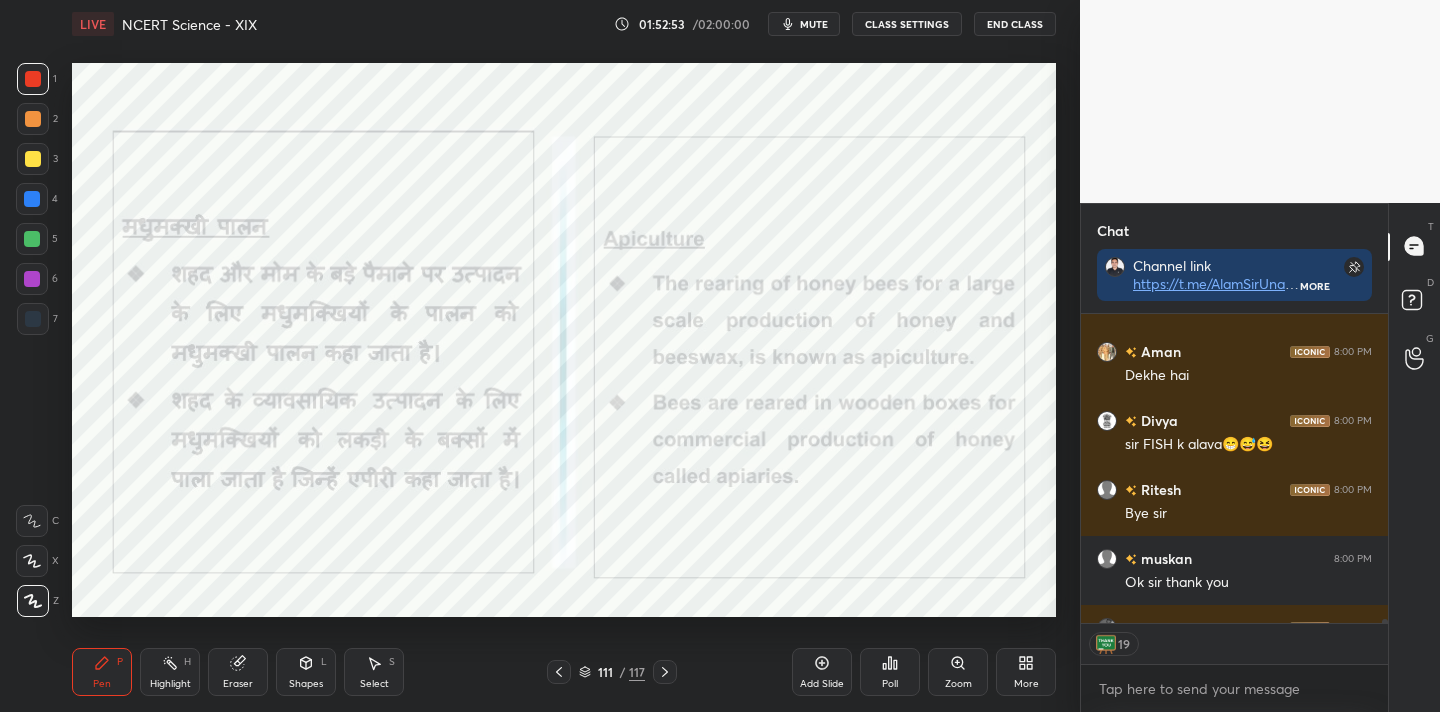 click 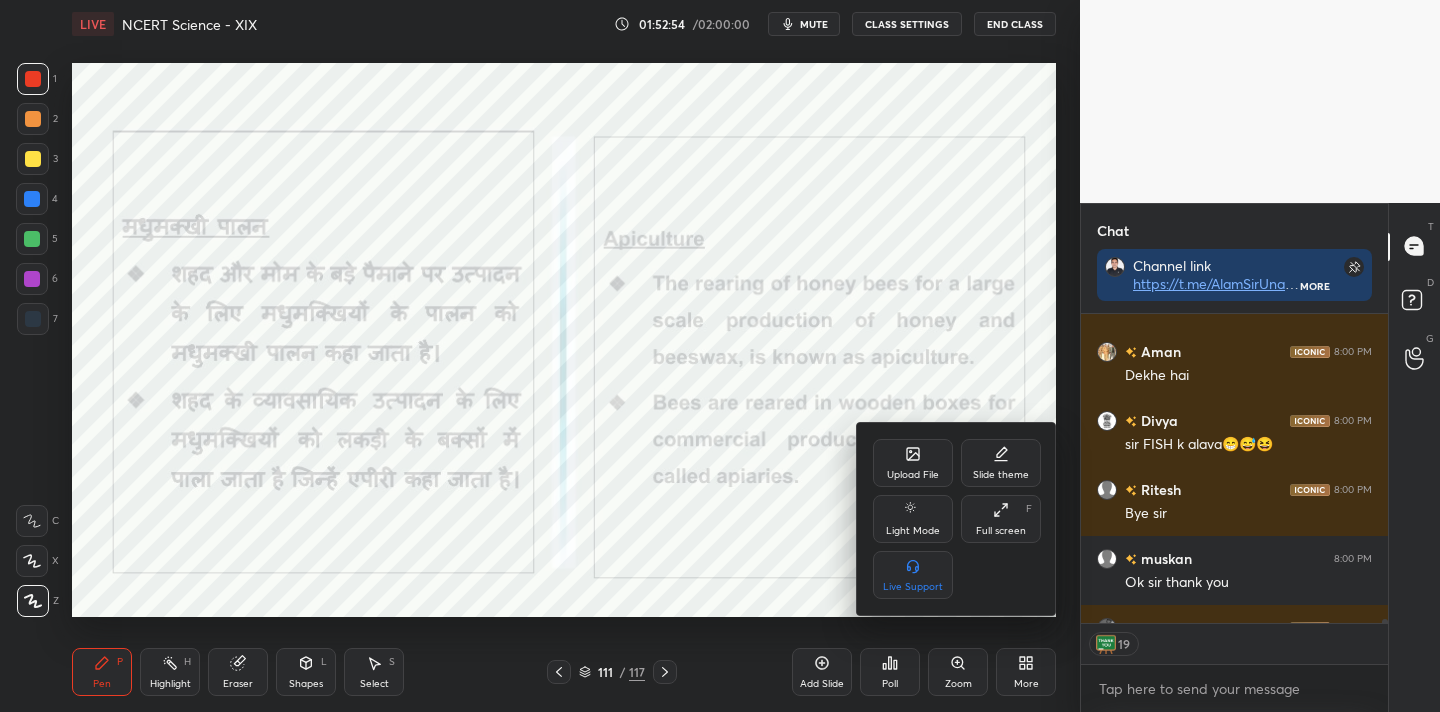 click on "Full screen F" at bounding box center (1001, 519) 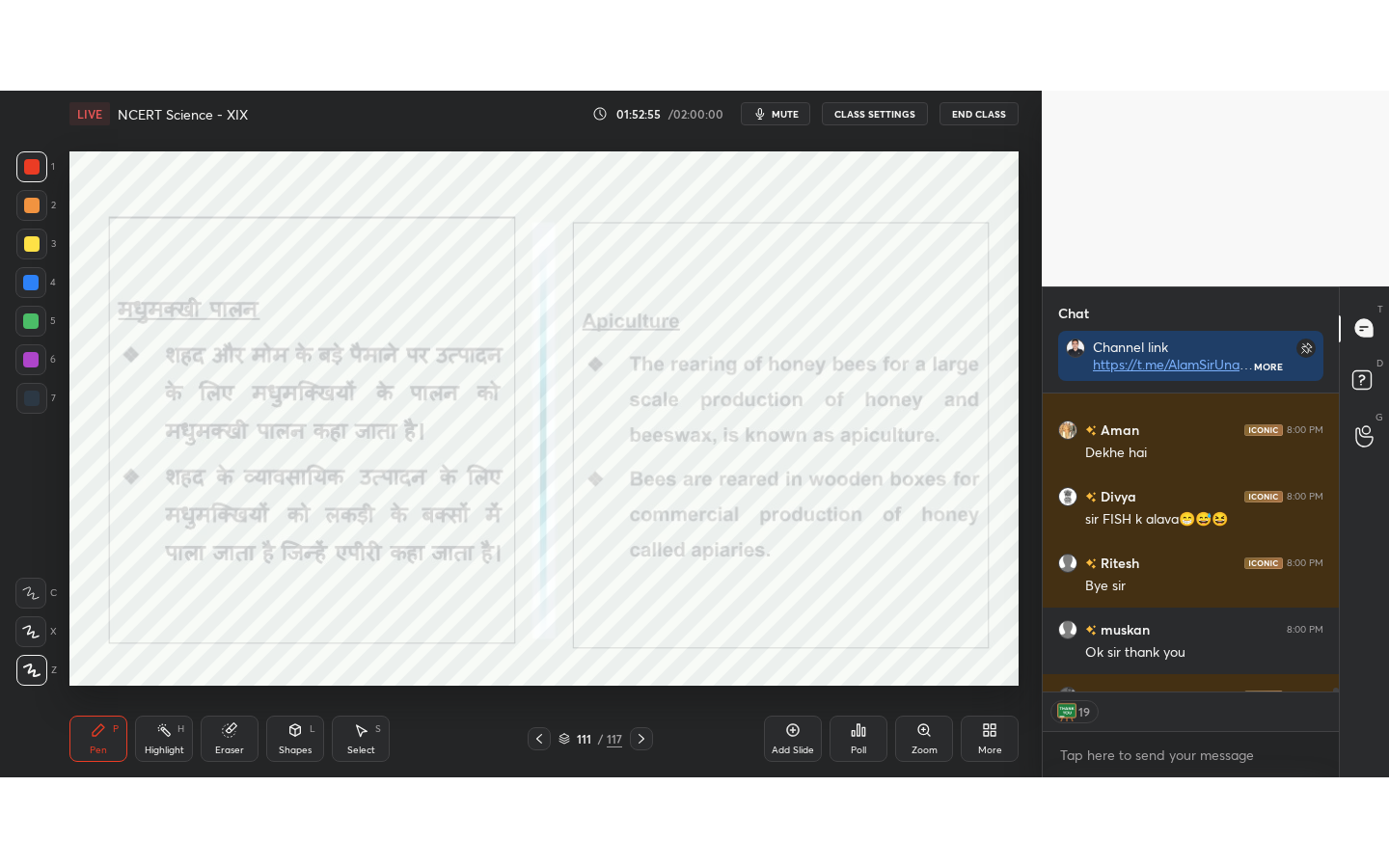 scroll, scrollTop: 95700, scrollLeft: 95494, axis: both 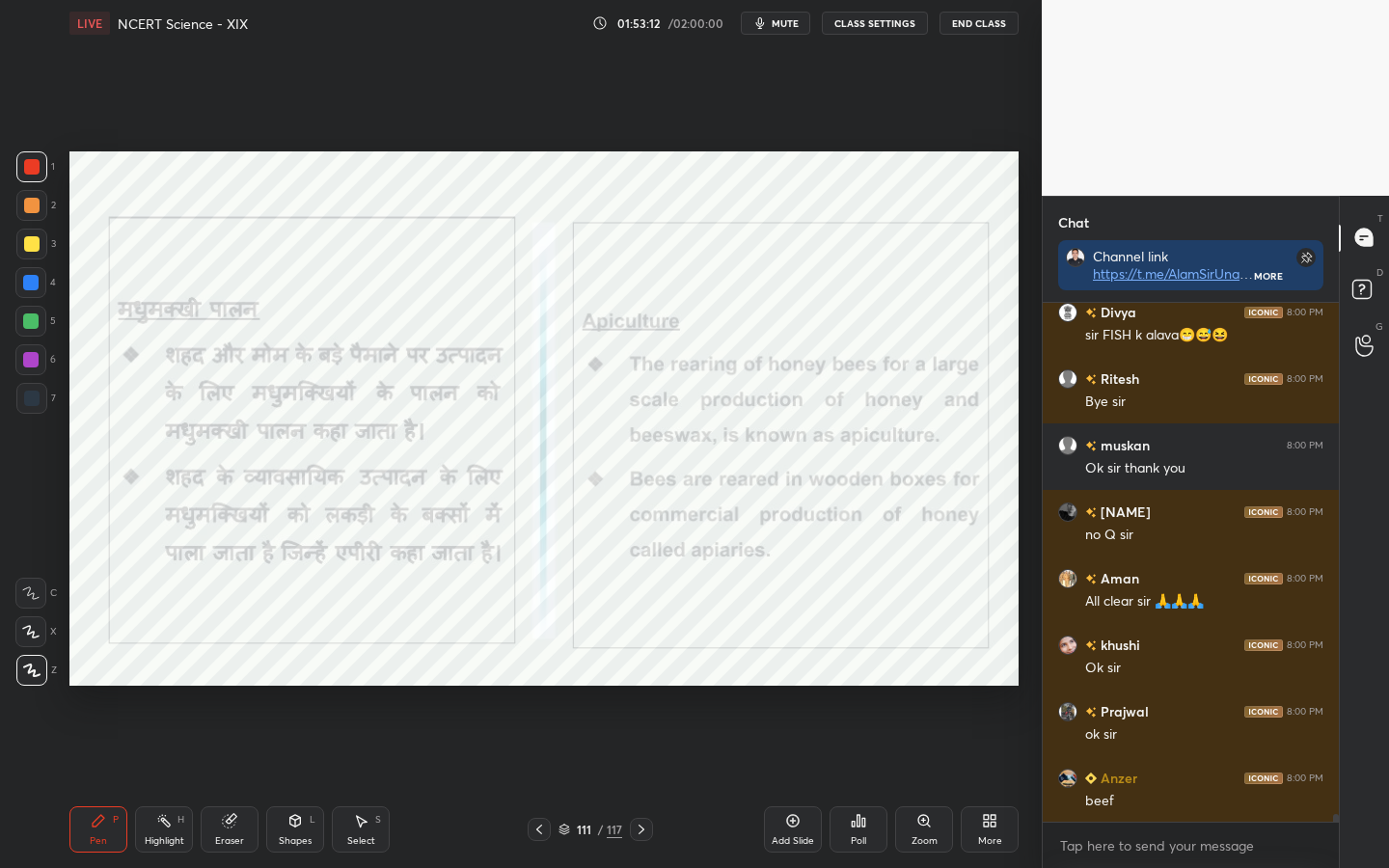 click on "Eraser" at bounding box center (230, 841) 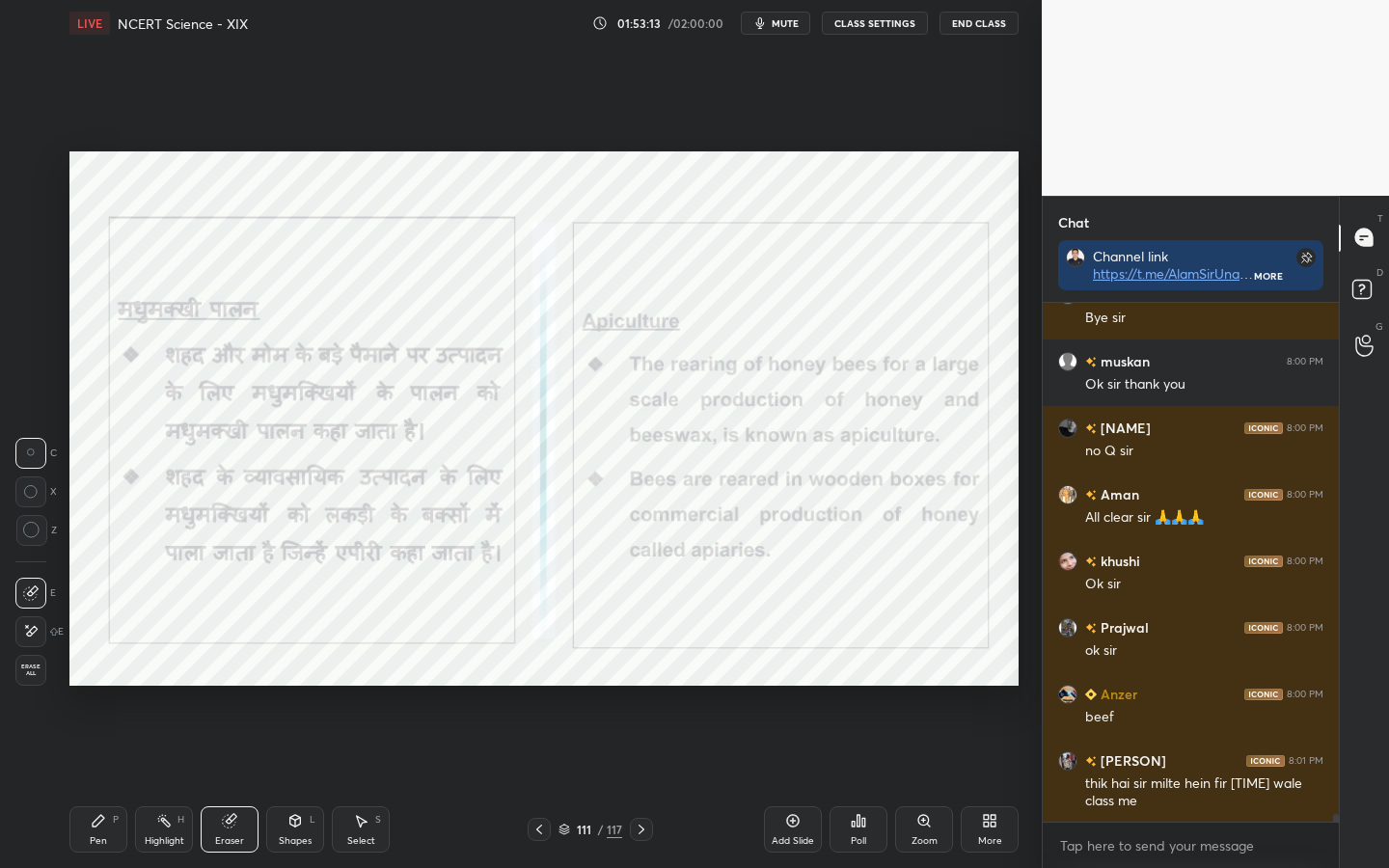 click on "Erase all" at bounding box center [31, 670] 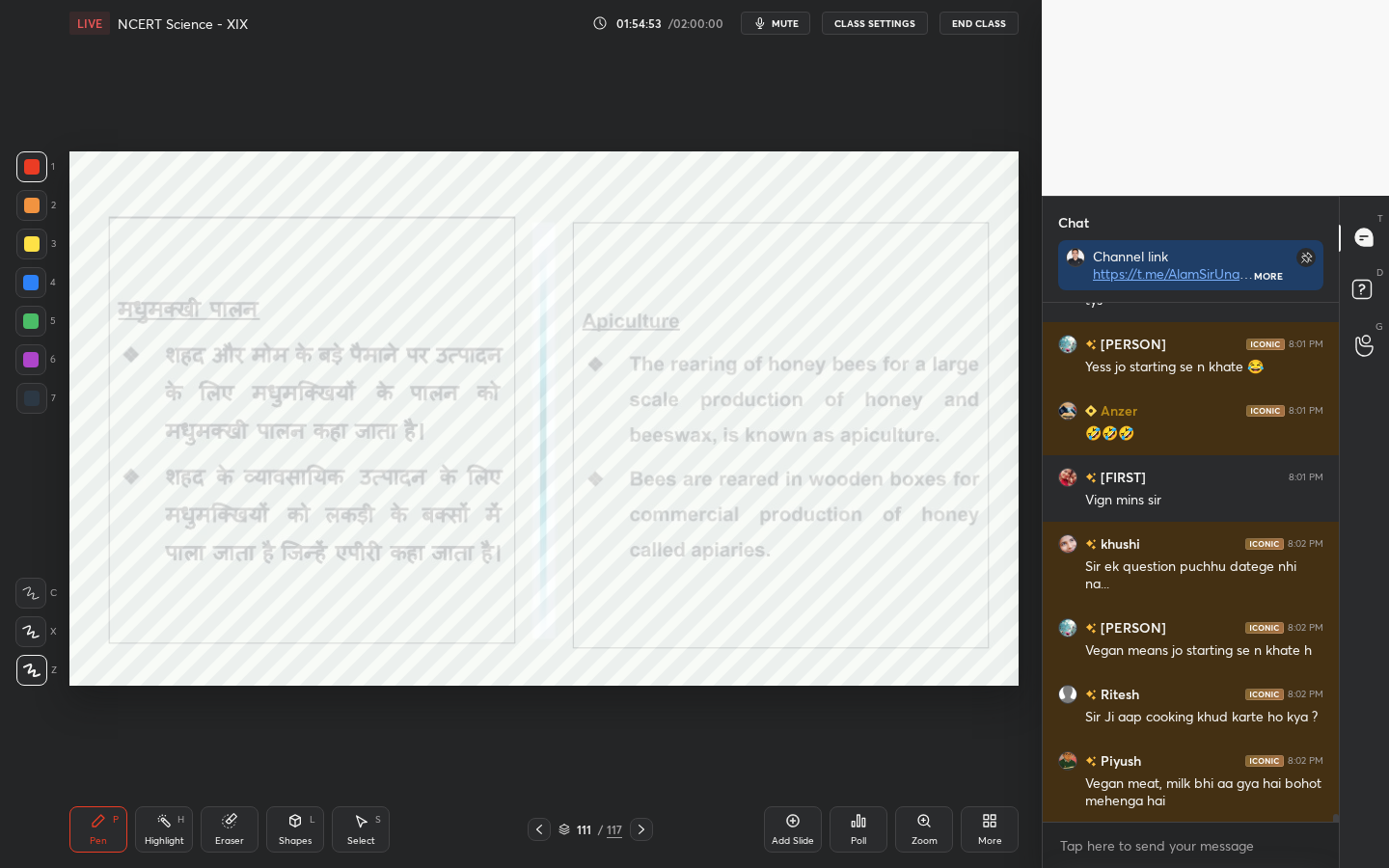 scroll, scrollTop: 34562, scrollLeft: 0, axis: vertical 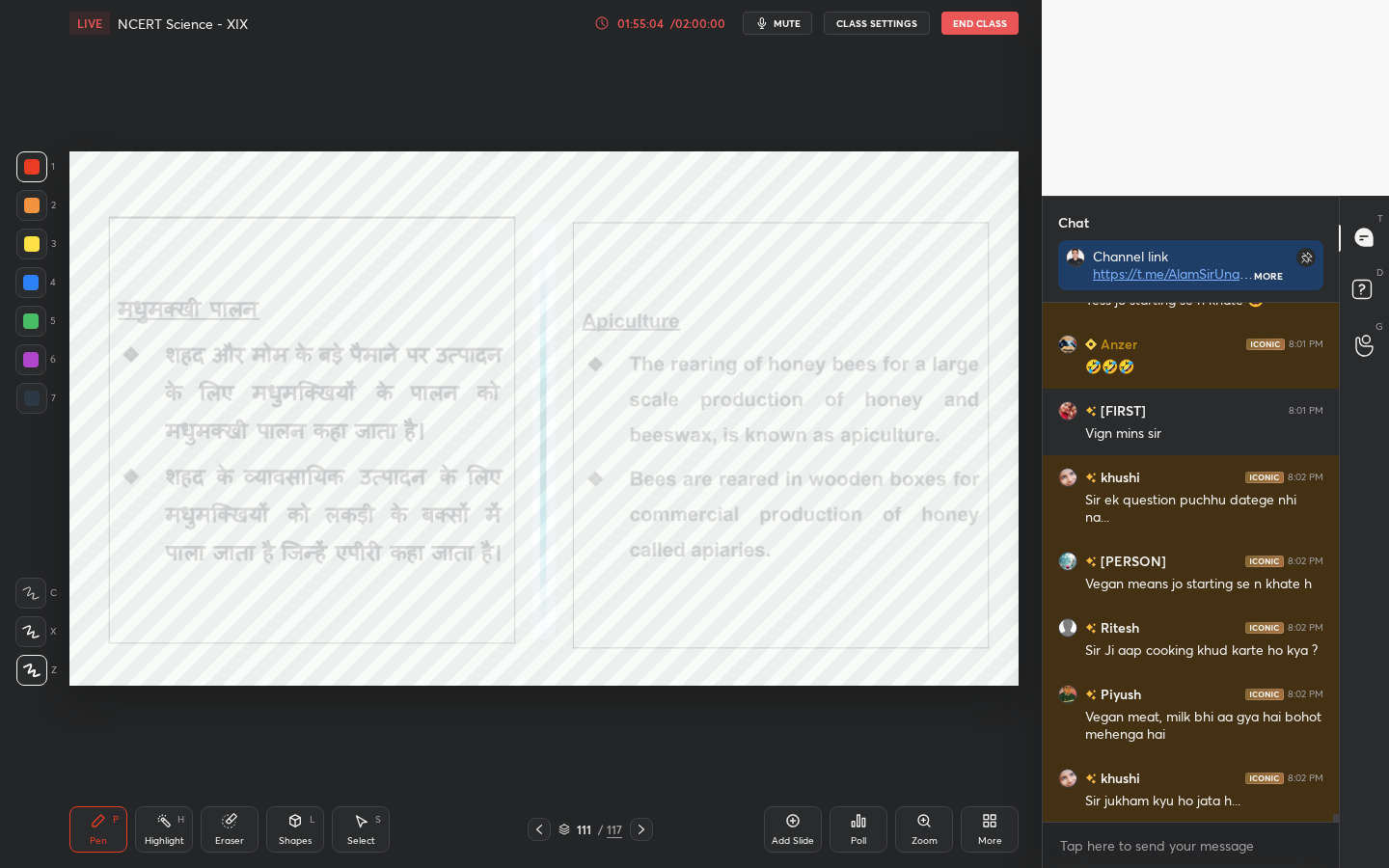 click on "01:55:04" at bounding box center (640, 23) 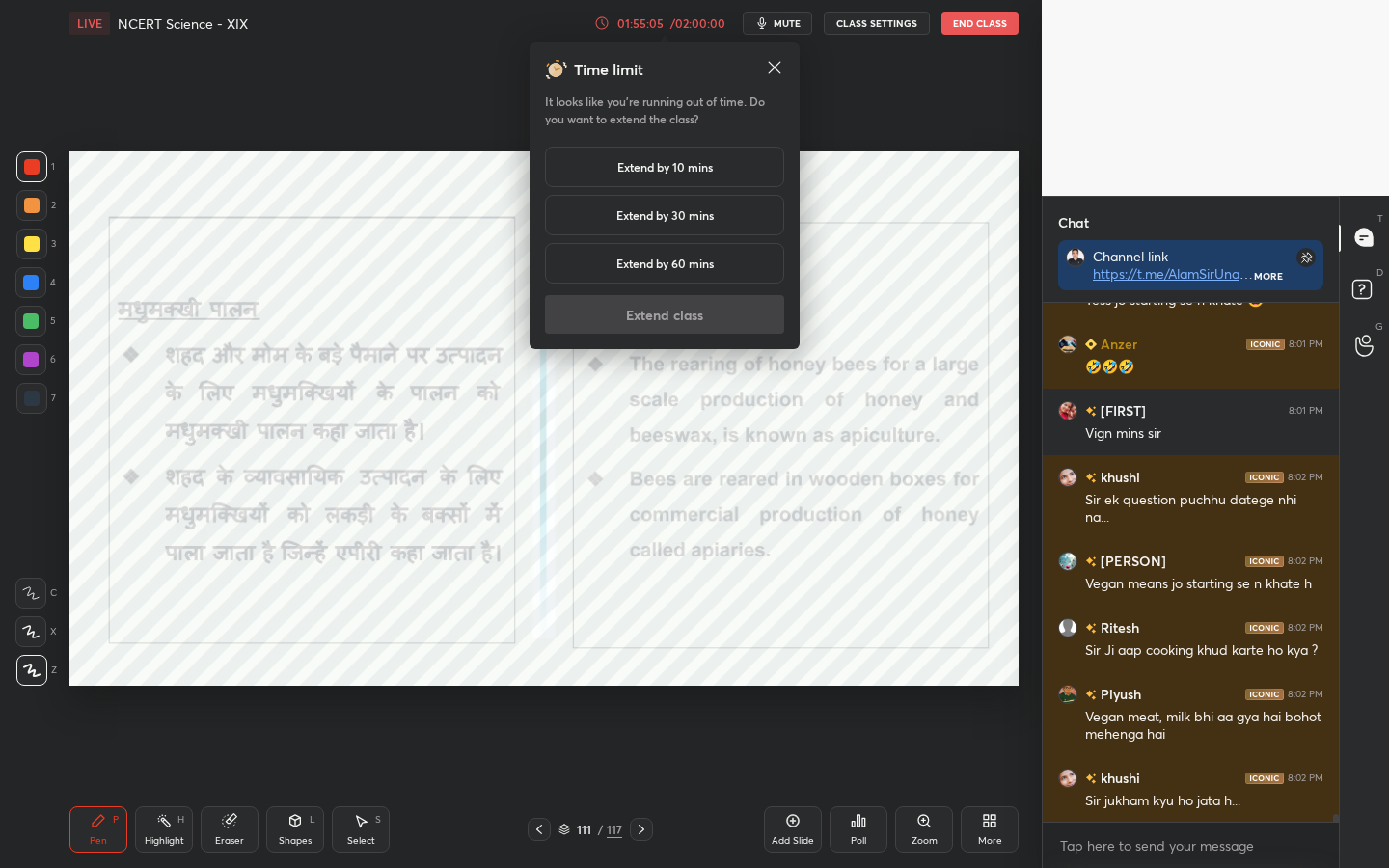 click on "Extend by 10 mins" at bounding box center [665, 167] 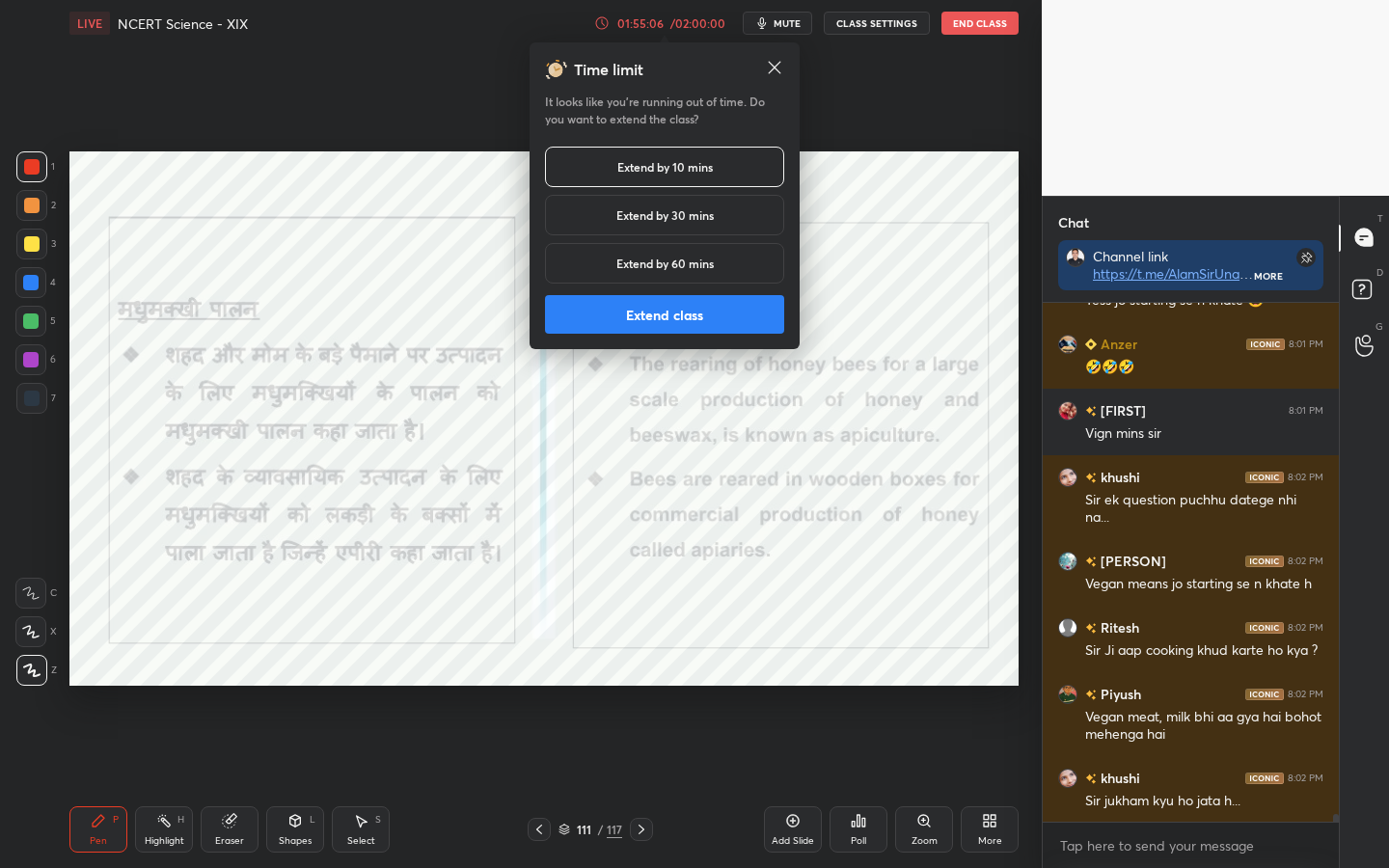 click on "Extend class" at bounding box center (665, 314) 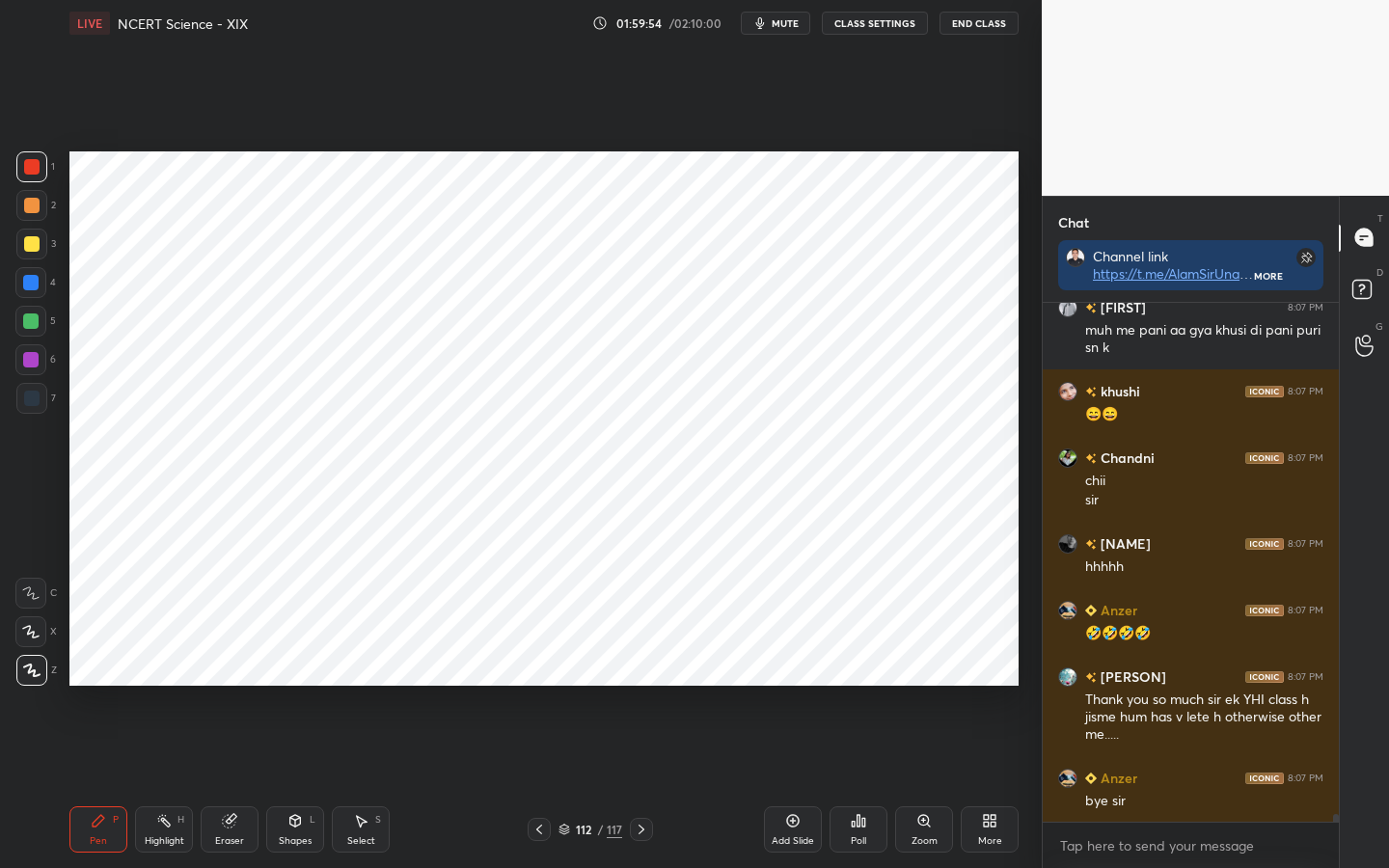 scroll, scrollTop: 36219, scrollLeft: 0, axis: vertical 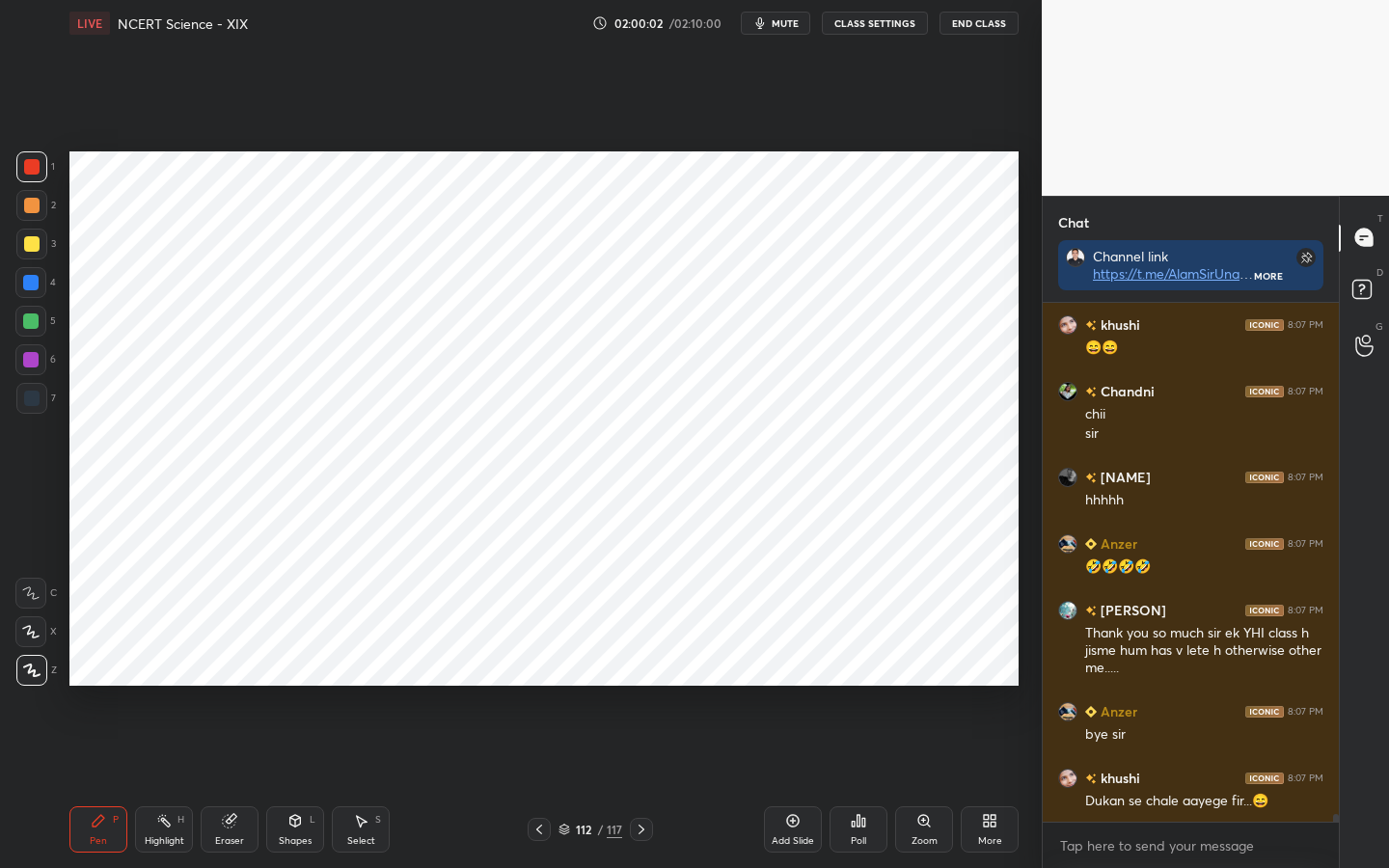 click on "End Class" at bounding box center (979, 23) 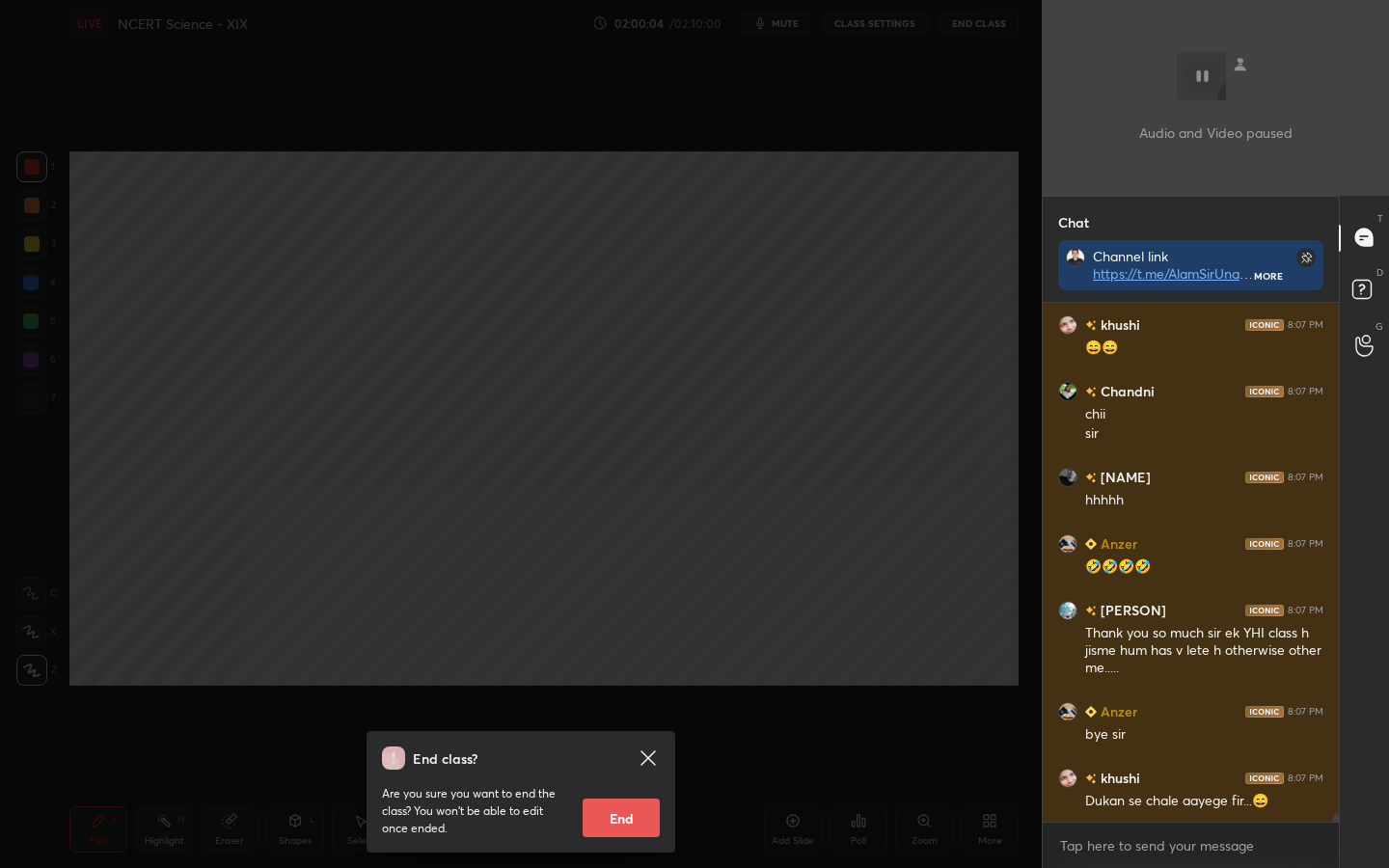 click on "End" at bounding box center [621, 818] 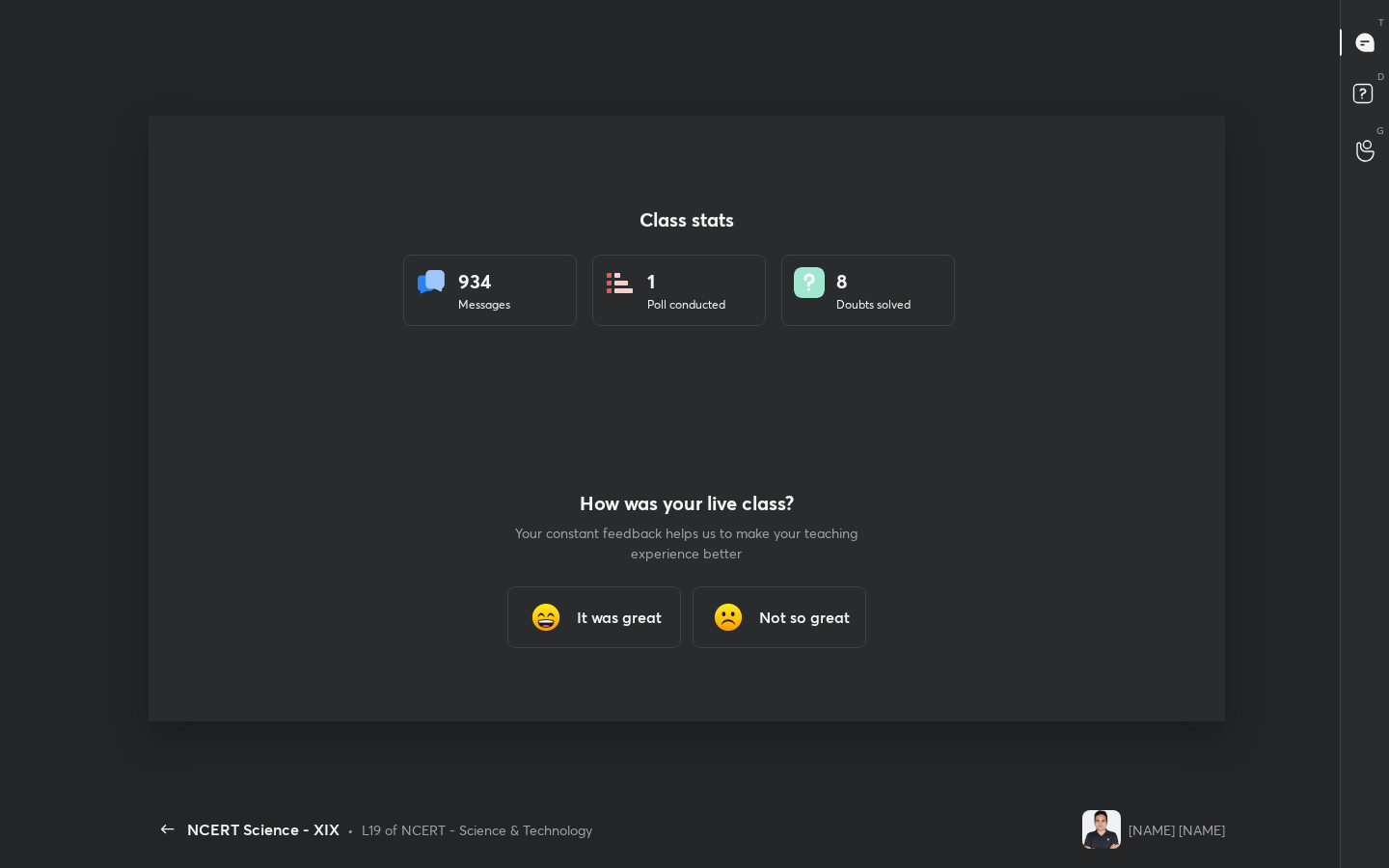 scroll, scrollTop: 7, scrollLeft: 1, axis: both 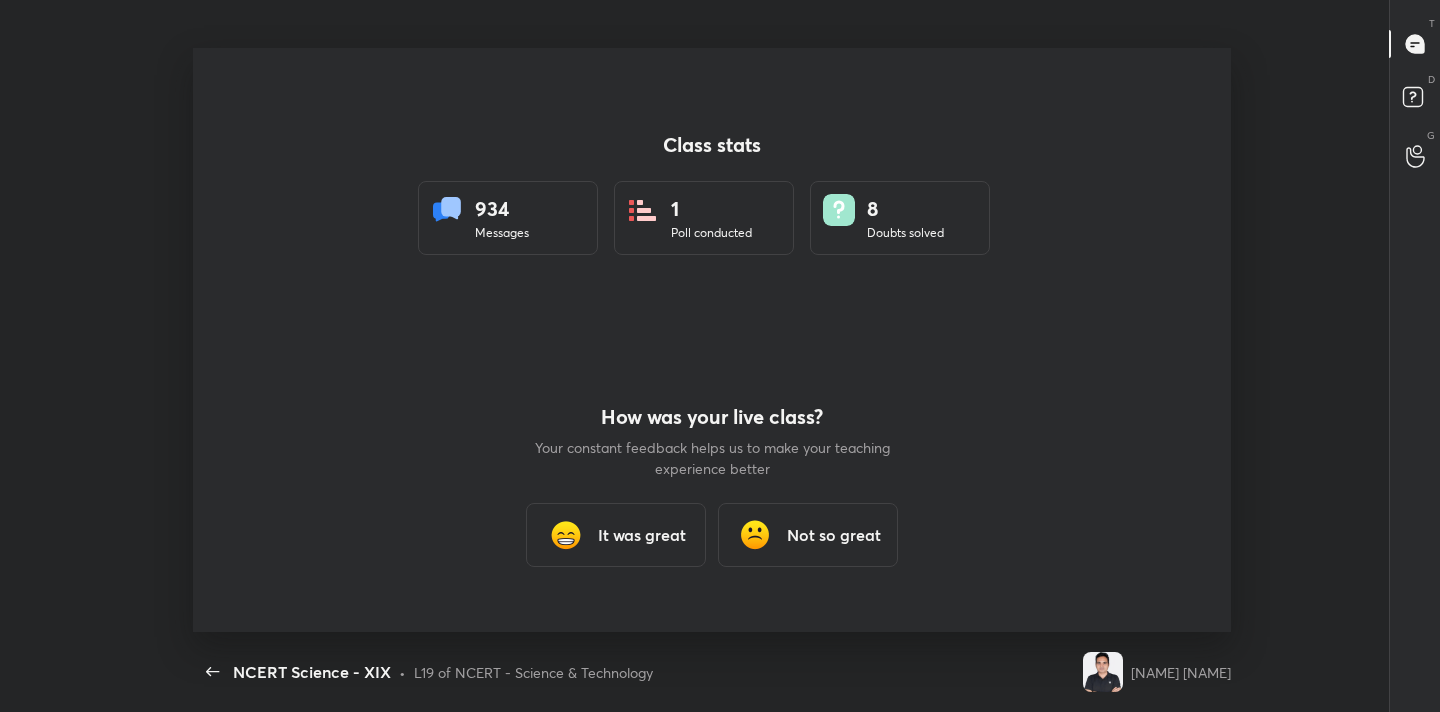 type on "x" 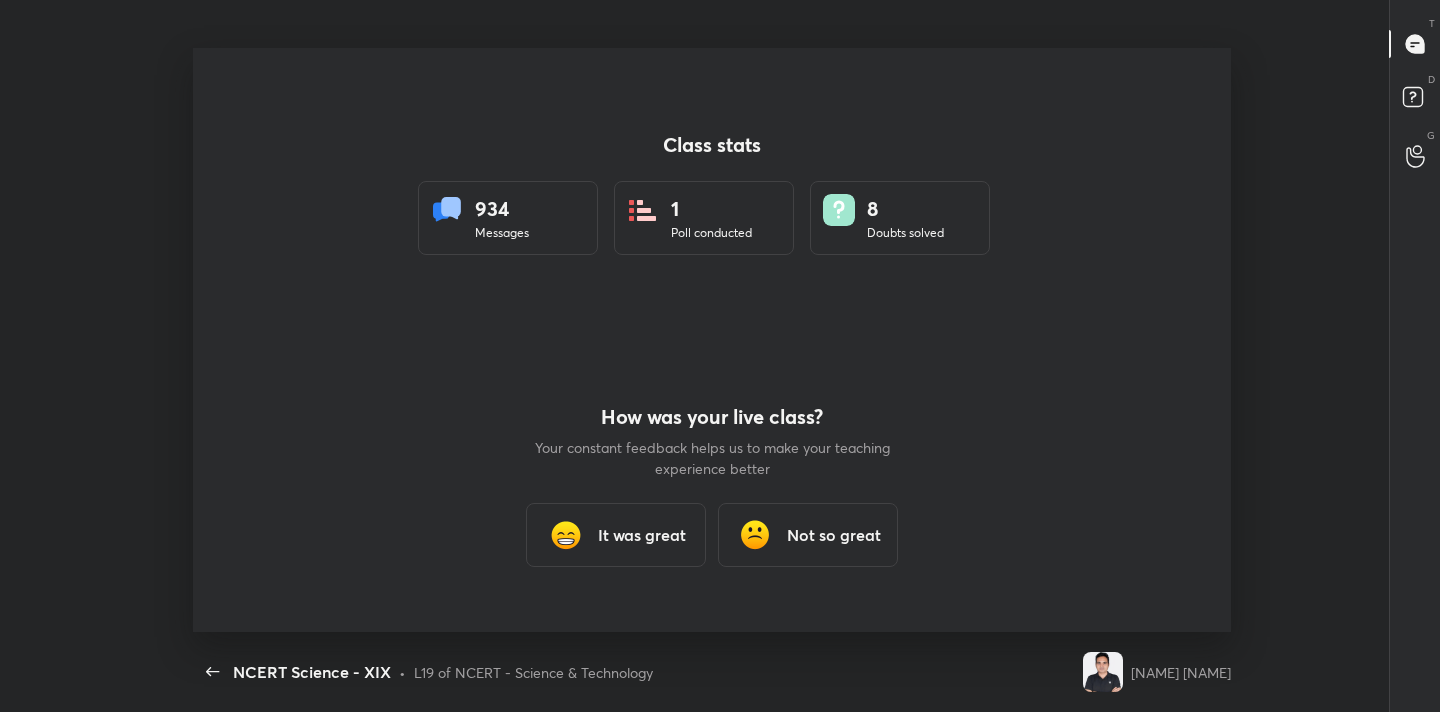 click on "It was great" at bounding box center (642, 535) 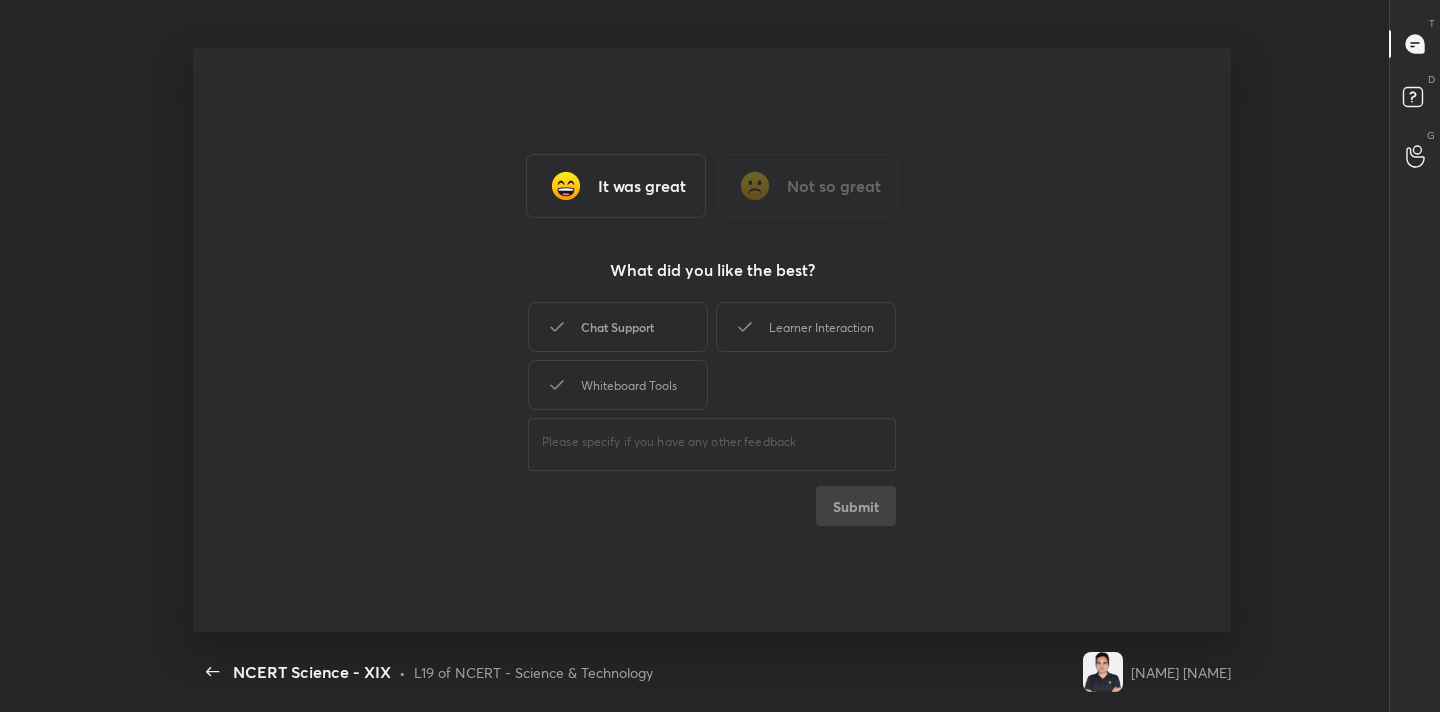 click on "Chat Support" at bounding box center [618, 327] 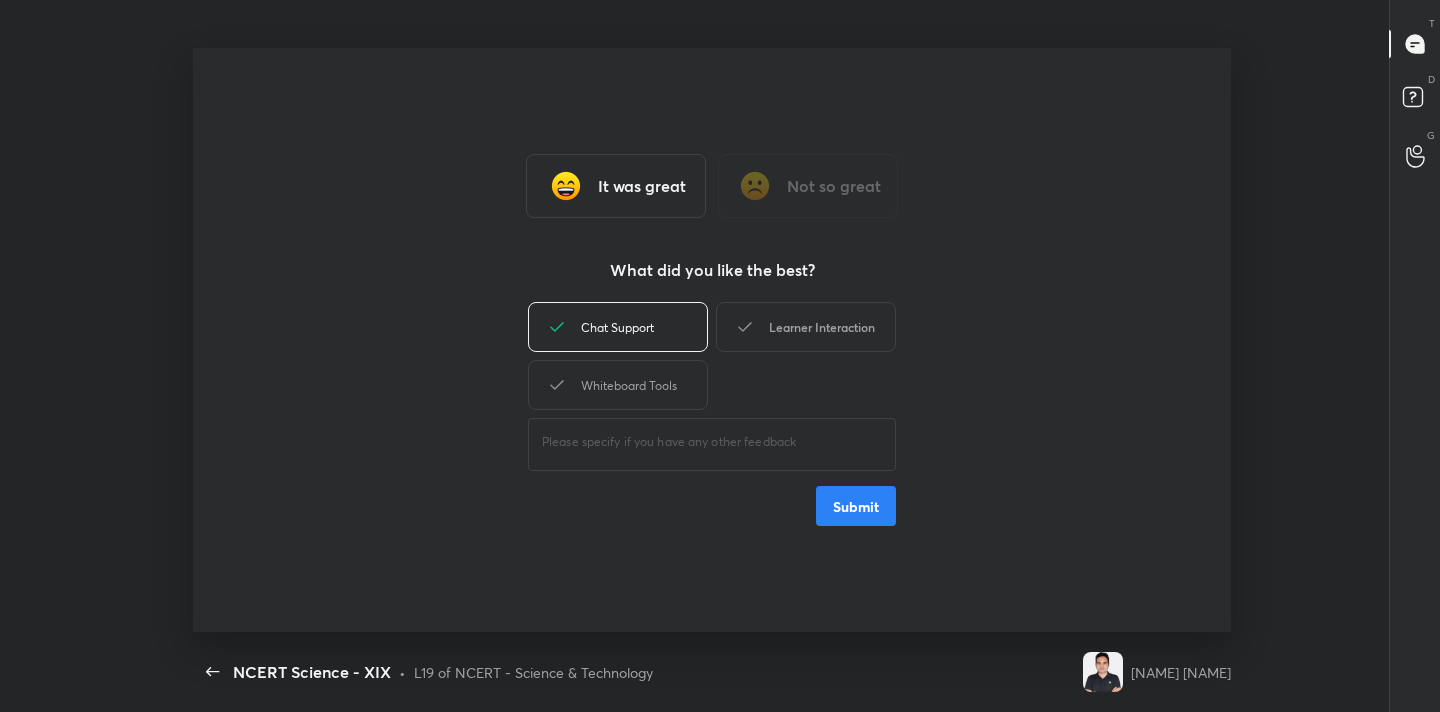click on "Learner Interaction" at bounding box center (806, 327) 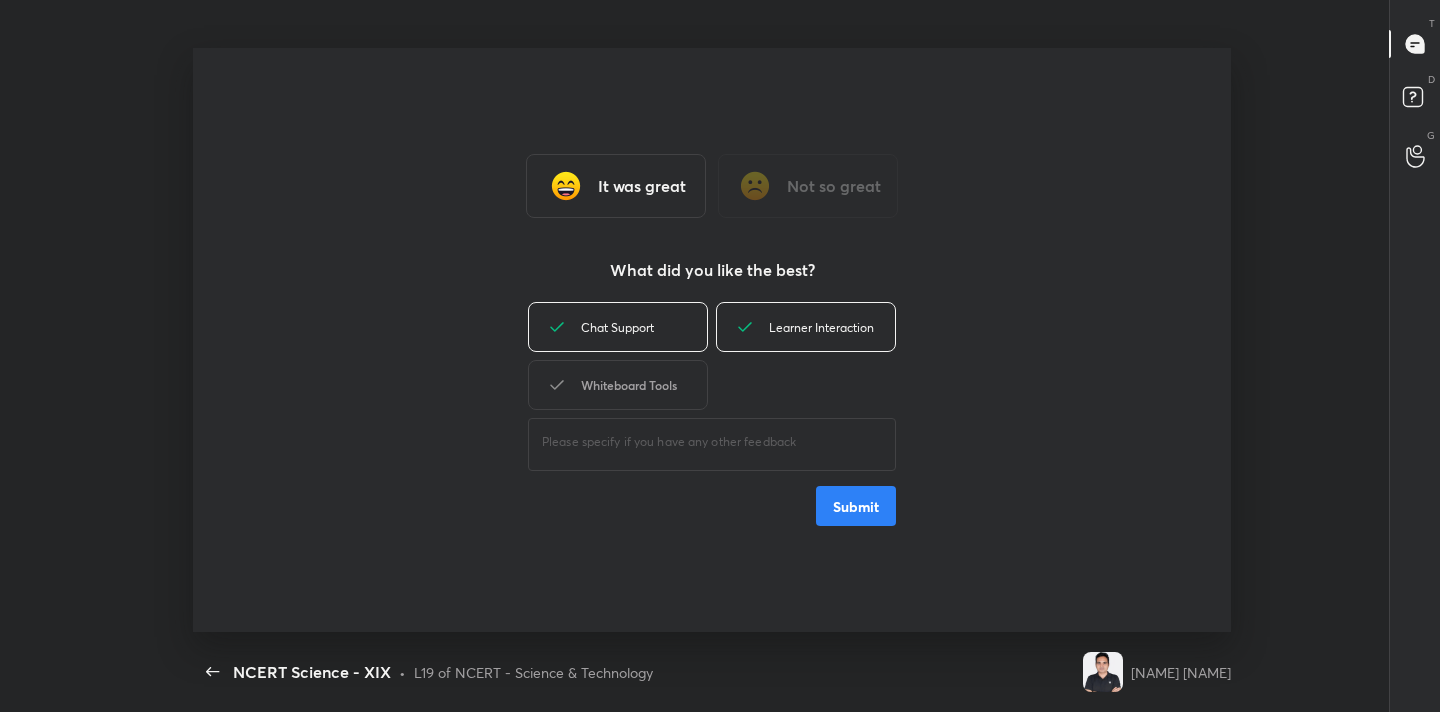 click on "Whiteboard Tools" at bounding box center (618, 385) 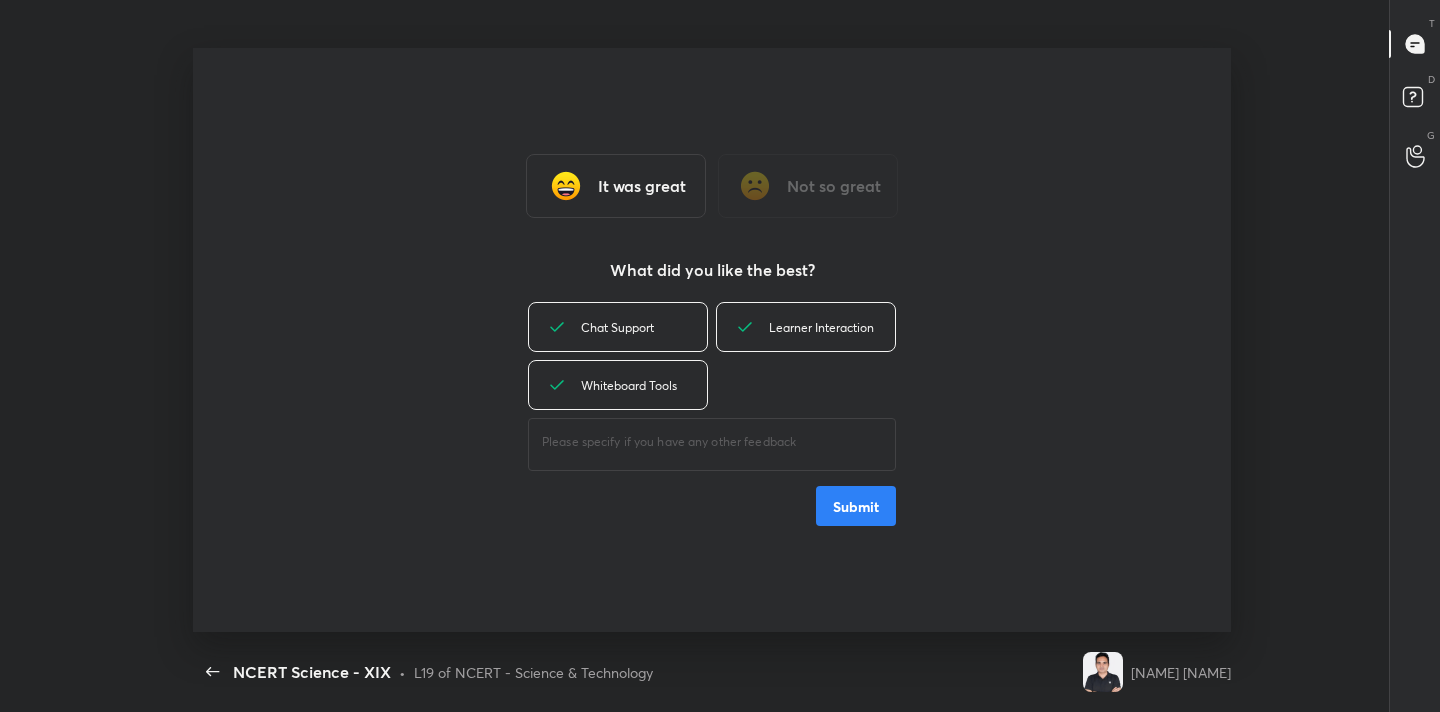 click on "Submit" at bounding box center [856, 506] 